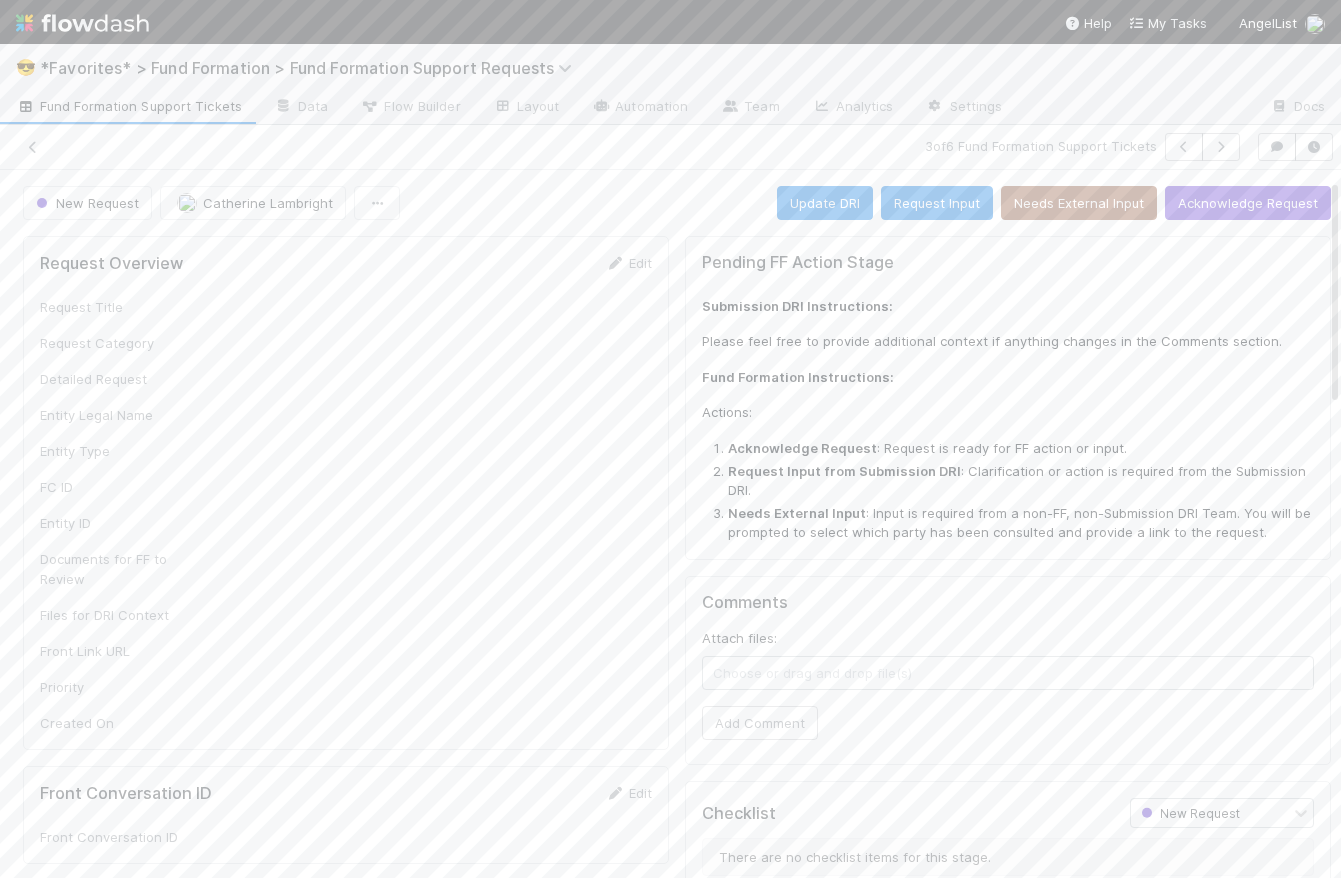 scroll, scrollTop: 0, scrollLeft: 0, axis: both 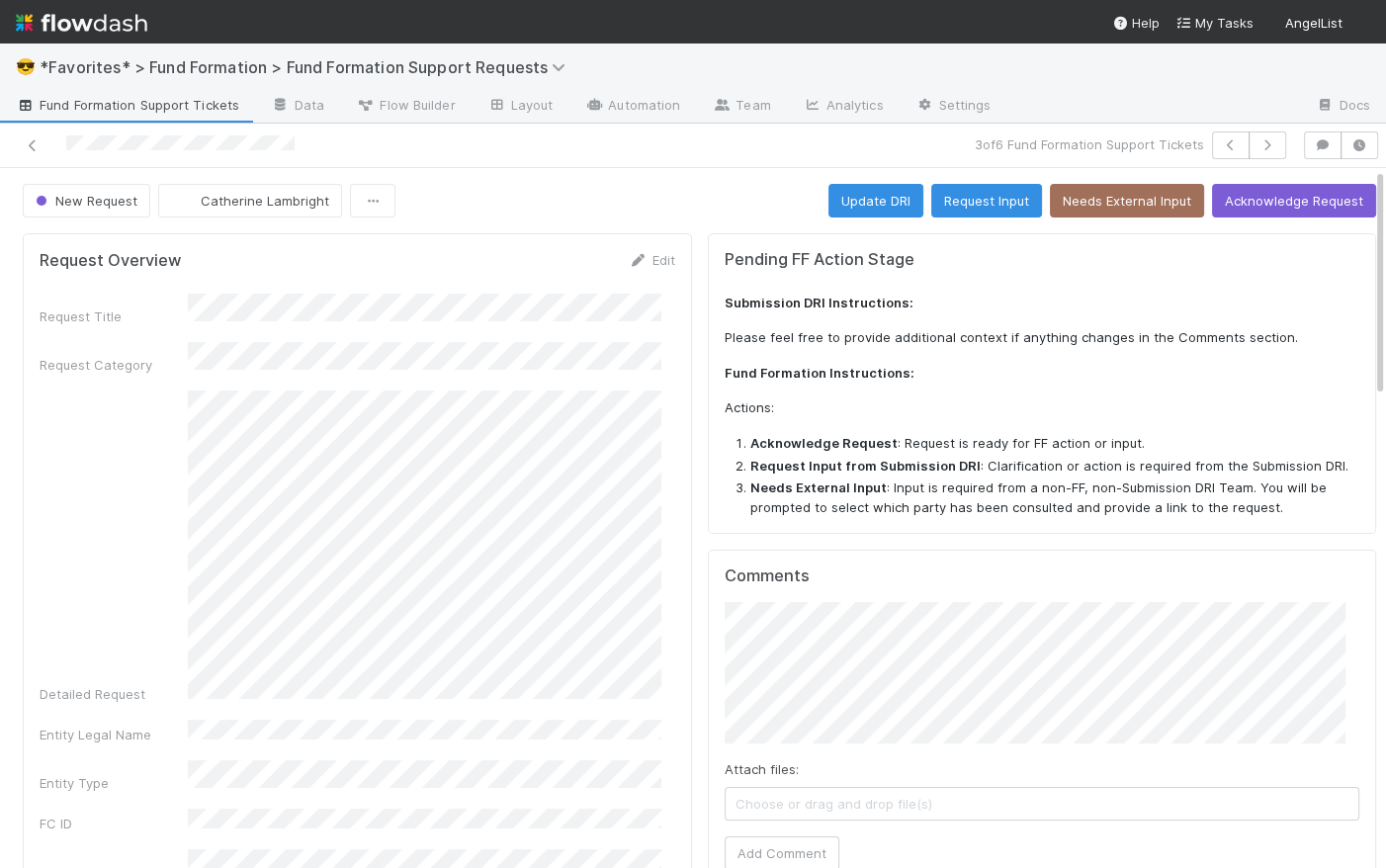 click on "New Request Catherine  Lambright  Update DRI Request Input Needs External Input Acknowledge Request" at bounding box center [699, 201] 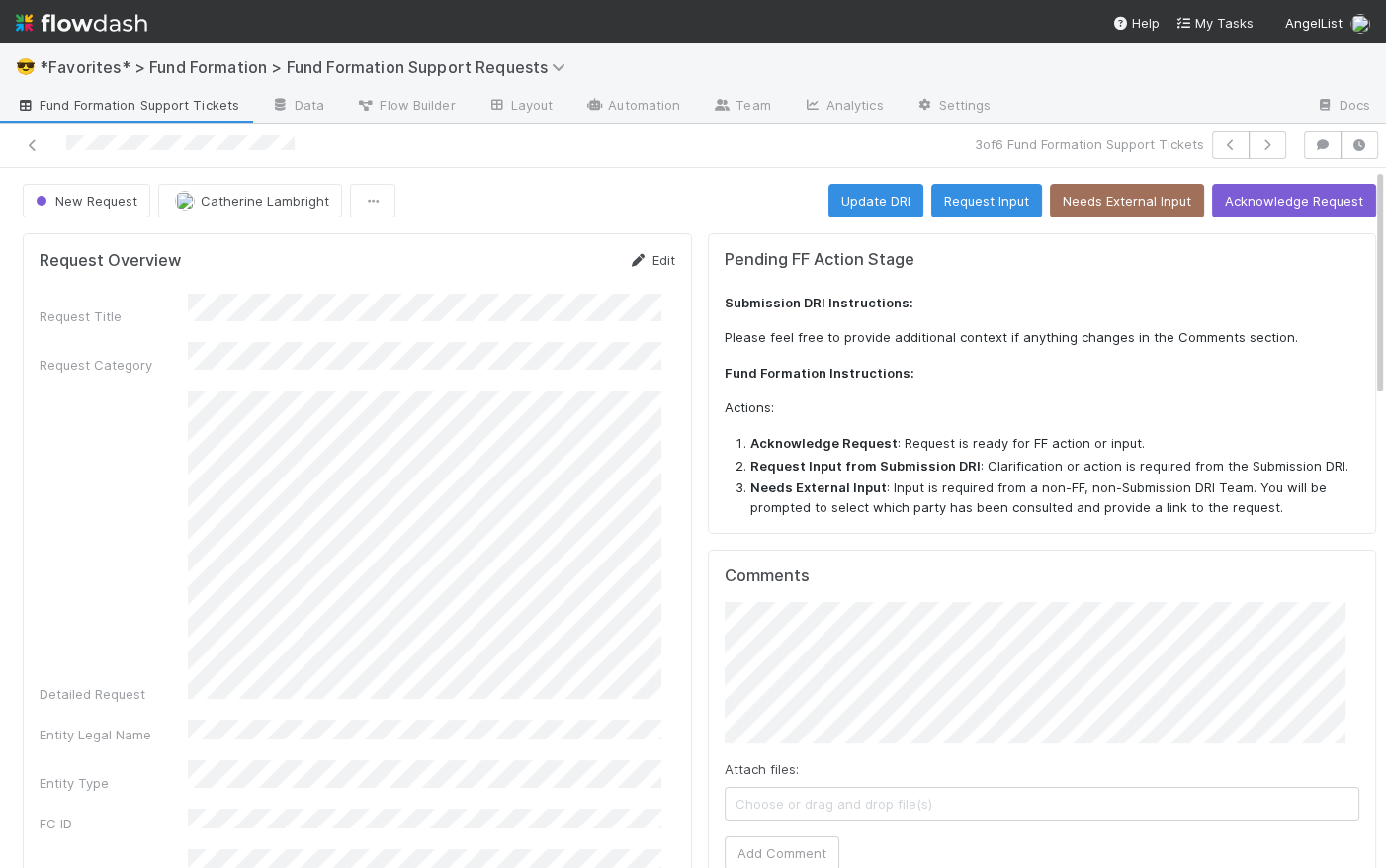 click on "Edit" at bounding box center [651, 260] 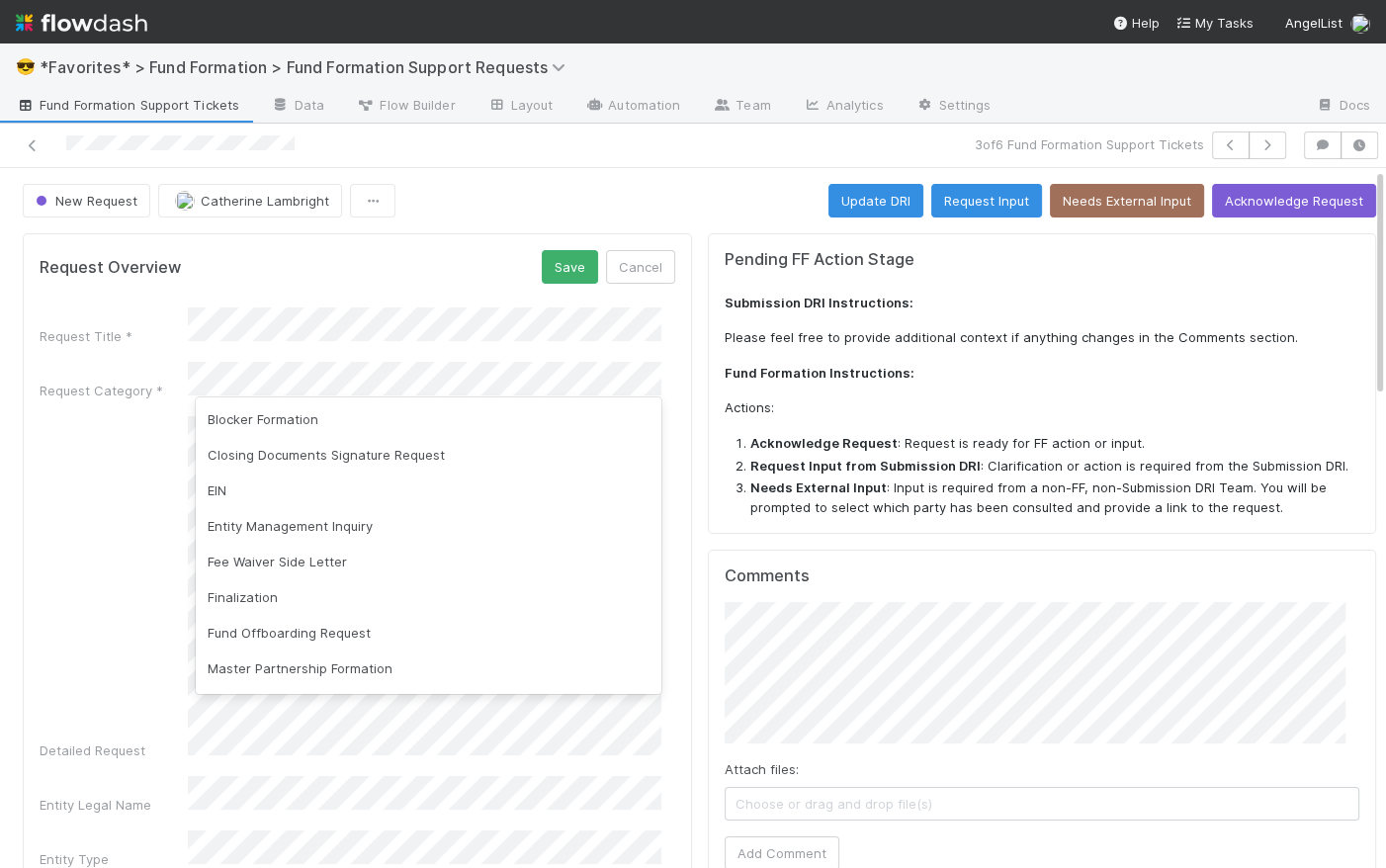 scroll, scrollTop: 146, scrollLeft: 0, axis: vertical 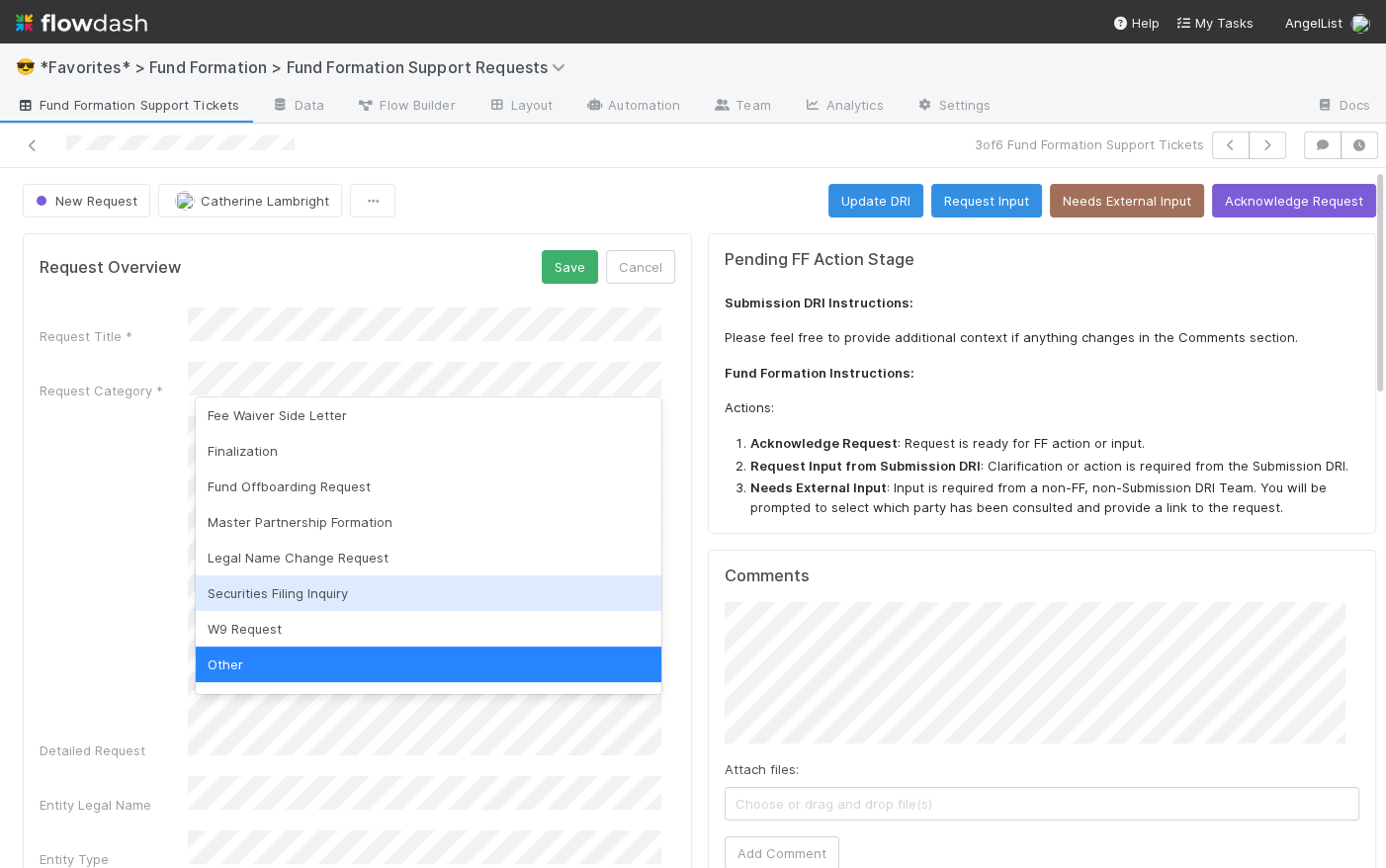 click on "Securities Filing Inquiry" at bounding box center (428, 593) 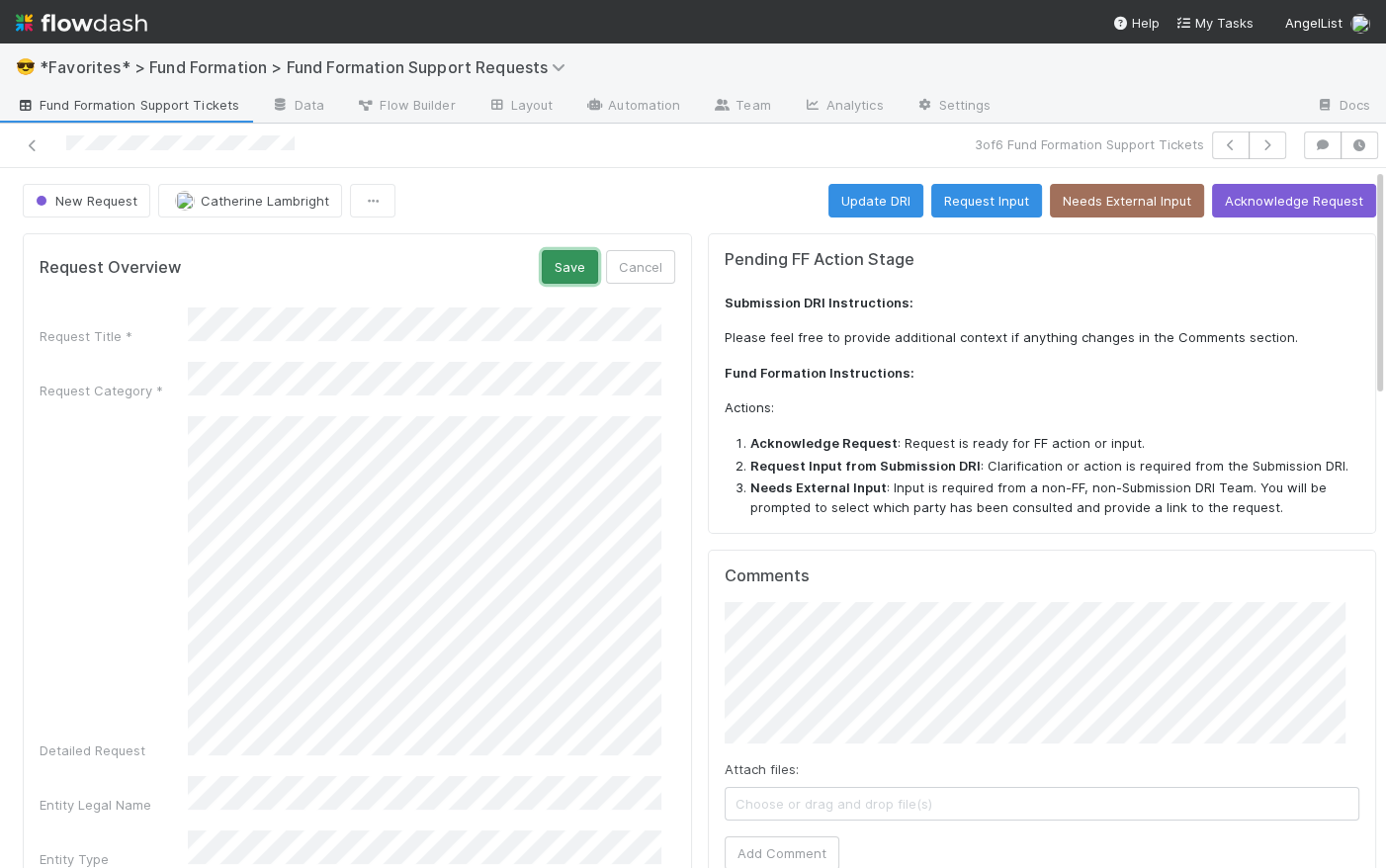 click on "Save" at bounding box center [569, 267] 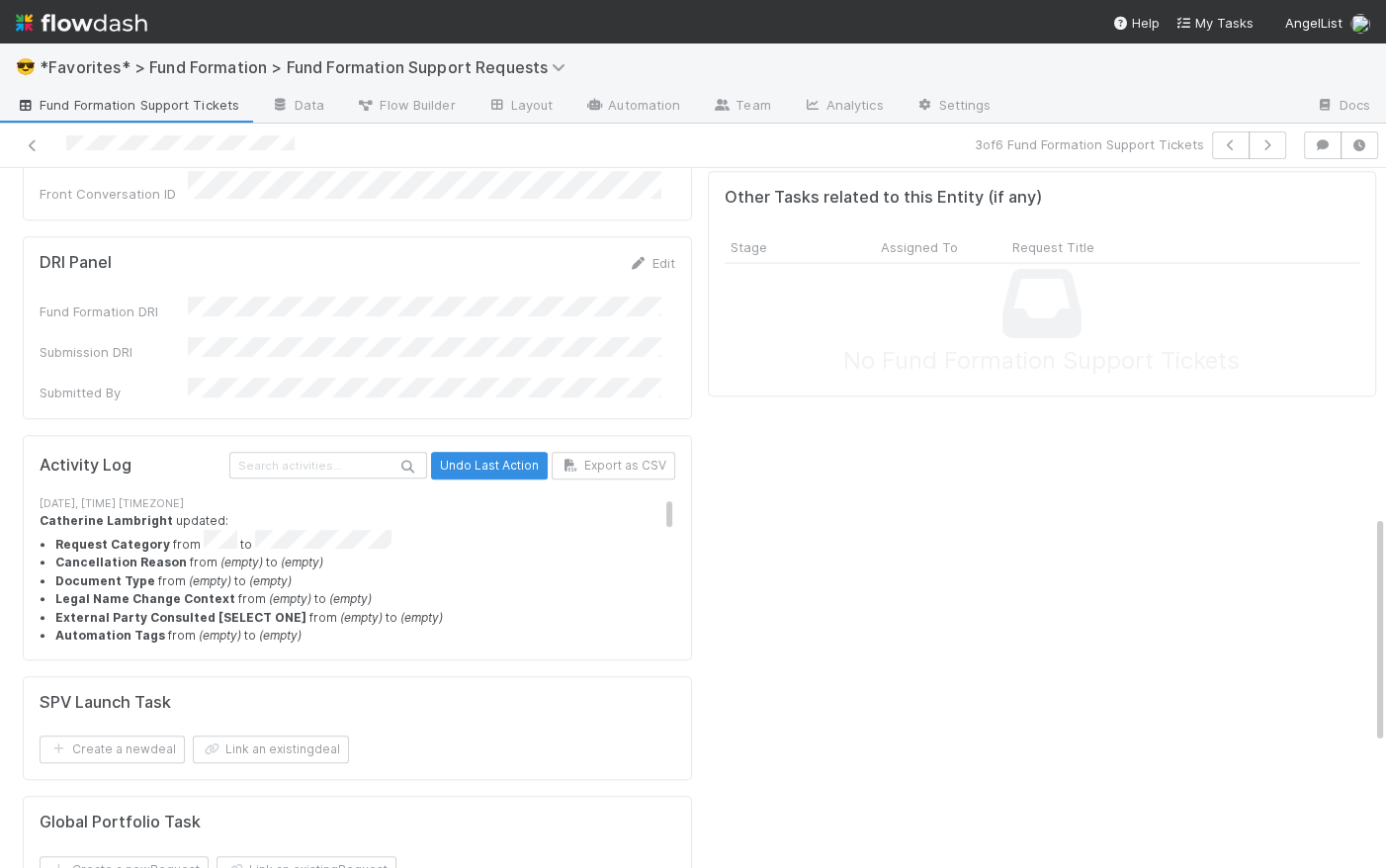 scroll, scrollTop: 1435, scrollLeft: 0, axis: vertical 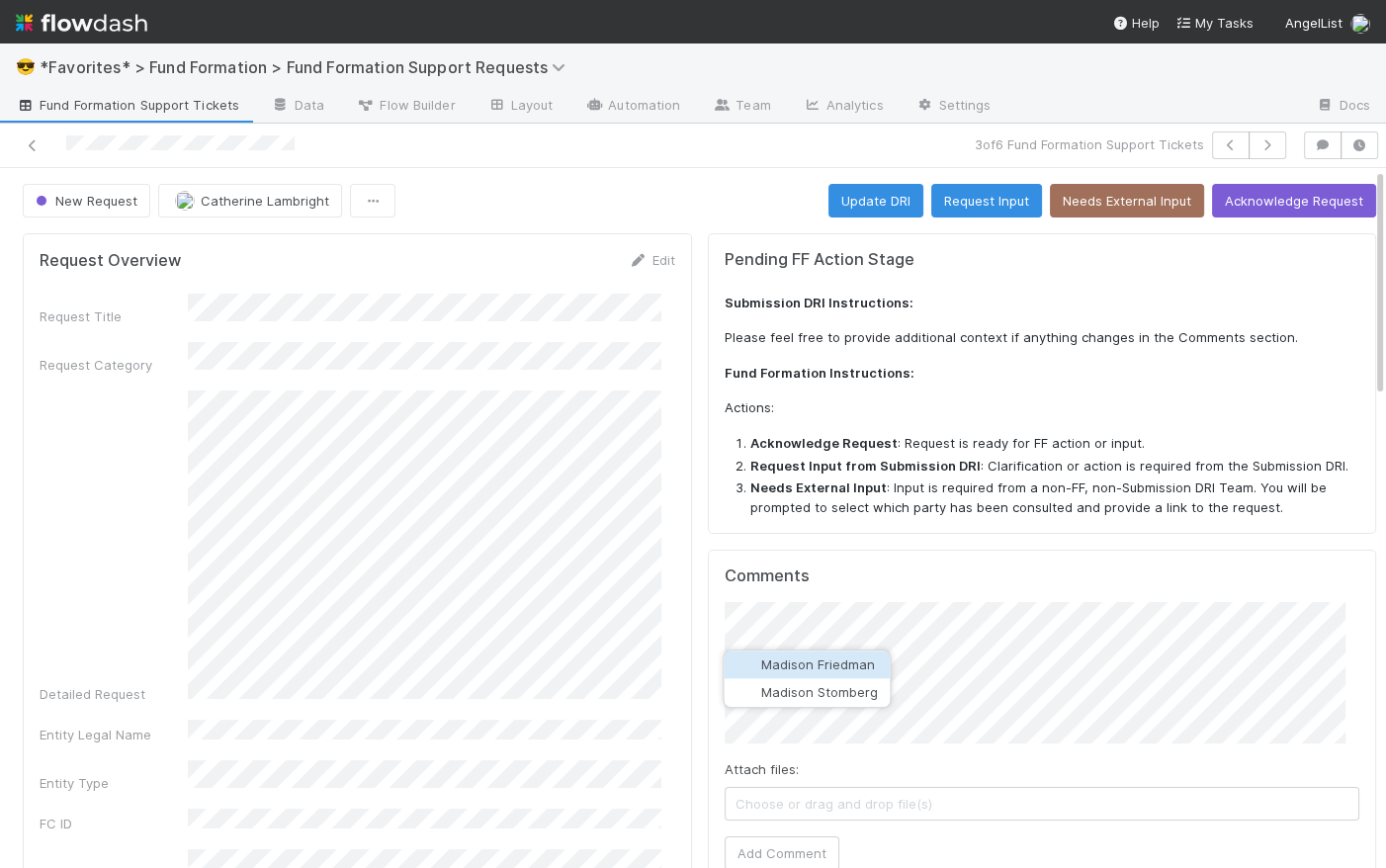 click on "Madison Friedman" at bounding box center [818, 664] 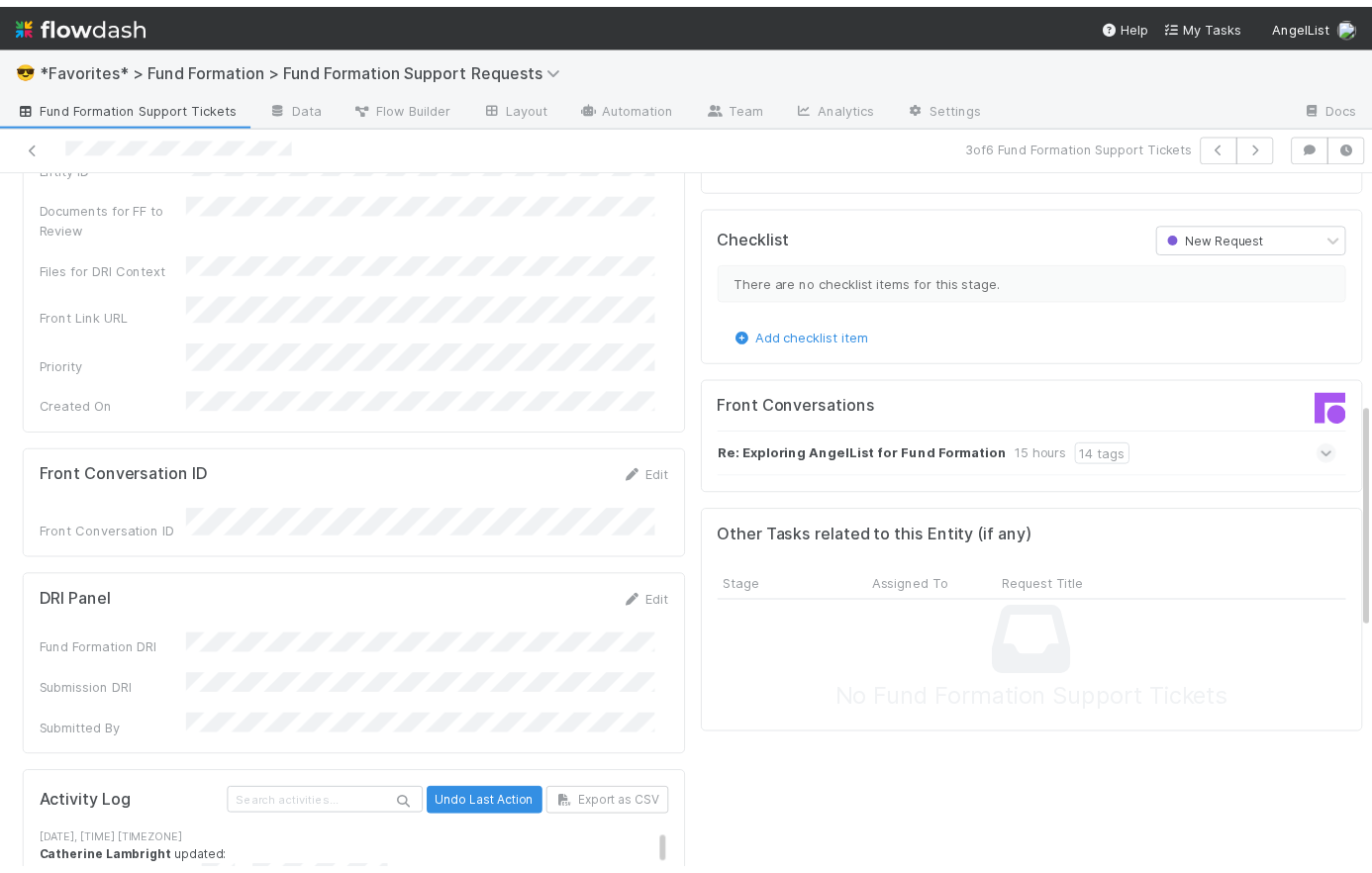 scroll, scrollTop: 88, scrollLeft: 0, axis: vertical 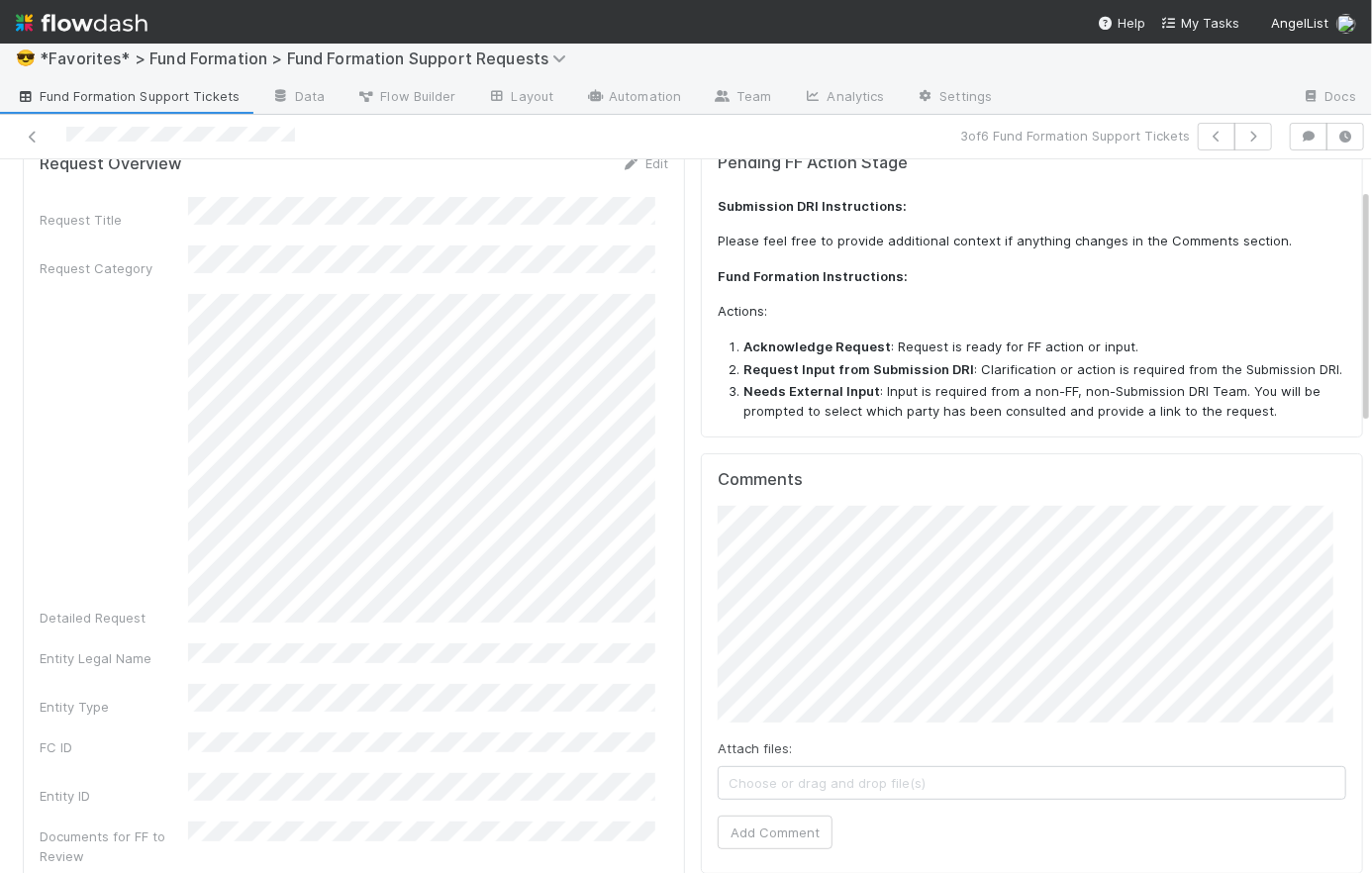 click on "Pending FF Action Stage Submission DRI Instructions:
Please feel free to provide additional context if anything changes in the Comments section.
Fund Formation Instructions:
Actions:
Acknowledge Request : Request is ready for FF action or input.
Request Input from Submission DRI : Clarification or action is required from the Submission DRI.
Needs External Input : Input is required from a non-FF, non-Submission DRI Team. You will be prompted to select which party has been consulted and provide a link to the request.
Comments Attach files: Choose or drag and drop file(s) Add Comment  Checklist    New Request There are no checklist items for this stage. Add checklist item Front Conversations   Re: Exploring AngelList for Fund Formation 16 hours 14 tags   Other Tasks related to this Entity (if any) You do not have access to this workflow." at bounding box center (1031, 1212) 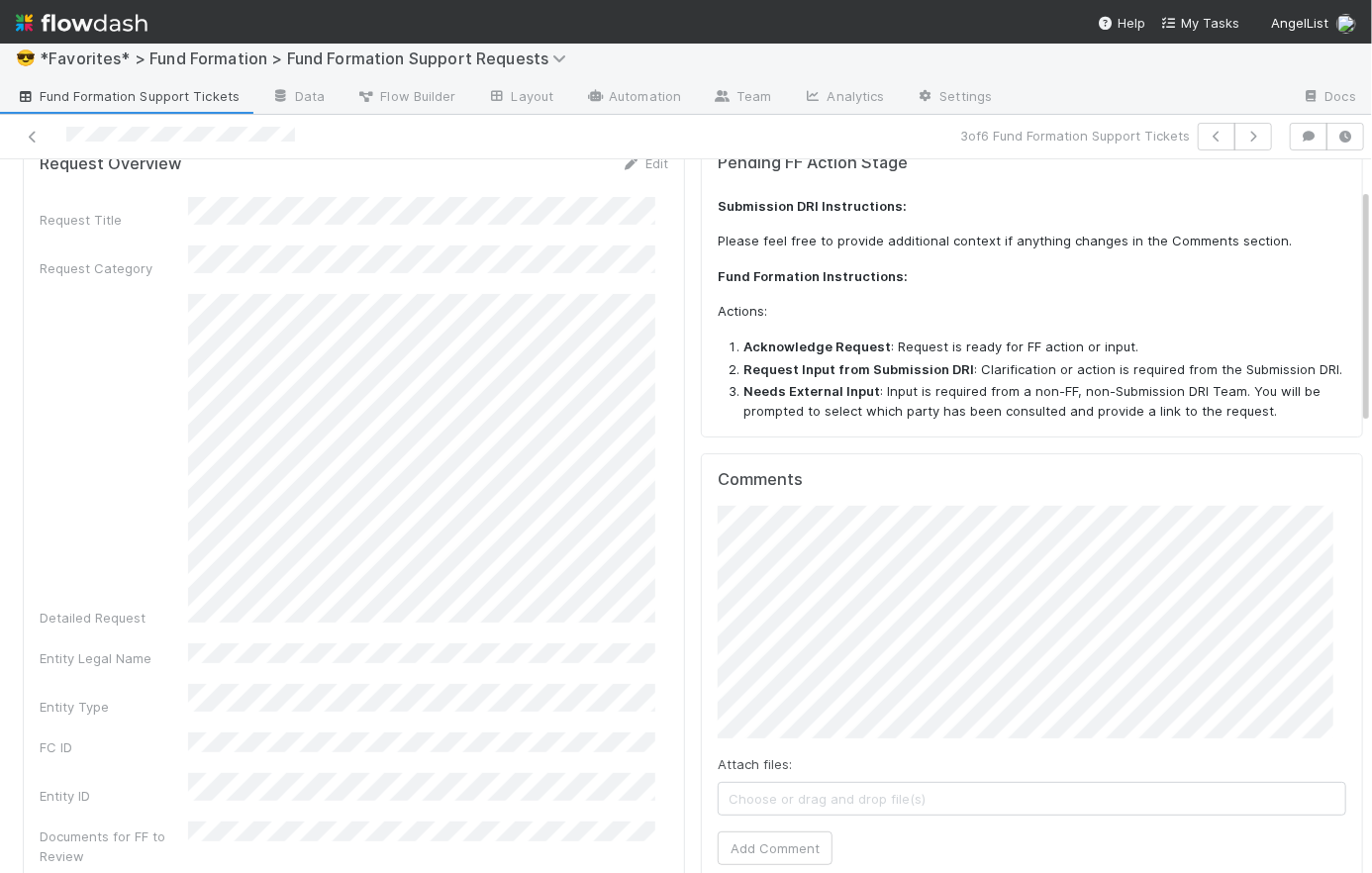click on "Comments Attach files: Choose or drag and drop file(s) Add Comment" at bounding box center [1031, 671] 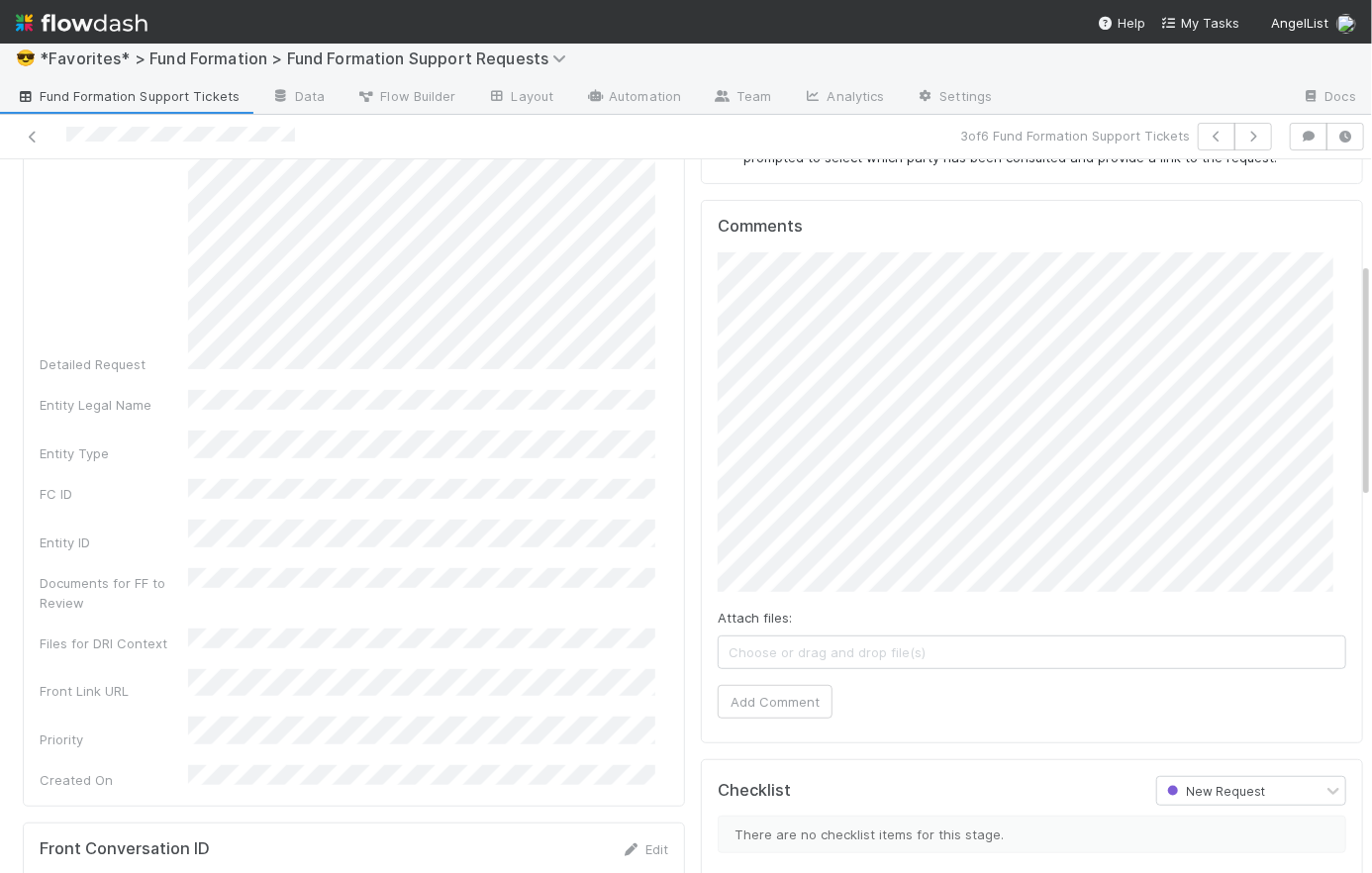 scroll, scrollTop: 311, scrollLeft: 0, axis: vertical 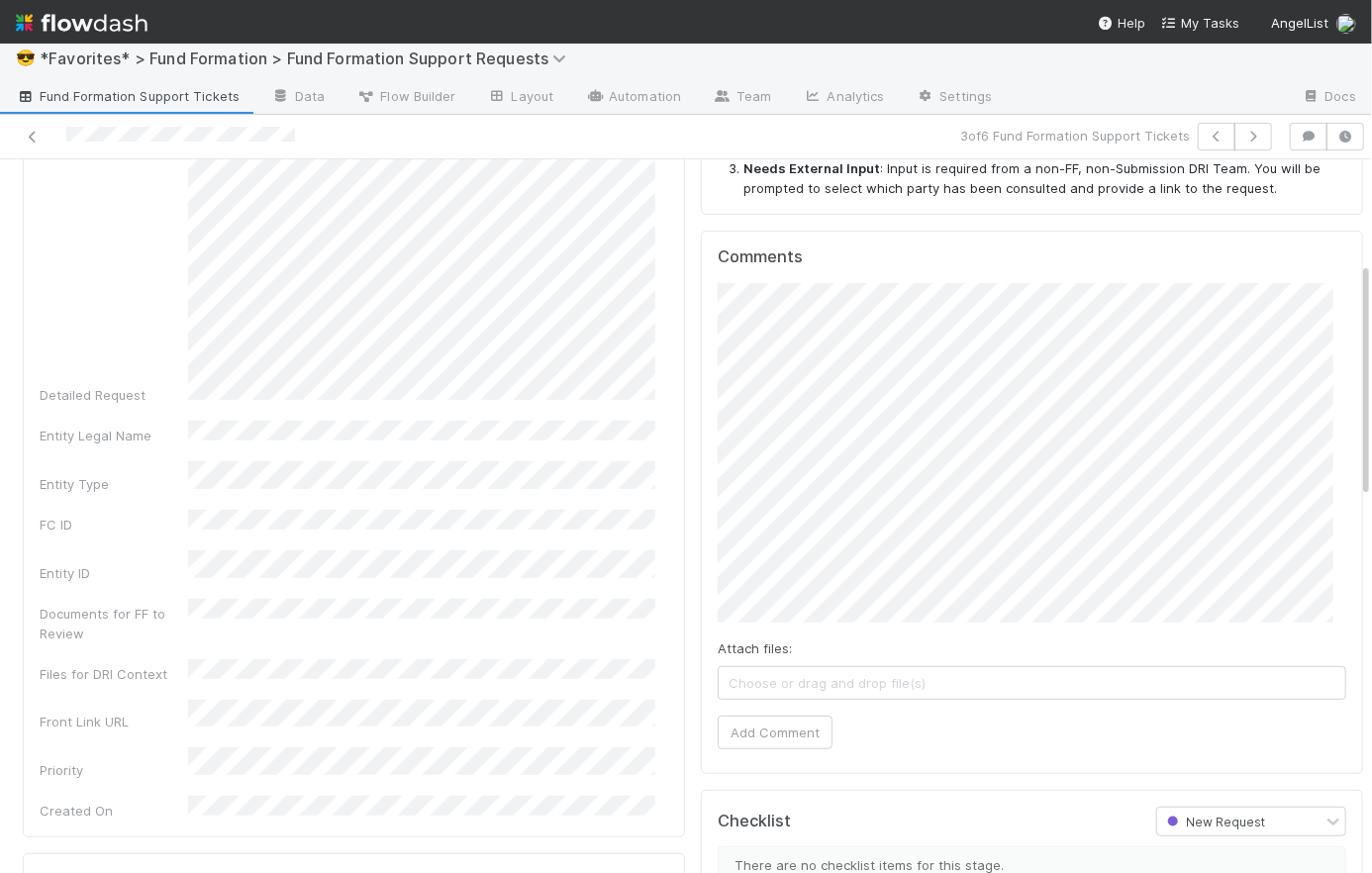 click on "Comments Attach files: Choose or drag and drop file(s) Add Comment" at bounding box center (1031, 502) 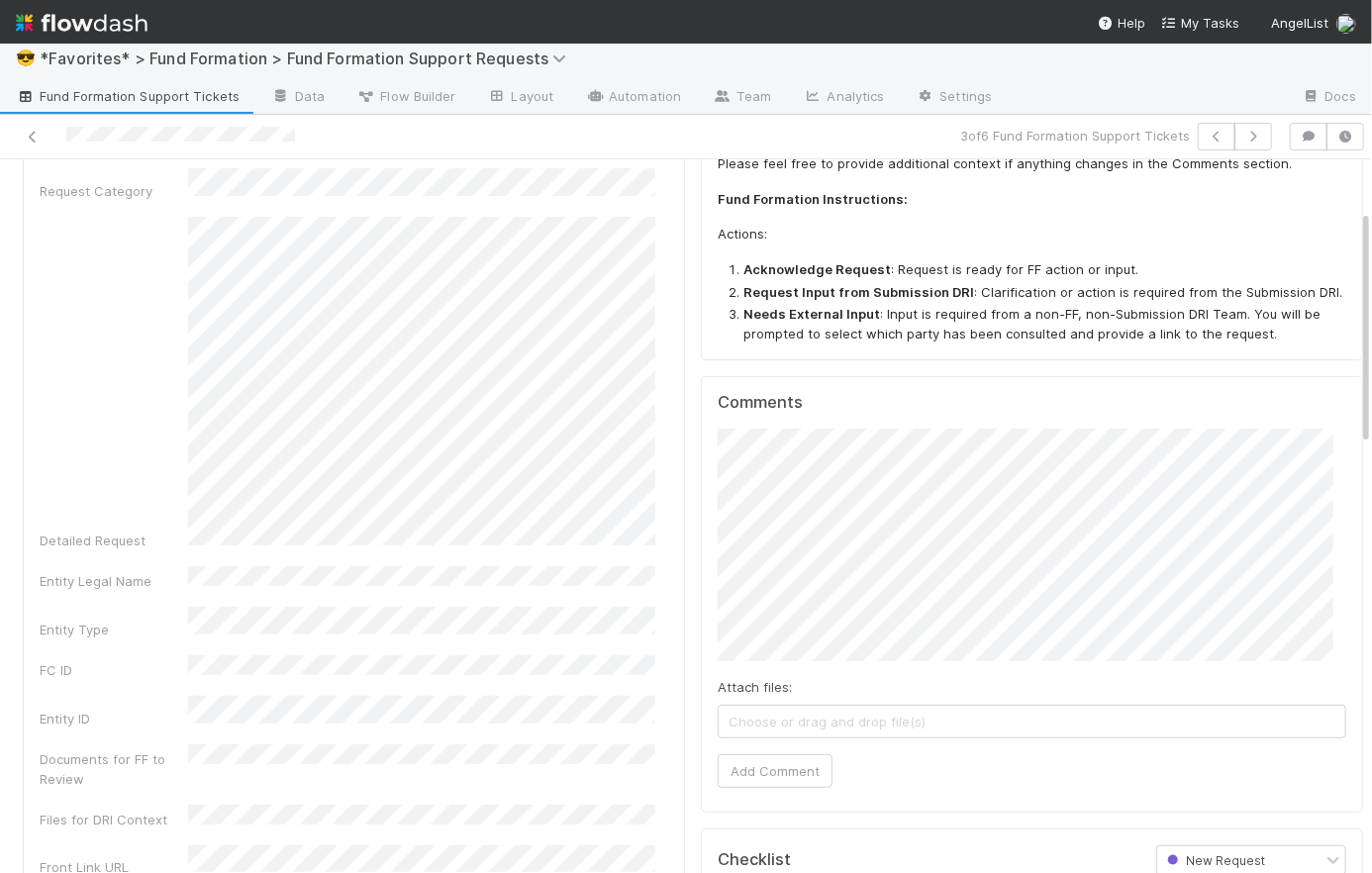 scroll, scrollTop: 152, scrollLeft: 0, axis: vertical 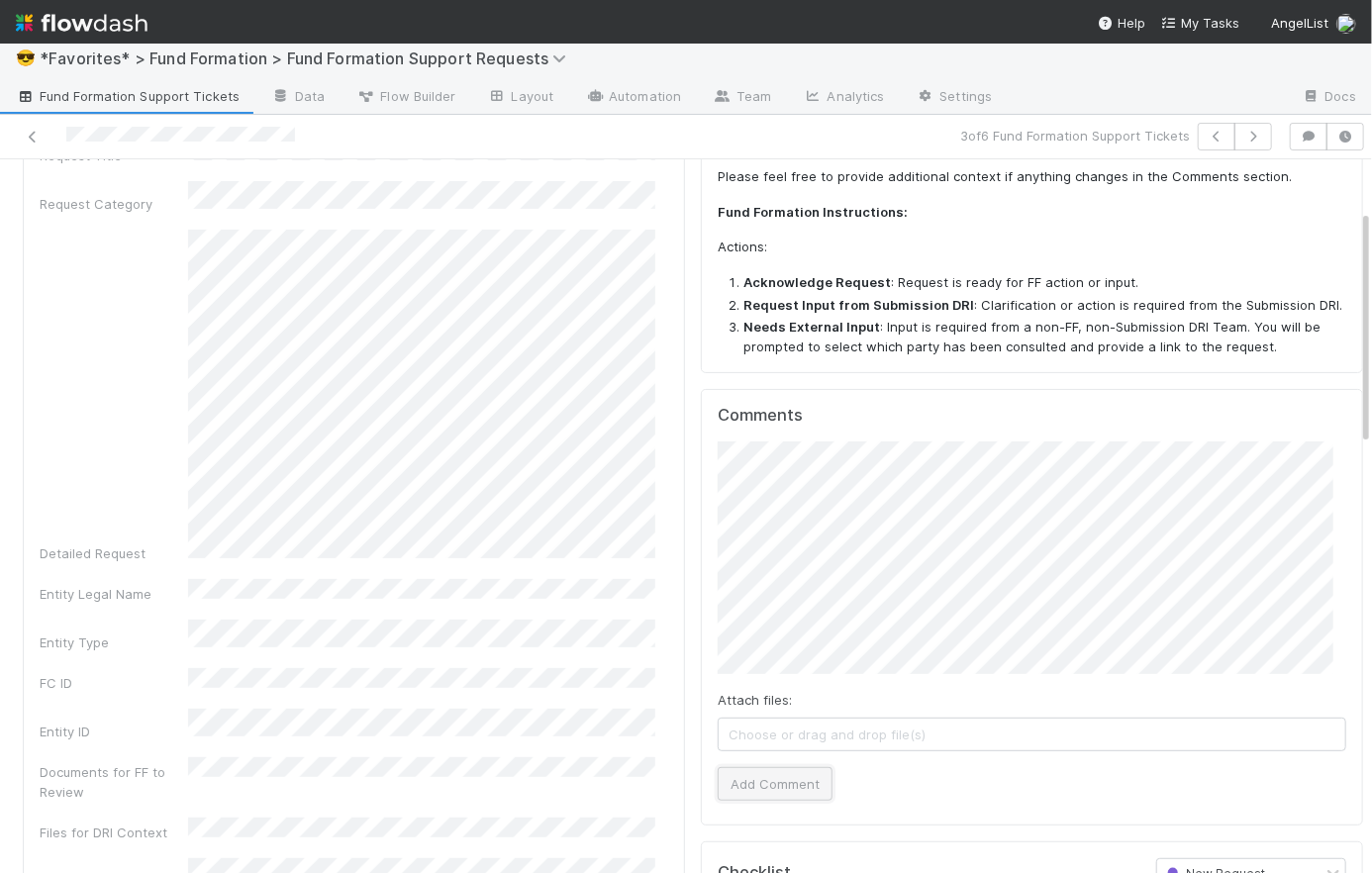 click on "Add Comment" at bounding box center (775, 784) 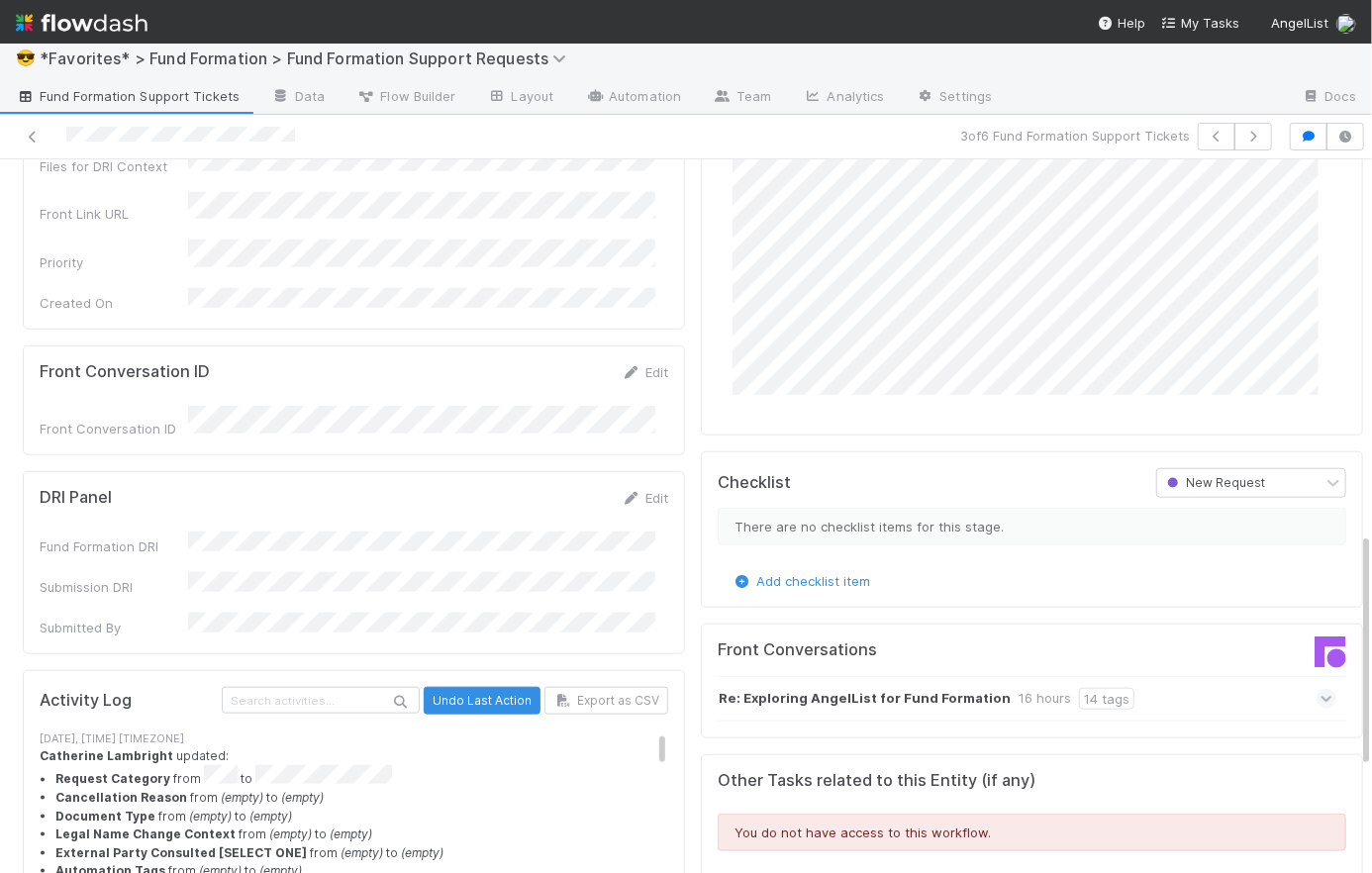 scroll, scrollTop: 0, scrollLeft: 0, axis: both 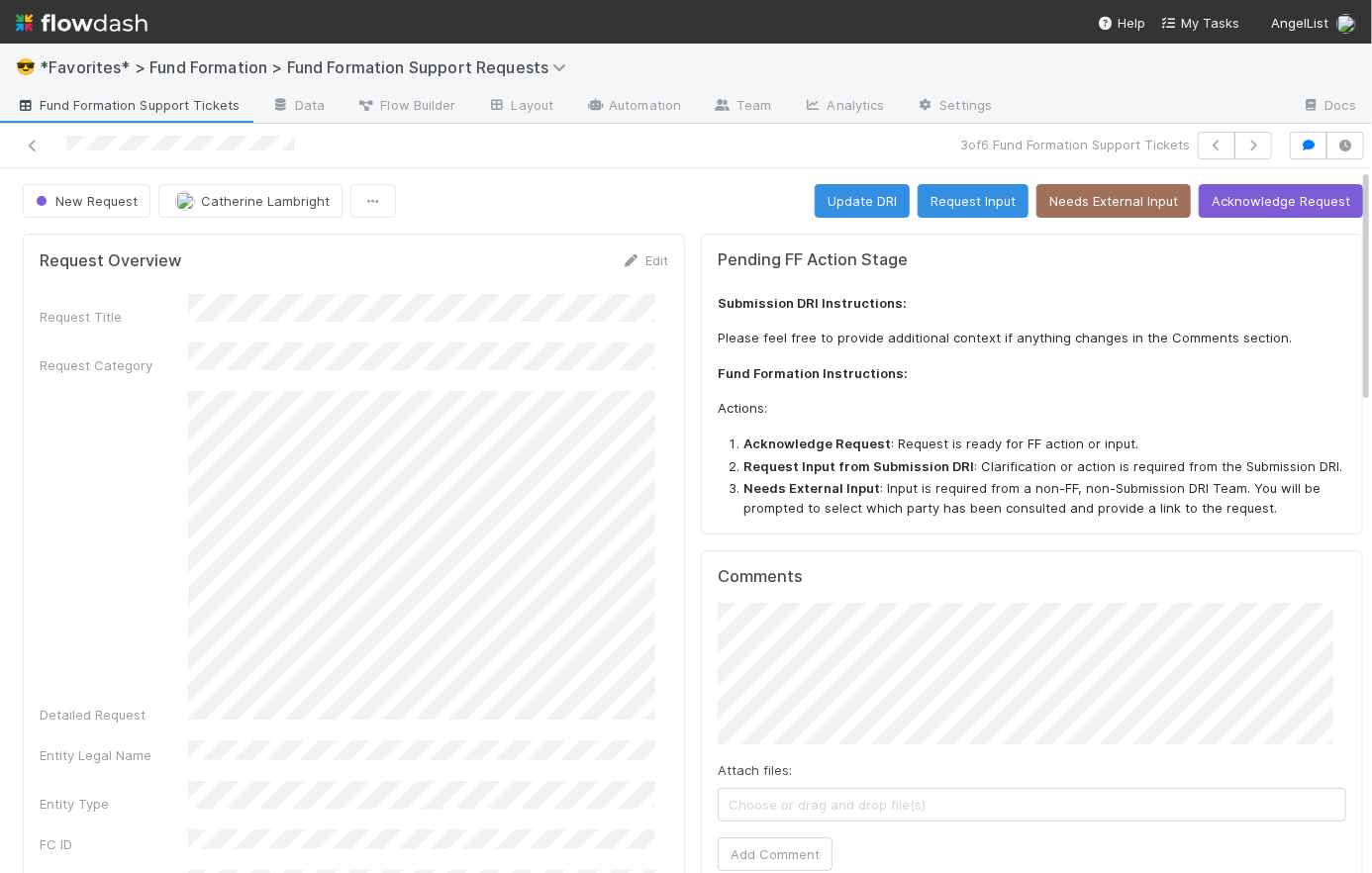 click on "New Request Catherine  Lambright  Update DRI Request Input Needs External Input Acknowledge Request" at bounding box center [693, 201] 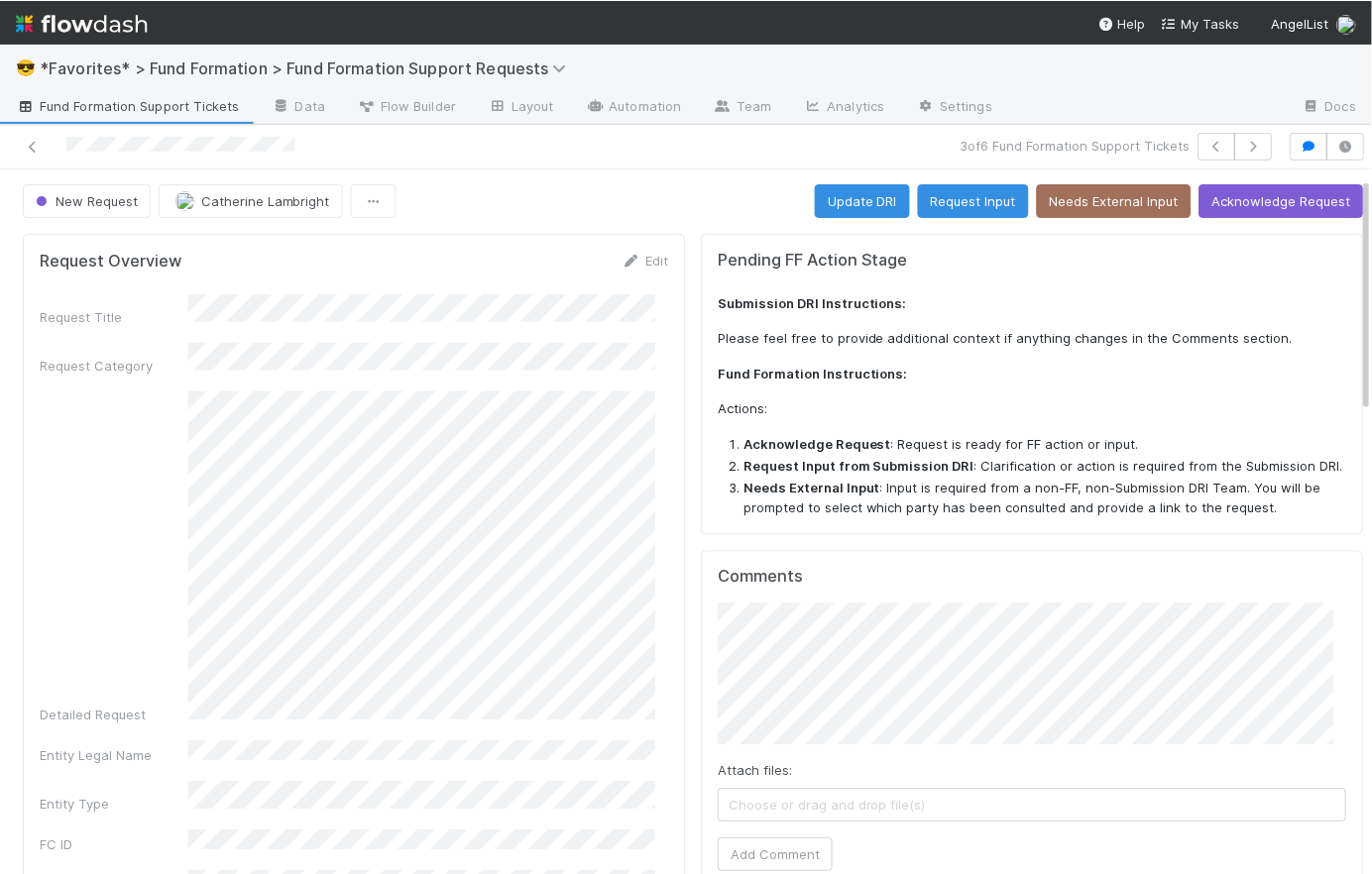 scroll, scrollTop: 0, scrollLeft: 0, axis: both 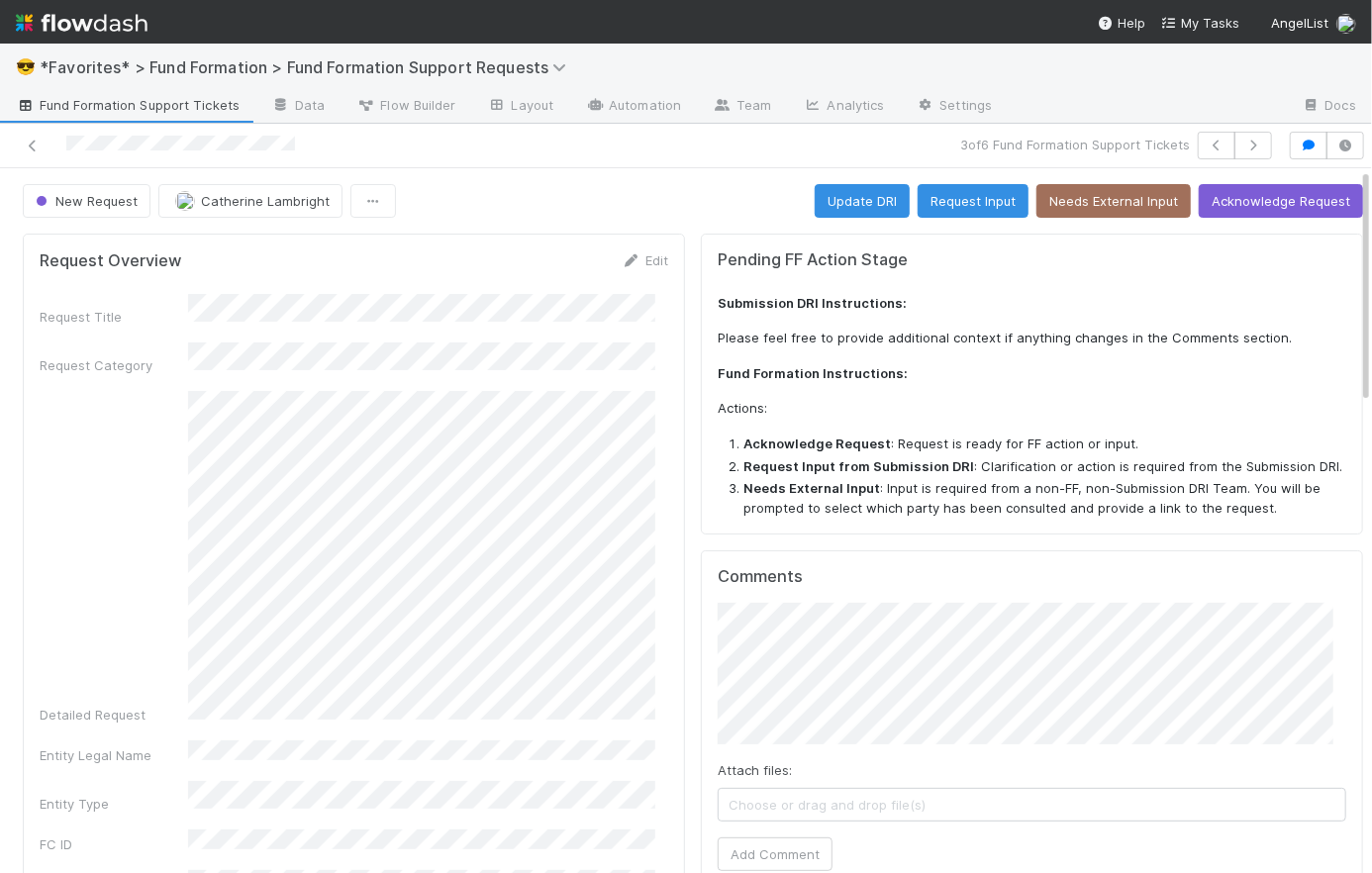 click on "New Request Catherine  Lambright  Update DRI Request Input Needs External Input Acknowledge Request" at bounding box center (693, 201) 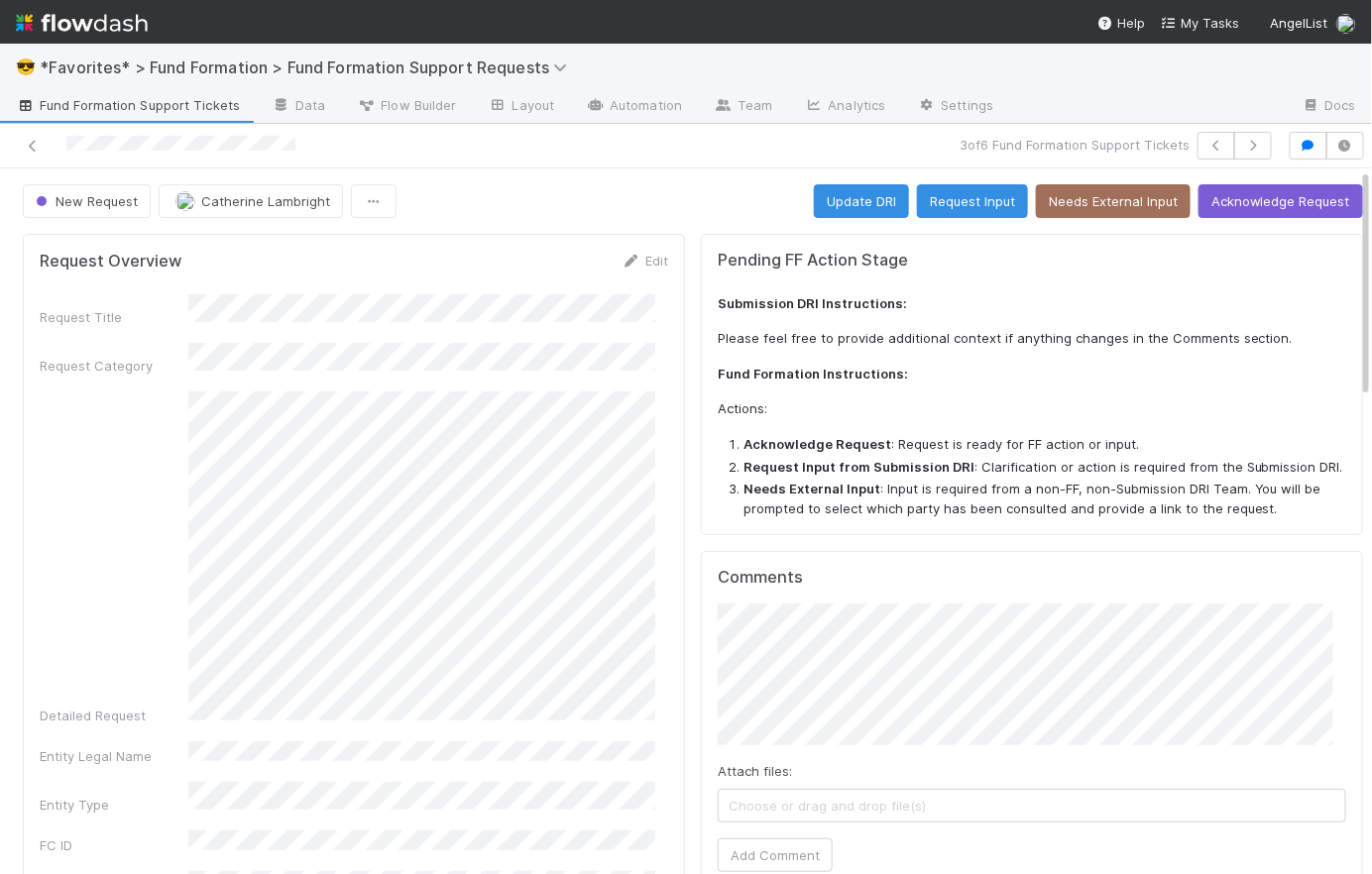 click on "New Request Catherine  Lambright  Update DRI Request Input Needs External Input Acknowledge Request" at bounding box center [693, 201] 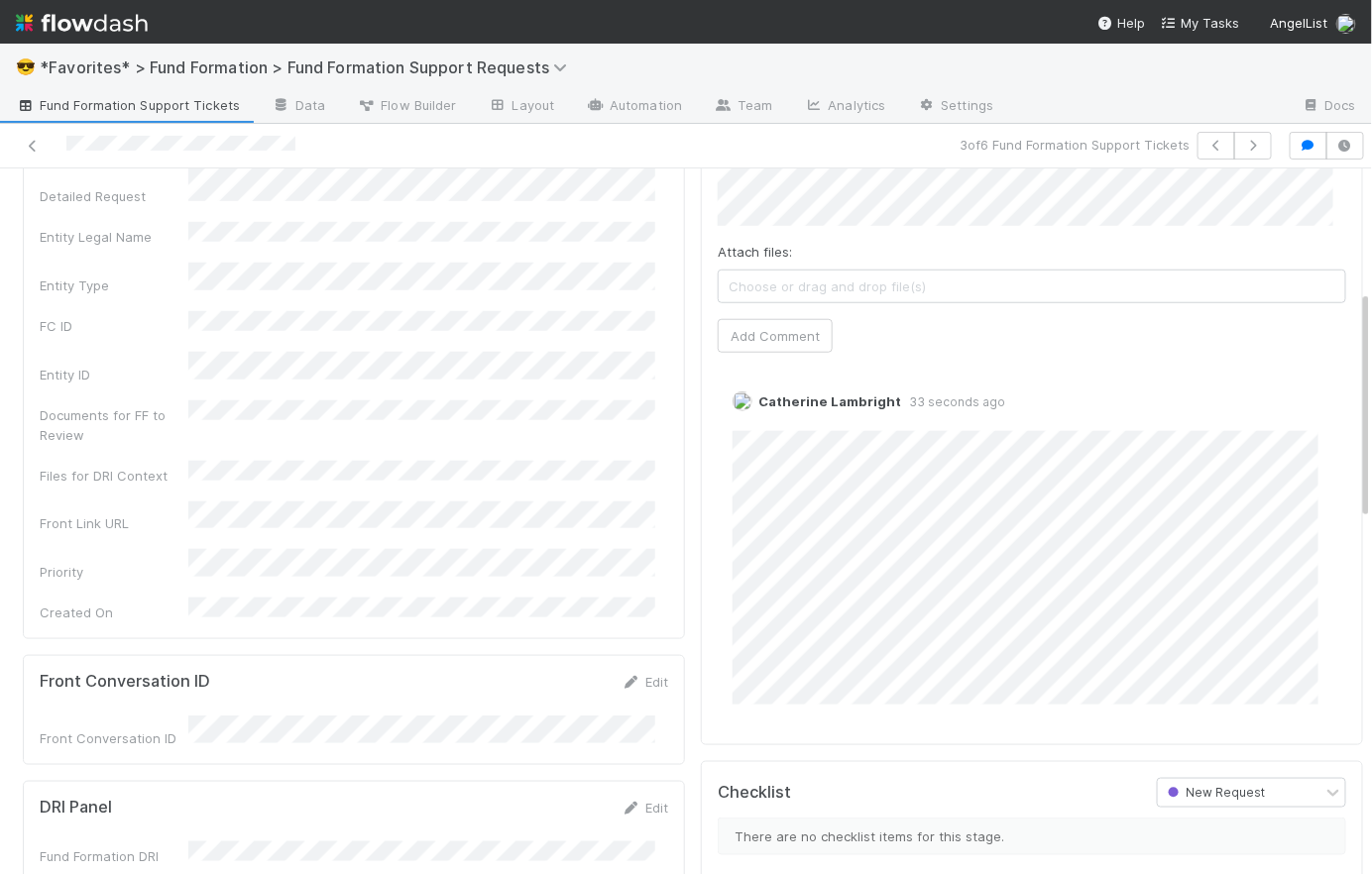 scroll, scrollTop: 0, scrollLeft: 0, axis: both 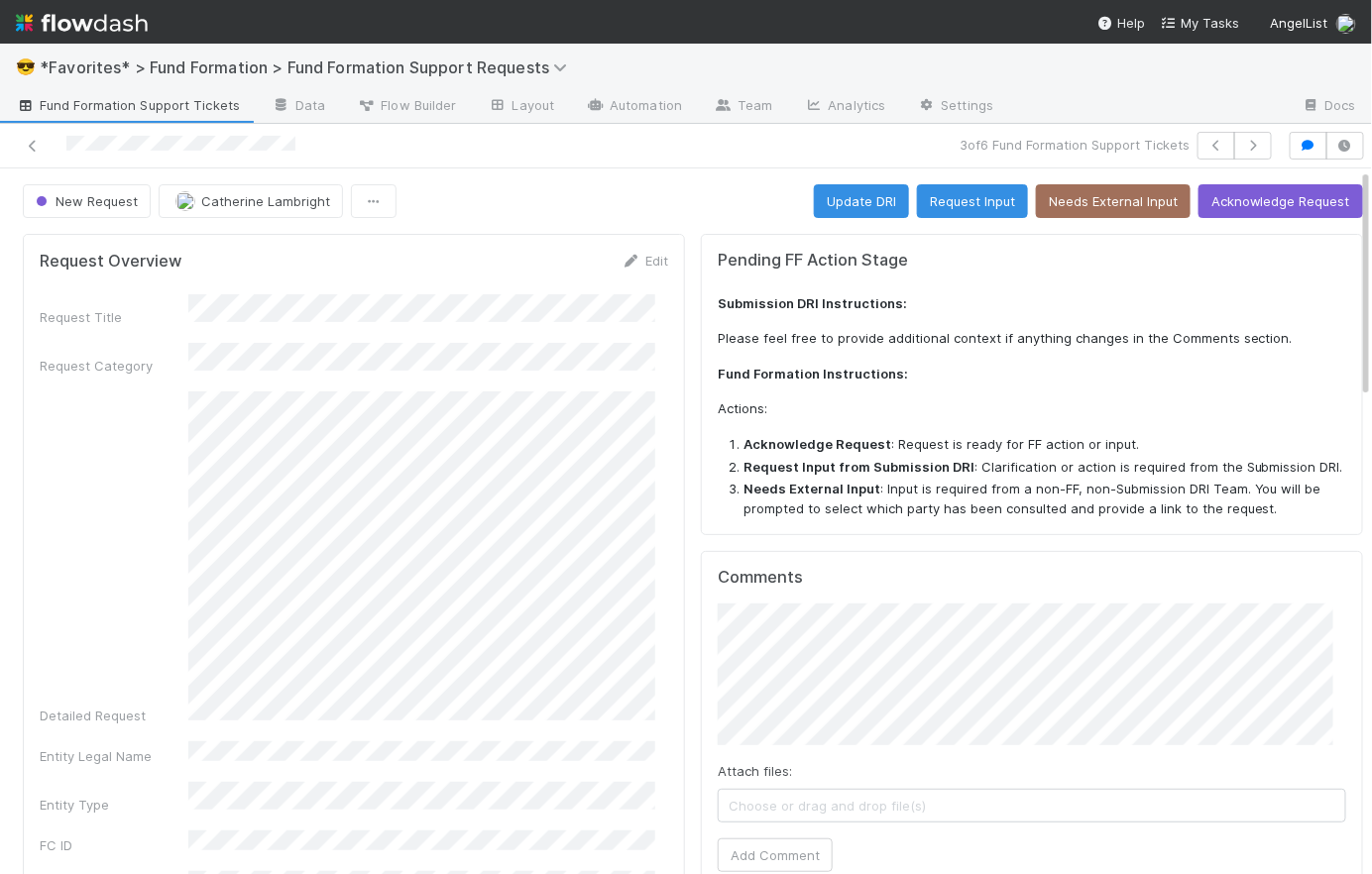 click on "Fund Formation Support Tickets" at bounding box center (128, 105) 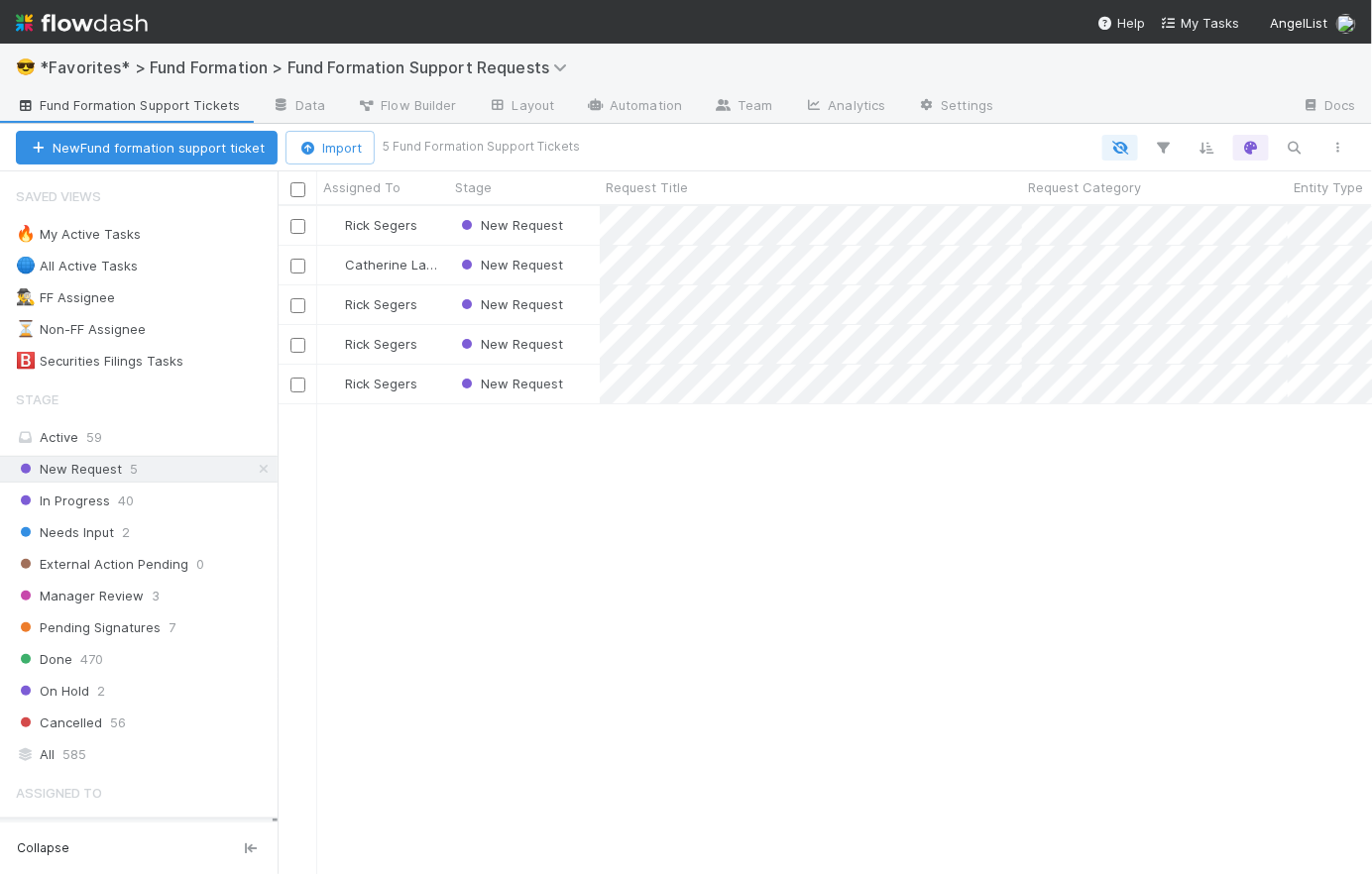 scroll, scrollTop: 14, scrollLeft: 15, axis: both 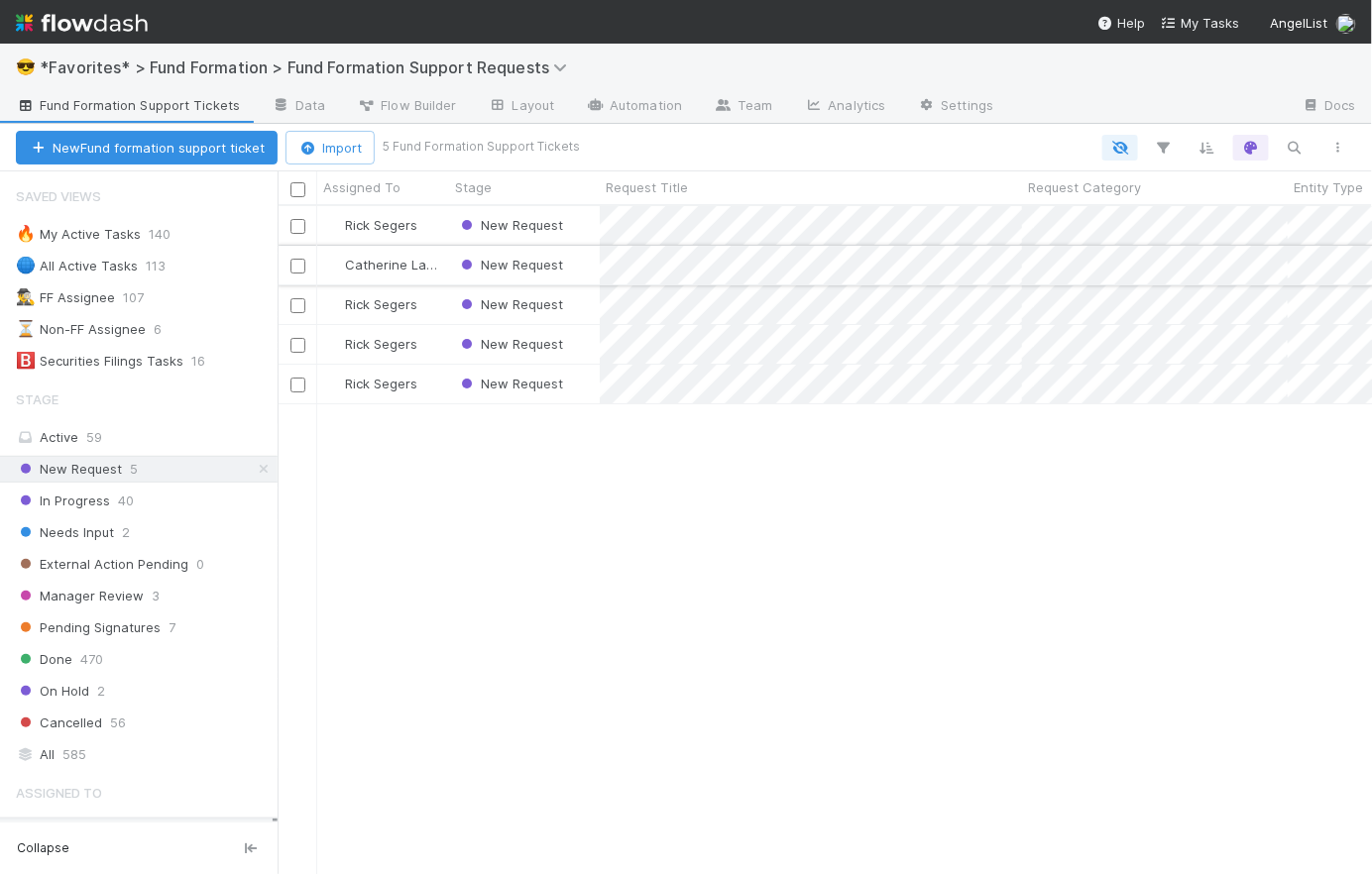 click on "New Request" at bounding box center [524, 265] 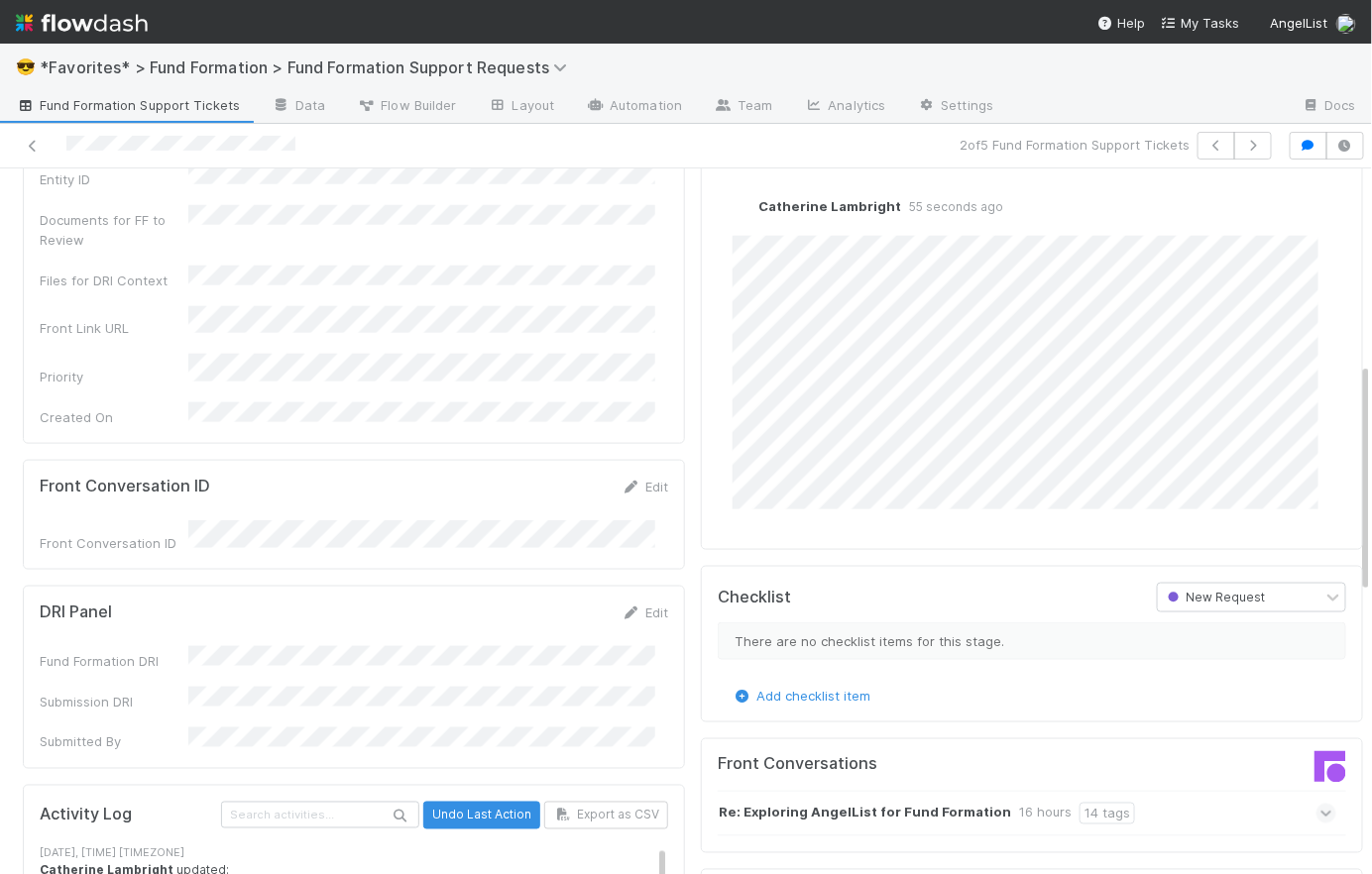 scroll, scrollTop: 0, scrollLeft: 0, axis: both 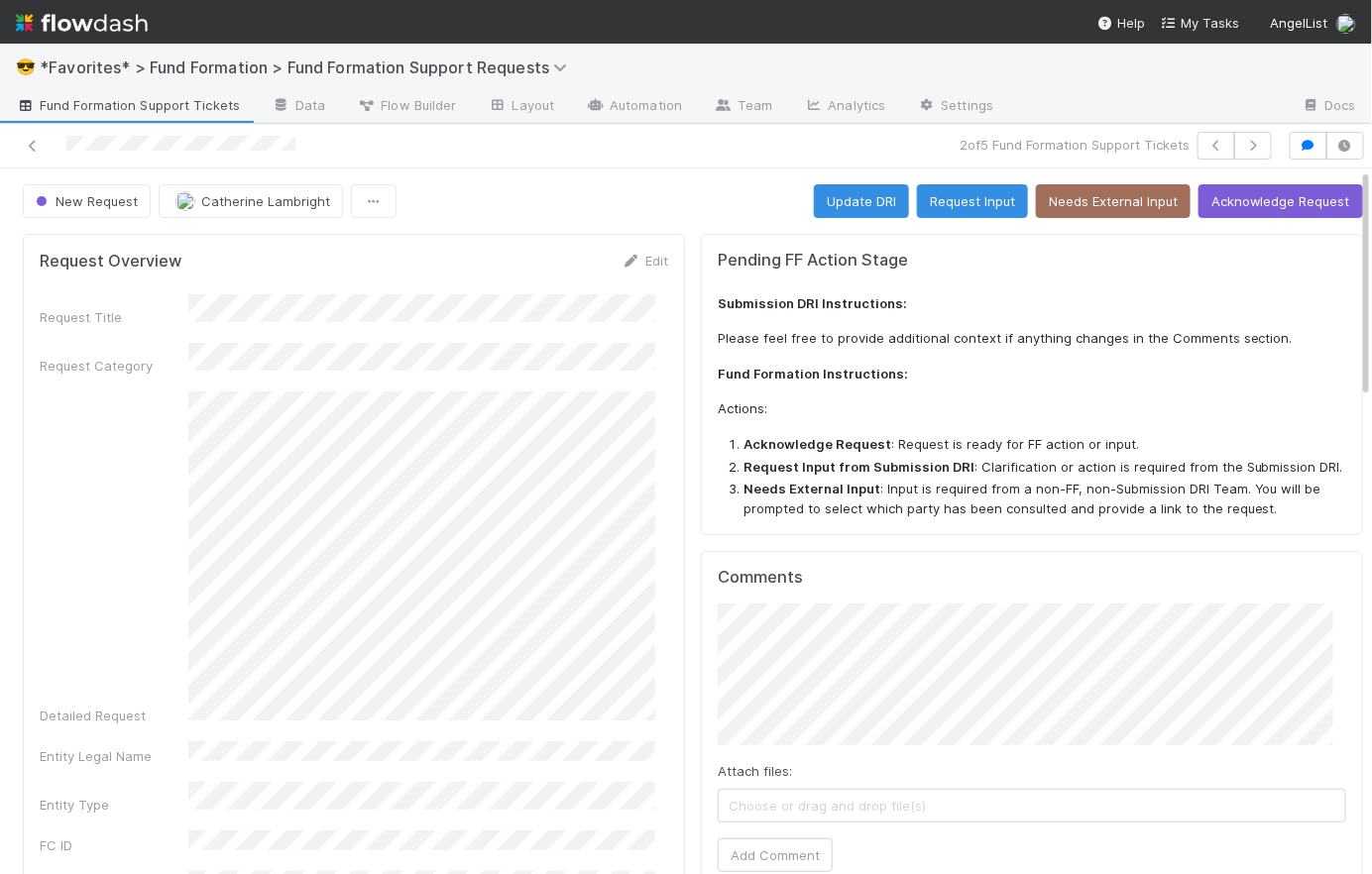 click on "New Request Catherine  Lambright  Update DRI Request Input Needs External Input Acknowledge Request" at bounding box center (693, 201) 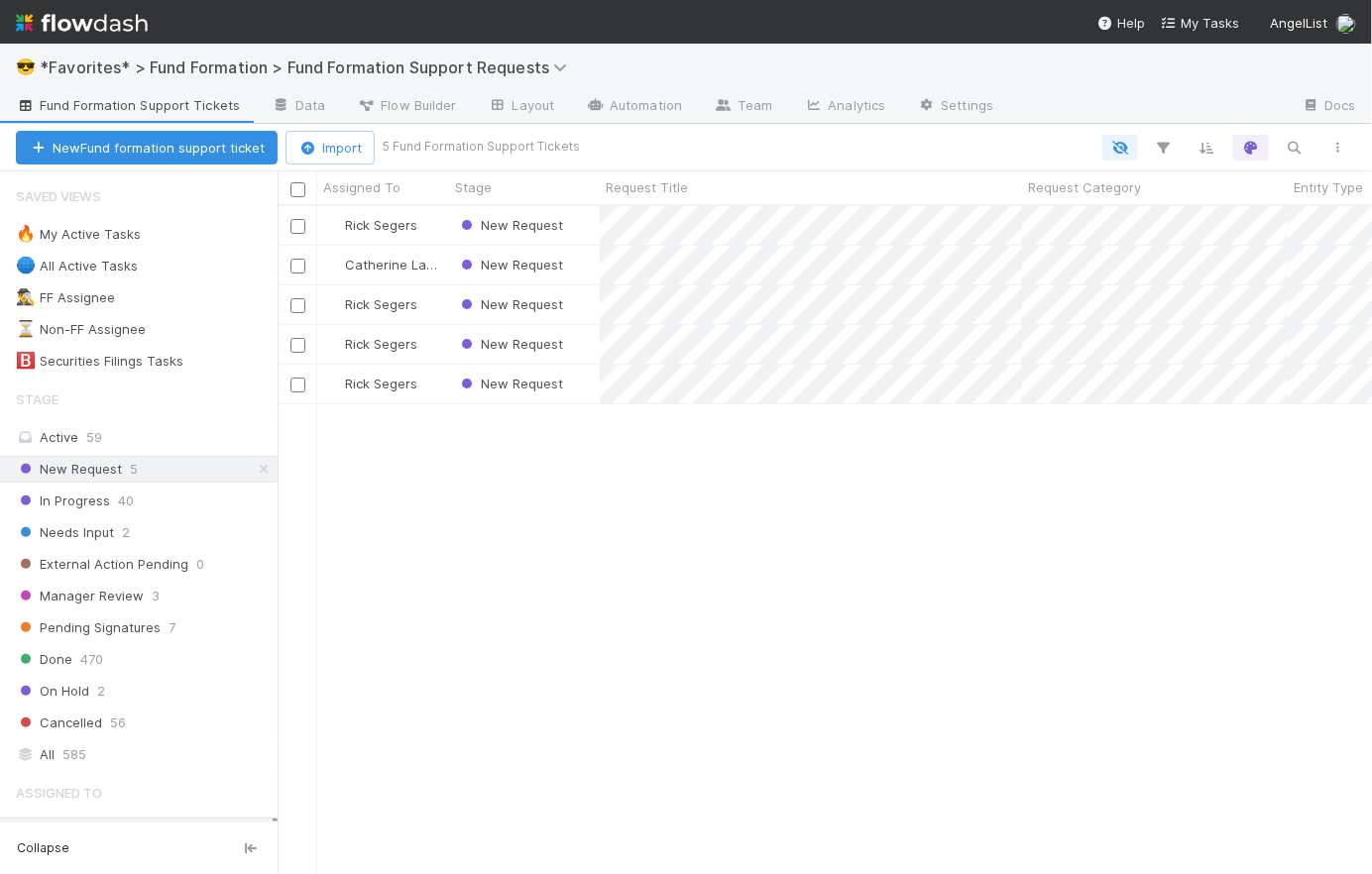 scroll, scrollTop: 14, scrollLeft: 15, axis: both 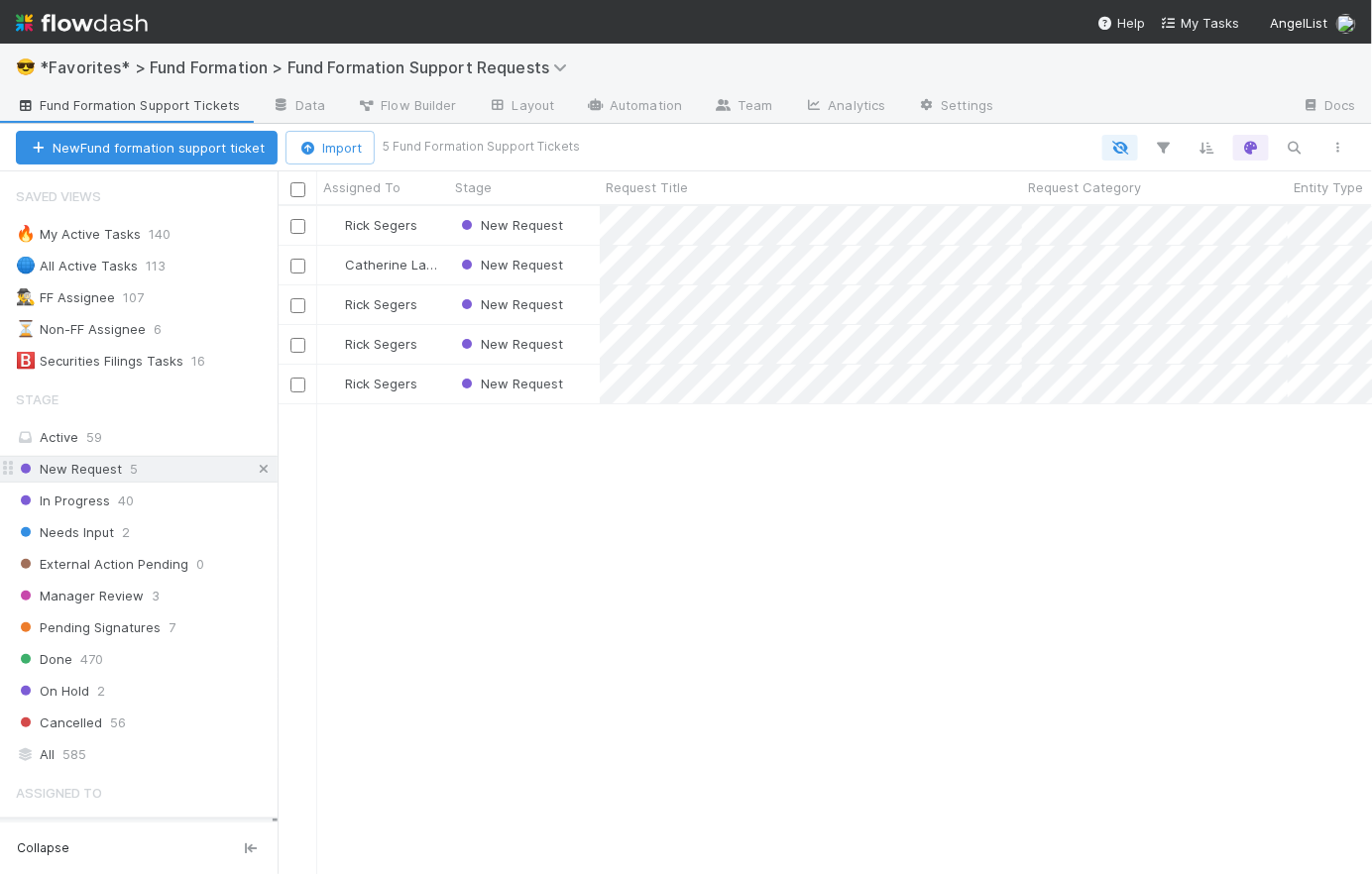 click at bounding box center [264, 469] 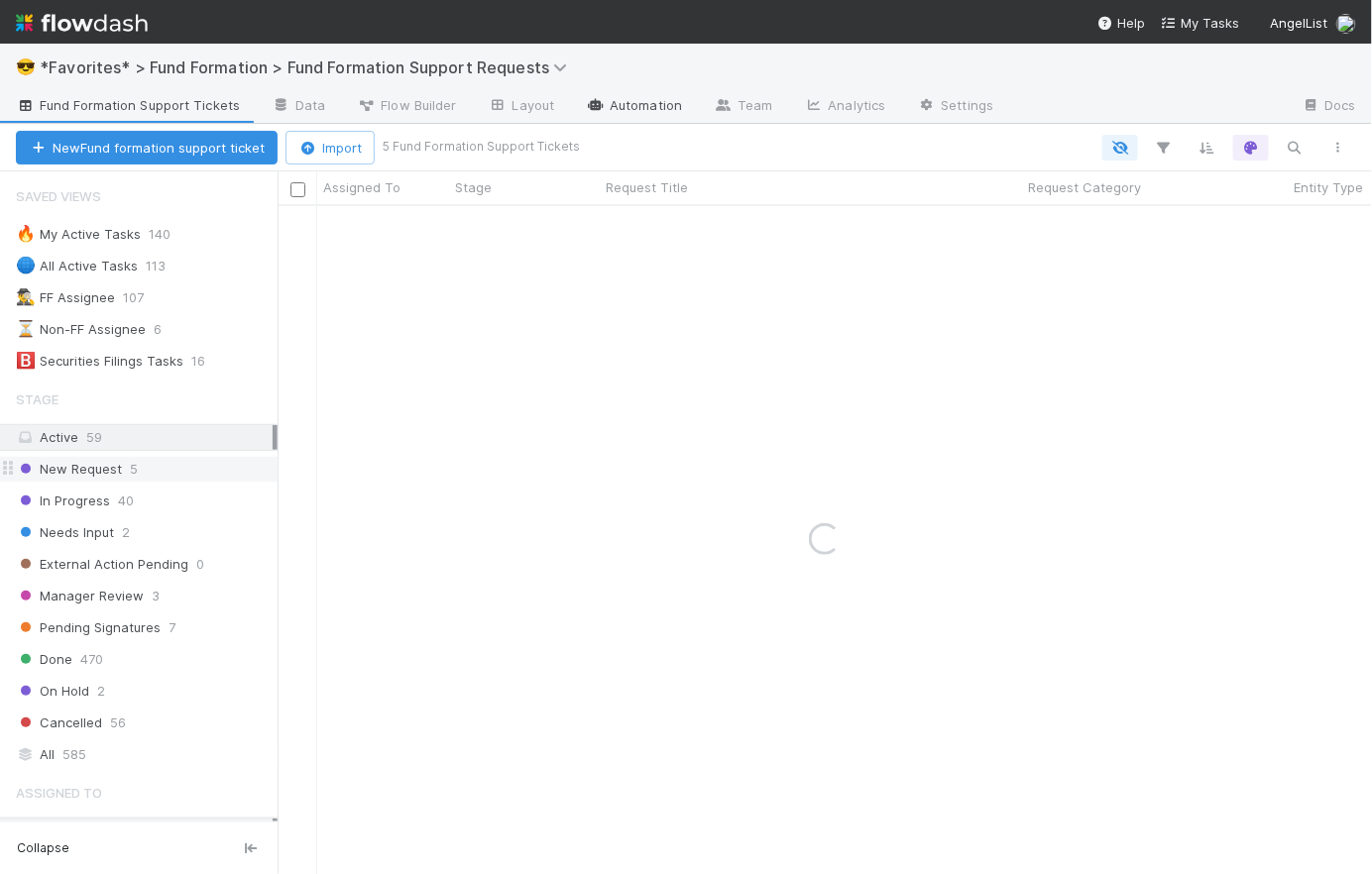 click on "Automation" at bounding box center (633, 107) 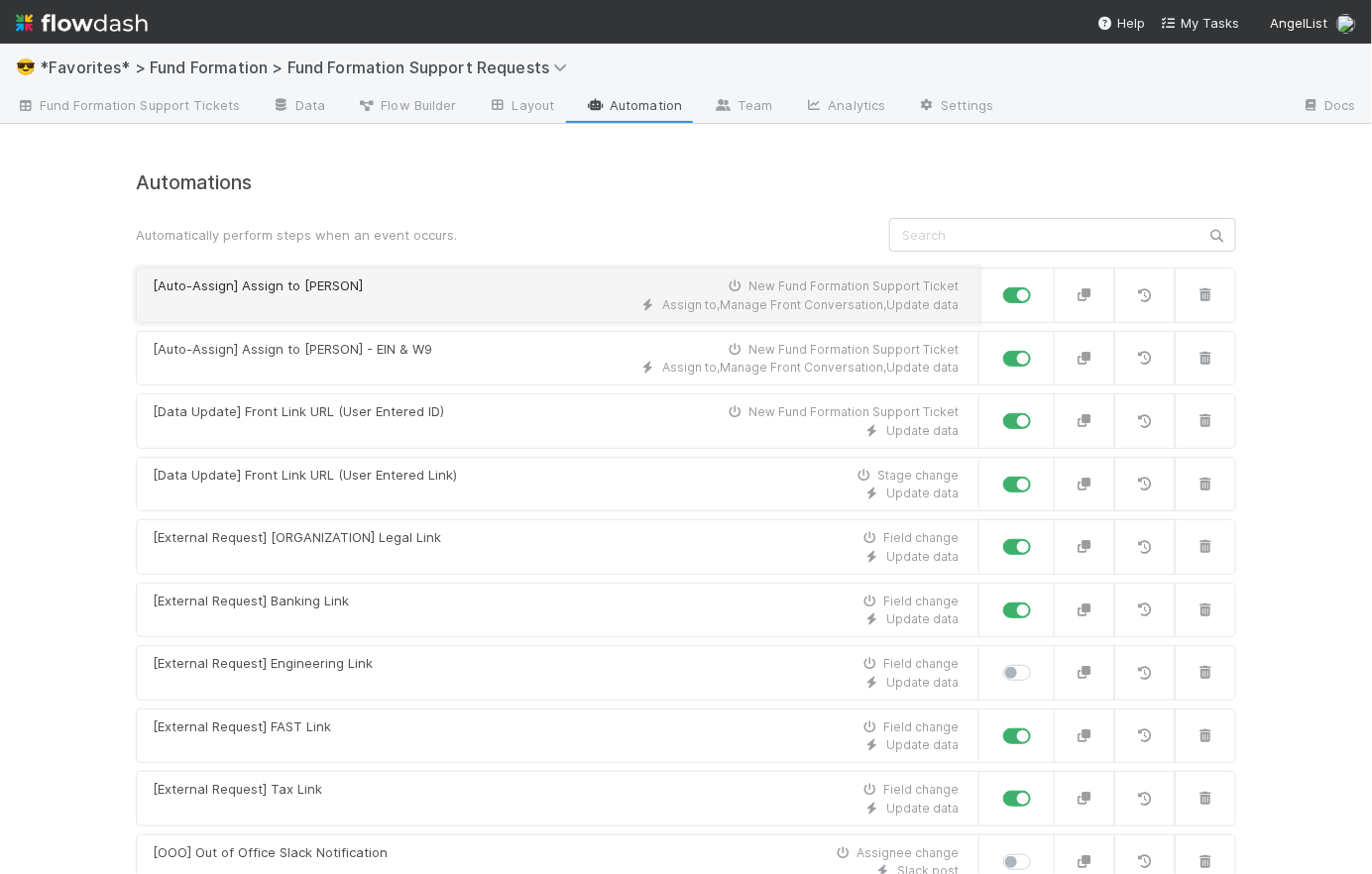 click on "[Auto-Assign] Assign to Catherine New Fund Formation Support Ticket" at bounding box center (555, 286) 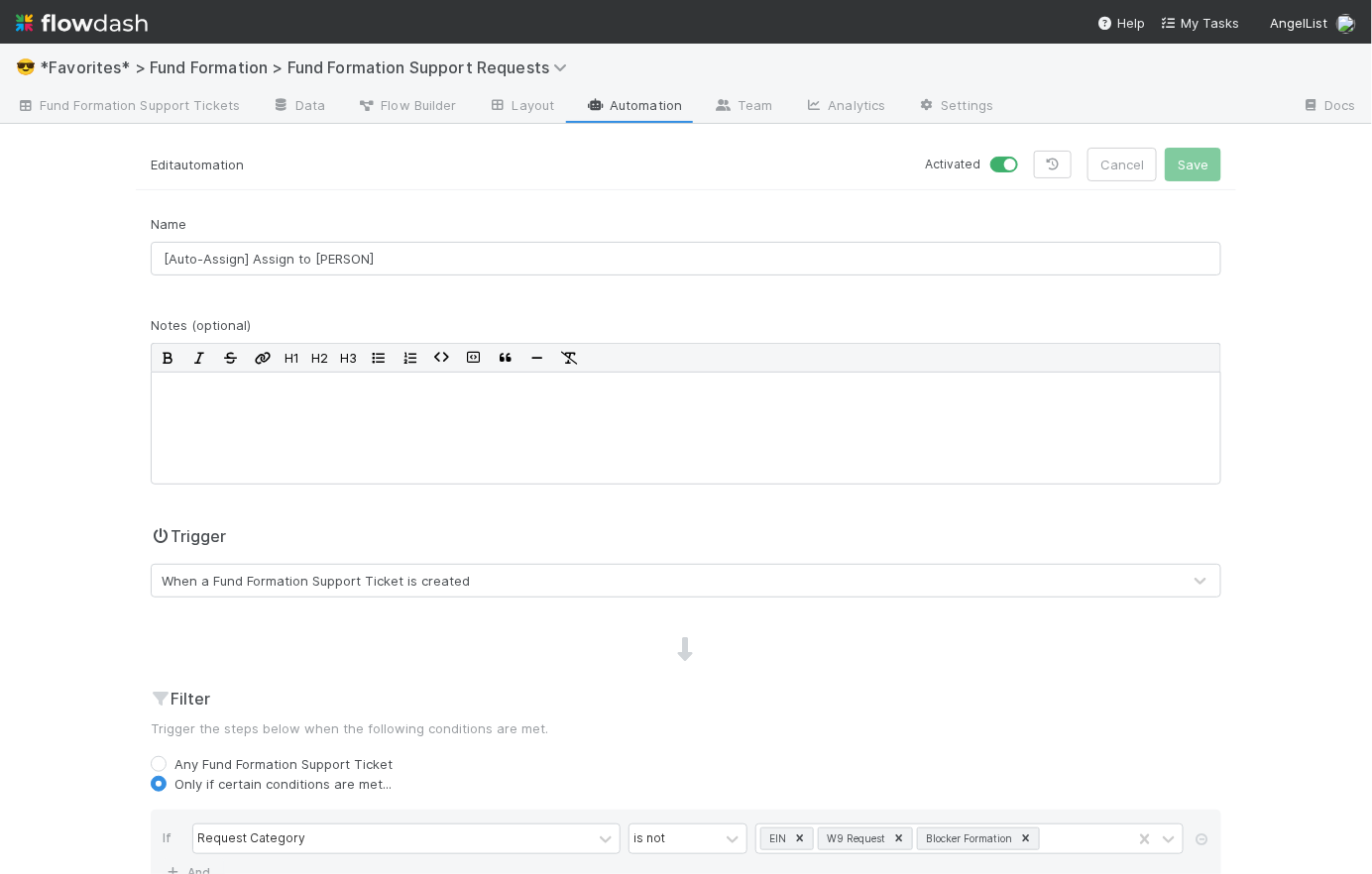 scroll, scrollTop: 616, scrollLeft: 0, axis: vertical 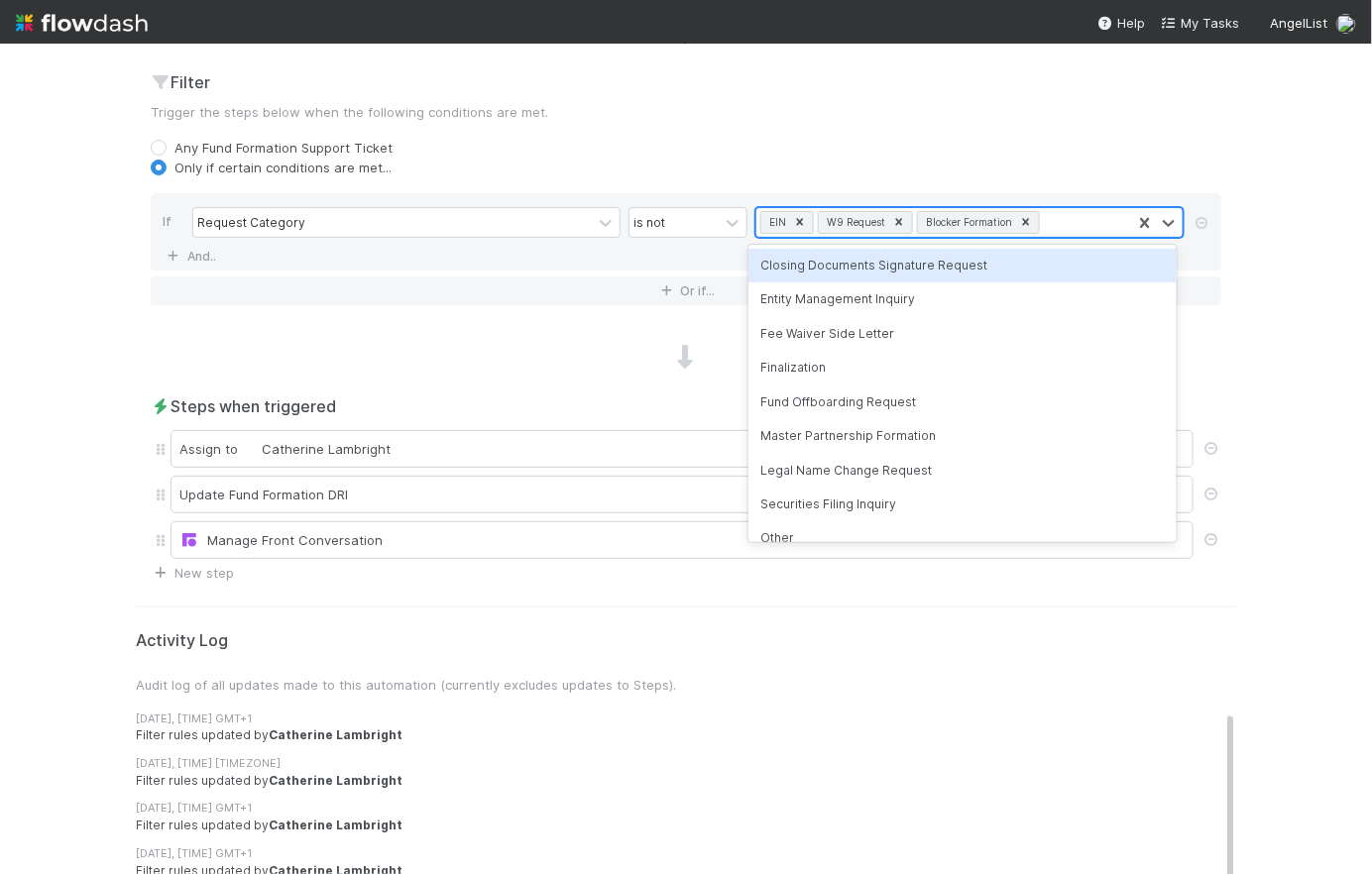 click on "EIN W9 Request Blocker Formation" at bounding box center [944, 222] 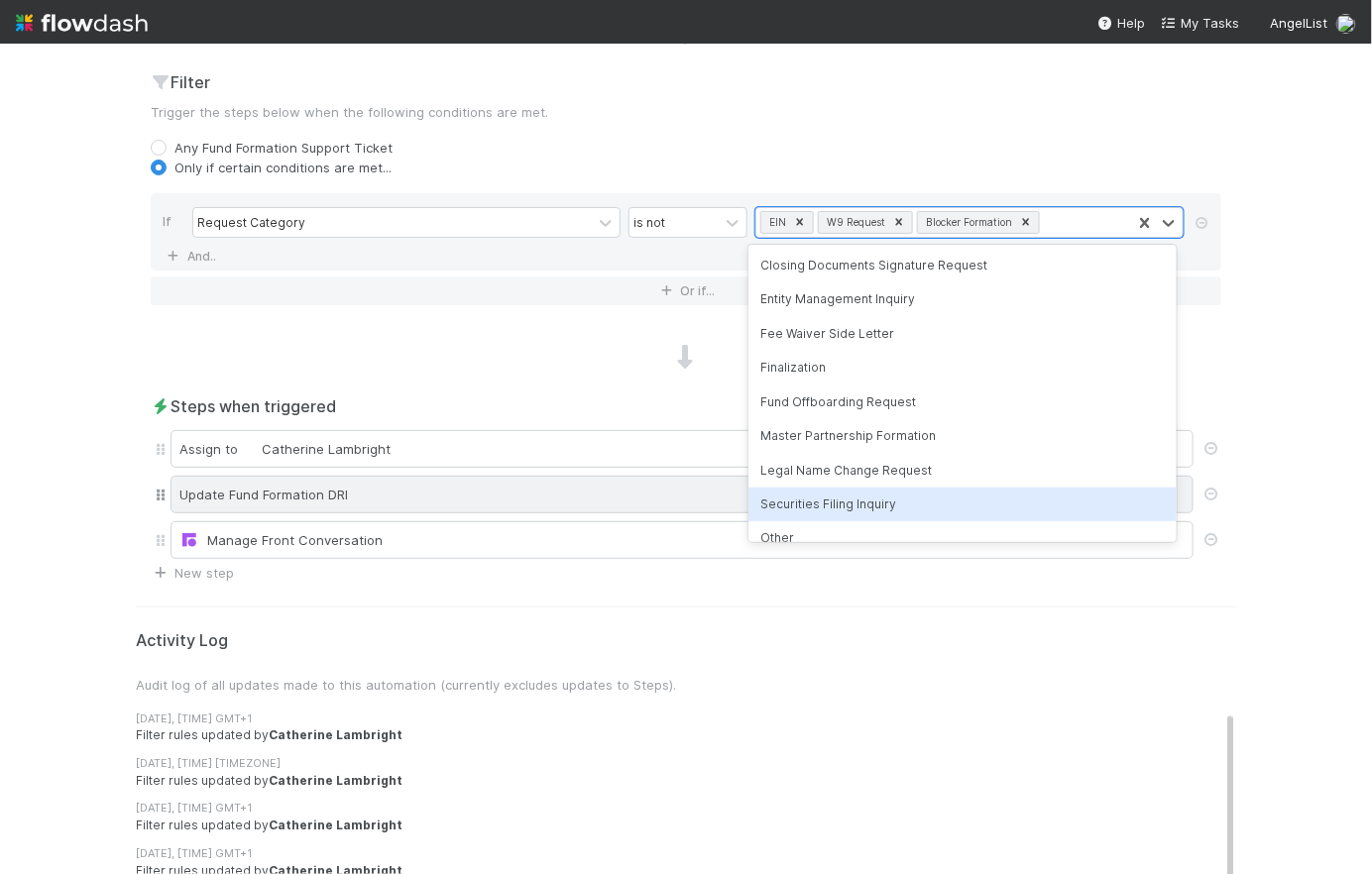 click on "Securities Filing Inquiry" at bounding box center (963, 504) 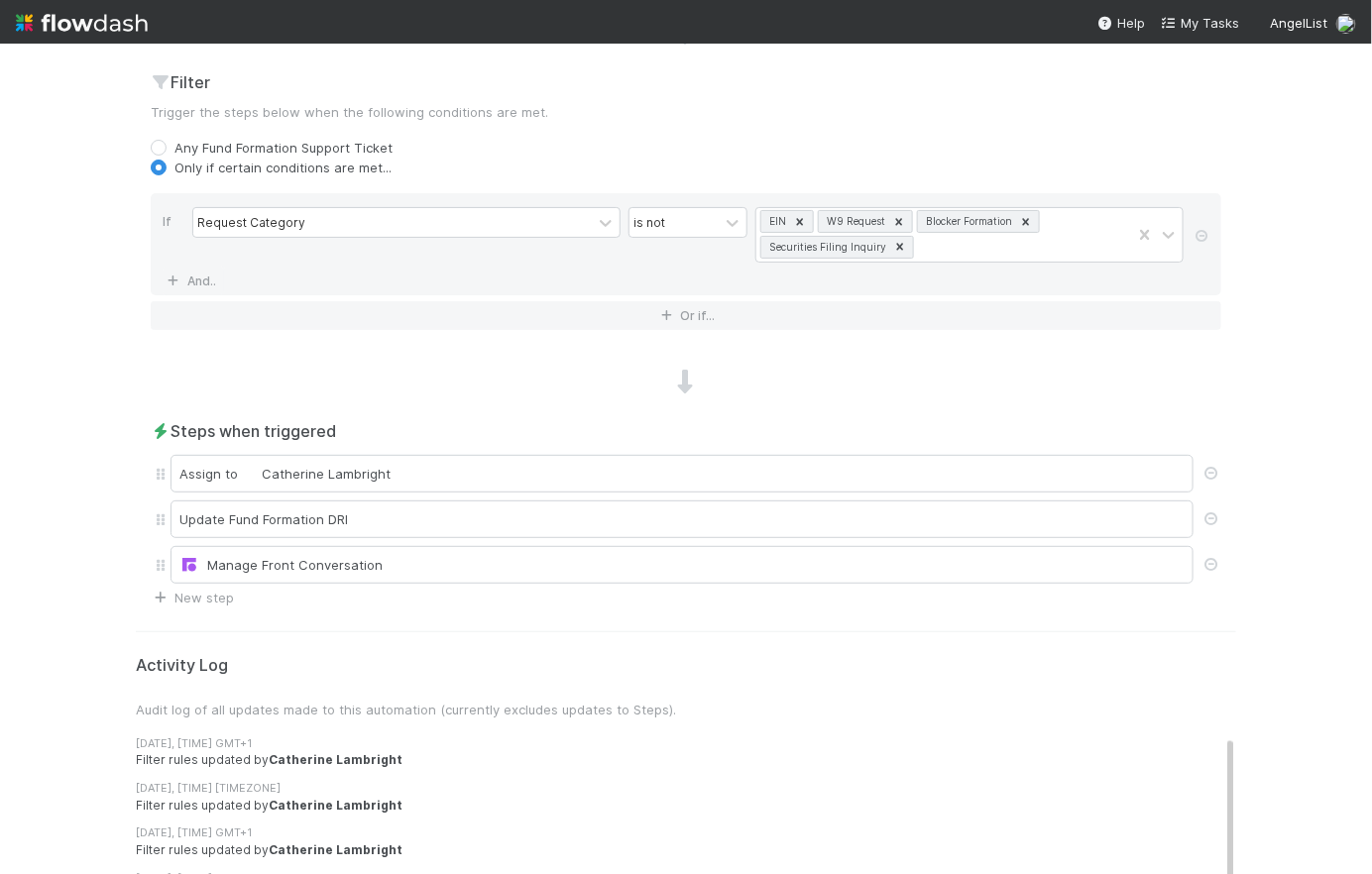 click at bounding box center [686, 382] 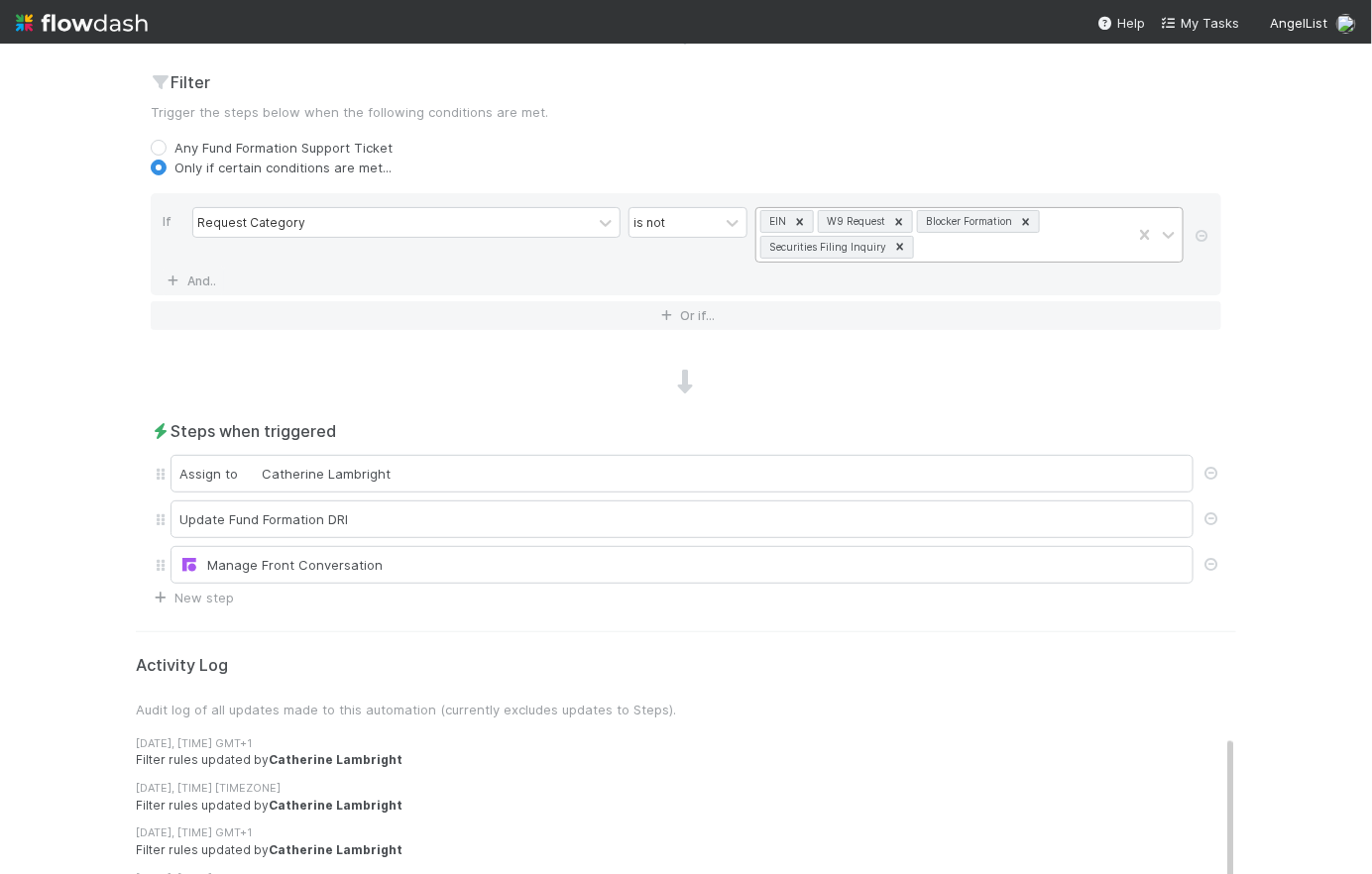 scroll, scrollTop: 0, scrollLeft: 0, axis: both 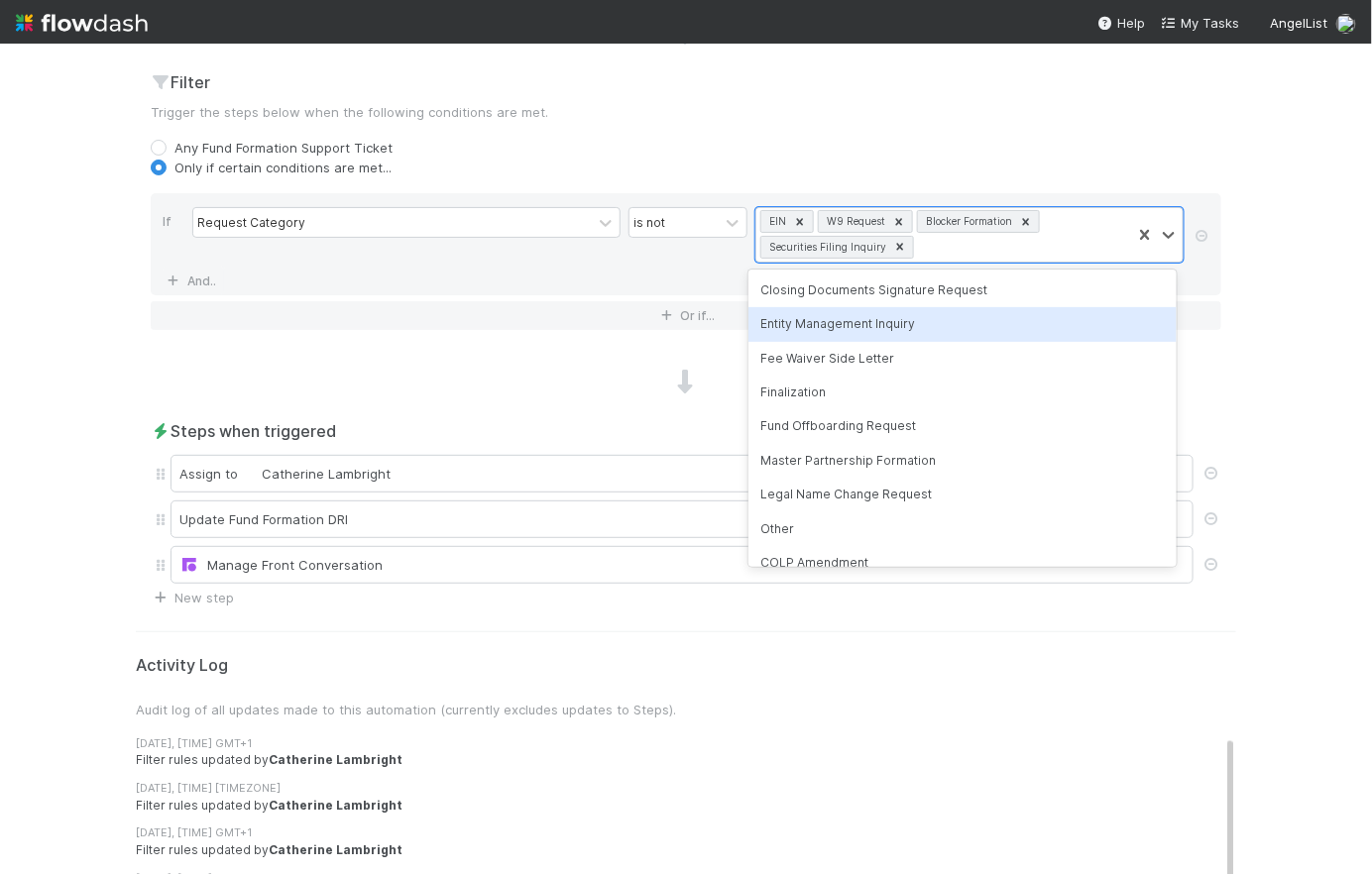 click at bounding box center (686, 382) 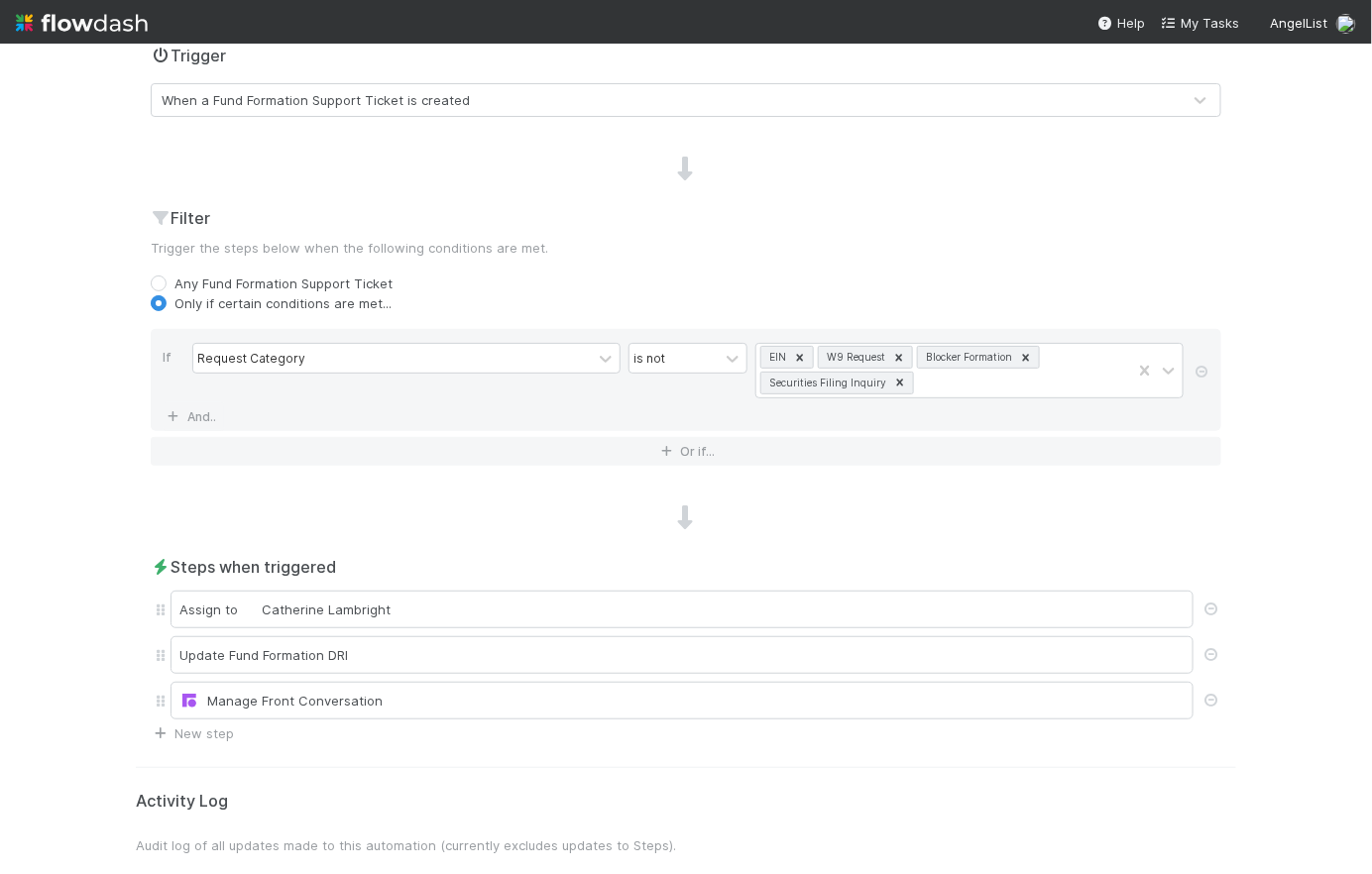 scroll, scrollTop: 0, scrollLeft: 0, axis: both 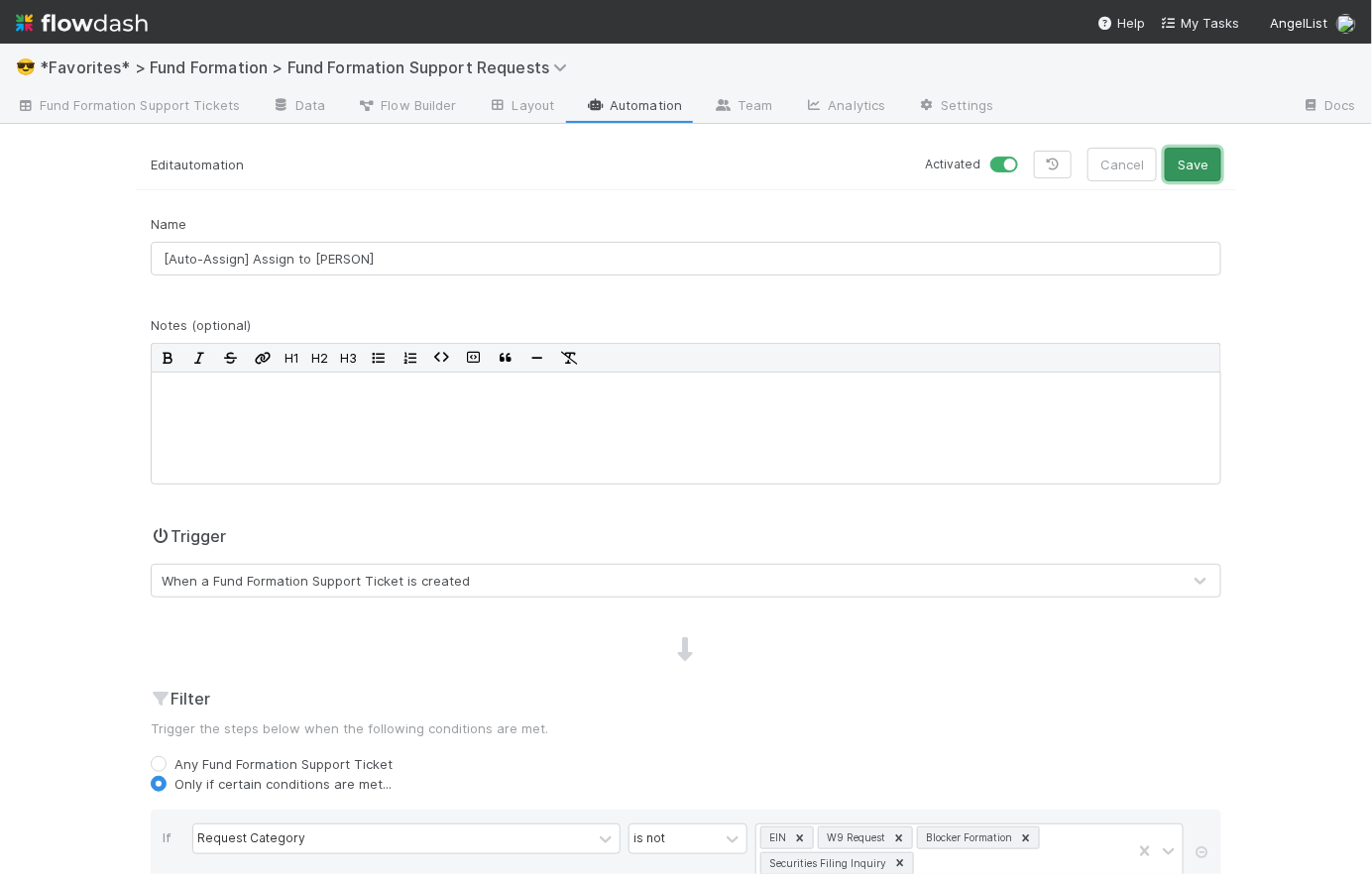 click on "Save" at bounding box center [1193, 164] 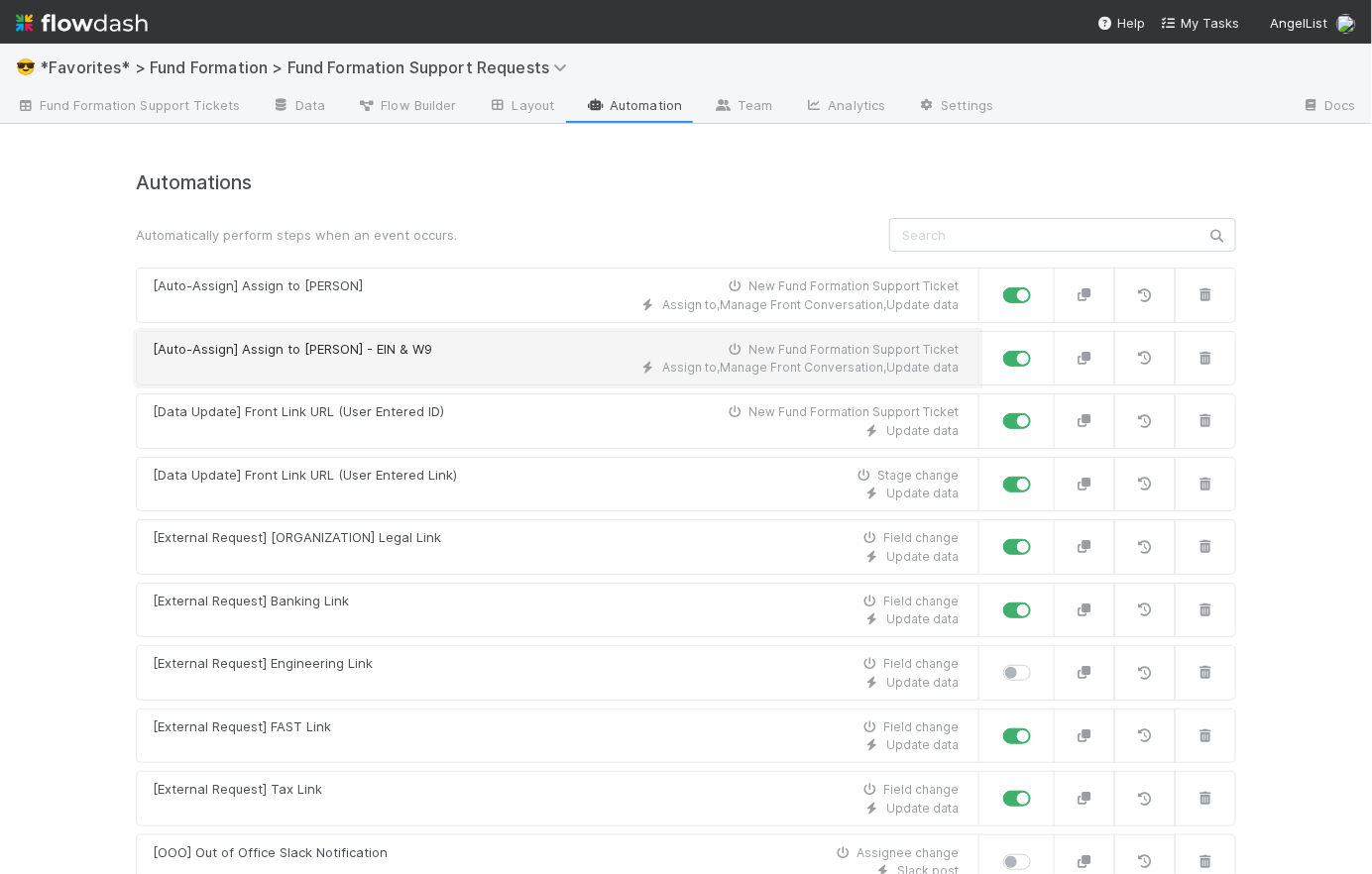 click on "Assign to ,  Manage Front Conversation ,  Update data" at bounding box center (555, 368) 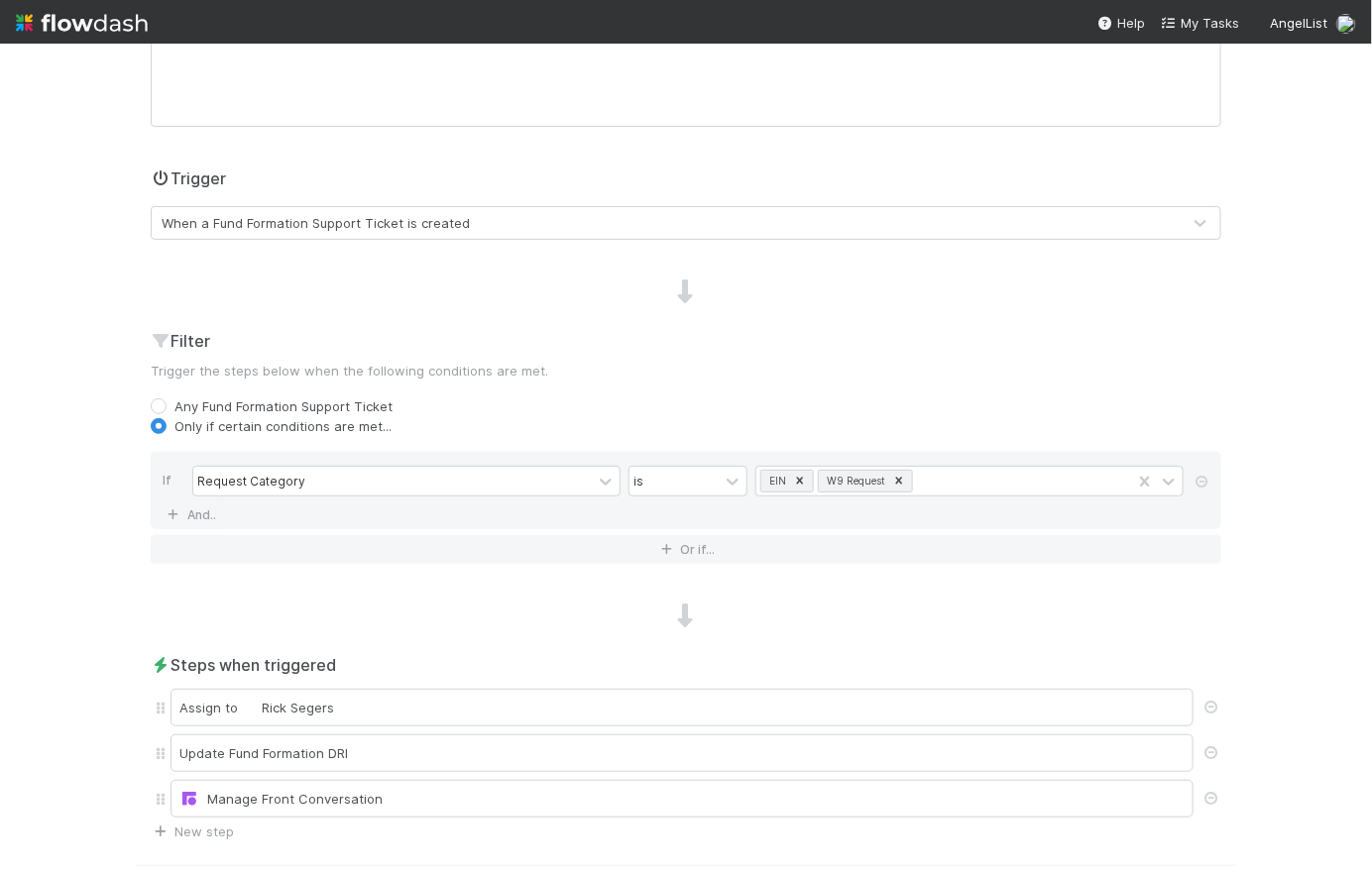 scroll, scrollTop: 640, scrollLeft: 0, axis: vertical 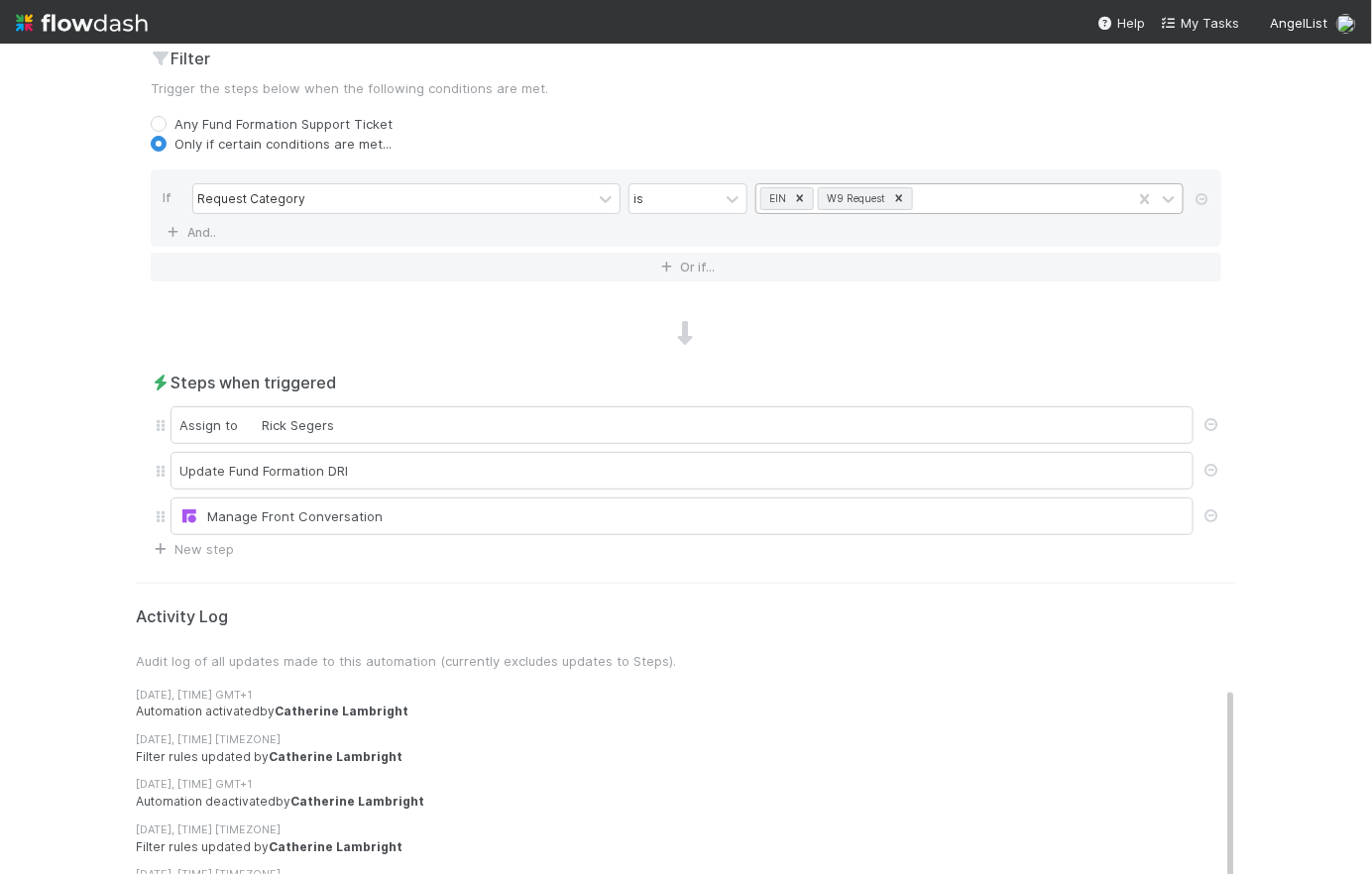 click on "EIN W9 Request" at bounding box center (944, 198) 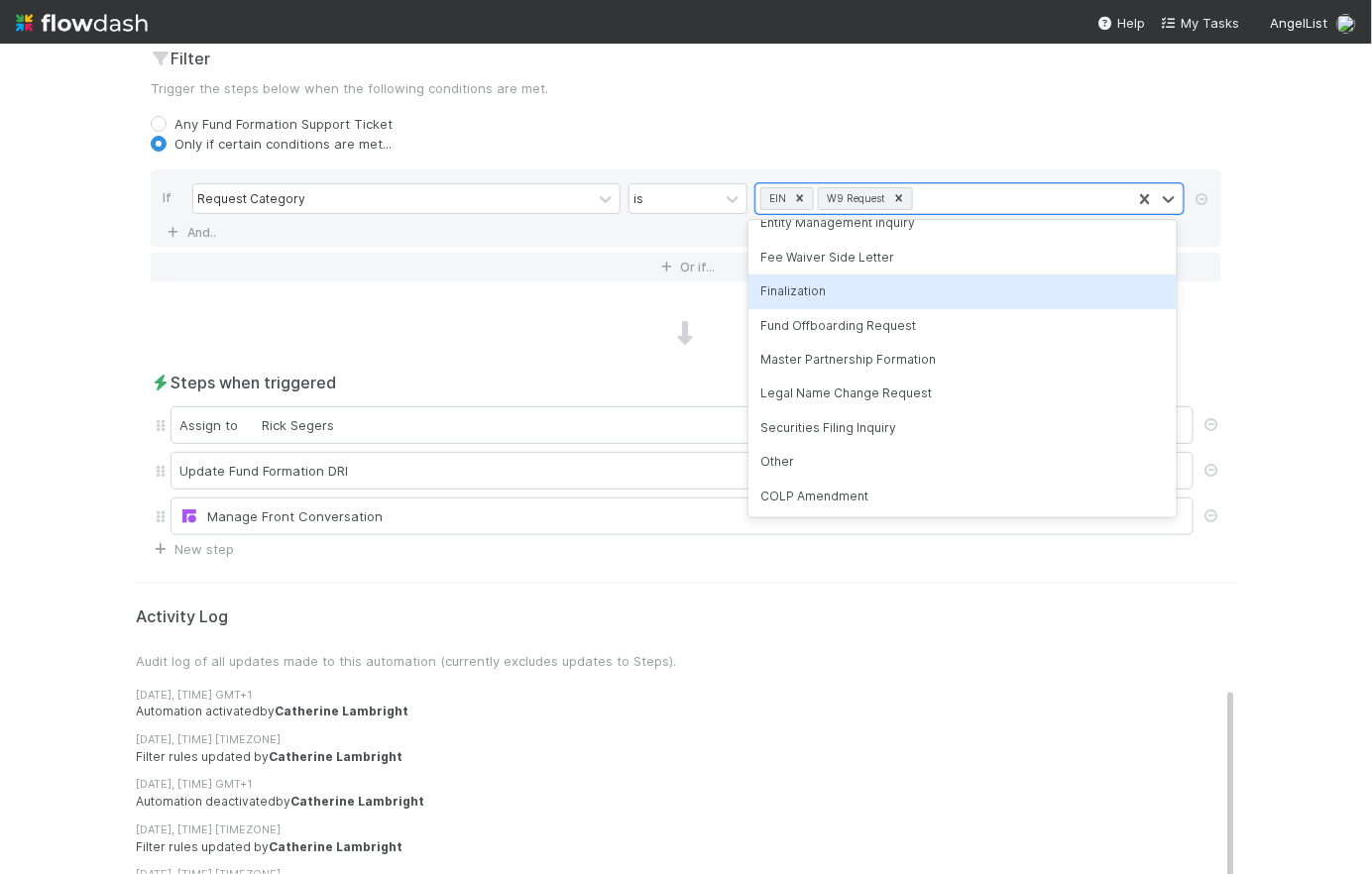 scroll, scrollTop: 0, scrollLeft: 0, axis: both 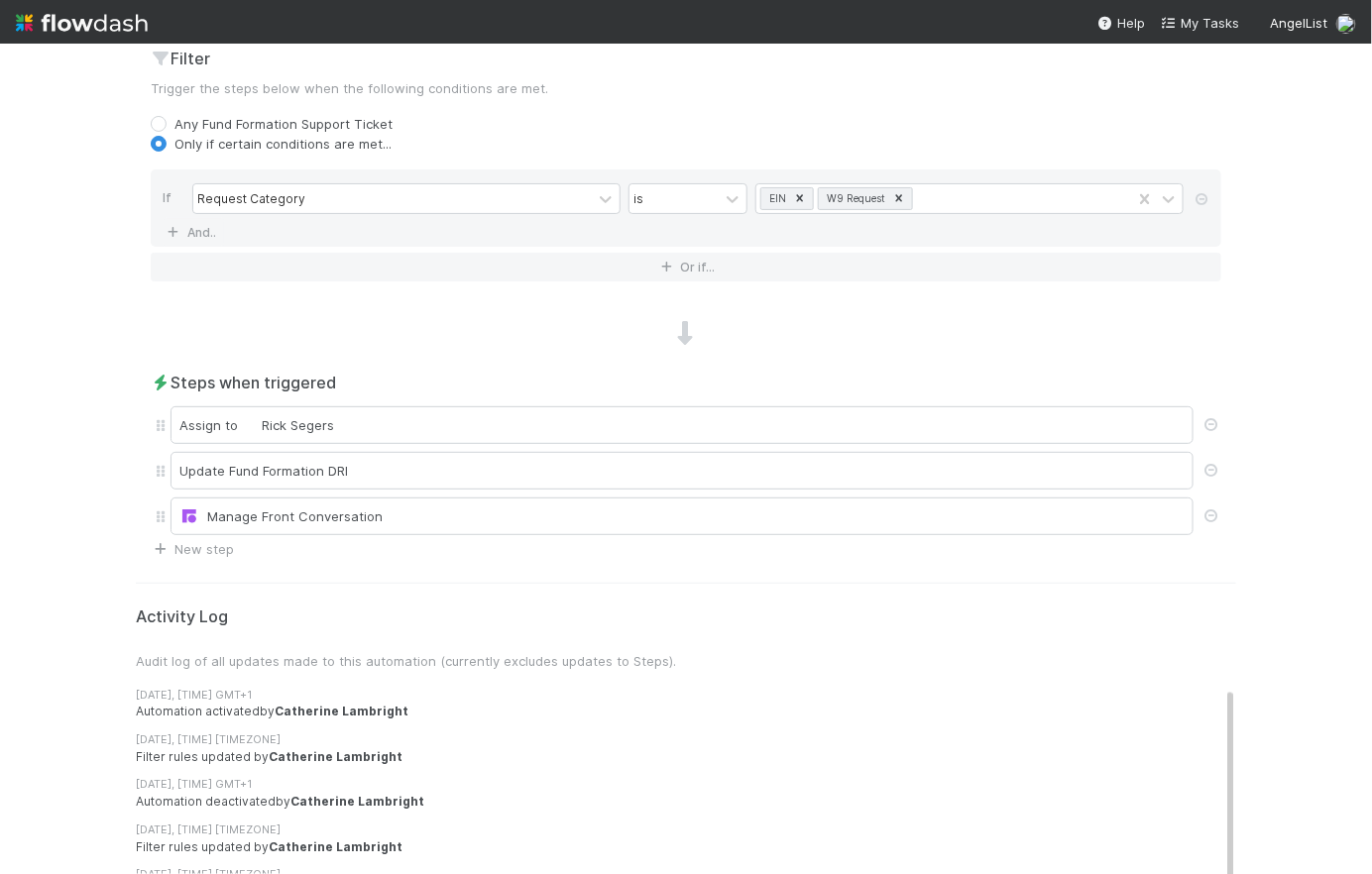 click on "Filter Trigger the steps below when the following conditions are met. Any Fund Formation Support Ticket Only if certain conditions are met... If Request Category is EIN W9 Request And.. Or if..." at bounding box center (686, 171) 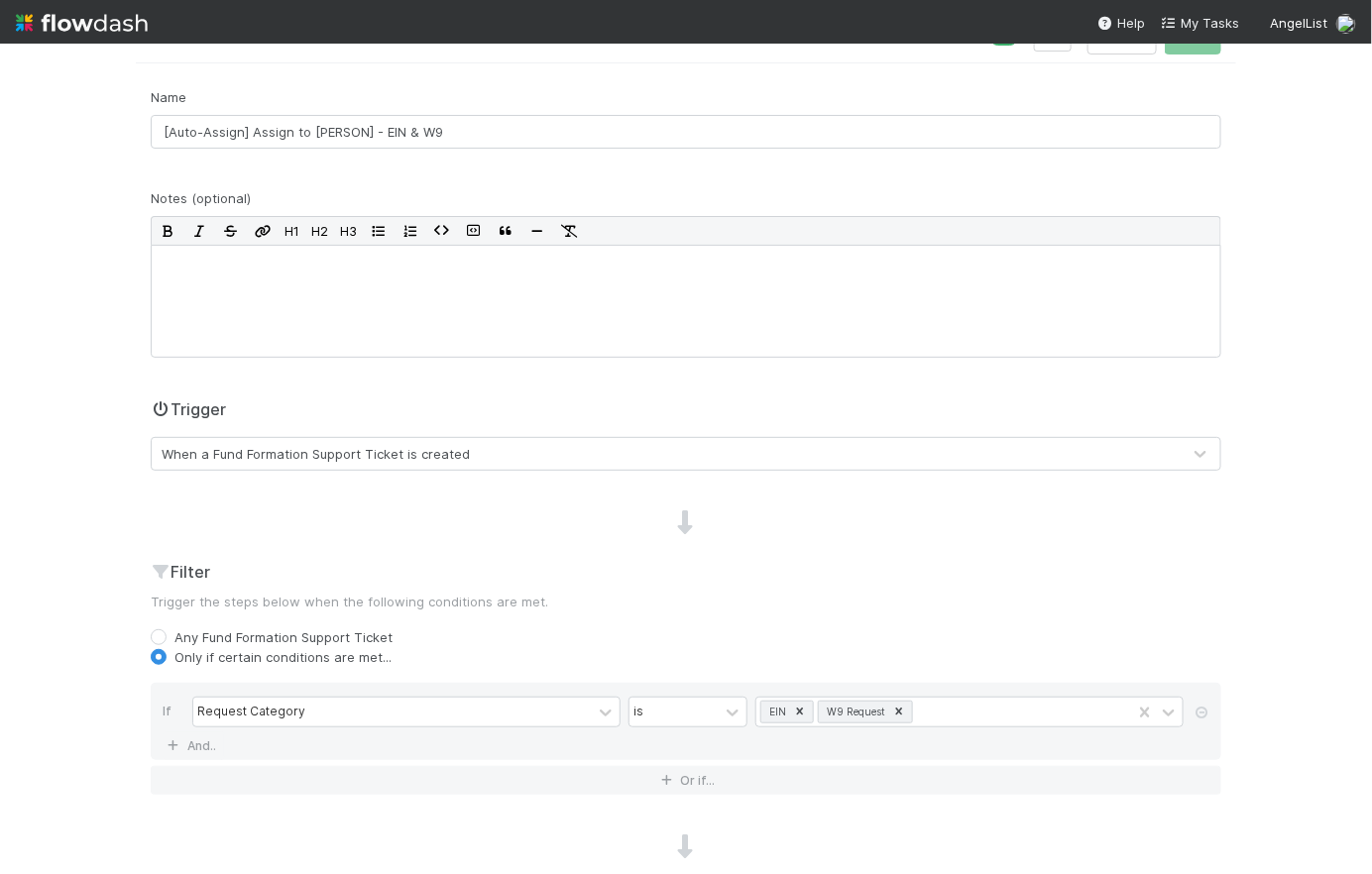 scroll, scrollTop: 382, scrollLeft: 0, axis: vertical 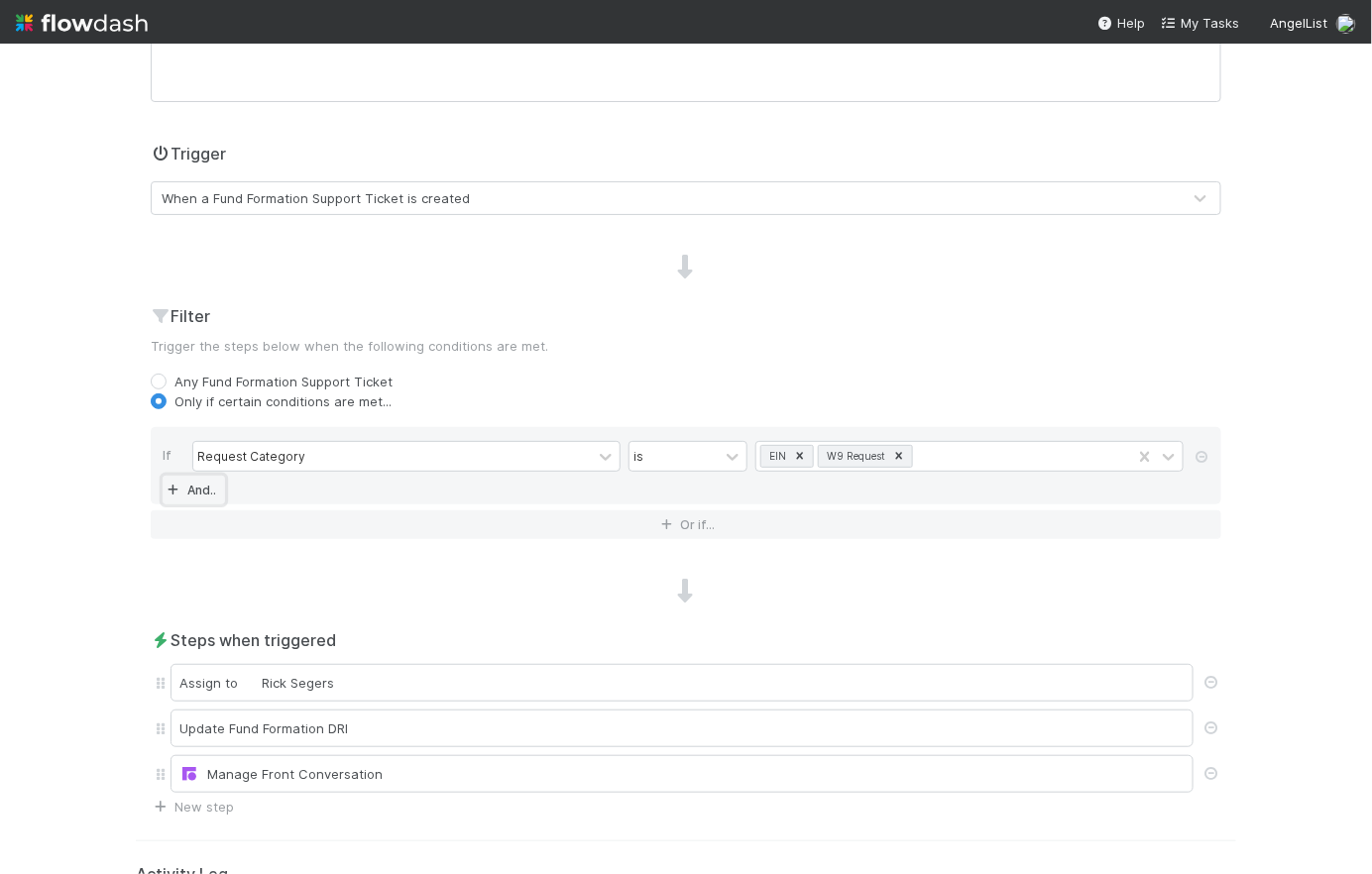 click on "And.." at bounding box center [193, 490] 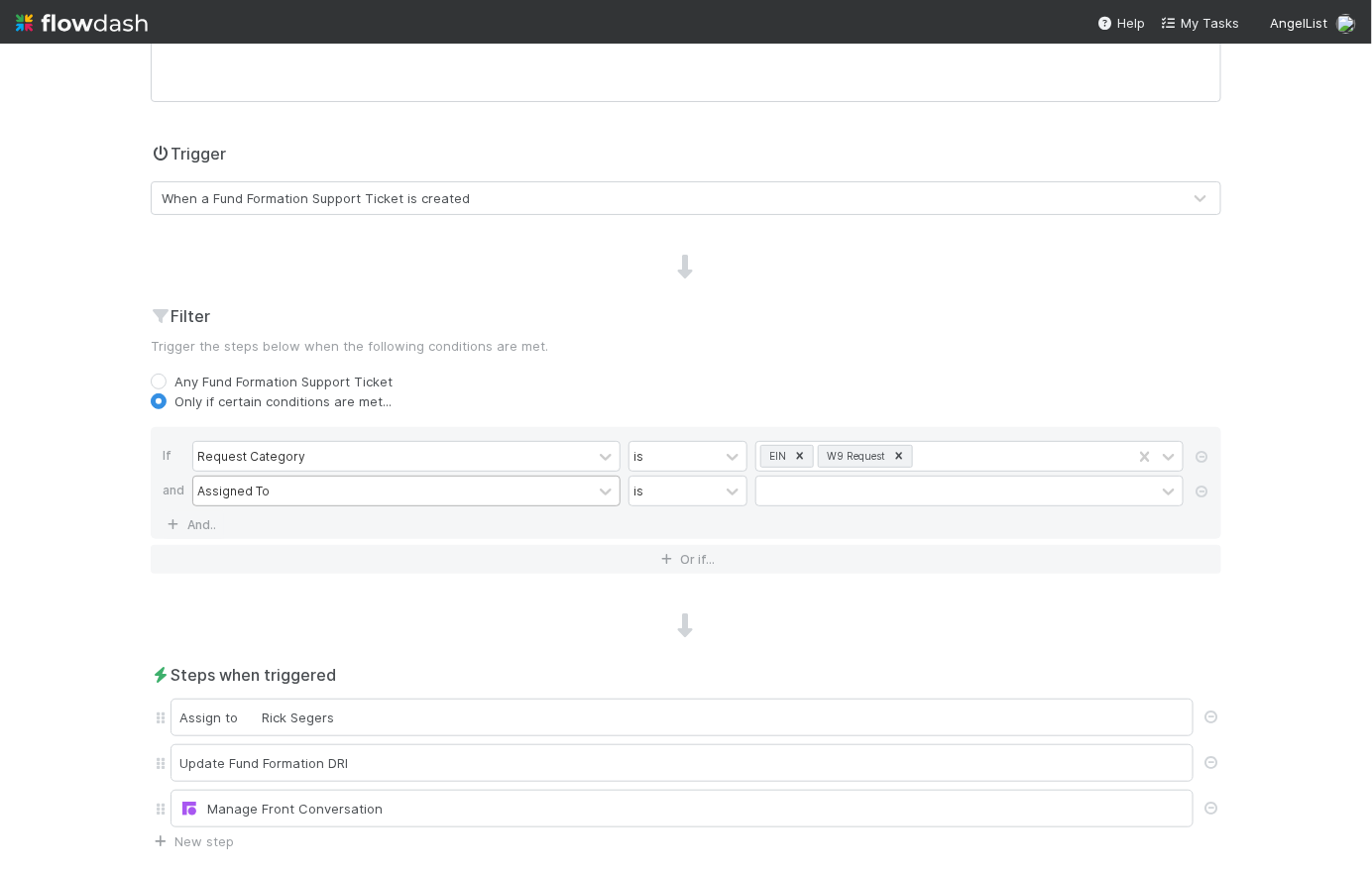 click on "Assigned To" at bounding box center (393, 491) 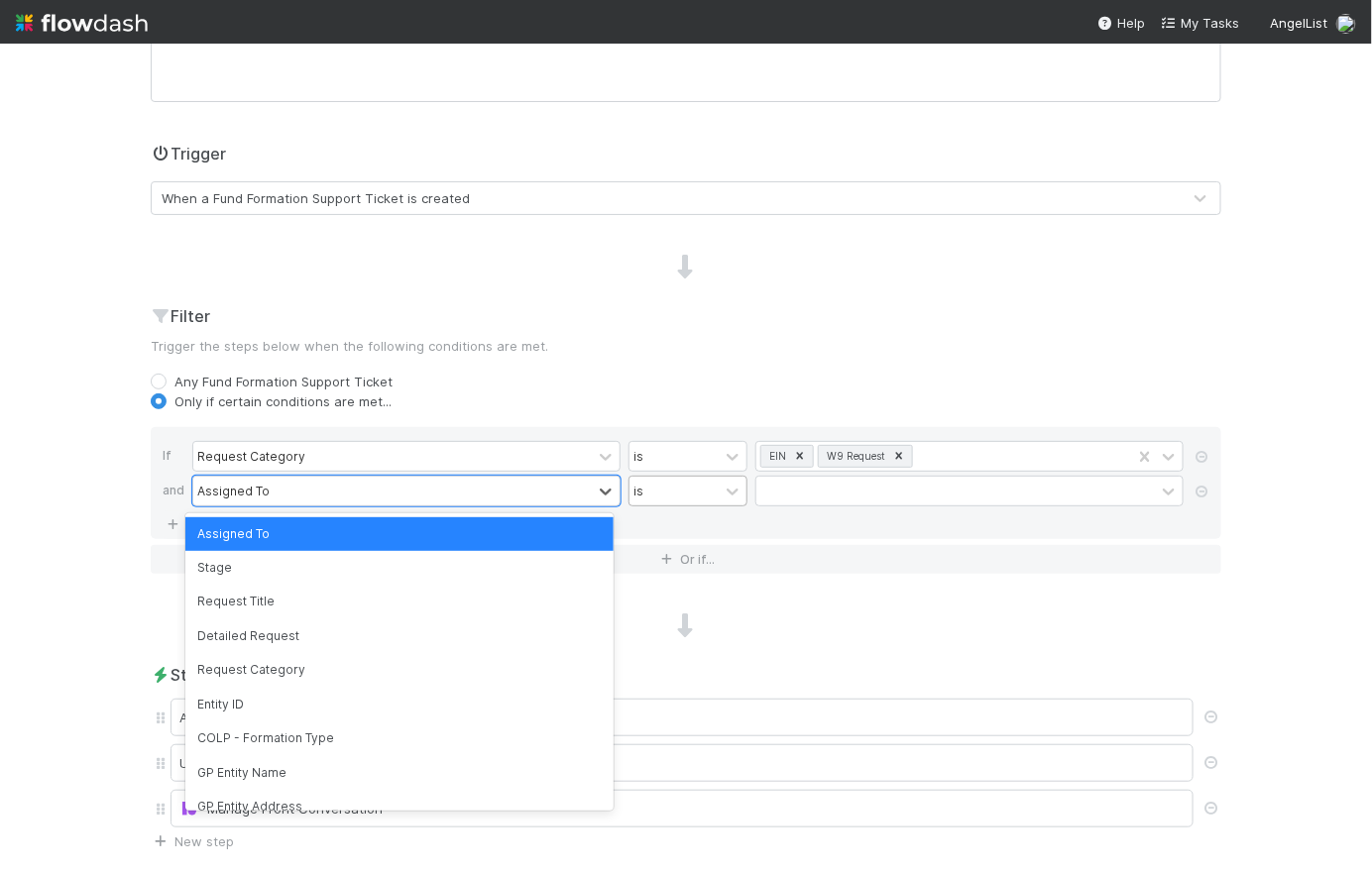 click on "is" at bounding box center [674, 491] 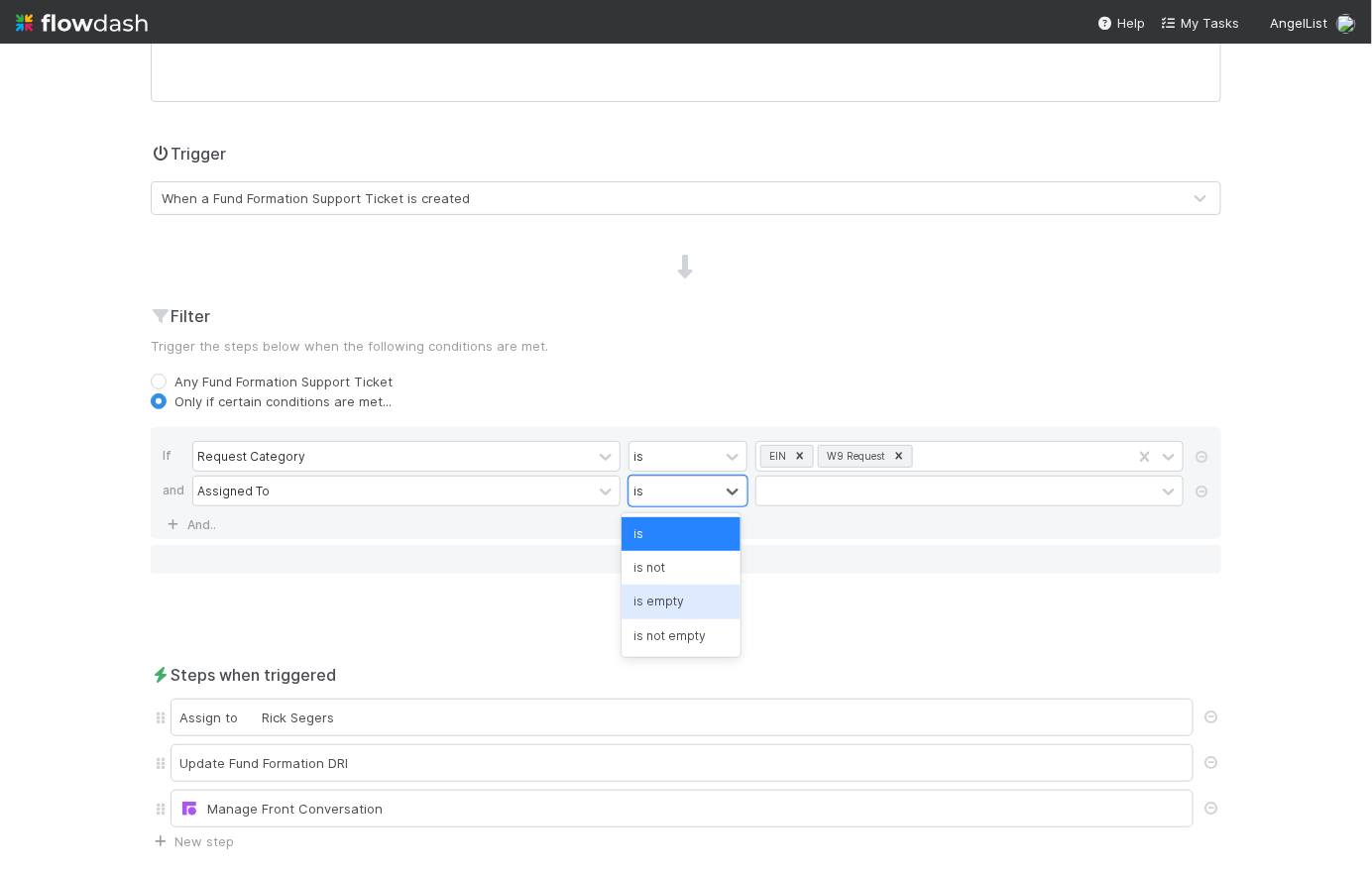 click on "is empty" at bounding box center (681, 601) 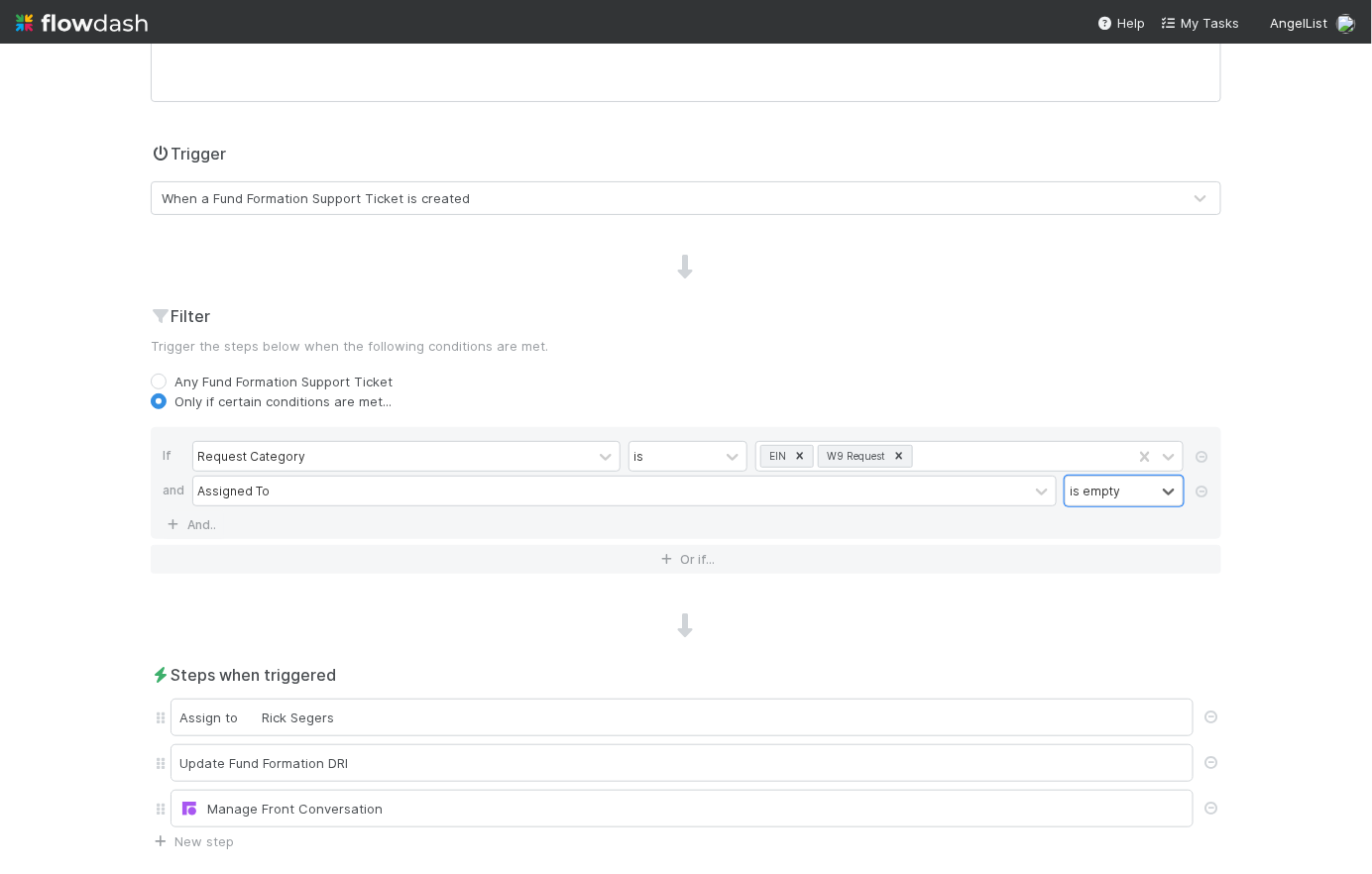 click at bounding box center [686, 626] 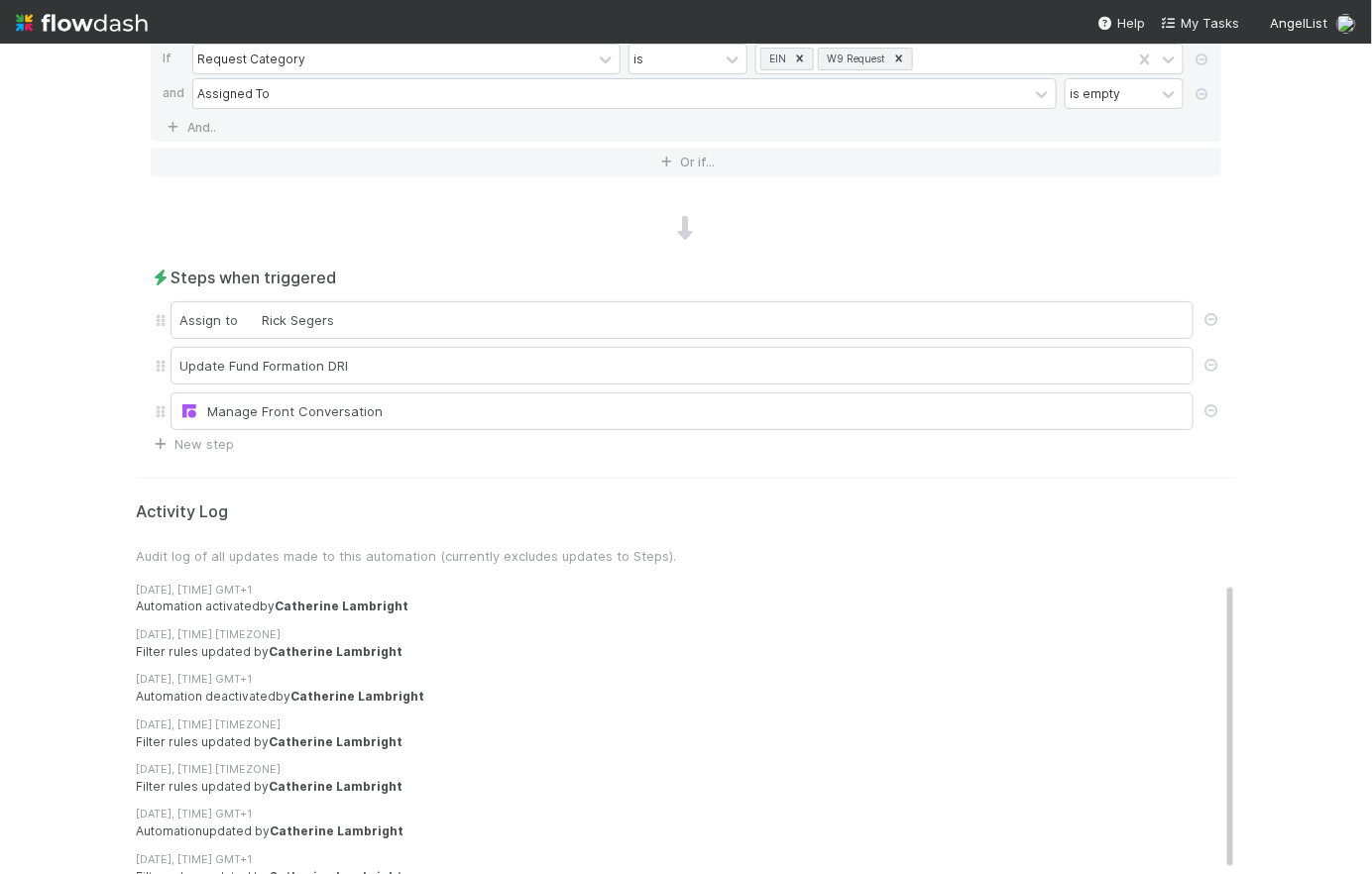scroll, scrollTop: 0, scrollLeft: 0, axis: both 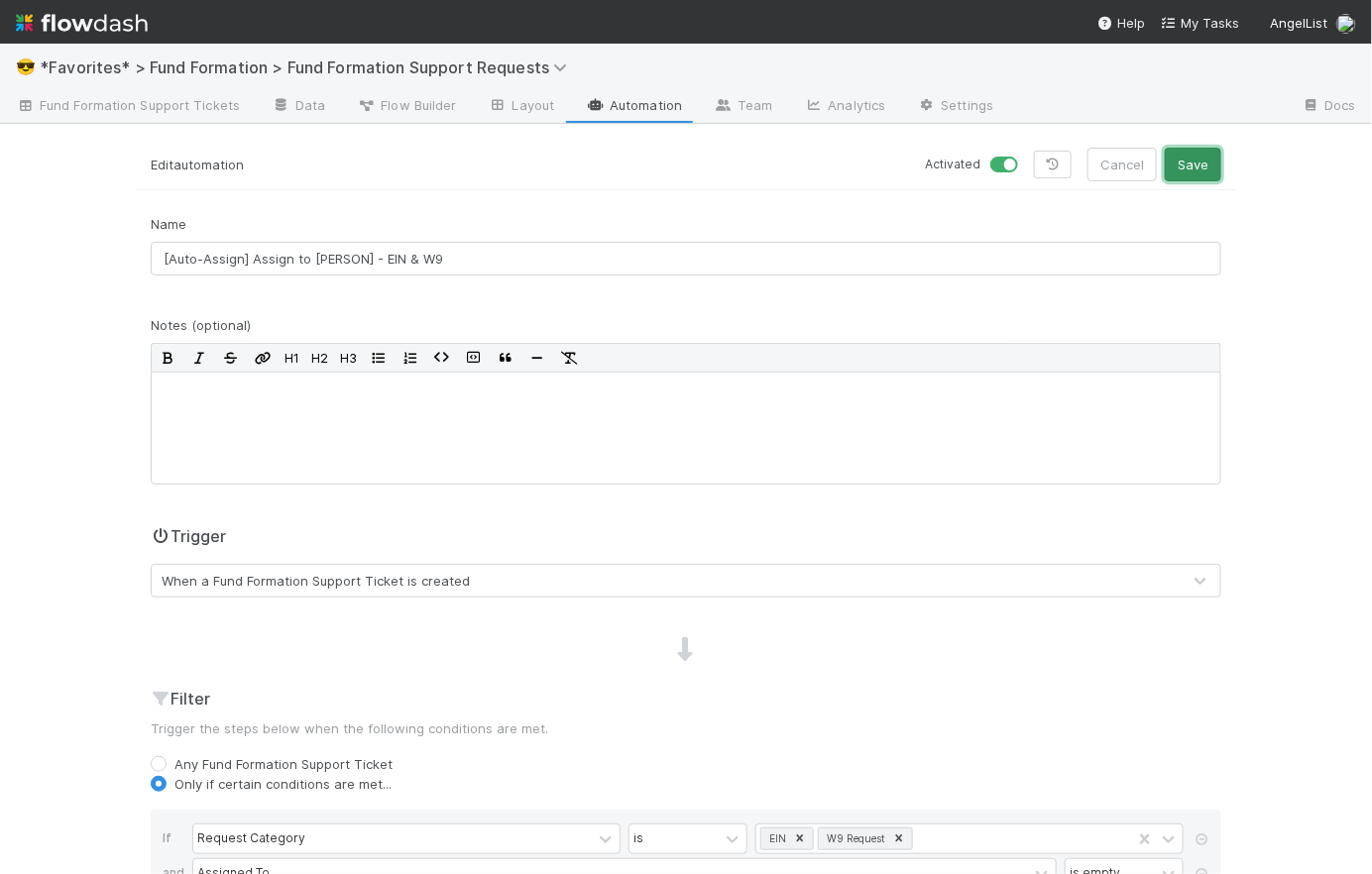 click on "Save" at bounding box center [1193, 164] 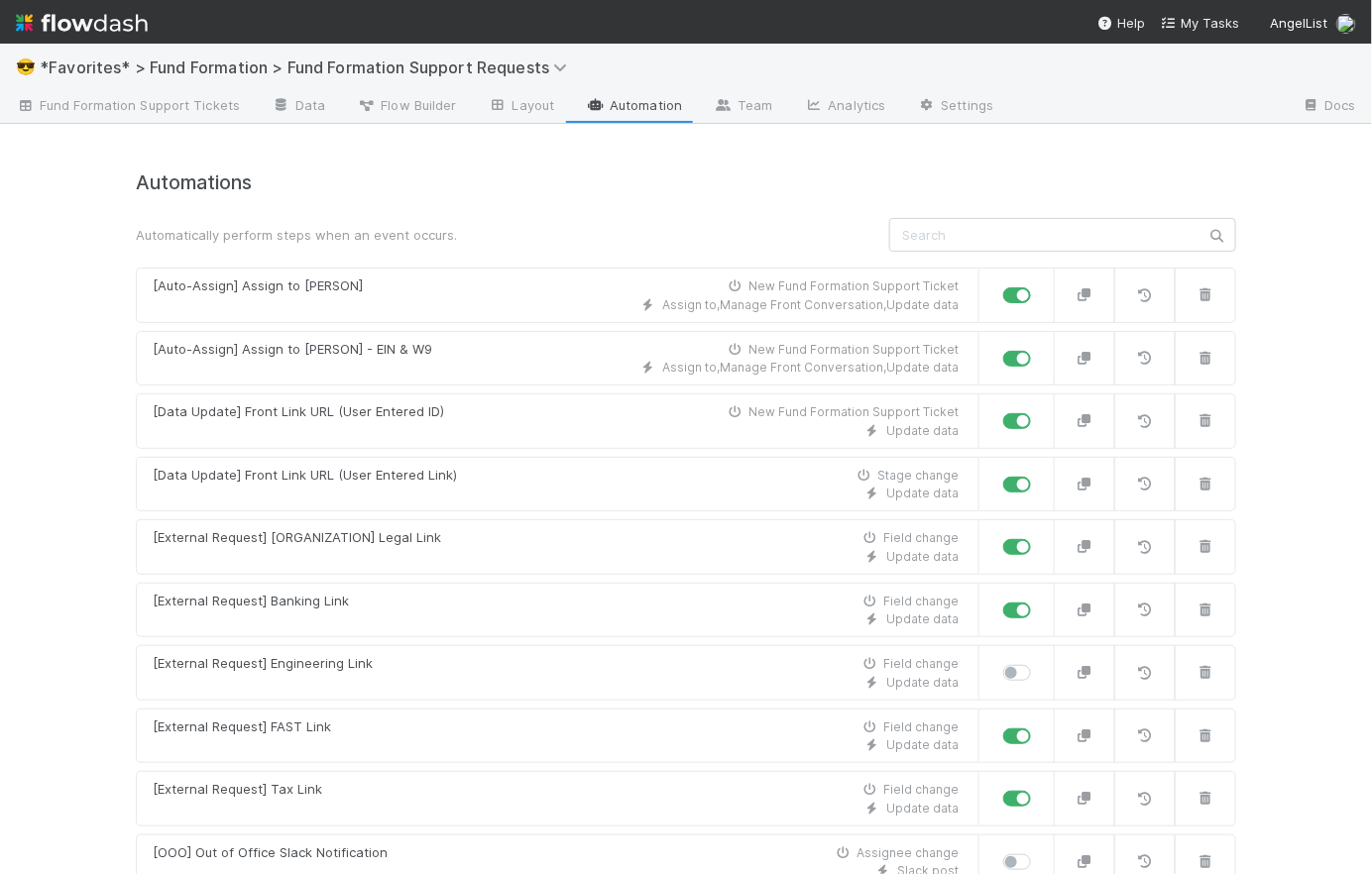 click on "Automation" at bounding box center [633, 107] 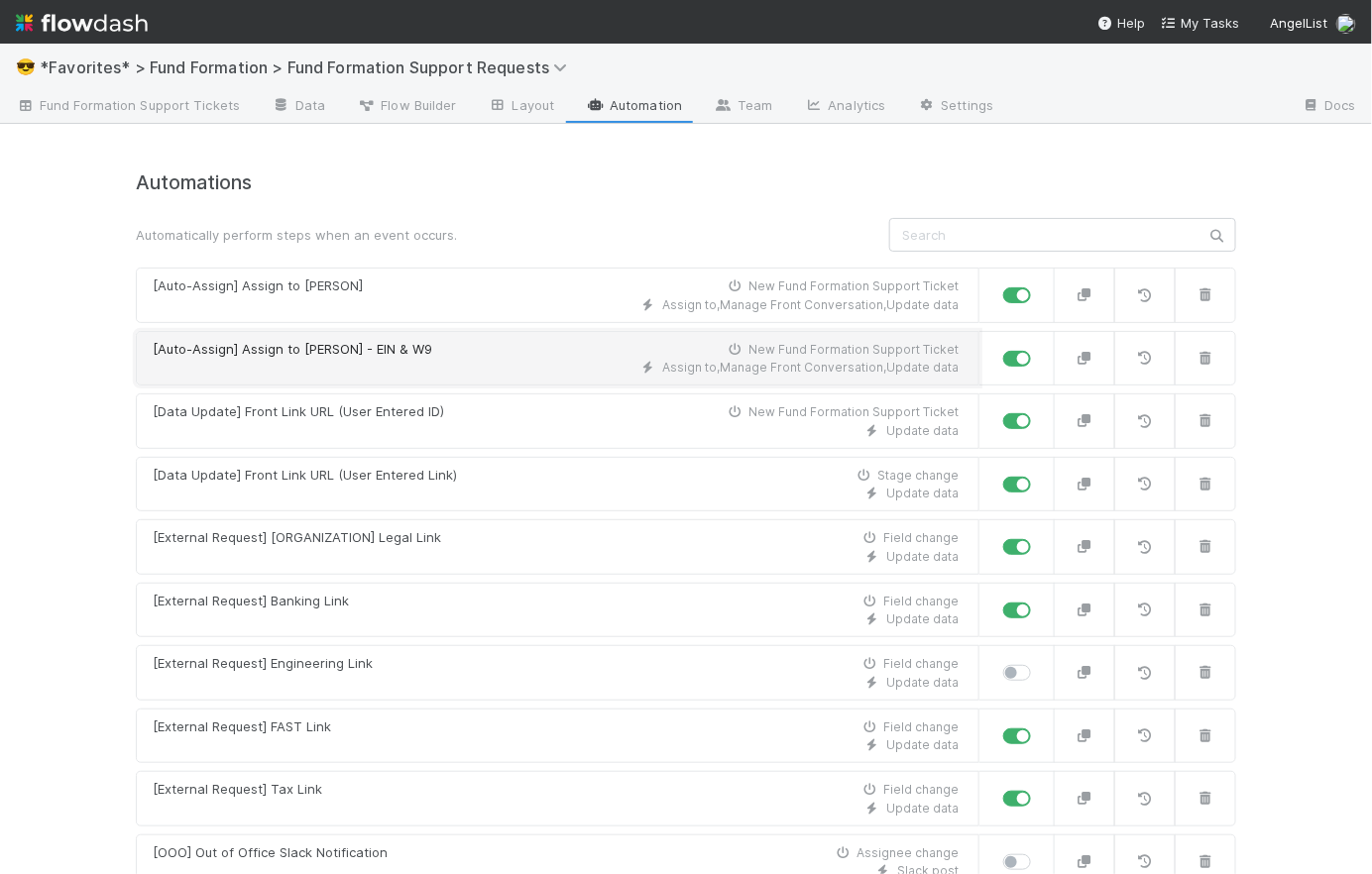 click on "[Auto-Assign] Assign to Rick - EIN & W9 New Fund Formation Support Ticket" at bounding box center (555, 350) 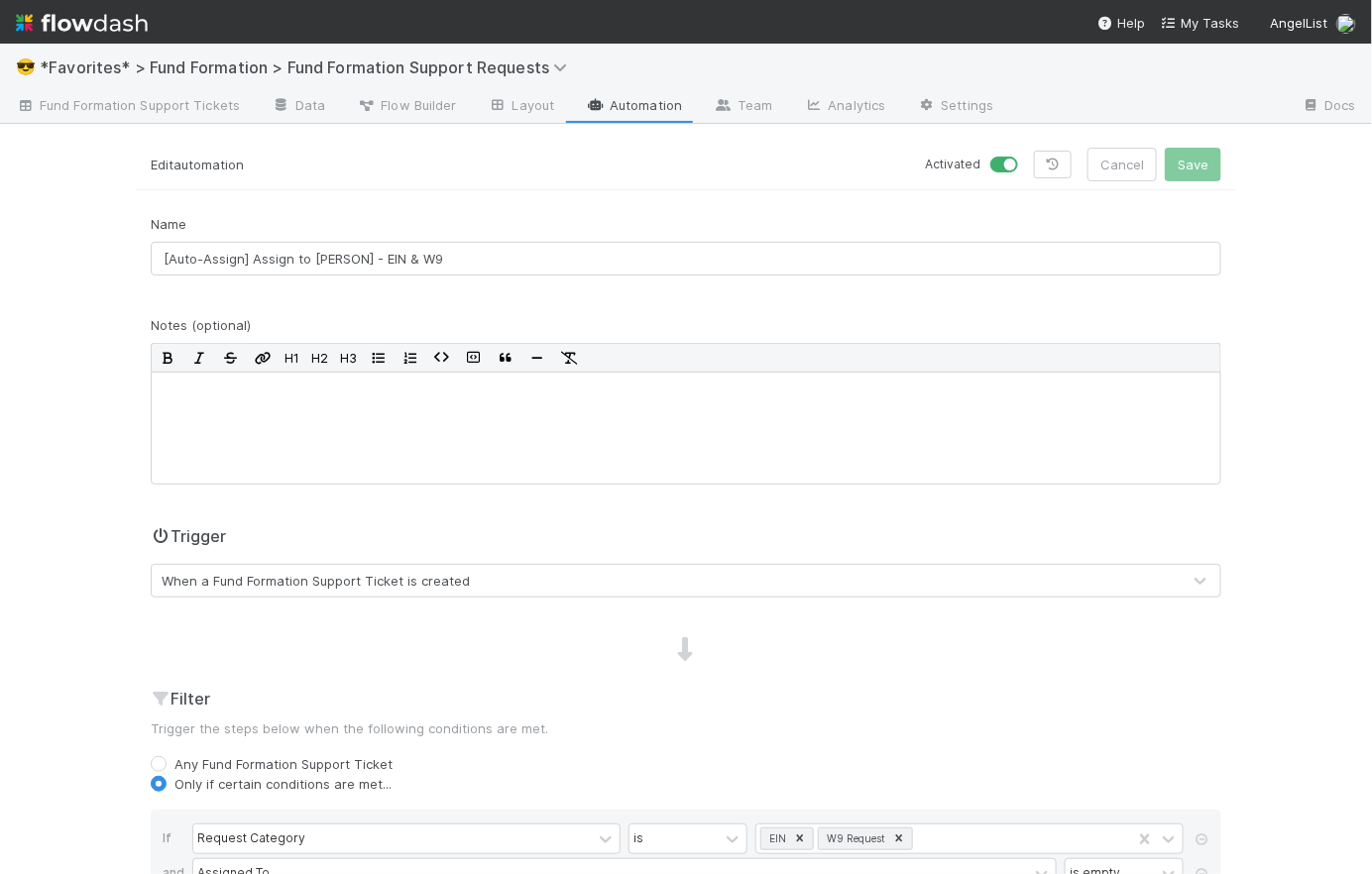click on "Automation" at bounding box center (633, 107) 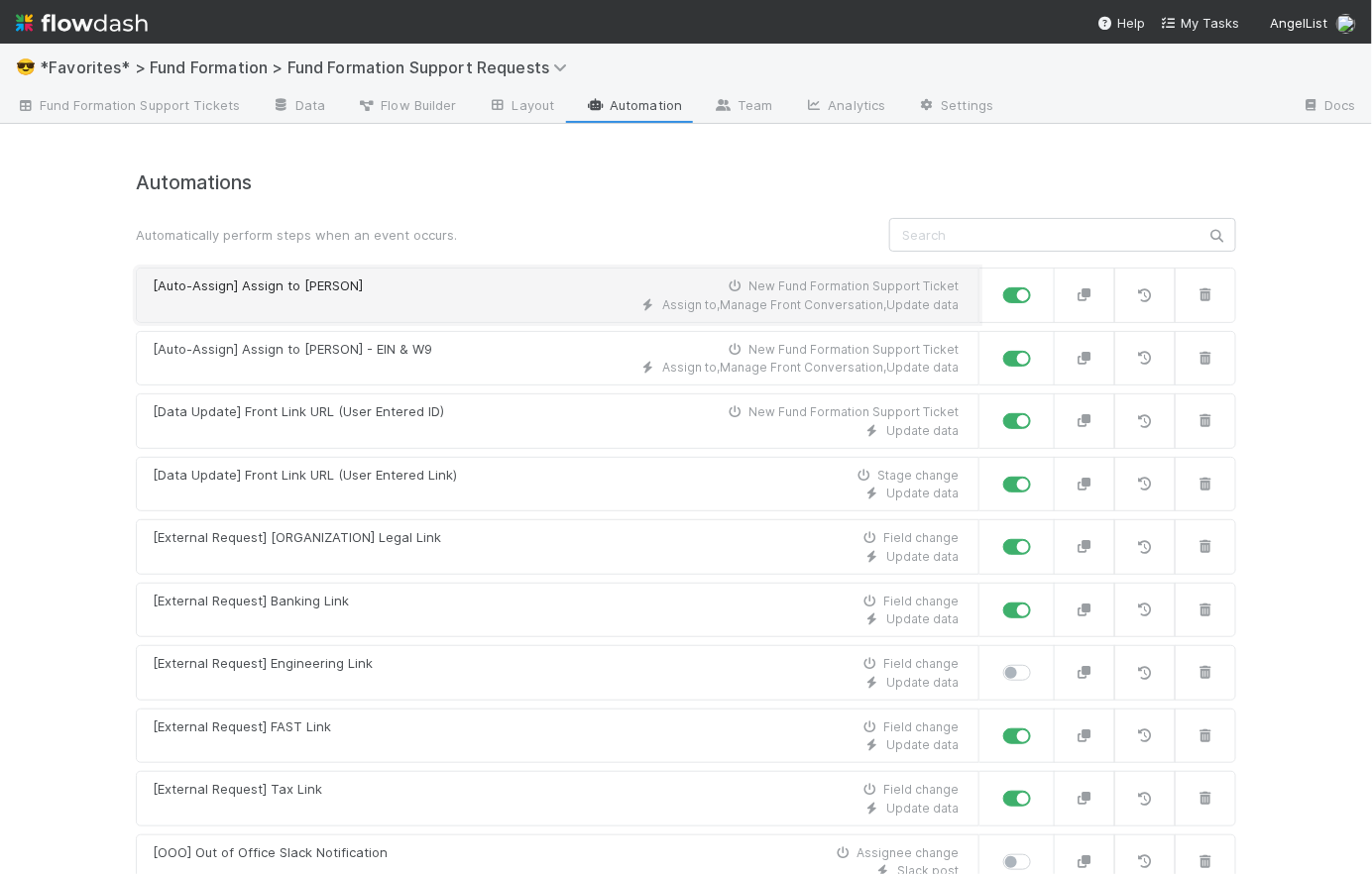 click on "Assign to ,  Manage Front Conversation ,  Update data" at bounding box center (555, 305) 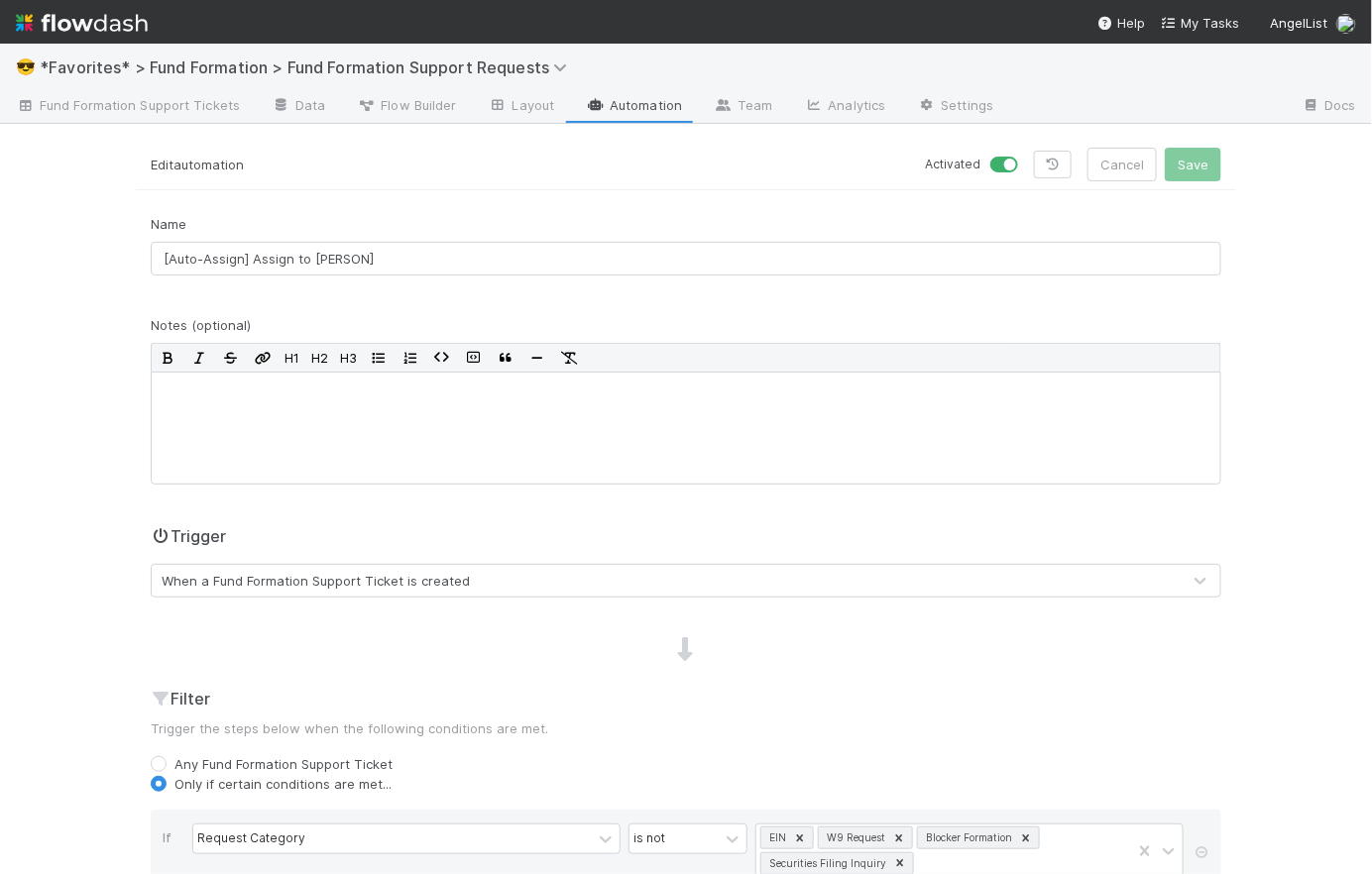 scroll, scrollTop: 644, scrollLeft: 0, axis: vertical 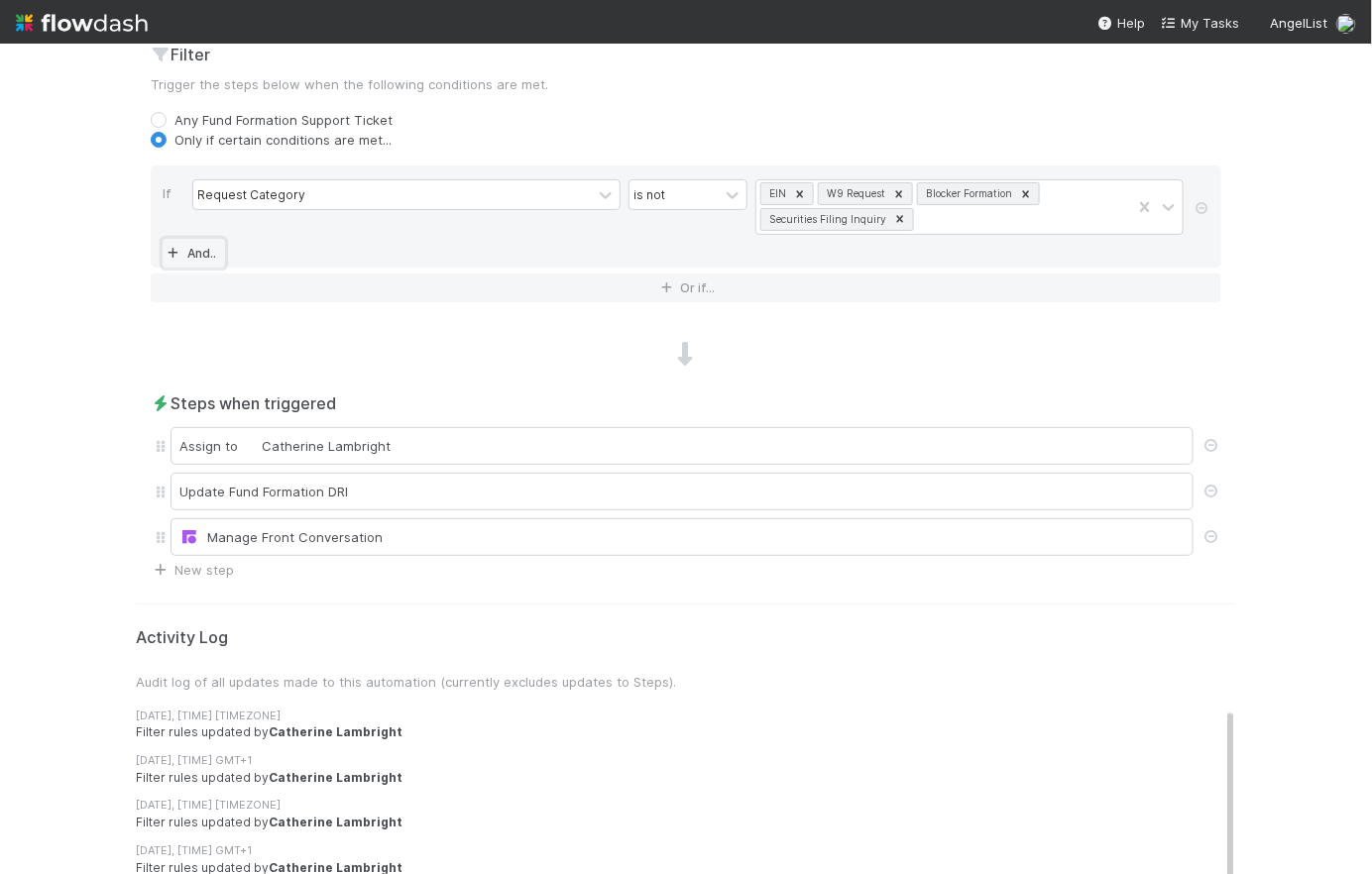 click on "And.." at bounding box center [193, 253] 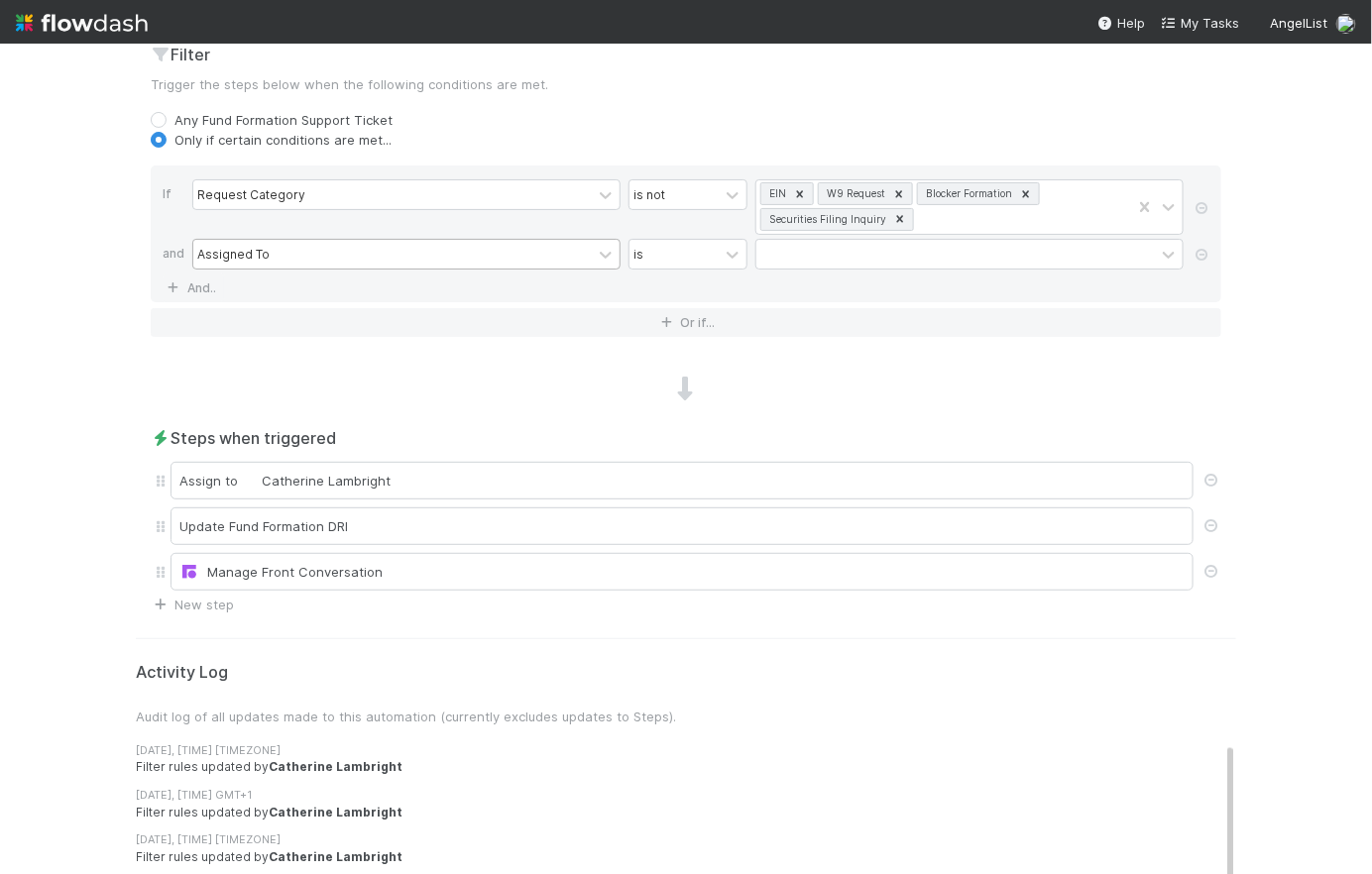 click on "Assigned To" at bounding box center (393, 254) 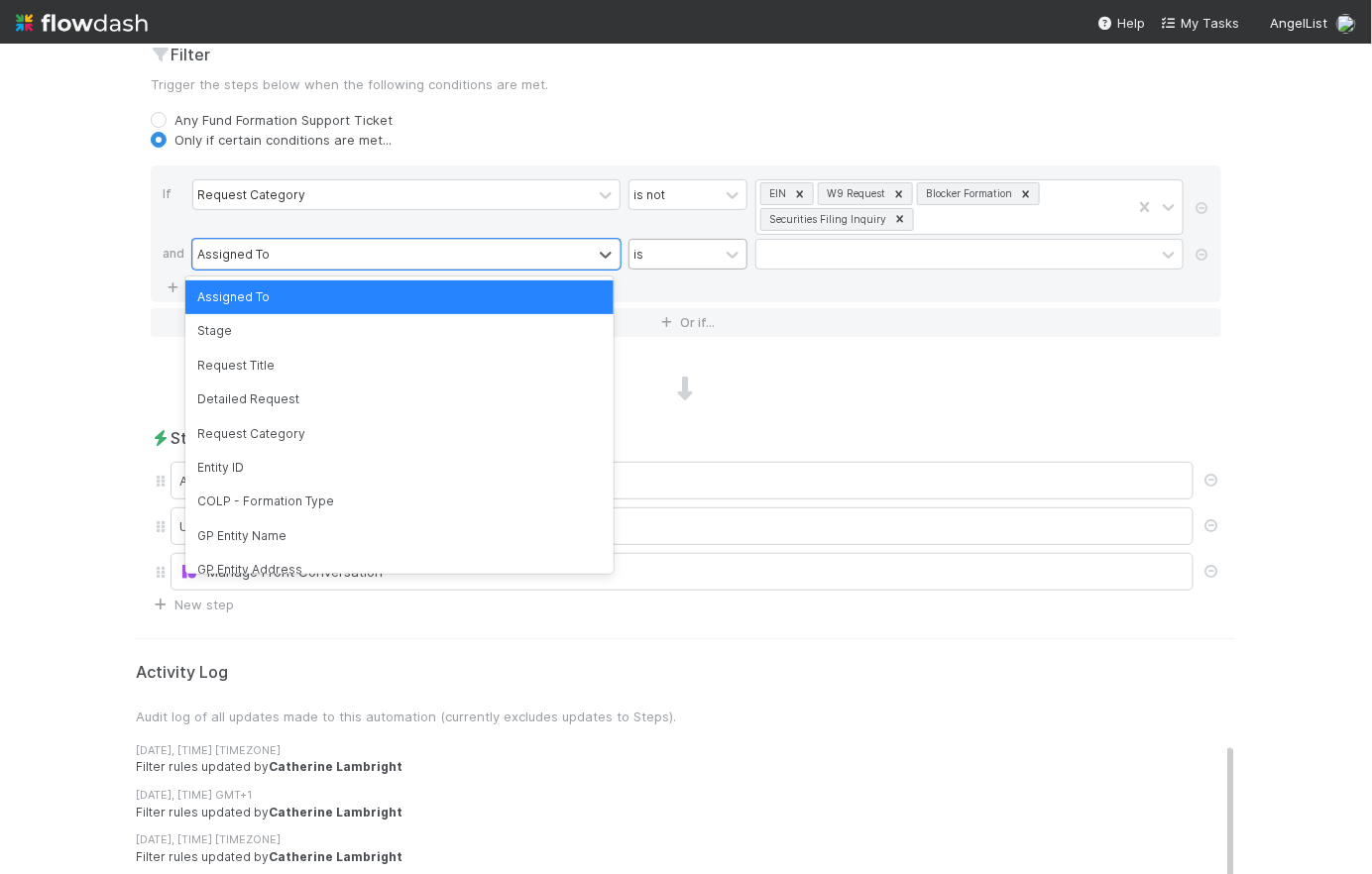 click on "is" at bounding box center (674, 254) 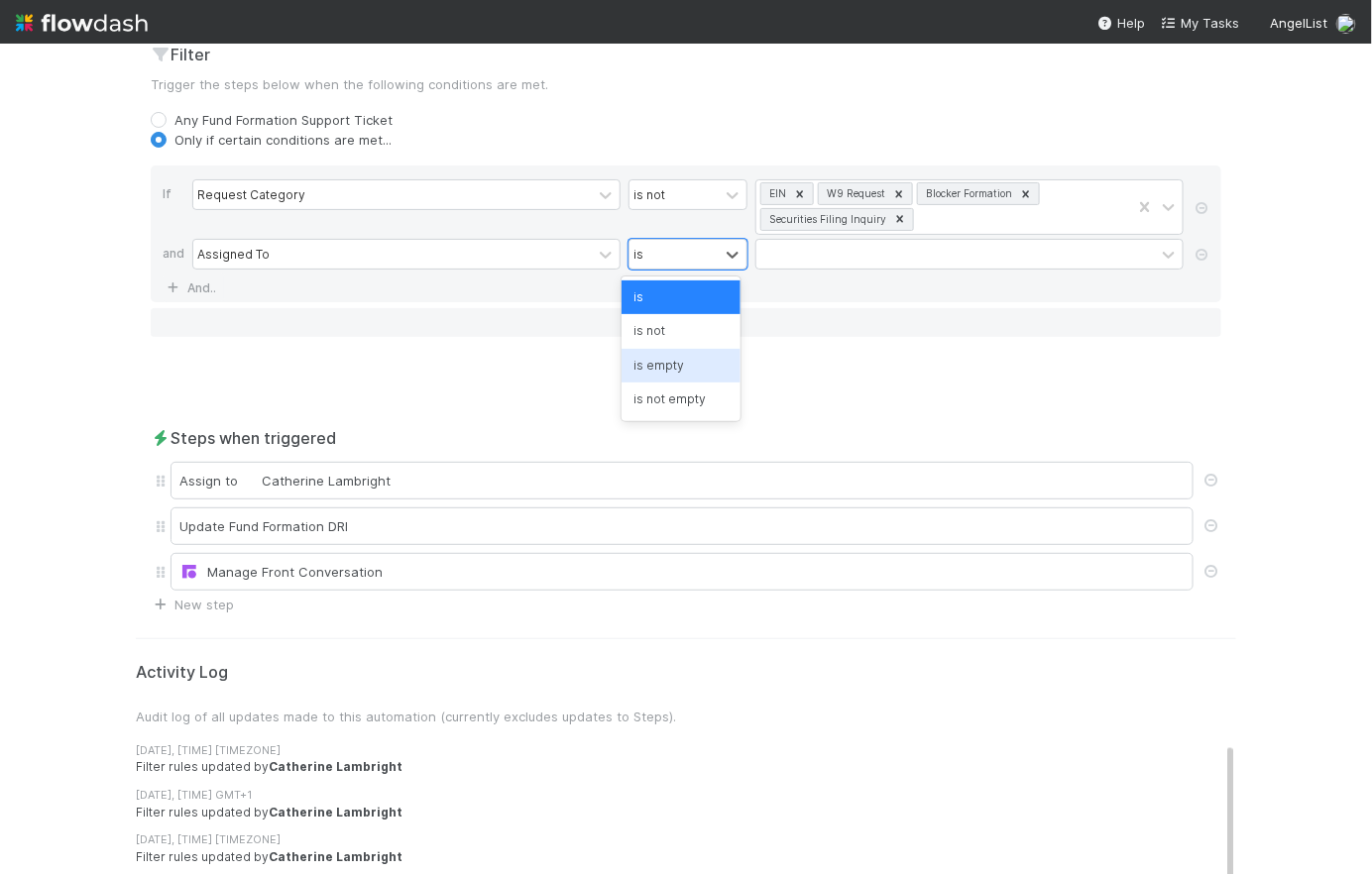 click on "is empty" at bounding box center [681, 366] 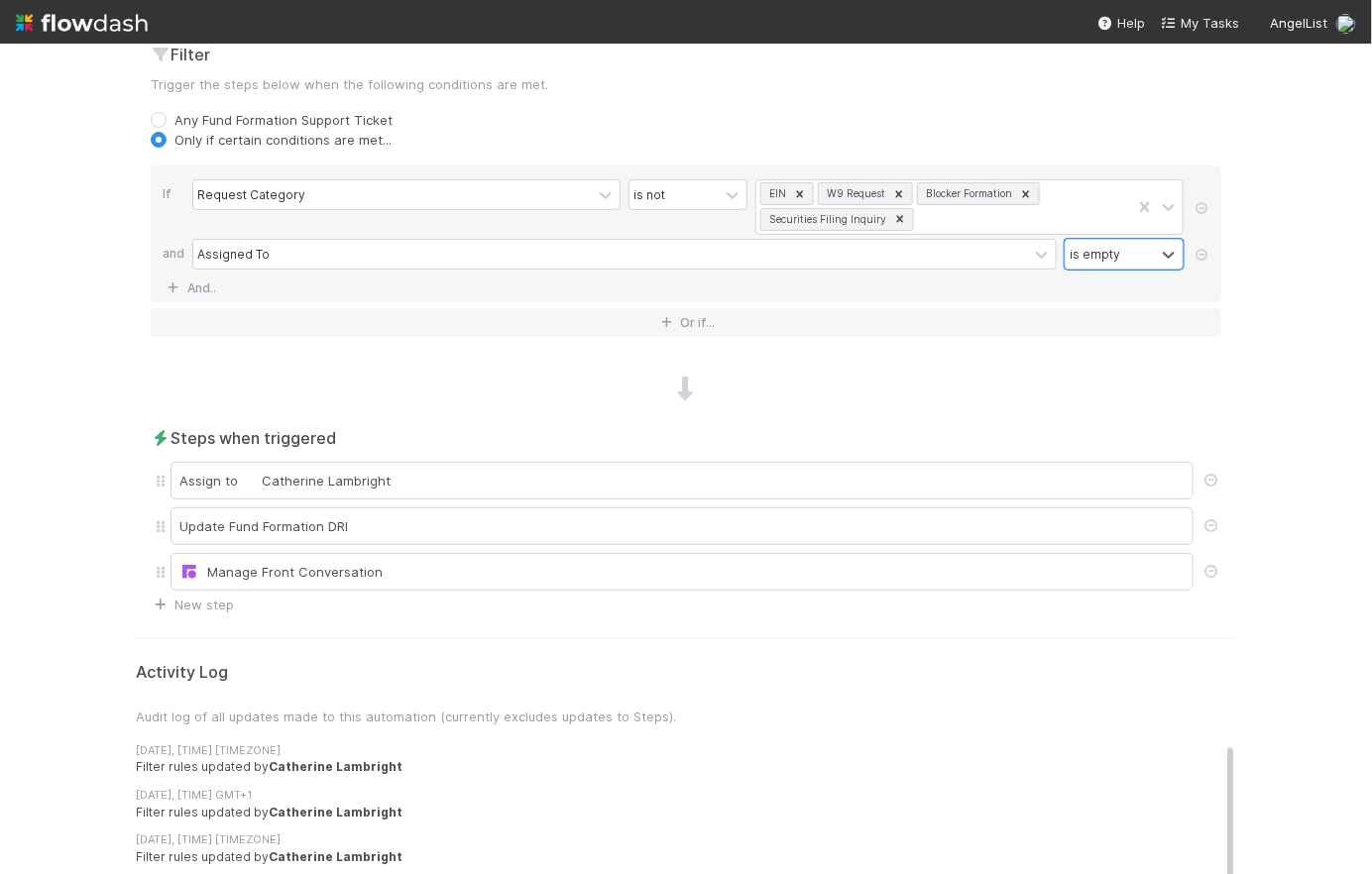 click at bounding box center [686, 389] 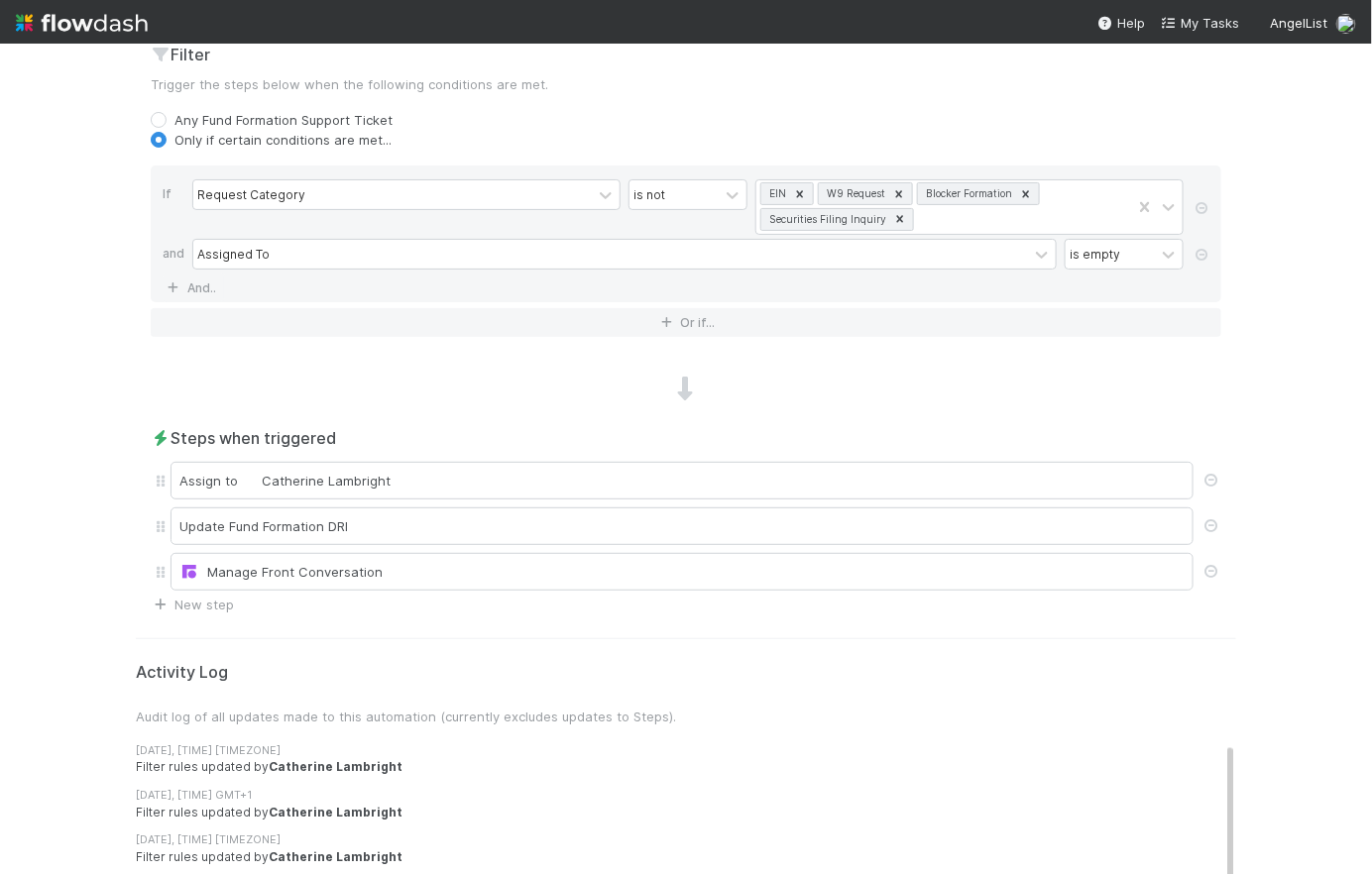 scroll, scrollTop: 0, scrollLeft: 0, axis: both 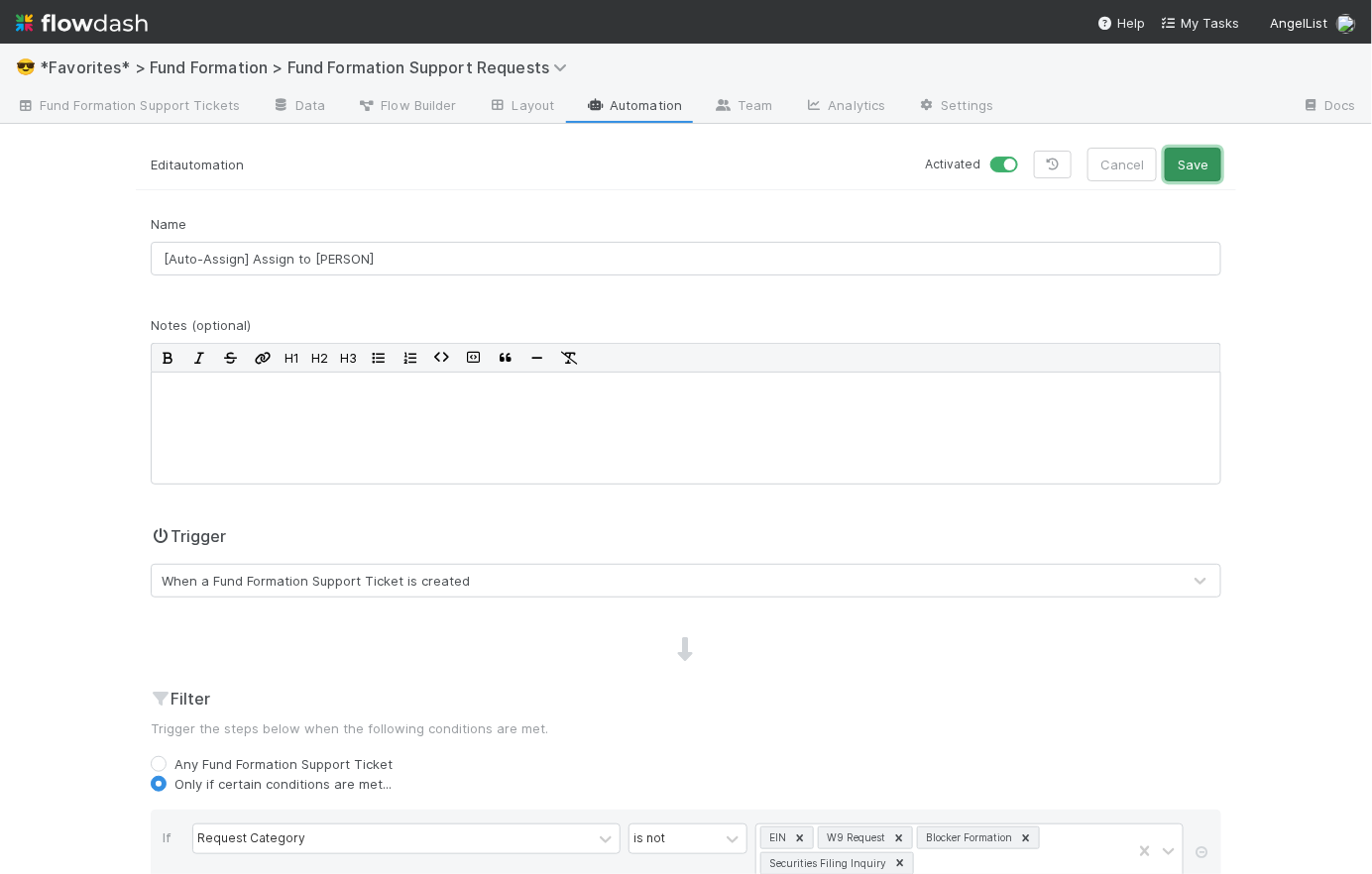click on "Save" at bounding box center (1193, 164) 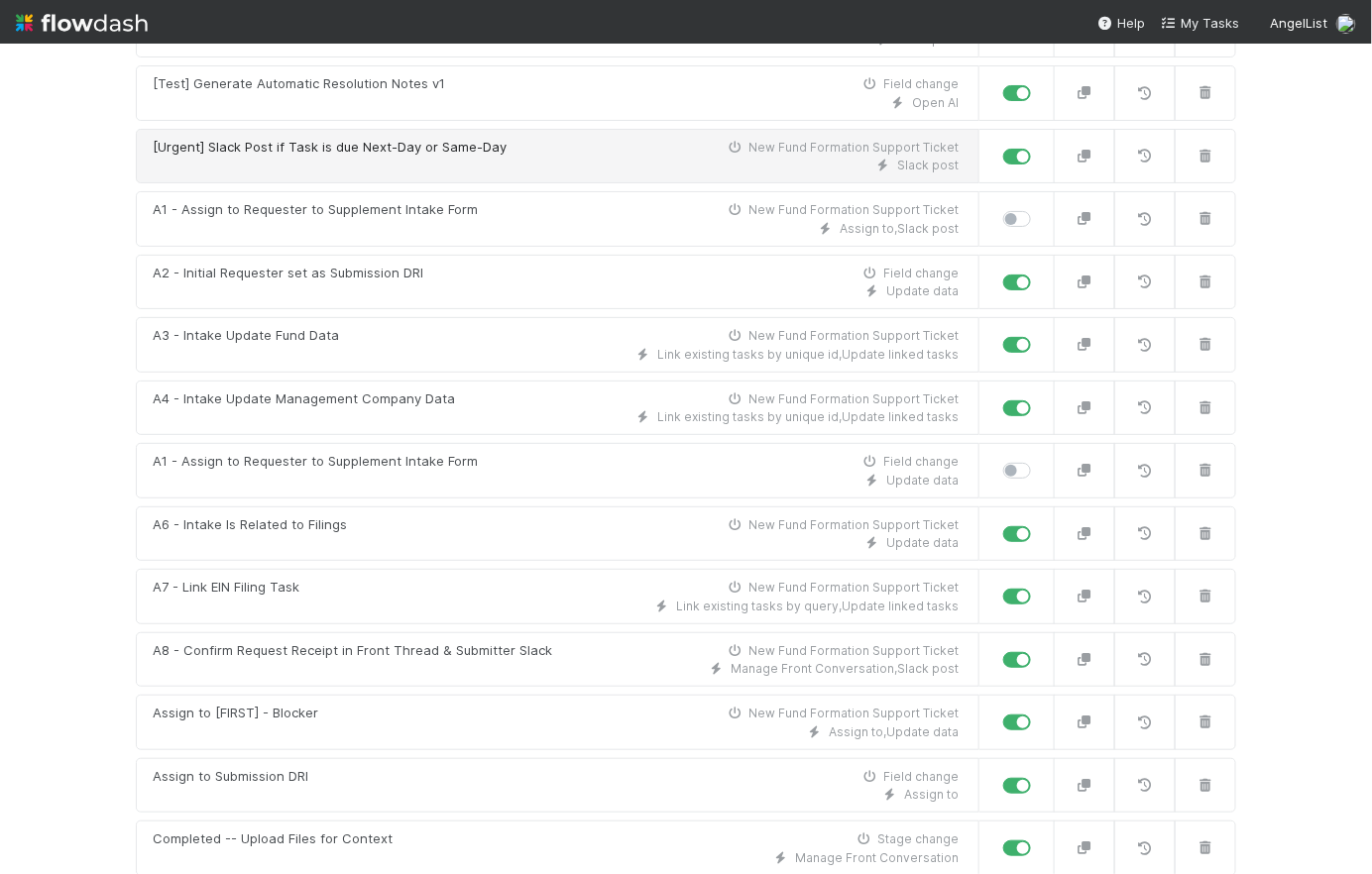scroll, scrollTop: 1031, scrollLeft: 0, axis: vertical 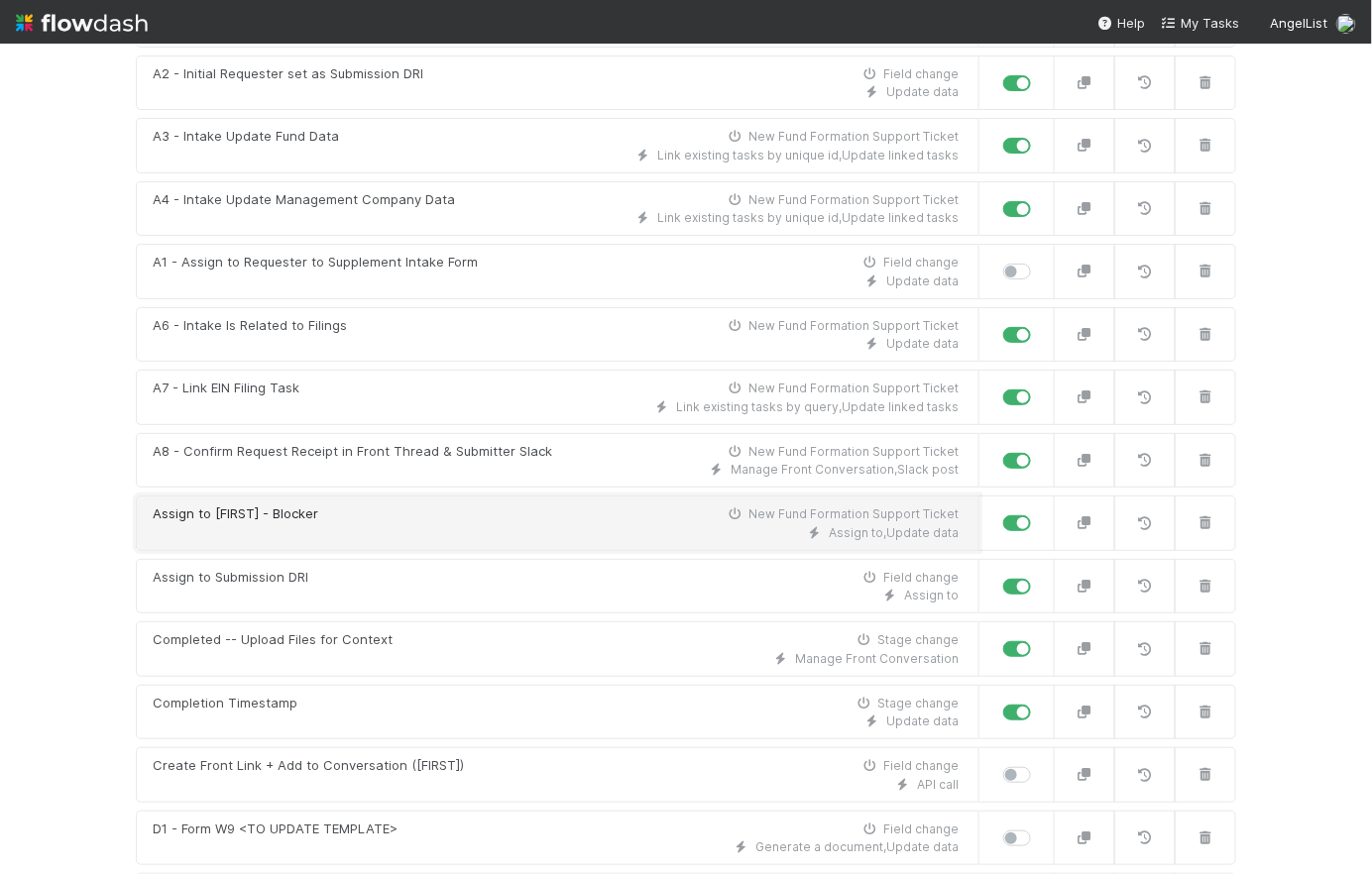 click on "Assign to Brittany - Blocker New Fund Formation Support Ticket" at bounding box center [555, 514] 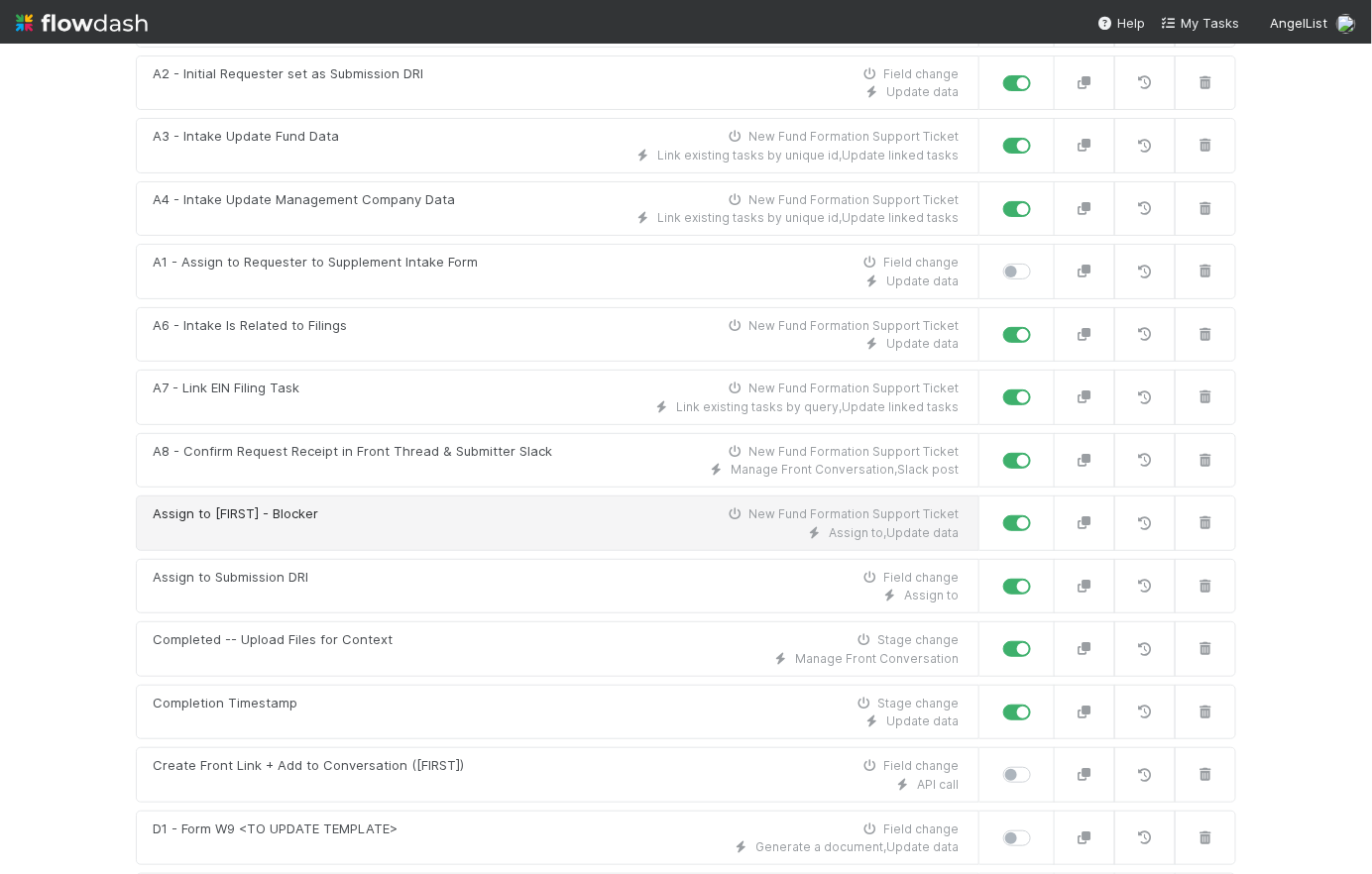 scroll, scrollTop: 0, scrollLeft: 0, axis: both 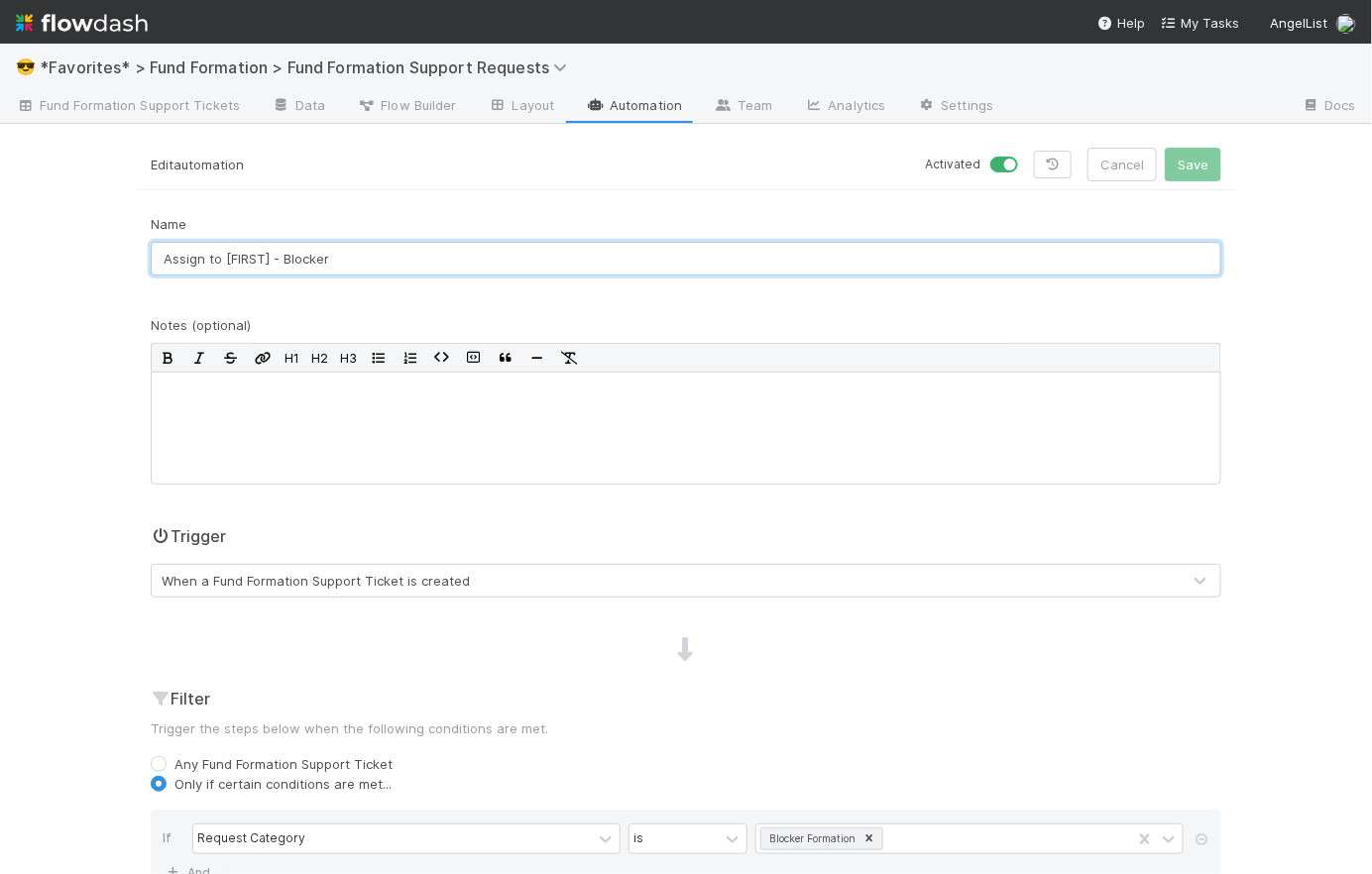 click on "Assign to Brittany - Blocker" at bounding box center (686, 259) 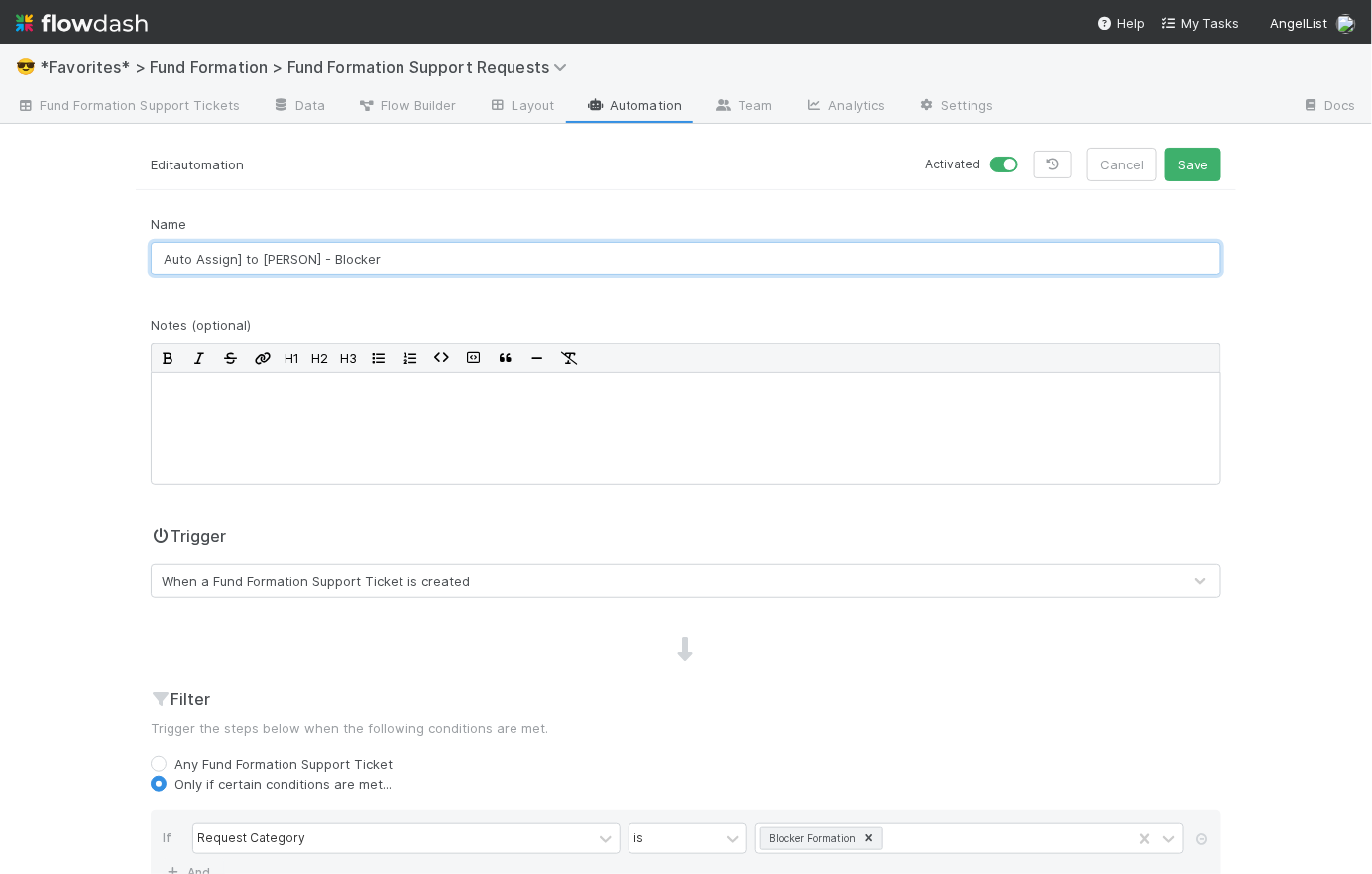 click on "Auto Assign] to Brittany - Blocker" at bounding box center (686, 259) 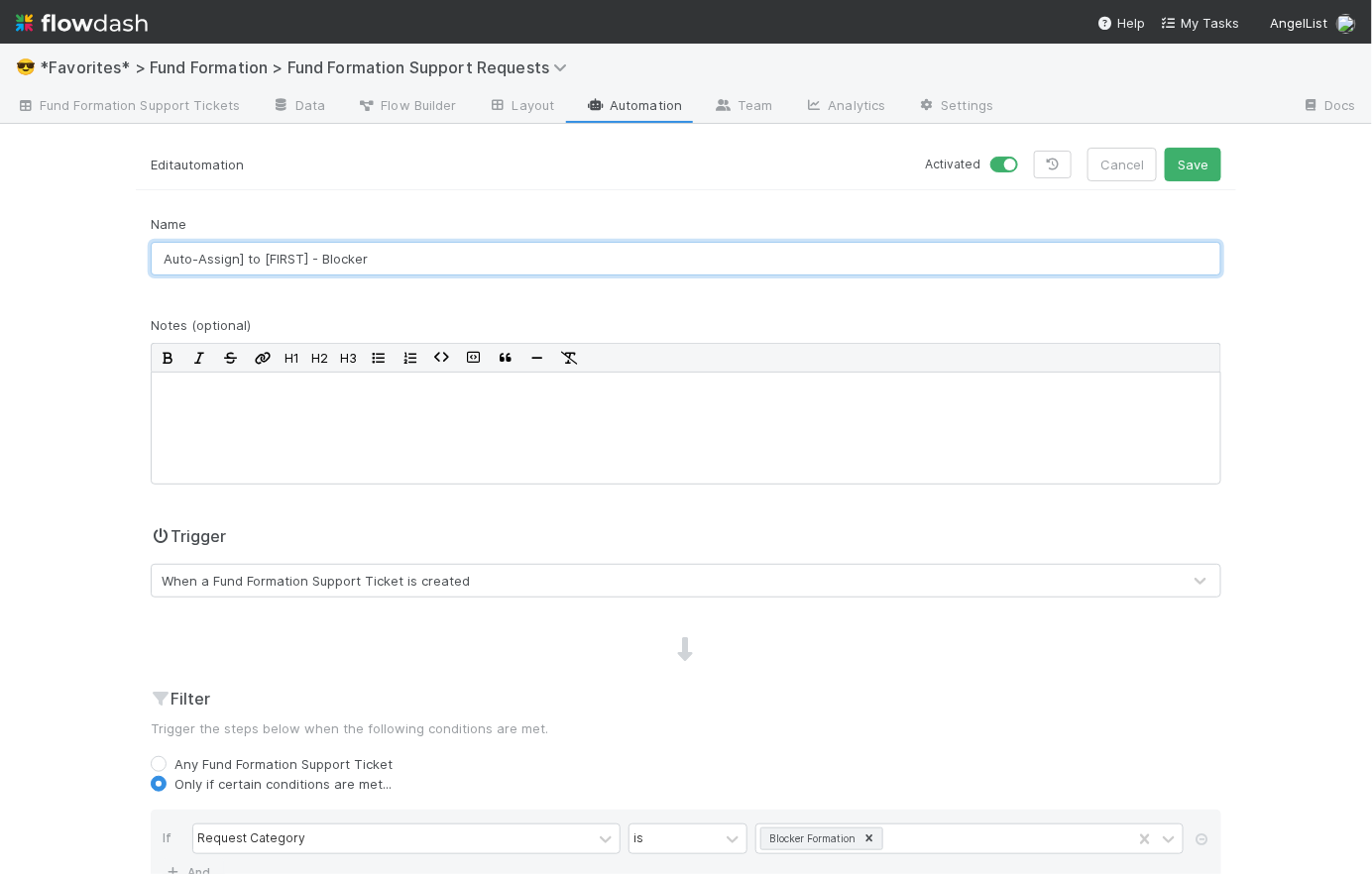 click on "Auto-Assign] to Brittany - Blocker" at bounding box center [686, 259] 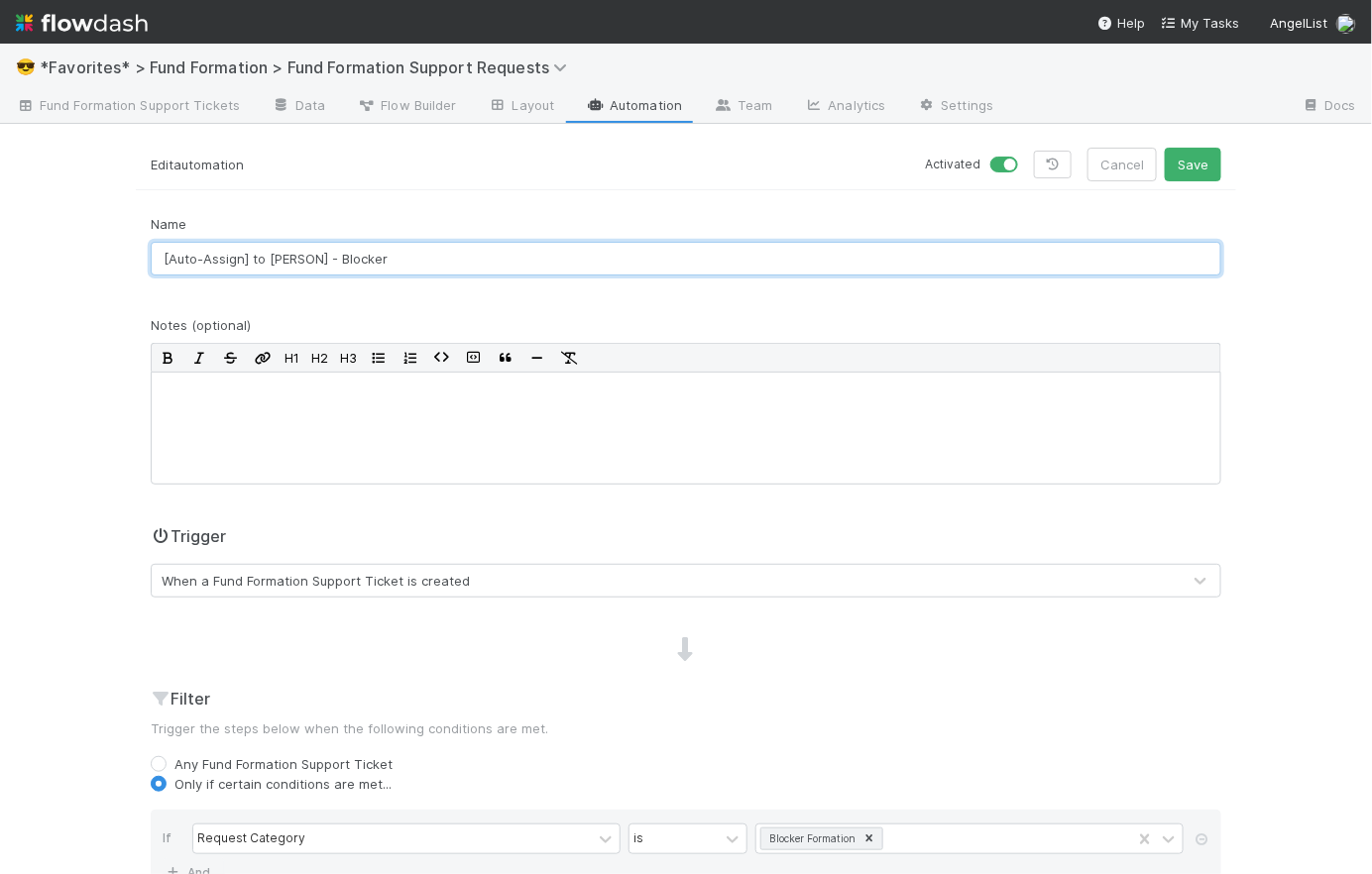 click on "[Auto-Assign] to Brittany - Blocker" at bounding box center (686, 259) 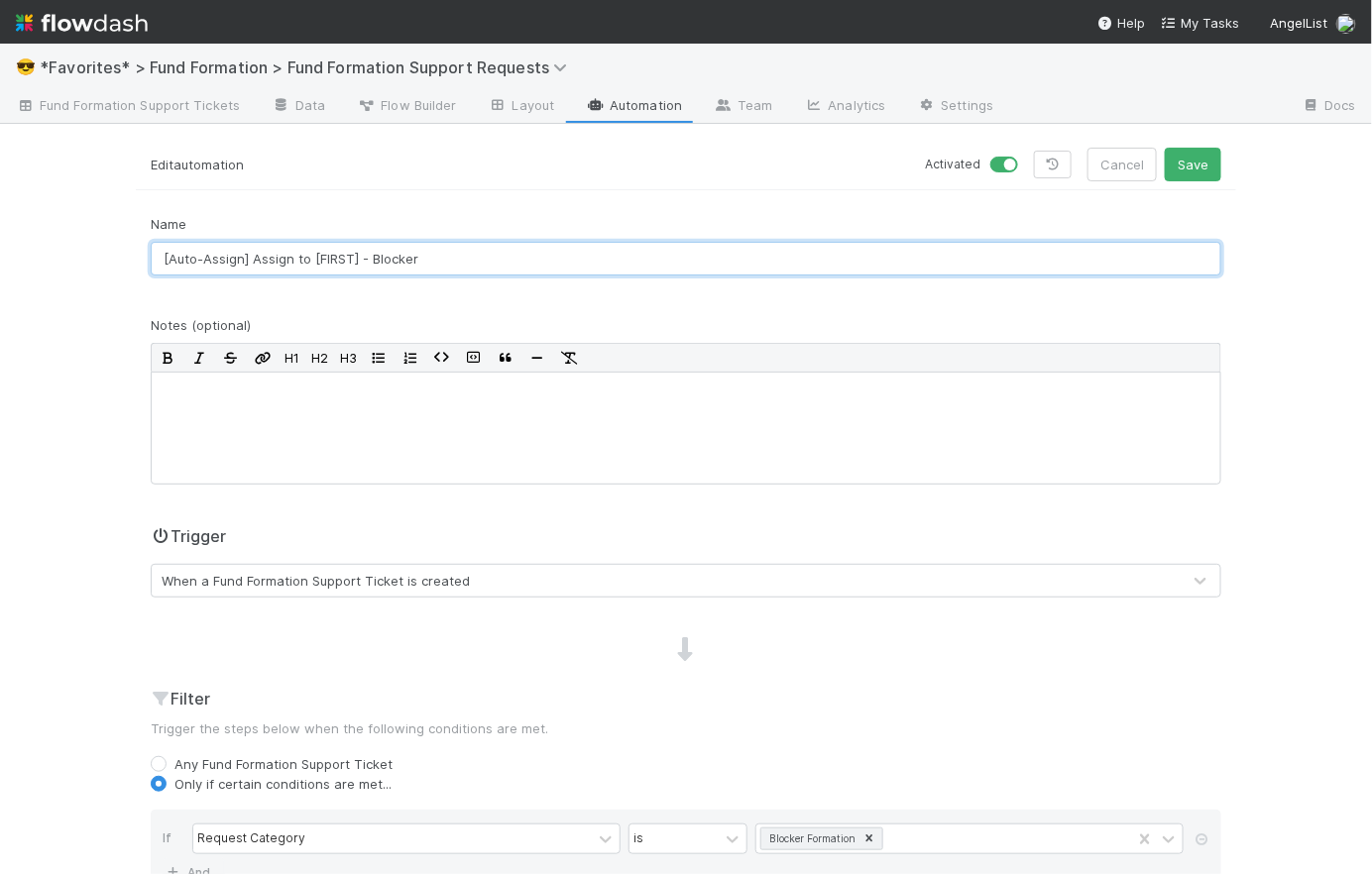 click on "[Auto-Assign] Assign to Brittany - Blocker" at bounding box center (686, 259) 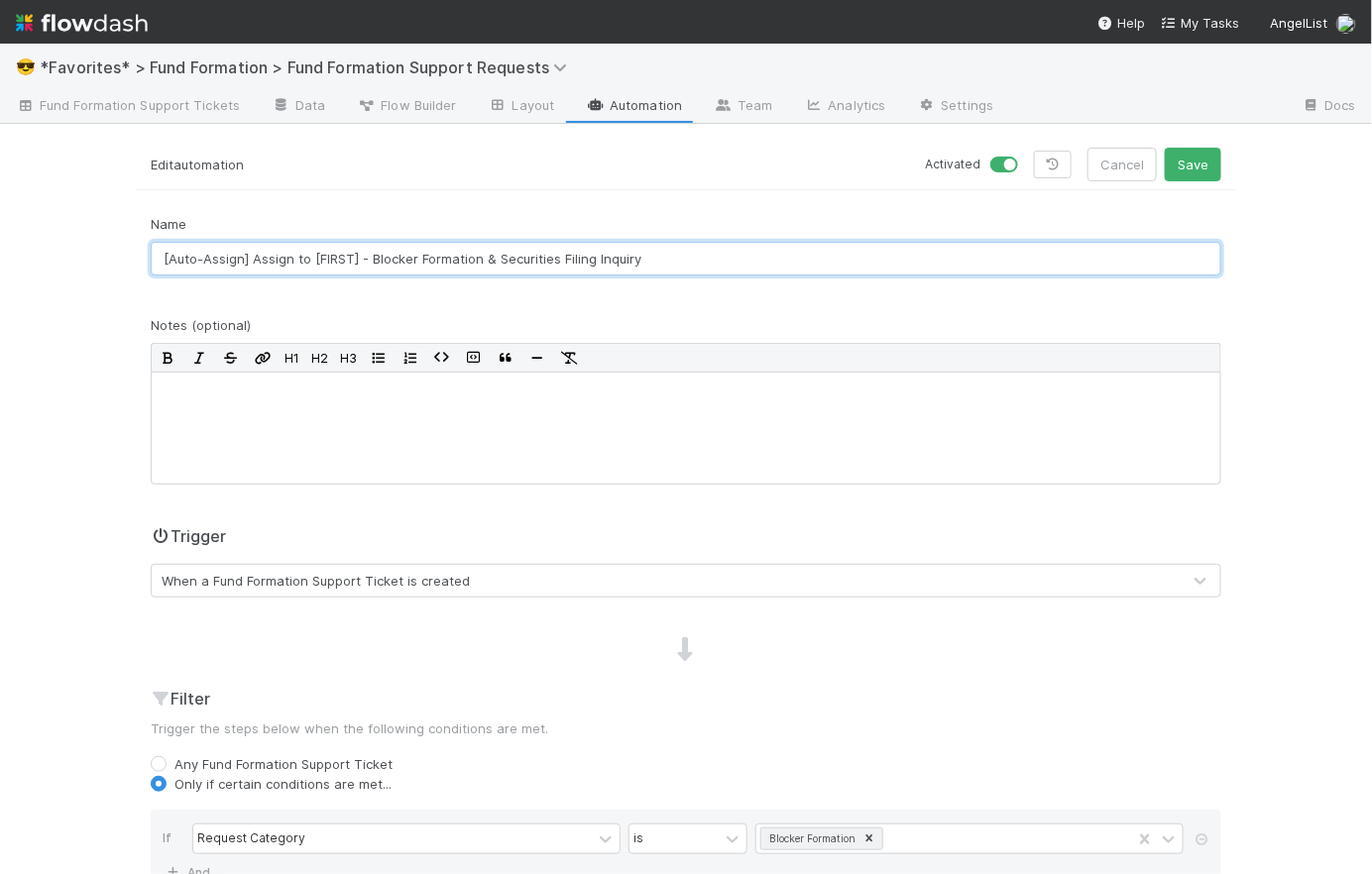 type on "[Auto-Assign] Assign to Brittany - Blocker Formation & Securities Filing Inquiry" 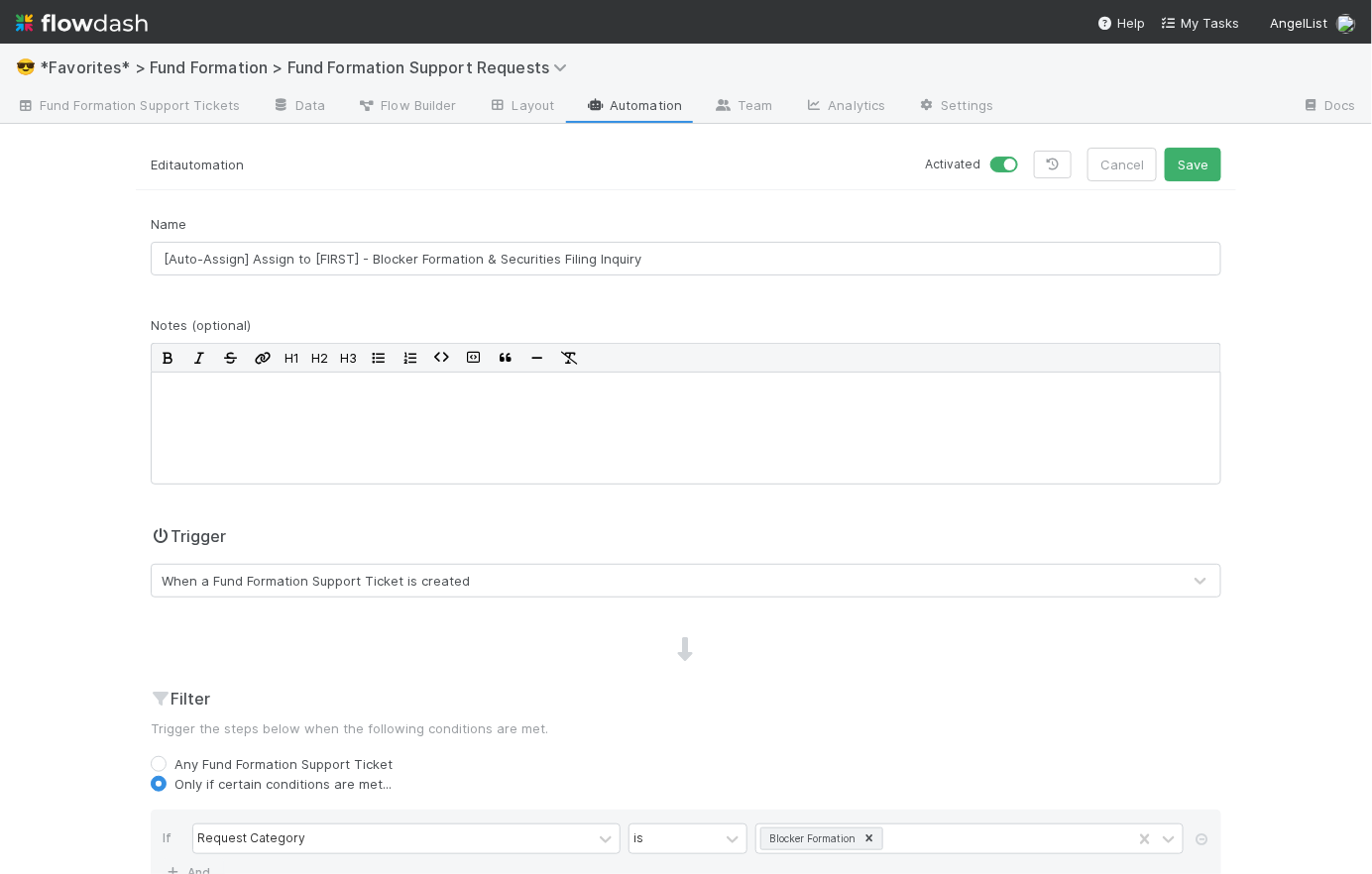 click on "Edit  automation" at bounding box center (410, 164) 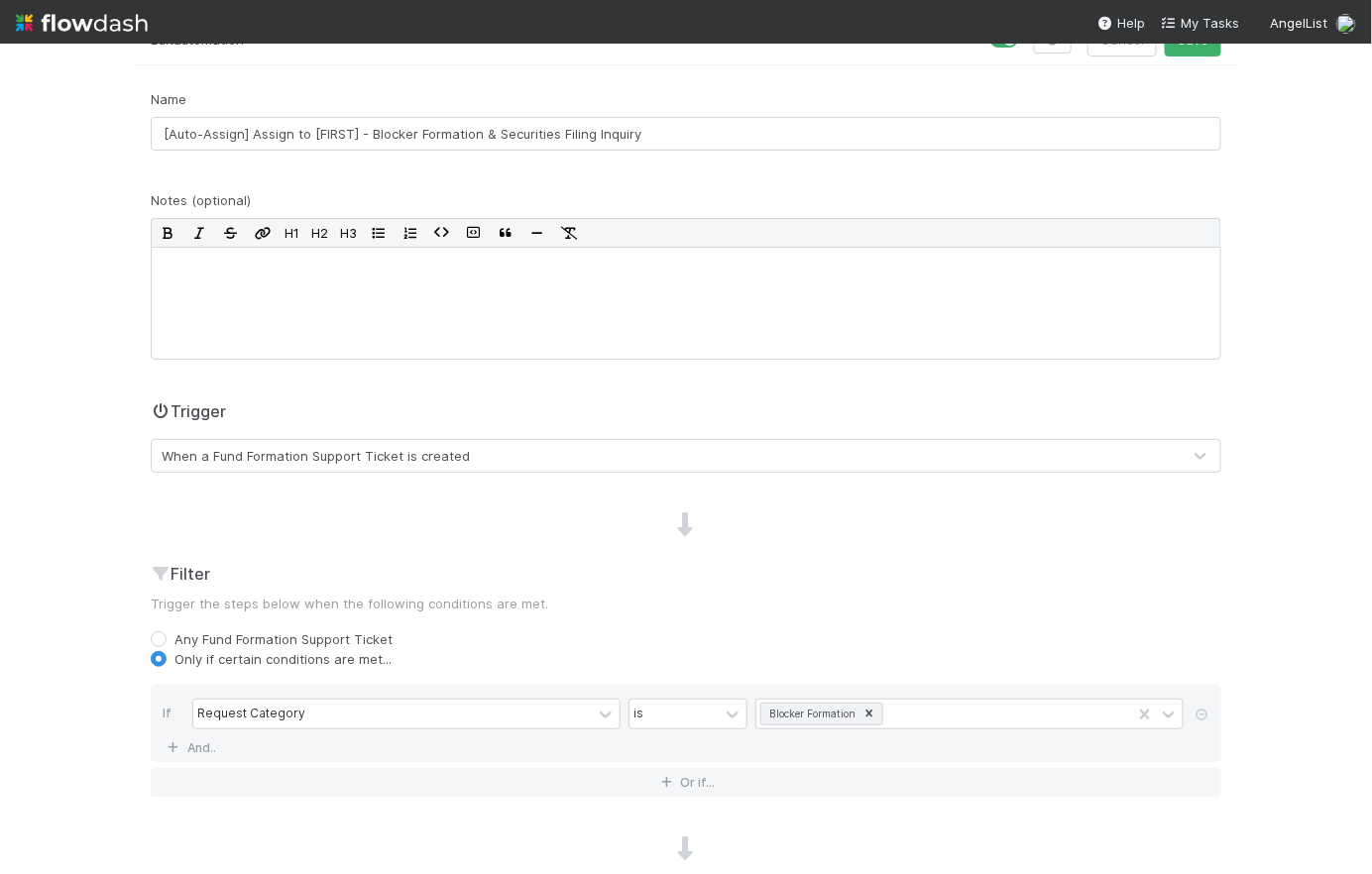 scroll, scrollTop: 357, scrollLeft: 0, axis: vertical 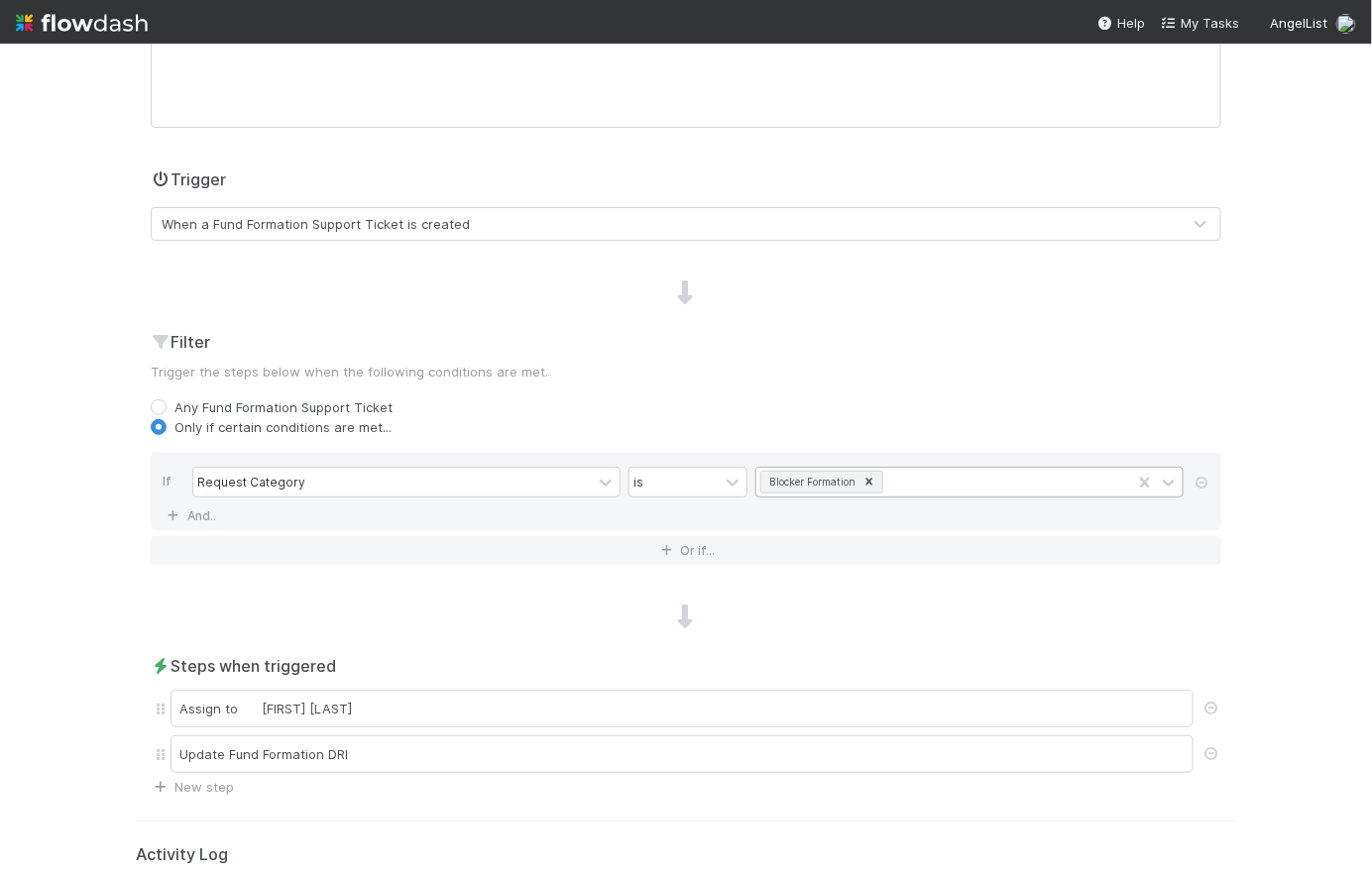 click on "Blocker Formation" at bounding box center [944, 482] 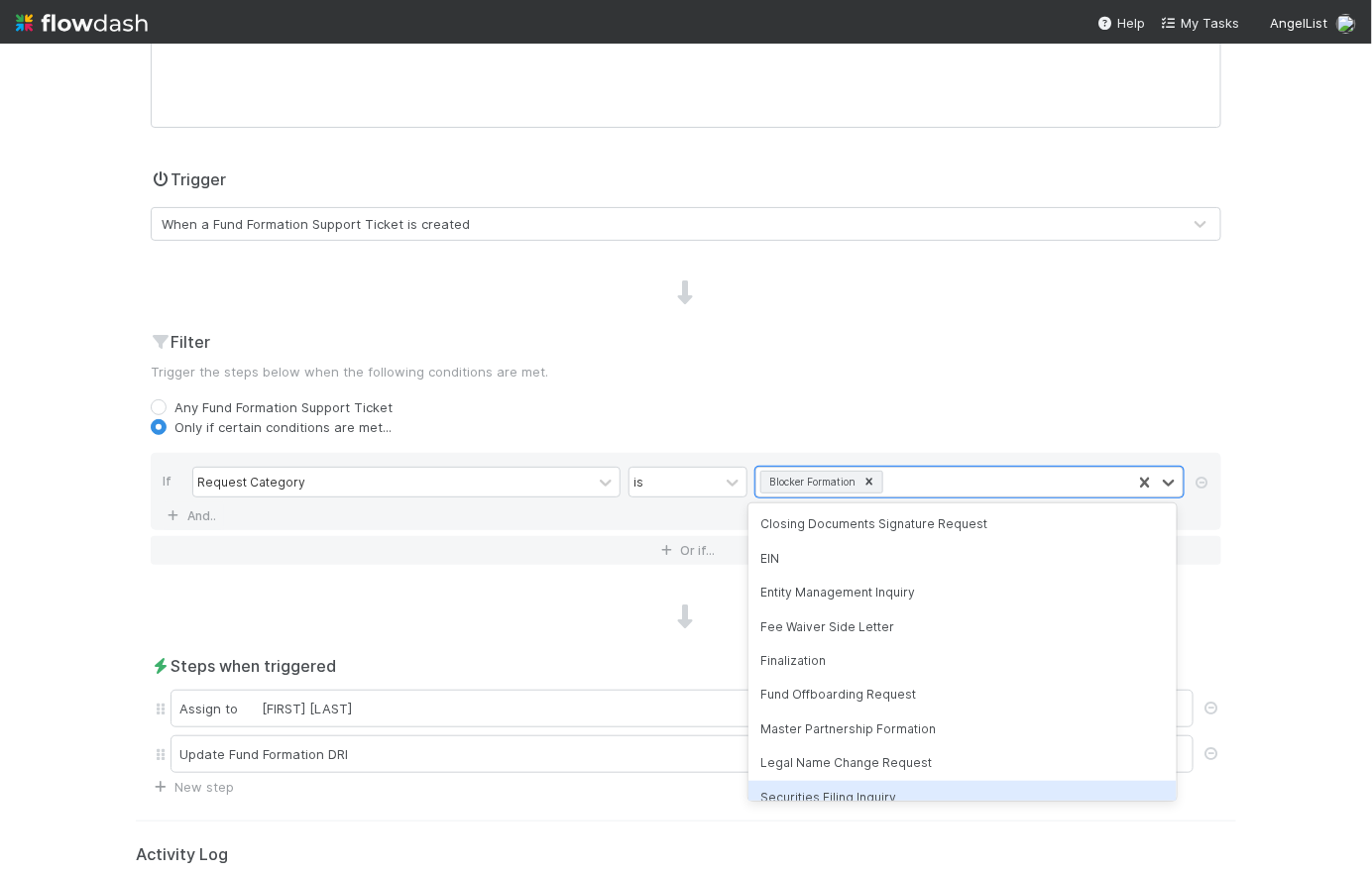click on "Securities Filing Inquiry" at bounding box center [963, 798] 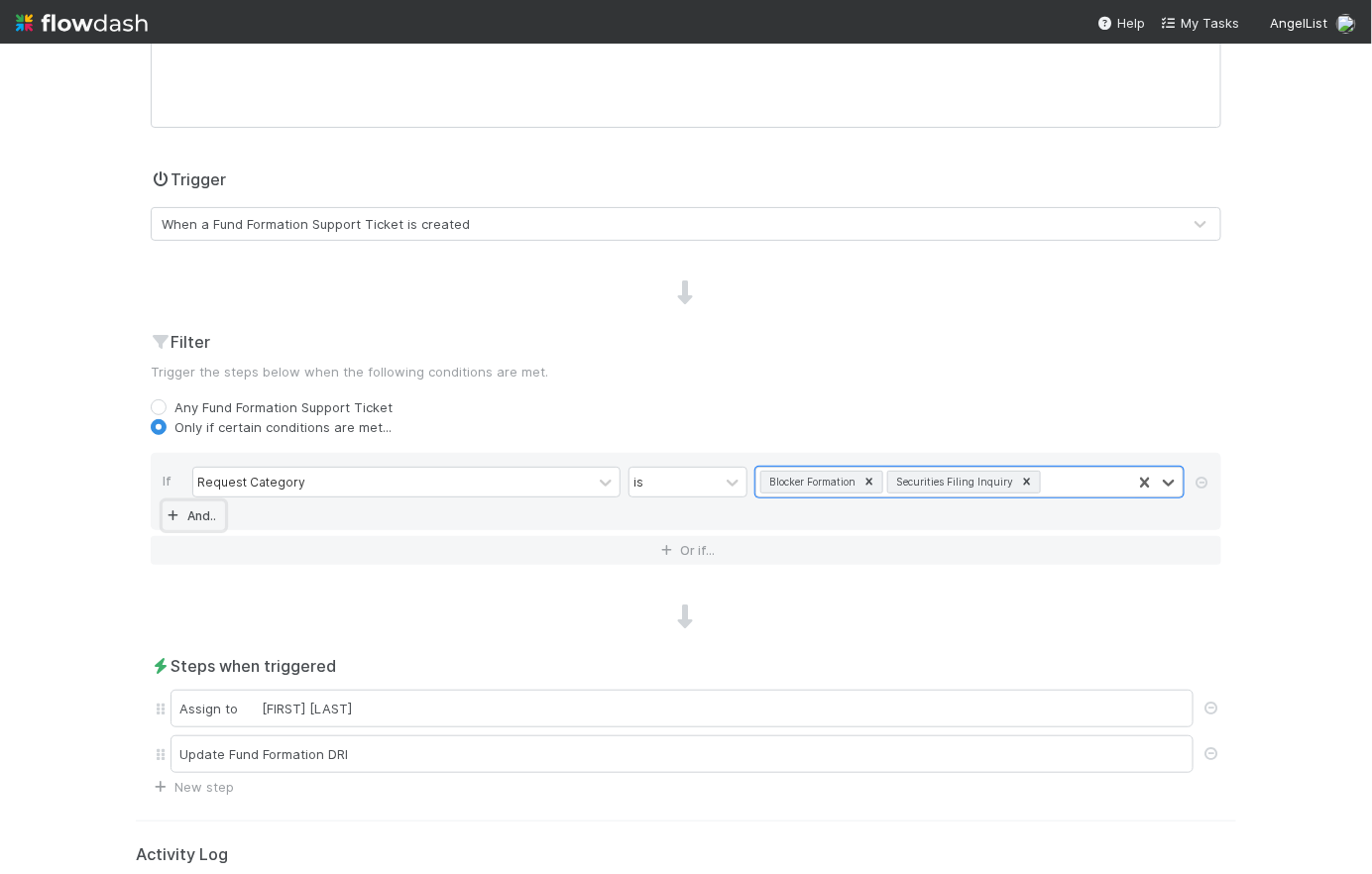 click on "And.." at bounding box center [193, 515] 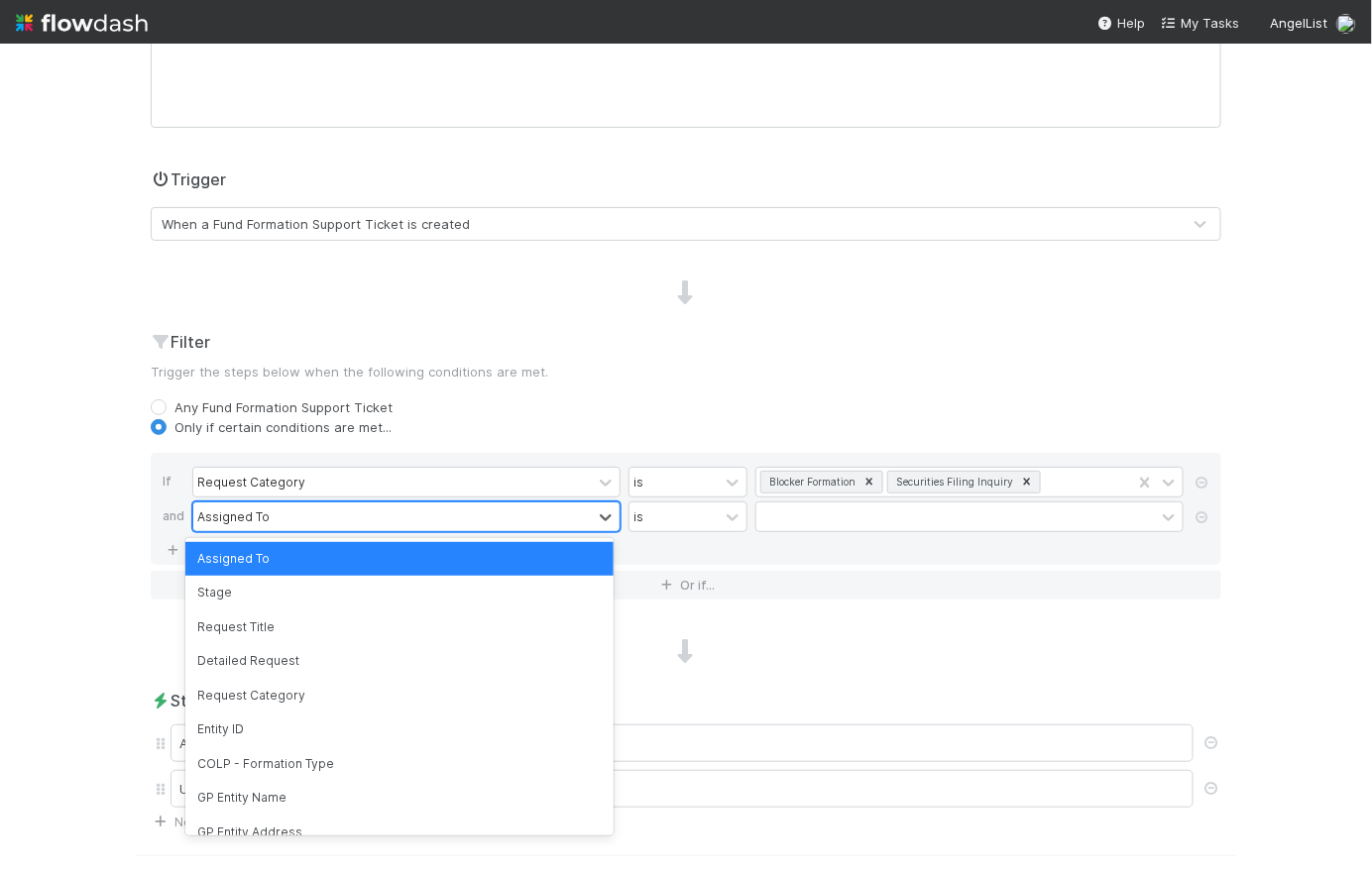 click on "Assigned To" at bounding box center (233, 516) 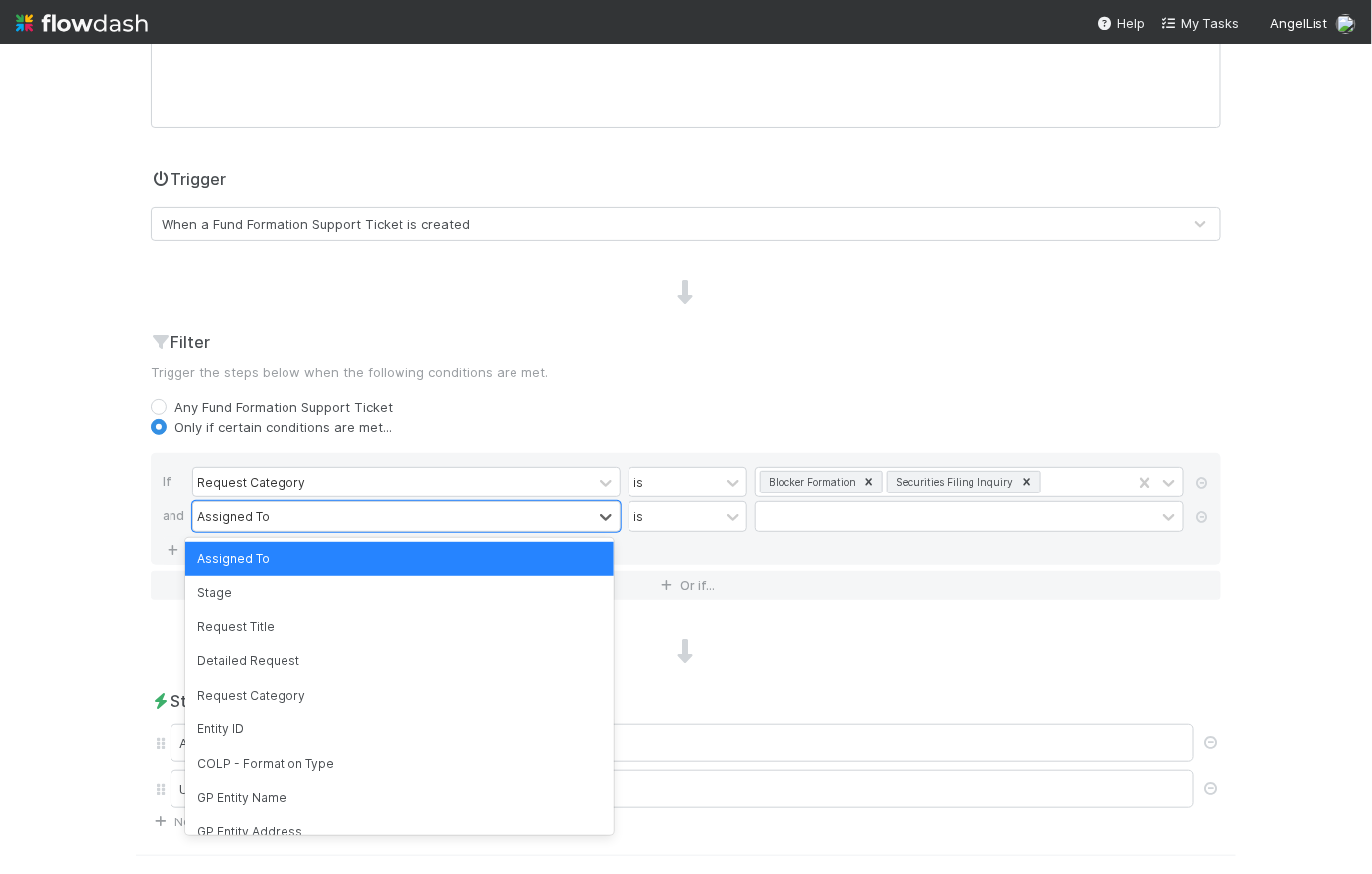 click on "Assigned To" at bounding box center (400, 559) 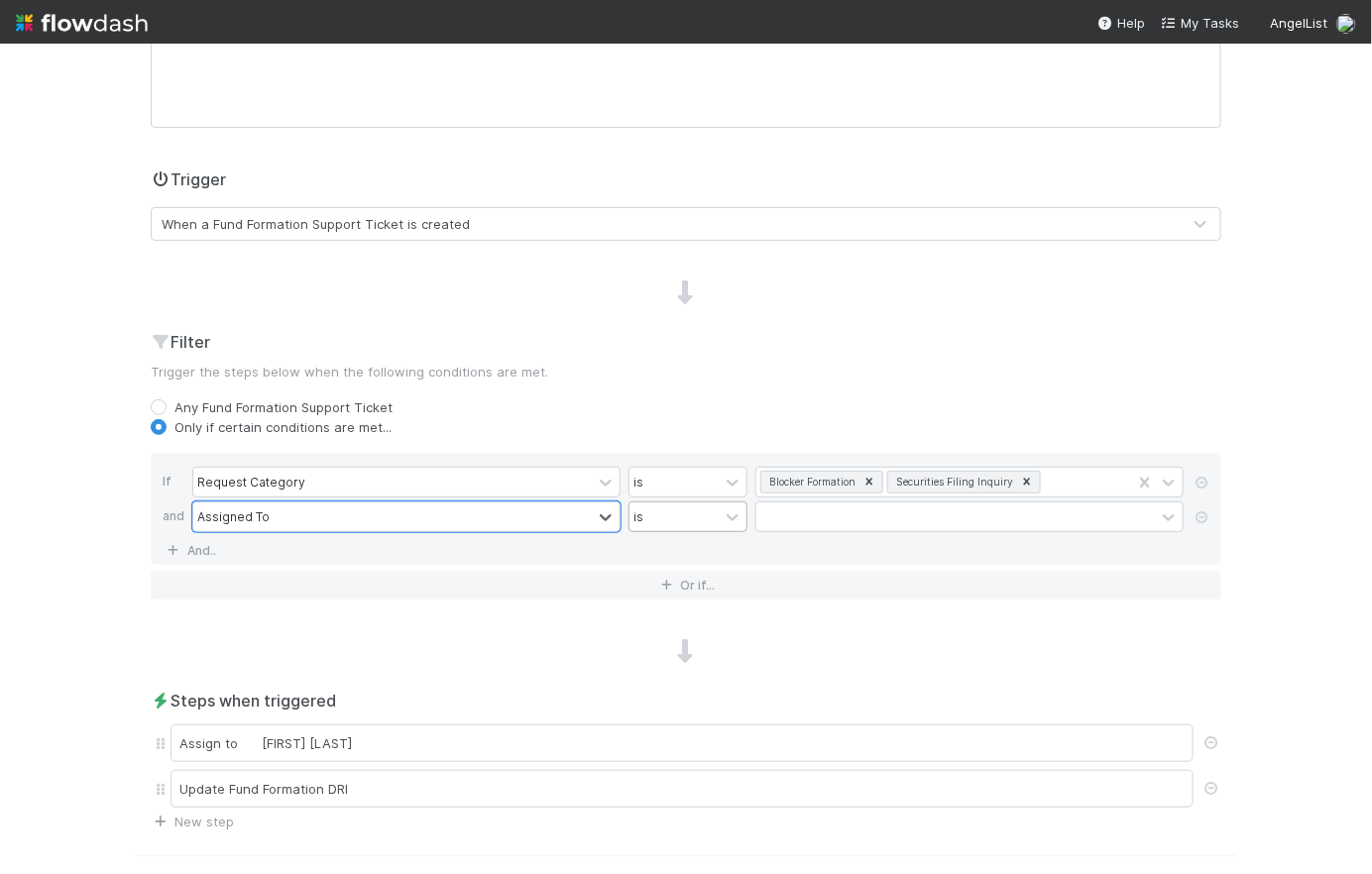 click on "is" at bounding box center [674, 516] 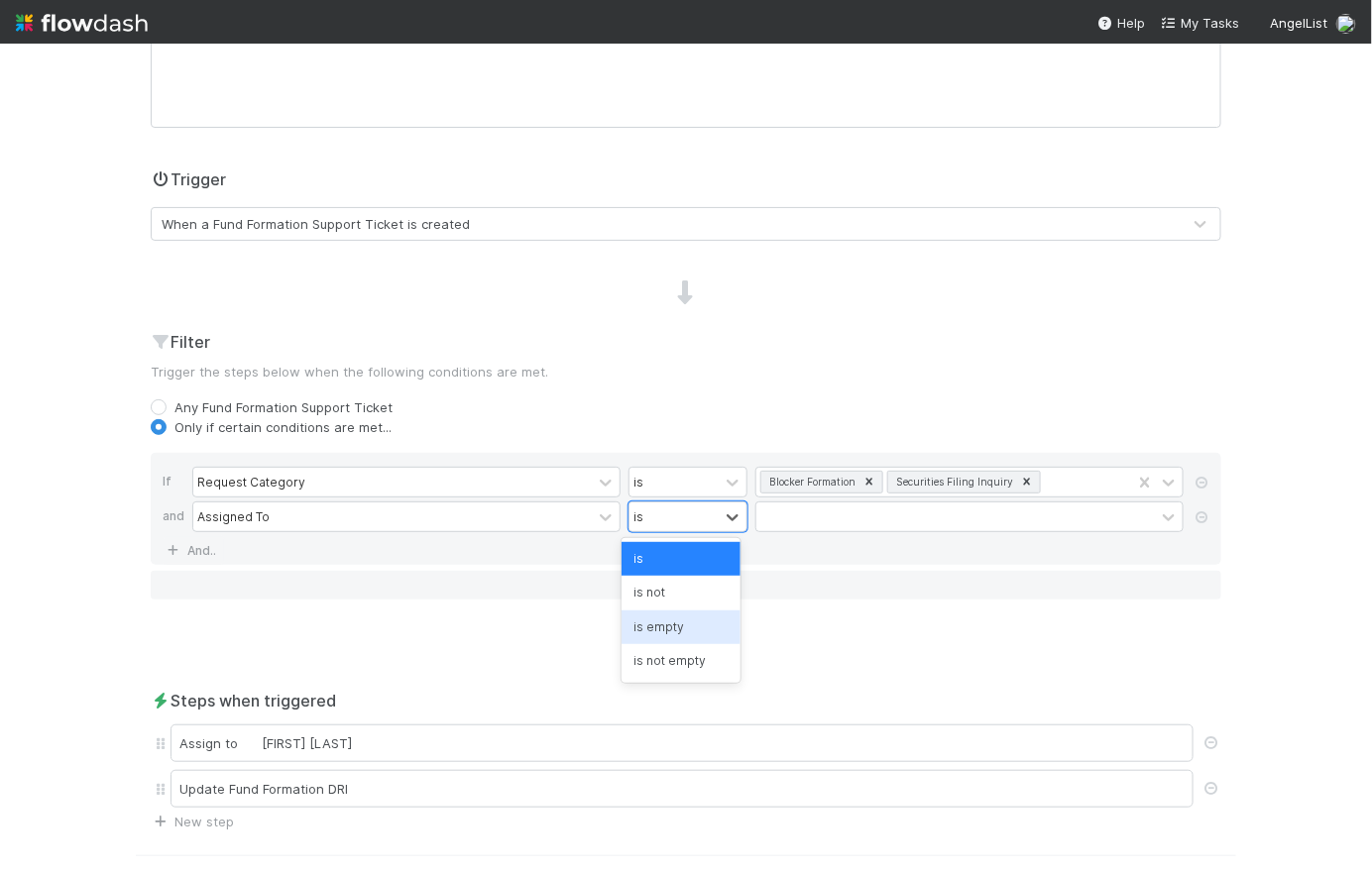 click on "is empty" at bounding box center [681, 627] 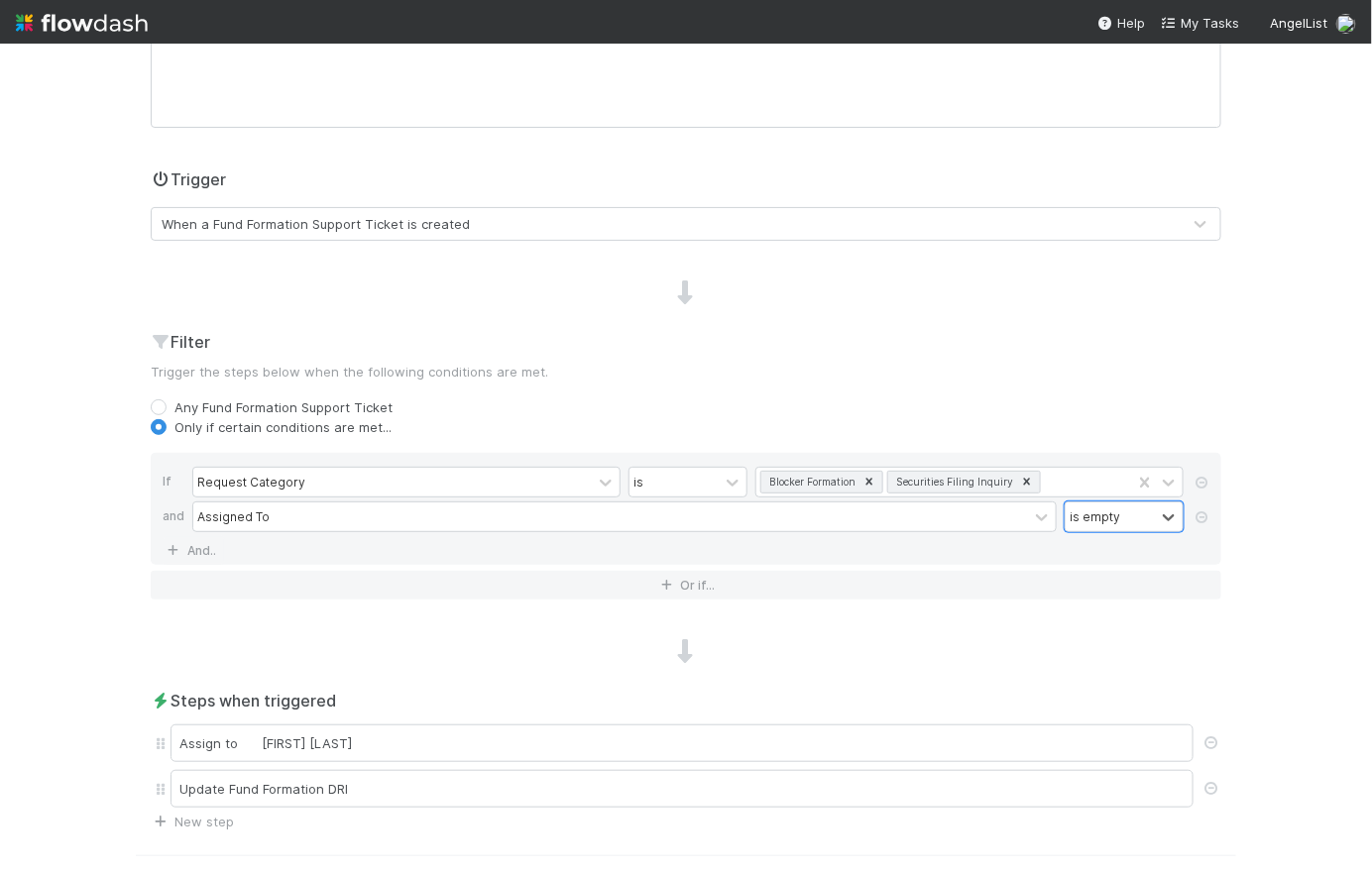 click at bounding box center (686, 652) 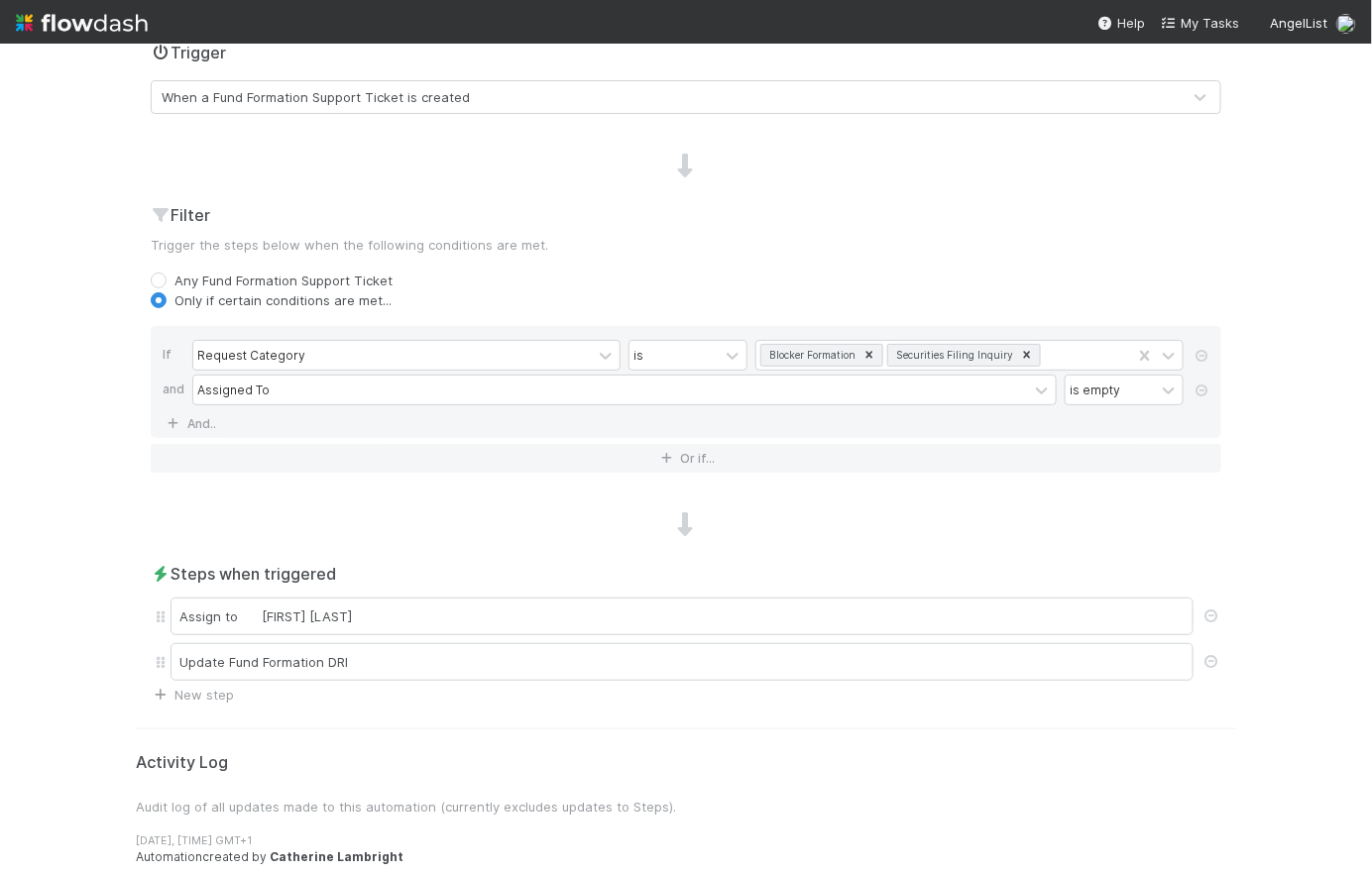 scroll, scrollTop: 0, scrollLeft: 0, axis: both 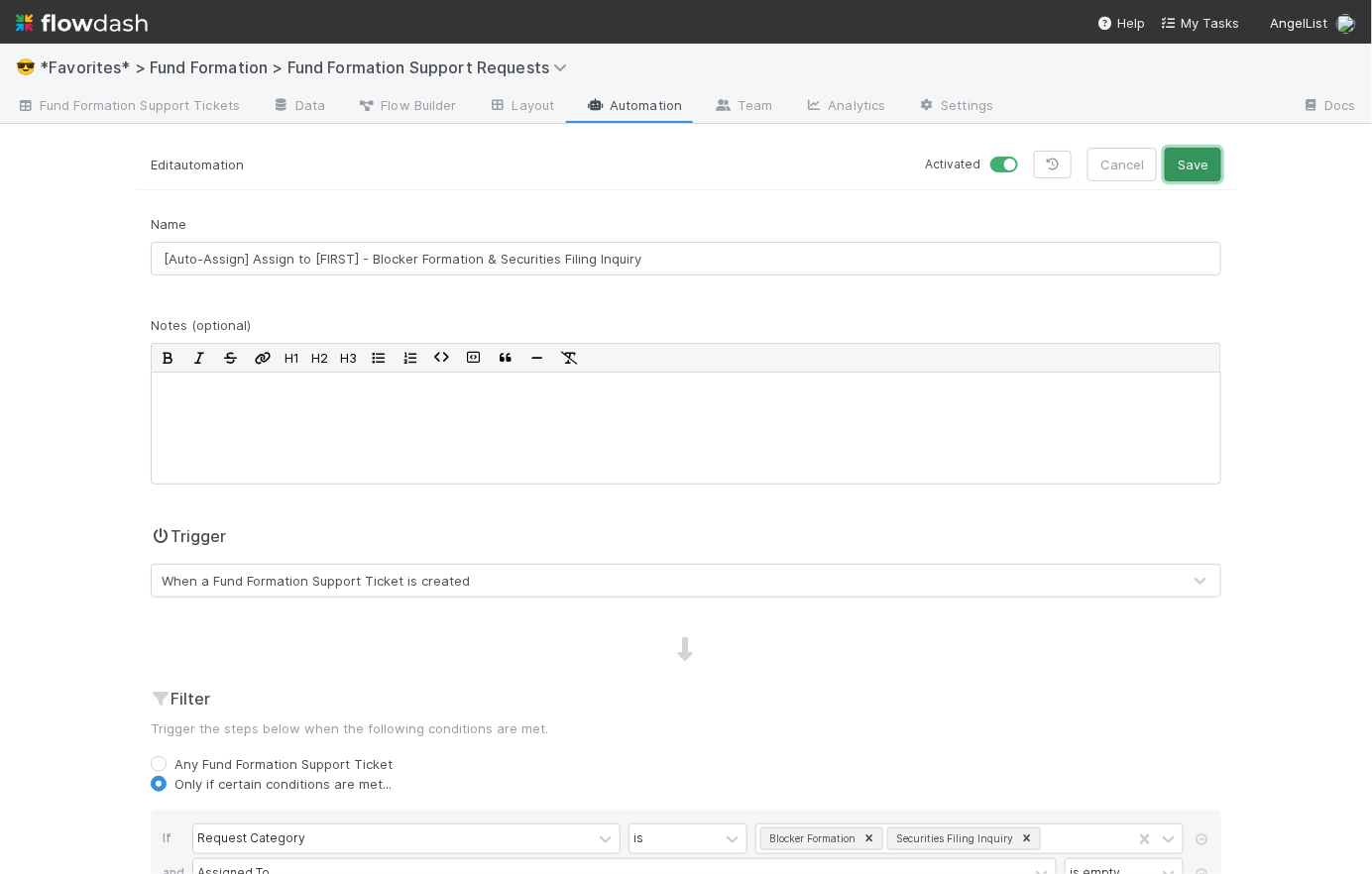 click on "Save" at bounding box center (1193, 164) 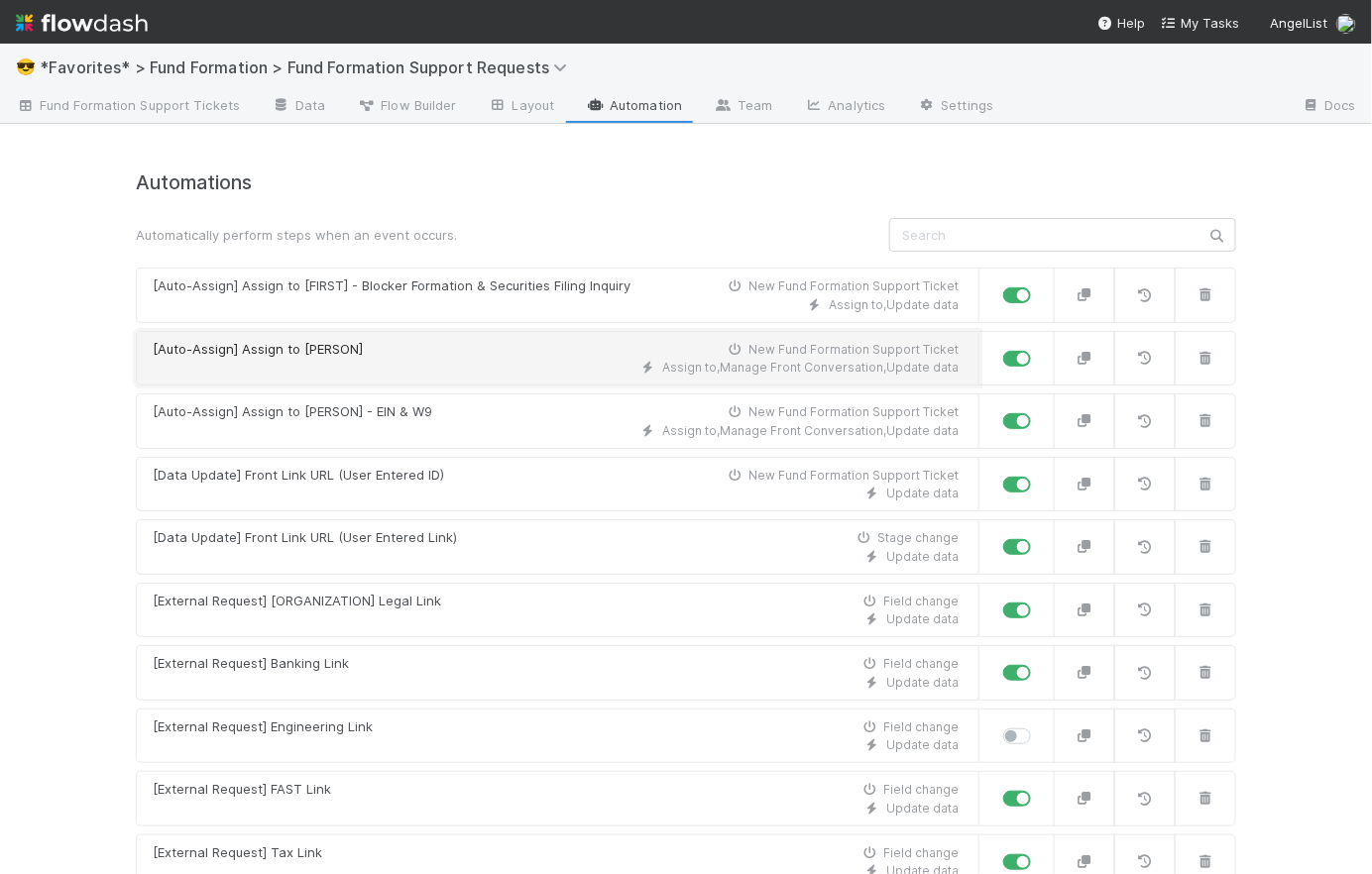 click on "[Auto-Assign] Assign to Catherine New Fund Formation Support Ticket" at bounding box center [555, 350] 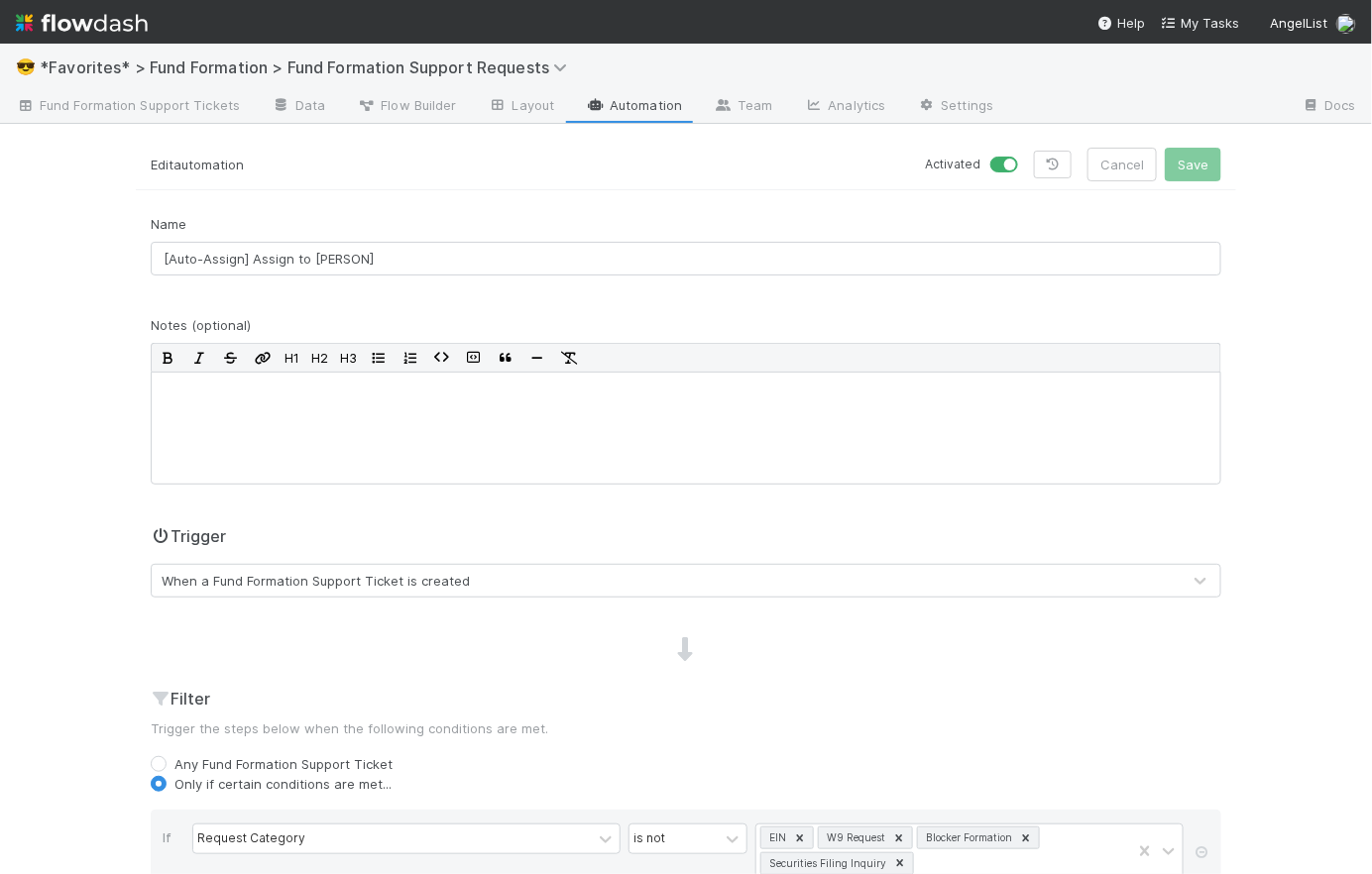 scroll, scrollTop: 639, scrollLeft: 0, axis: vertical 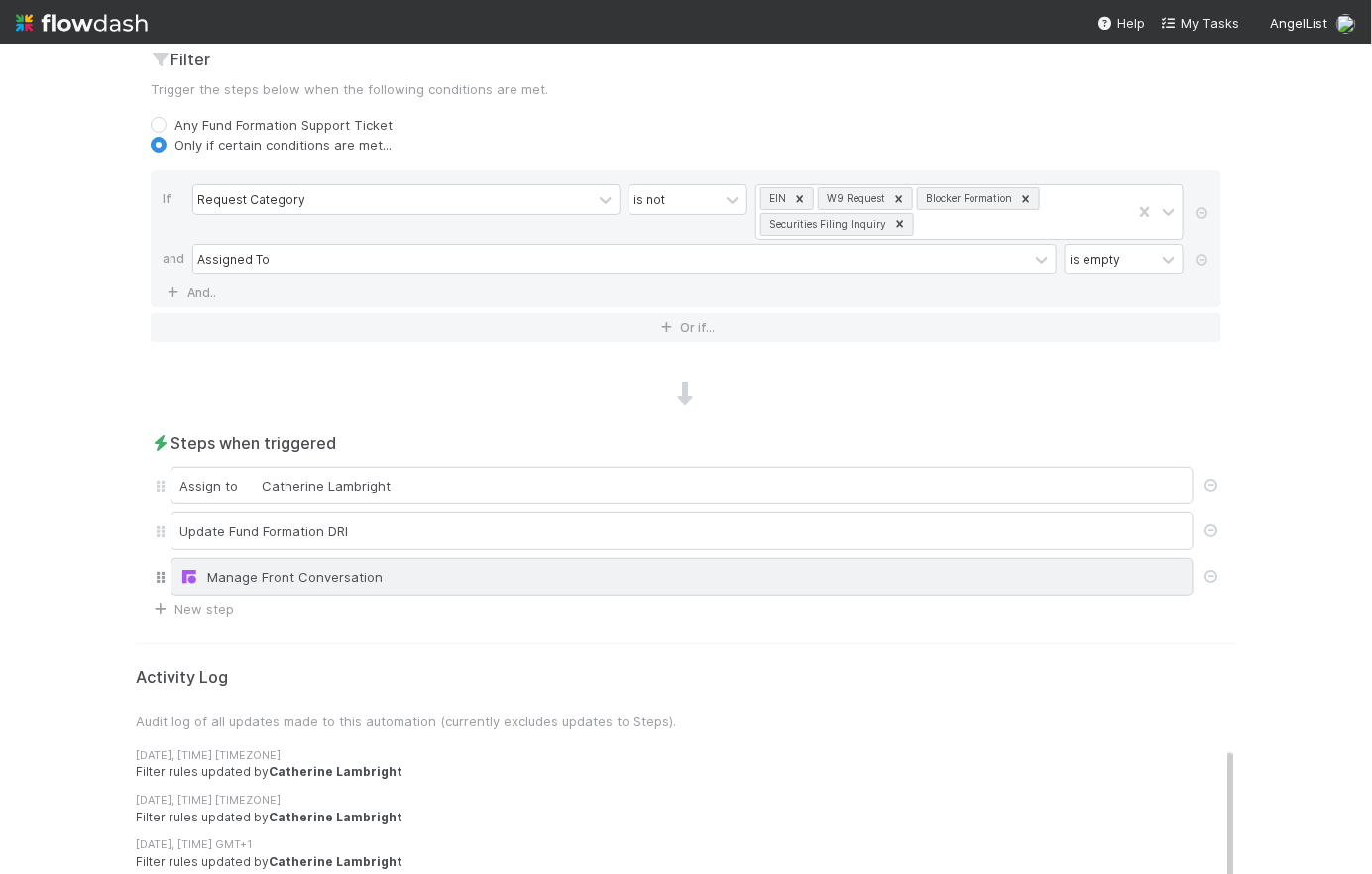 click on "Manage Front Conversation" at bounding box center (682, 577) 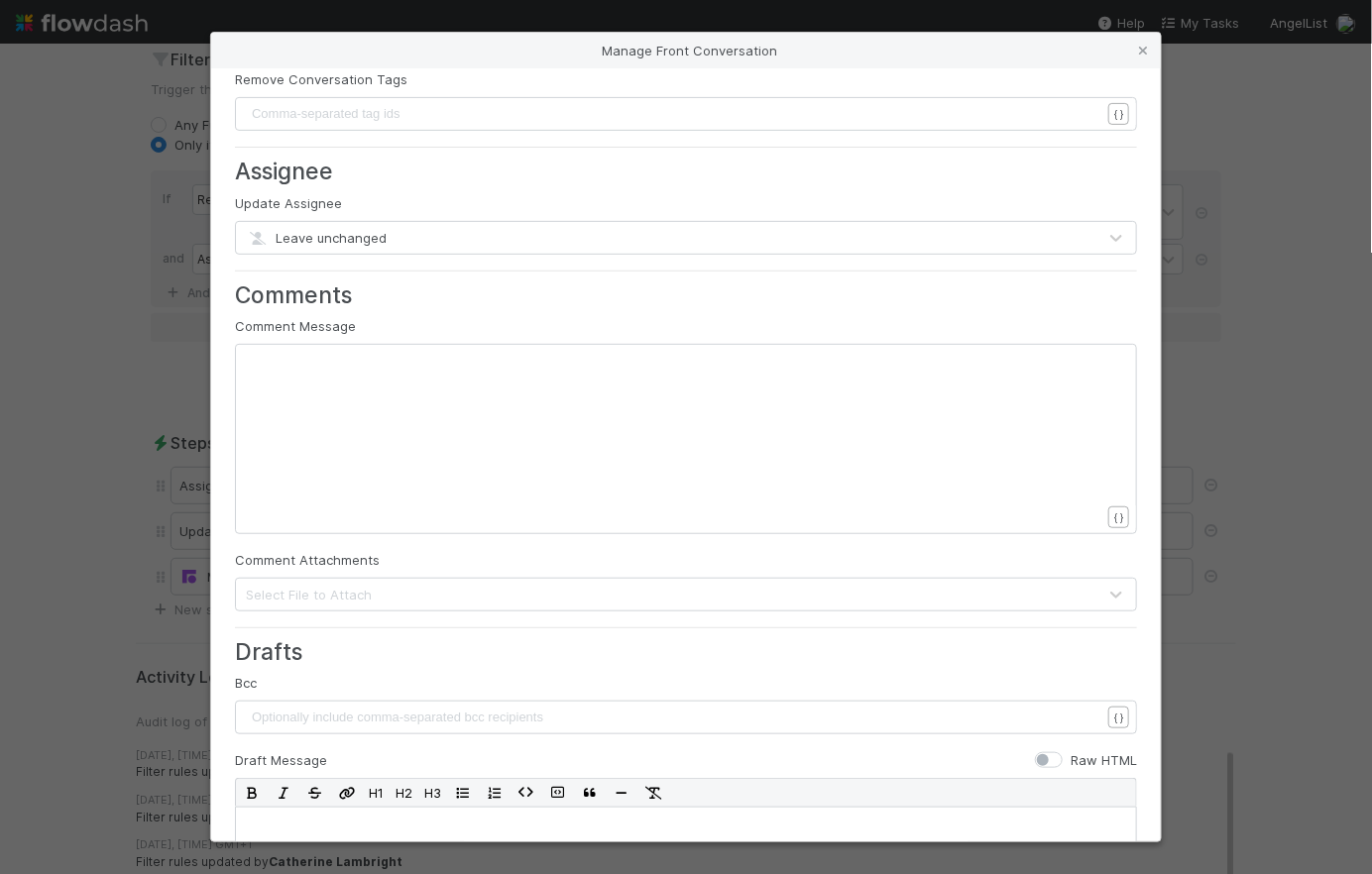 scroll, scrollTop: 0, scrollLeft: 0, axis: both 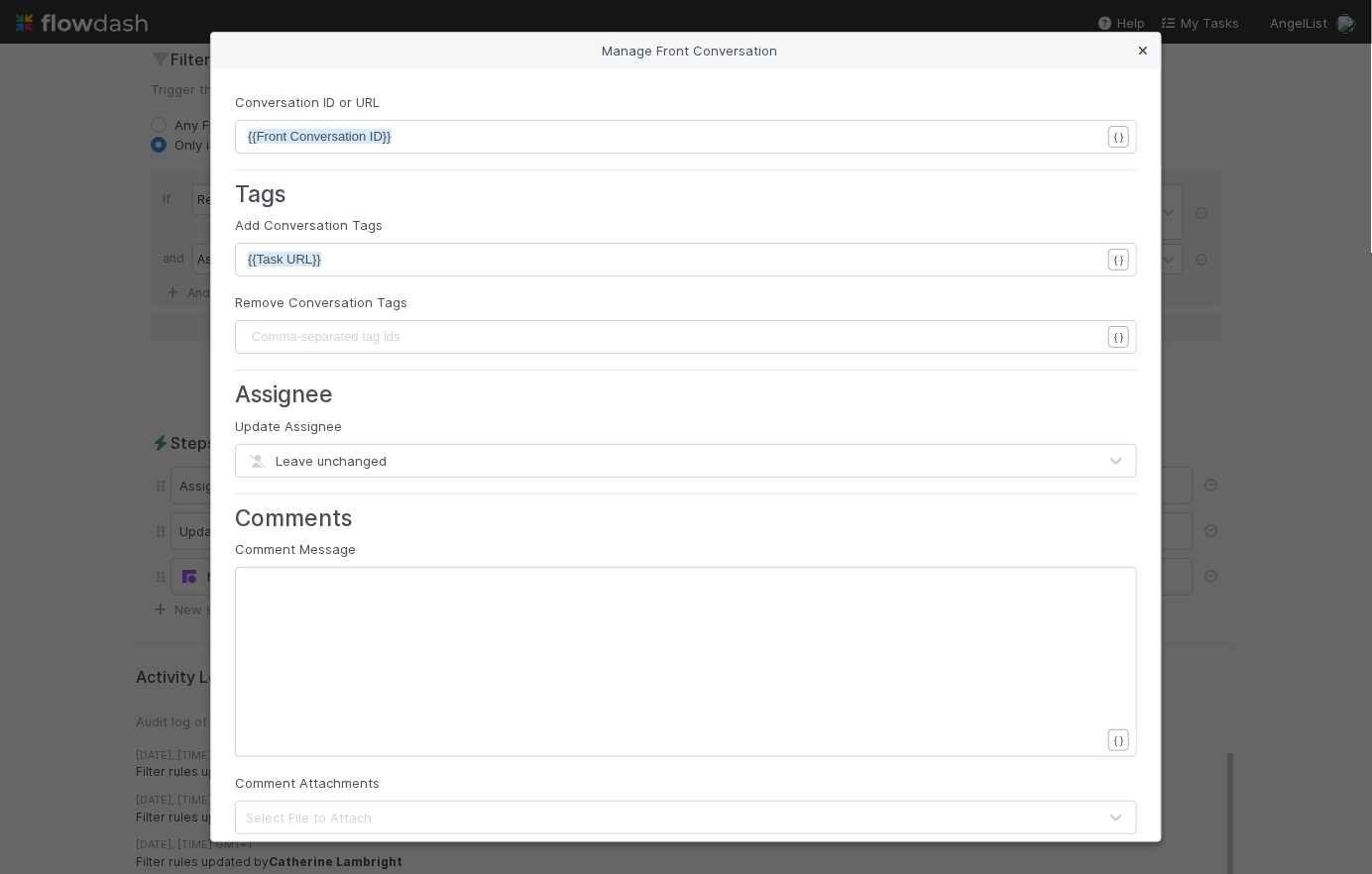 click at bounding box center (1143, 51) 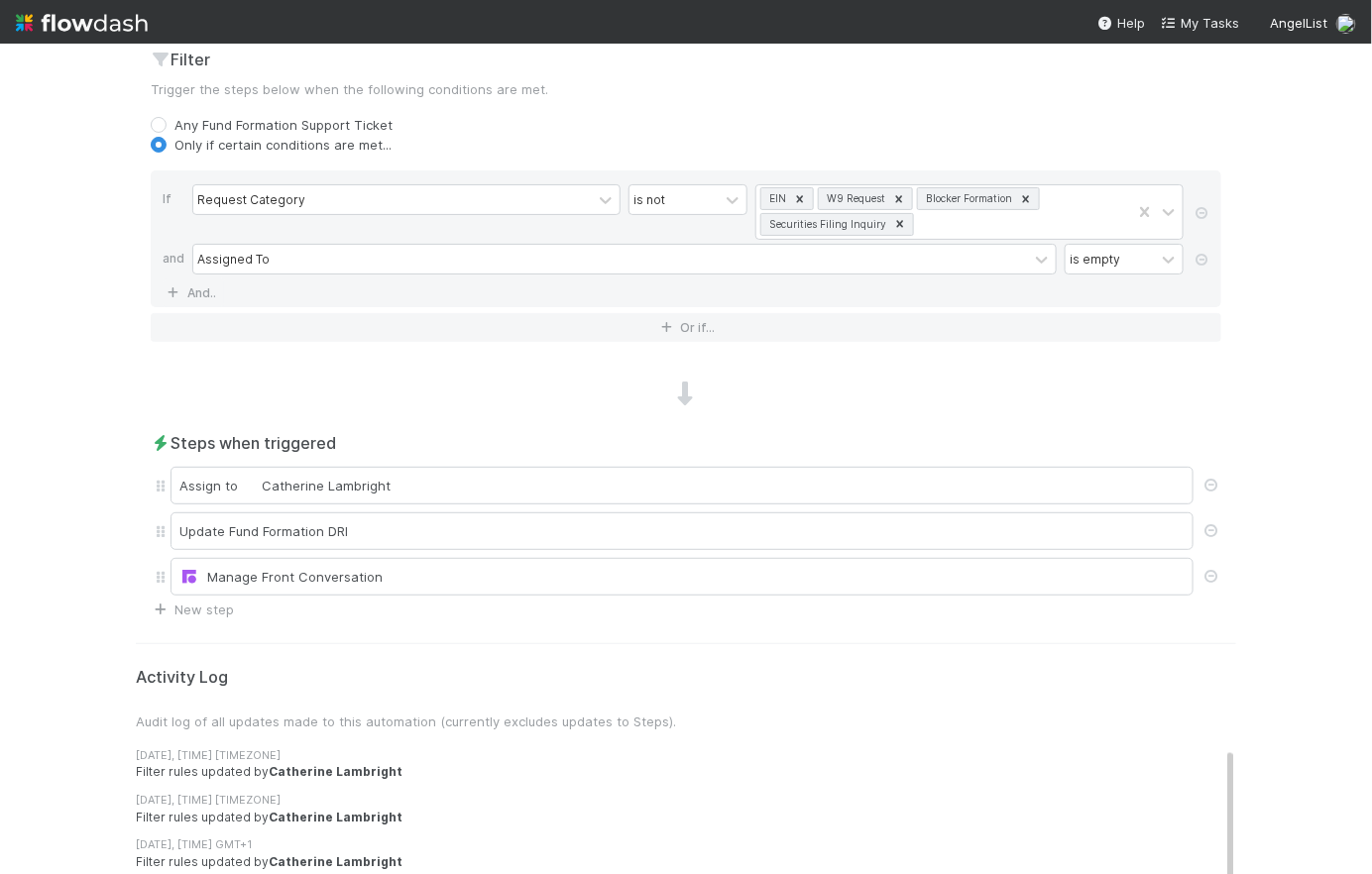 click on "Name [Auto-Assign] Assign to Catherine Notes (optional) H1 H2 H3  Trigger When a Fund Formation Support Ticket is created  Filter Trigger the steps below when the following conditions are met. Any Fund Formation Support Ticket Only if certain conditions are met... If Request Category is not EIN W9 Request Blocker Formation Securities Filing Inquiry and Assigned To is empty And.. Or if...  Steps when triggered Assign to   Catherine  Lambright  Update Fund Formation DRI Manage Front Conversation New step" at bounding box center [686, 97] 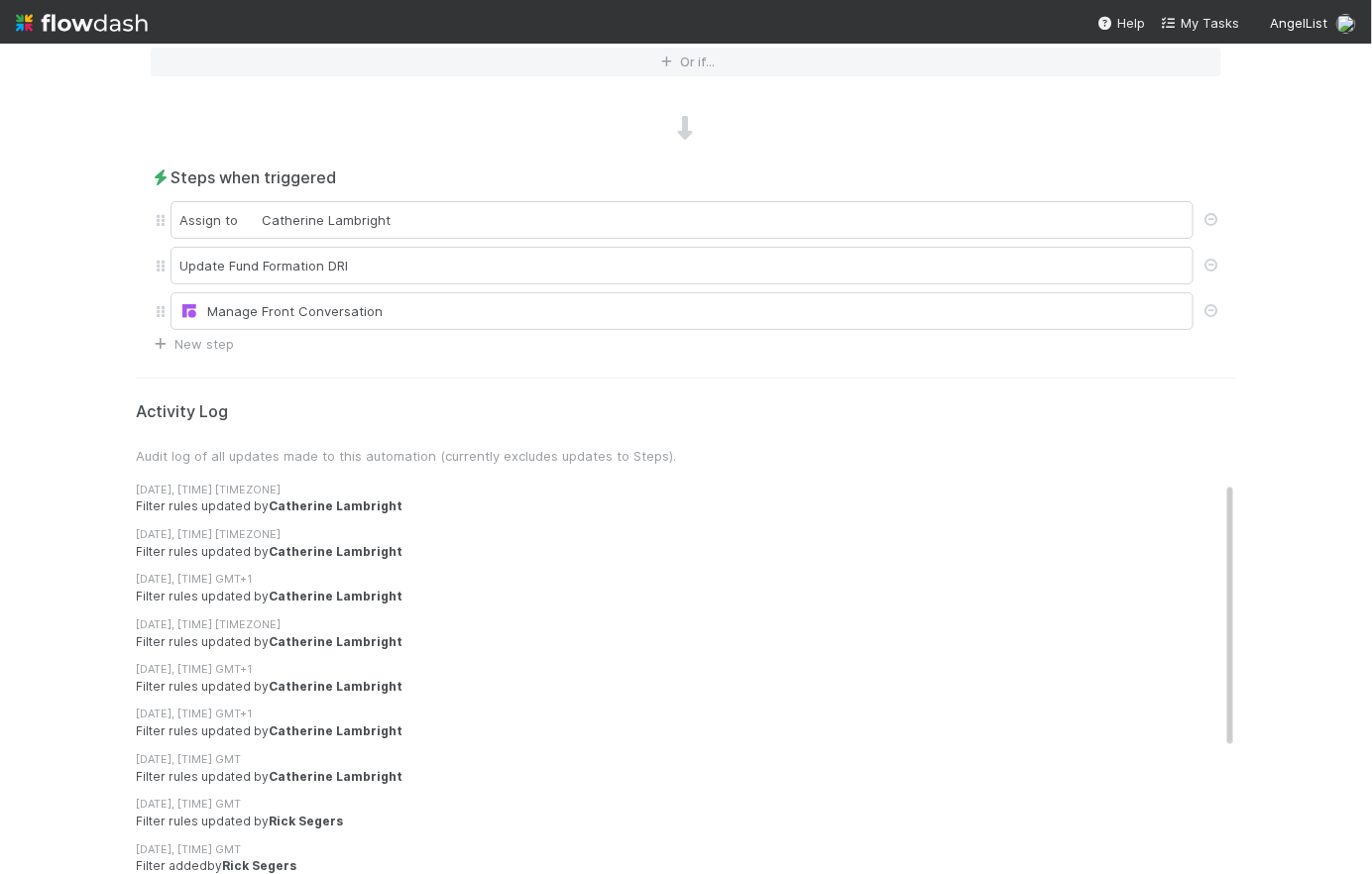 scroll, scrollTop: 0, scrollLeft: 0, axis: both 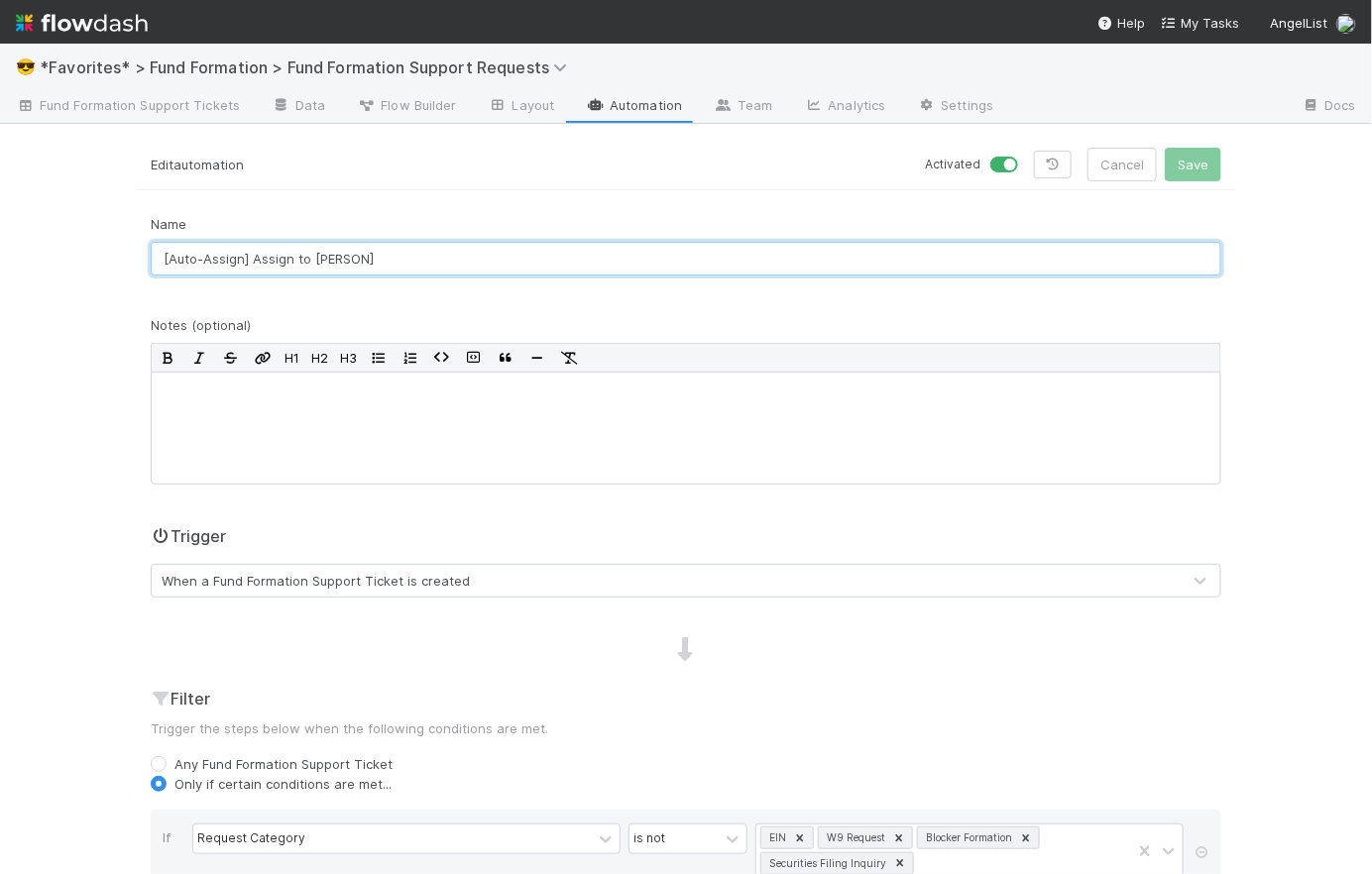 click on "[Auto-Assign] Assign to Catherine" at bounding box center [686, 259] 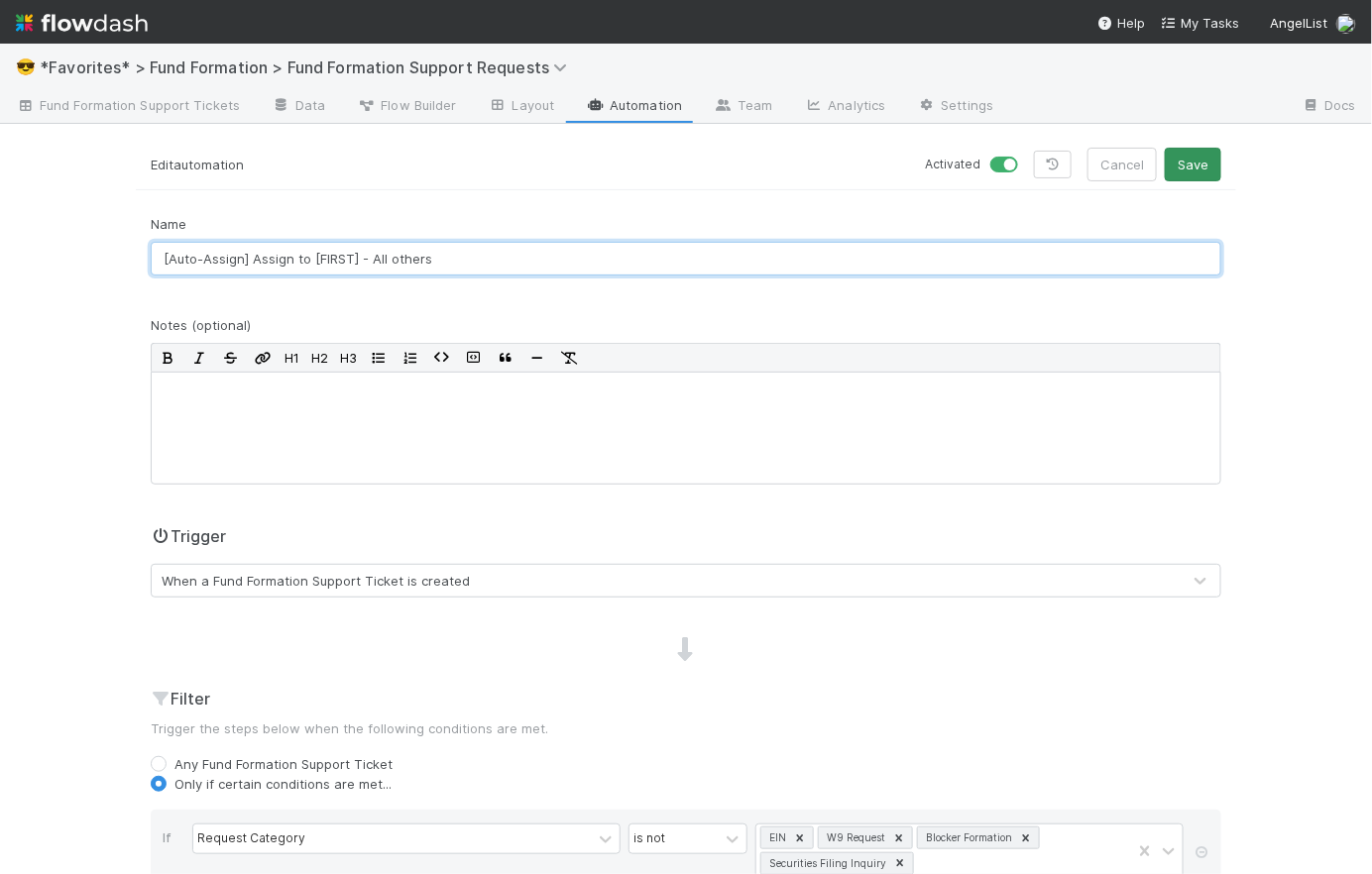 type on "[Auto-Assign] Assign to Catherine - All others" 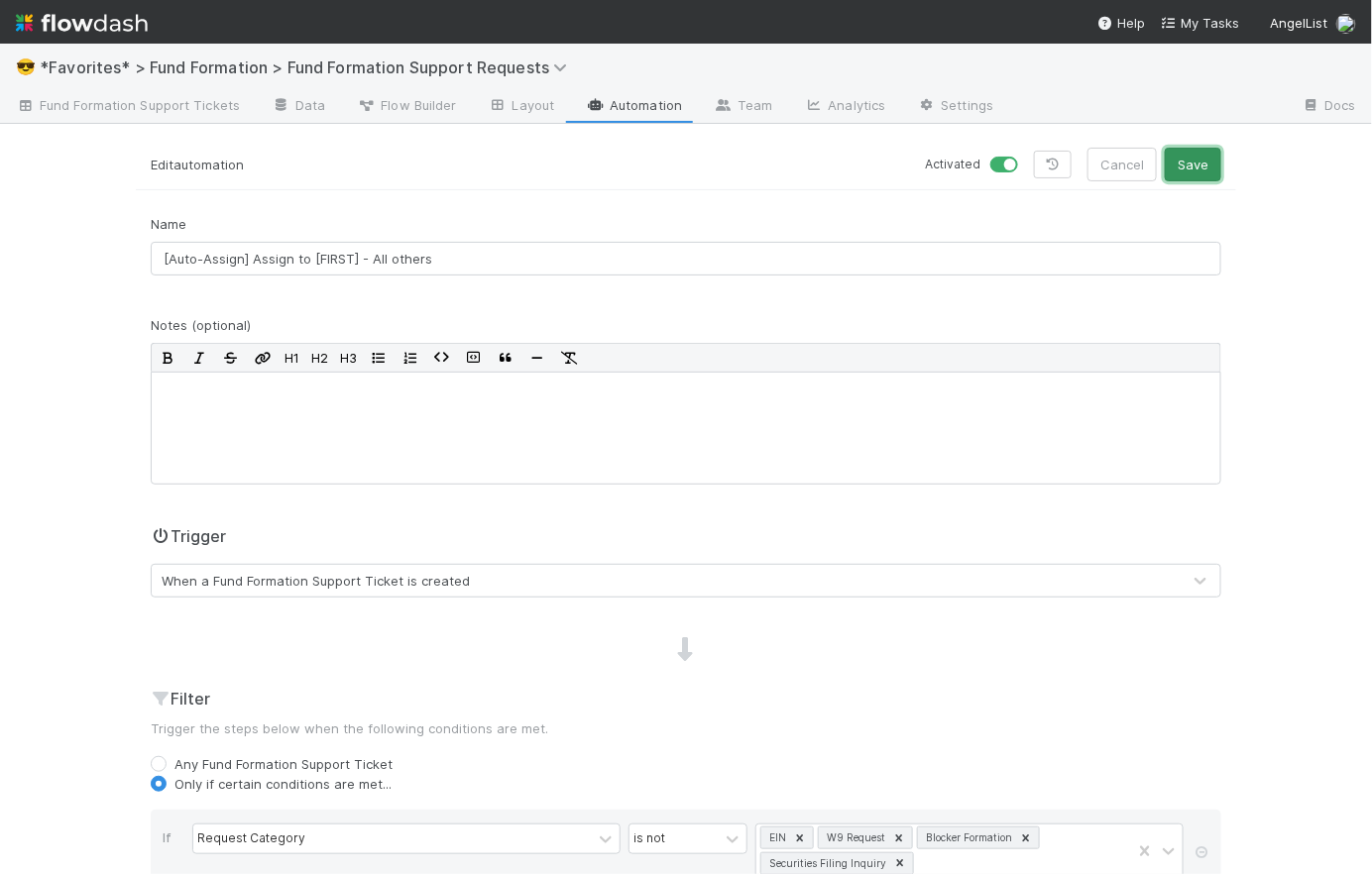 click on "Save" at bounding box center (1193, 164) 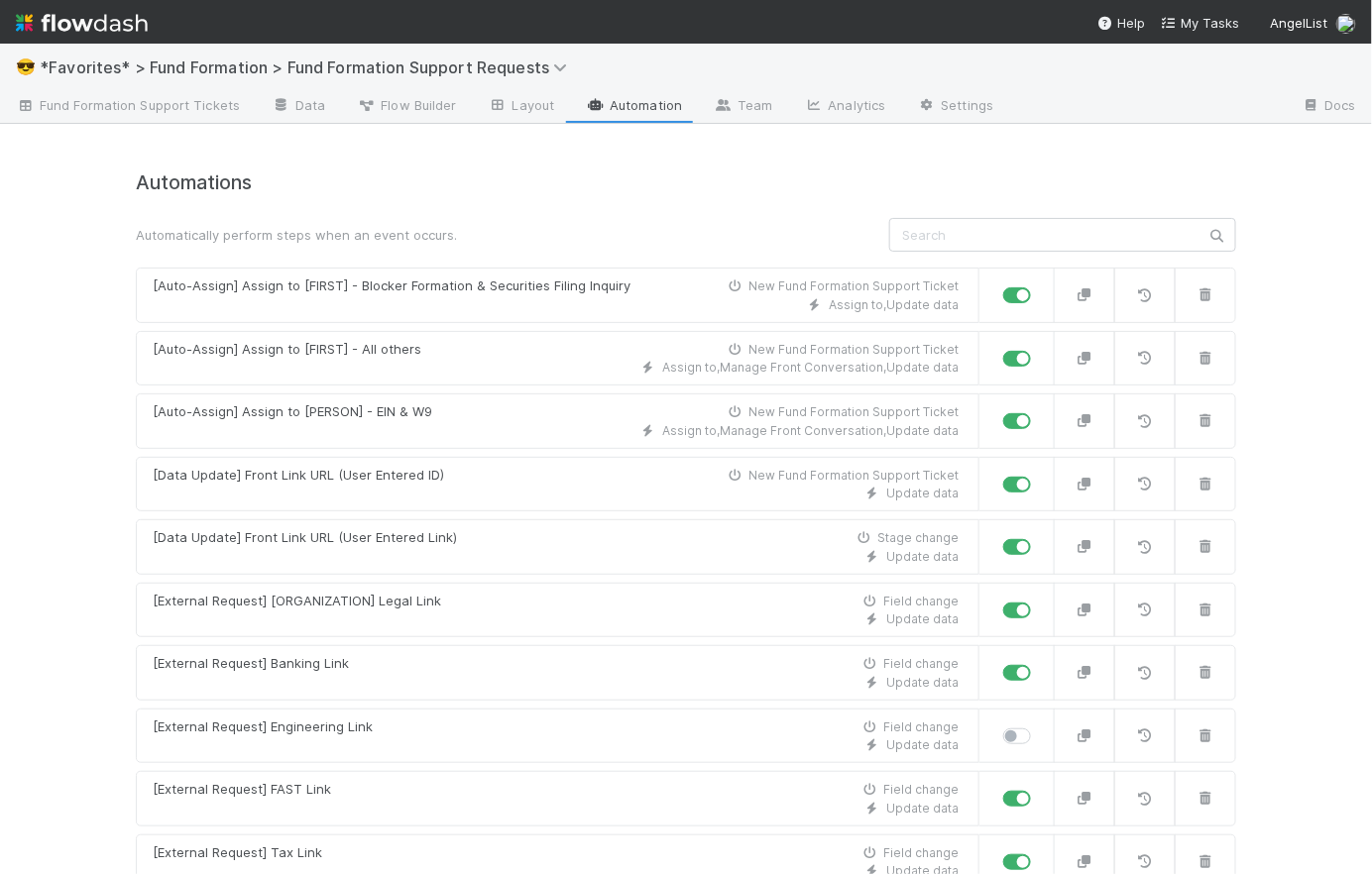 click on "Fund Formation Support Tickets" at bounding box center (128, 105) 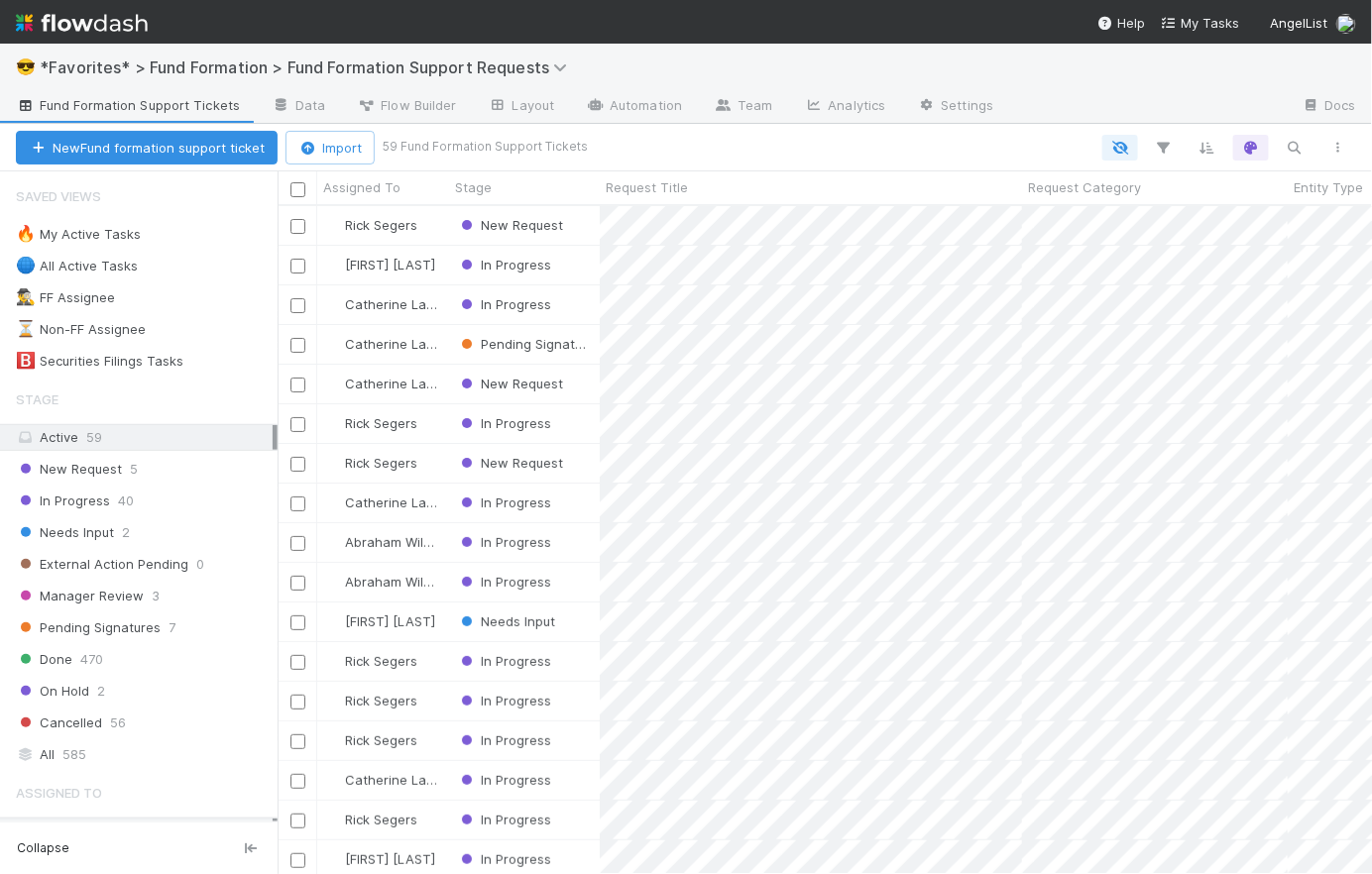 scroll, scrollTop: 14, scrollLeft: 15, axis: both 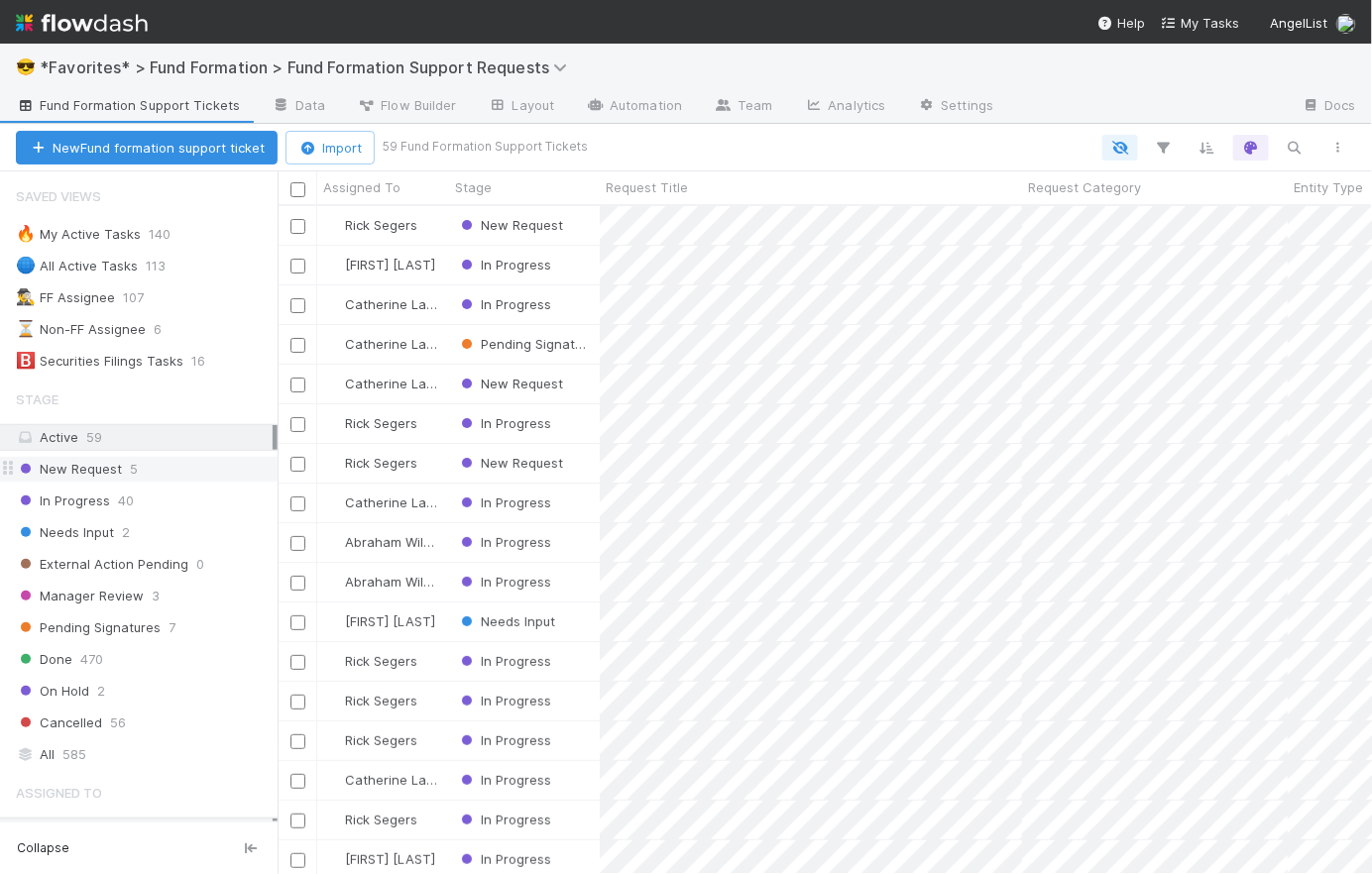 click on "New Request   5" at bounding box center [147, 469] 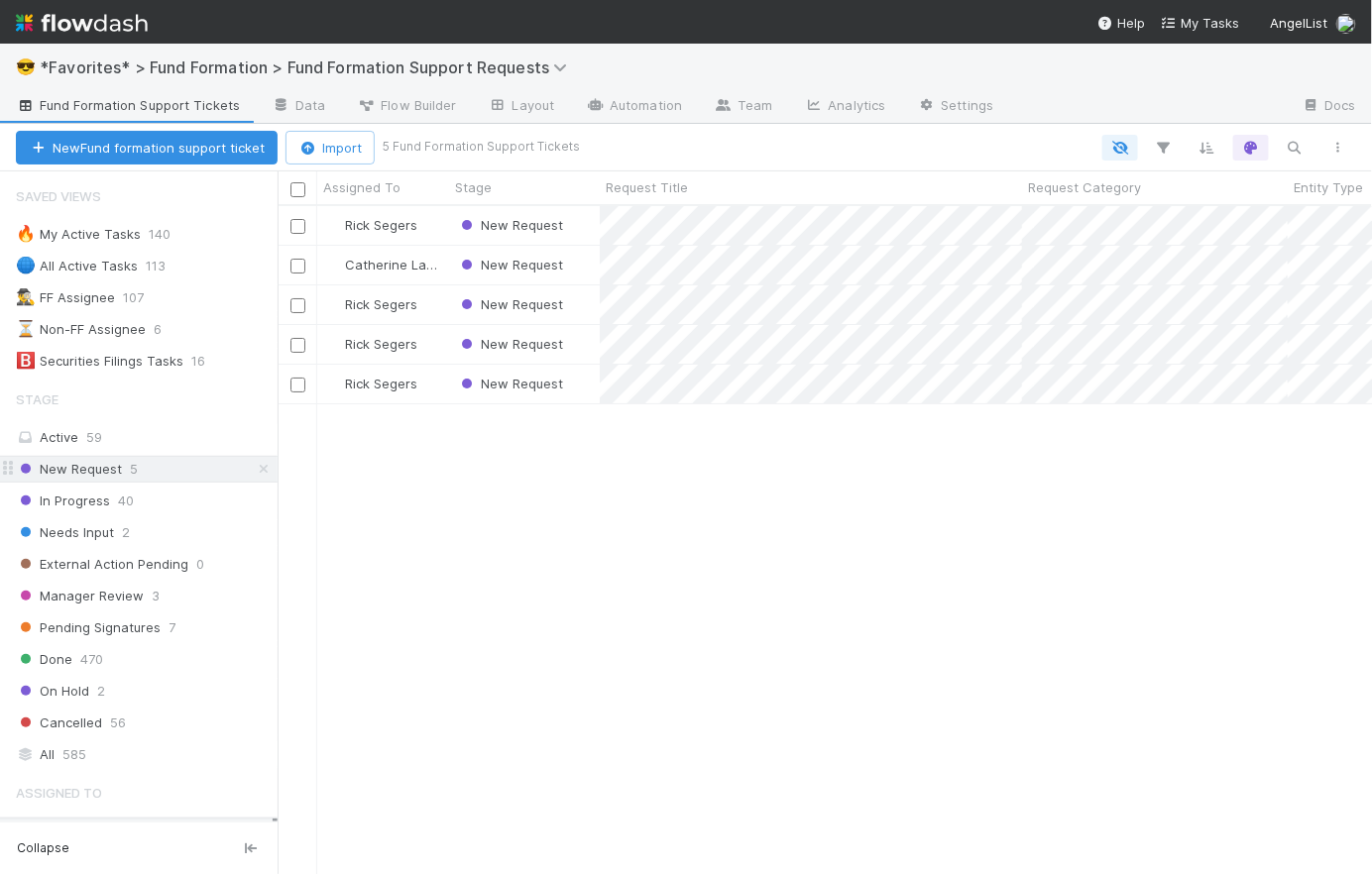 scroll, scrollTop: 14, scrollLeft: 15, axis: both 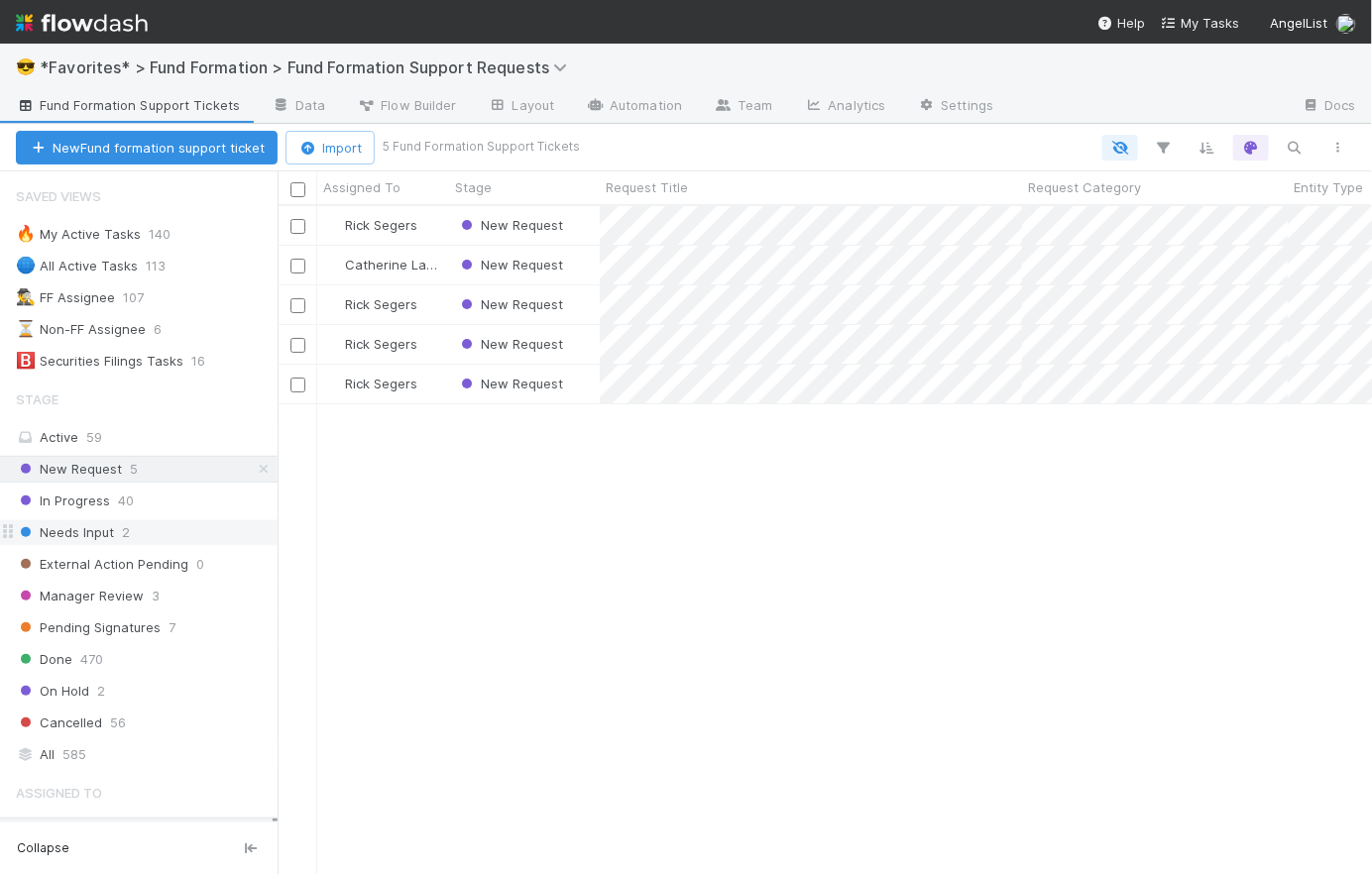 click on "Needs Input   2" at bounding box center [147, 532] 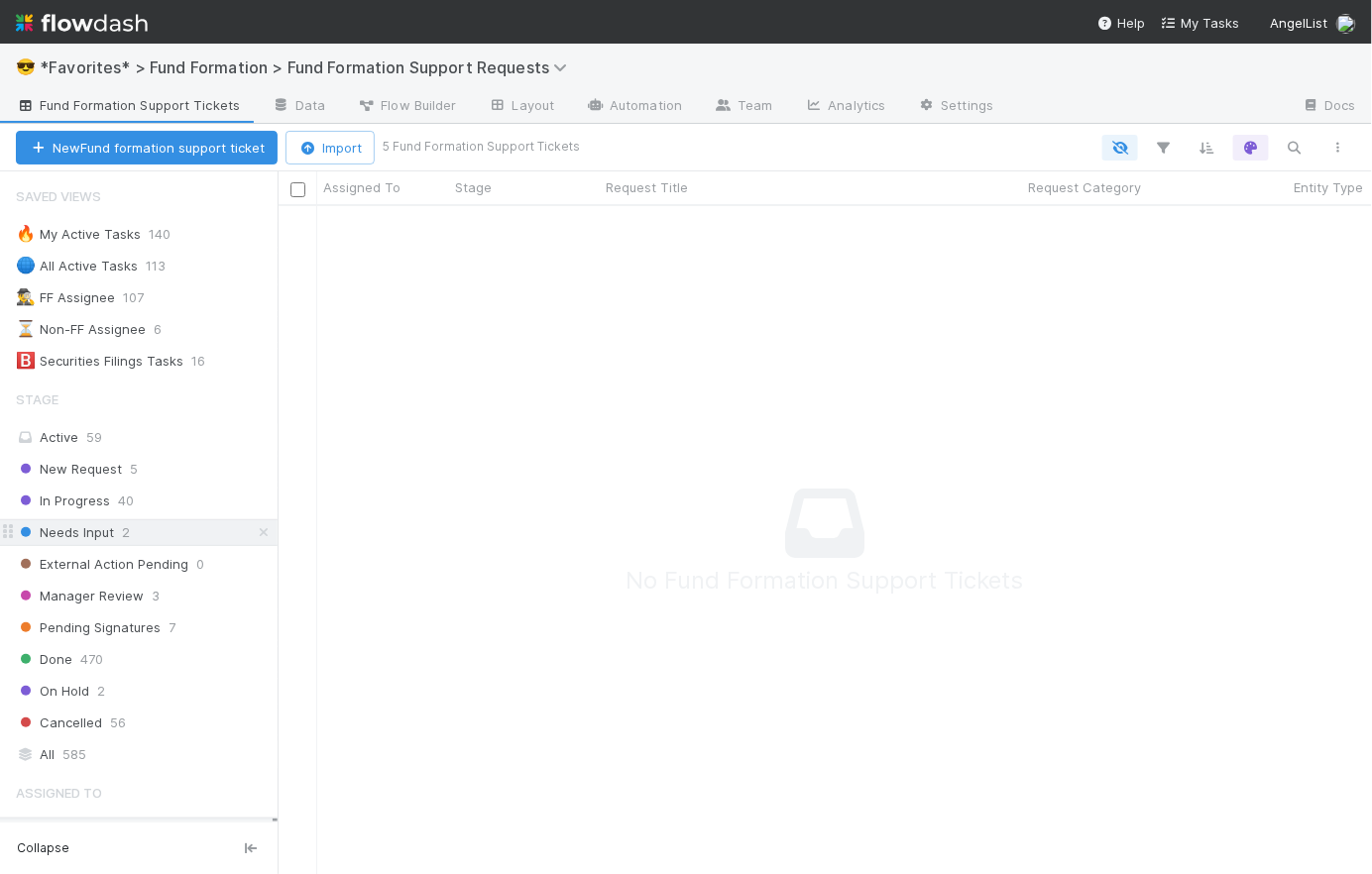 scroll, scrollTop: 14, scrollLeft: 15, axis: both 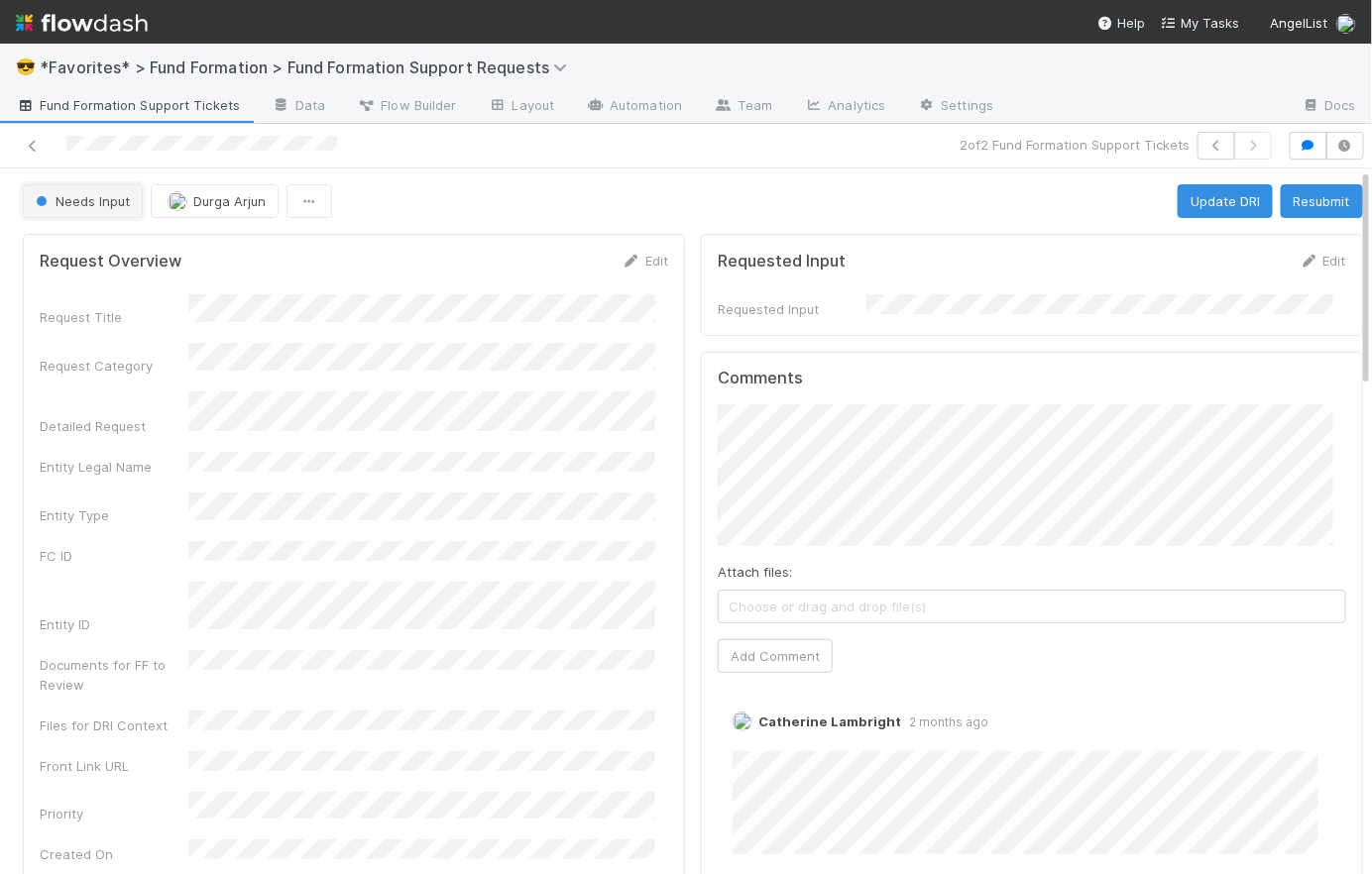 click on "Needs Input" at bounding box center (80, 201) 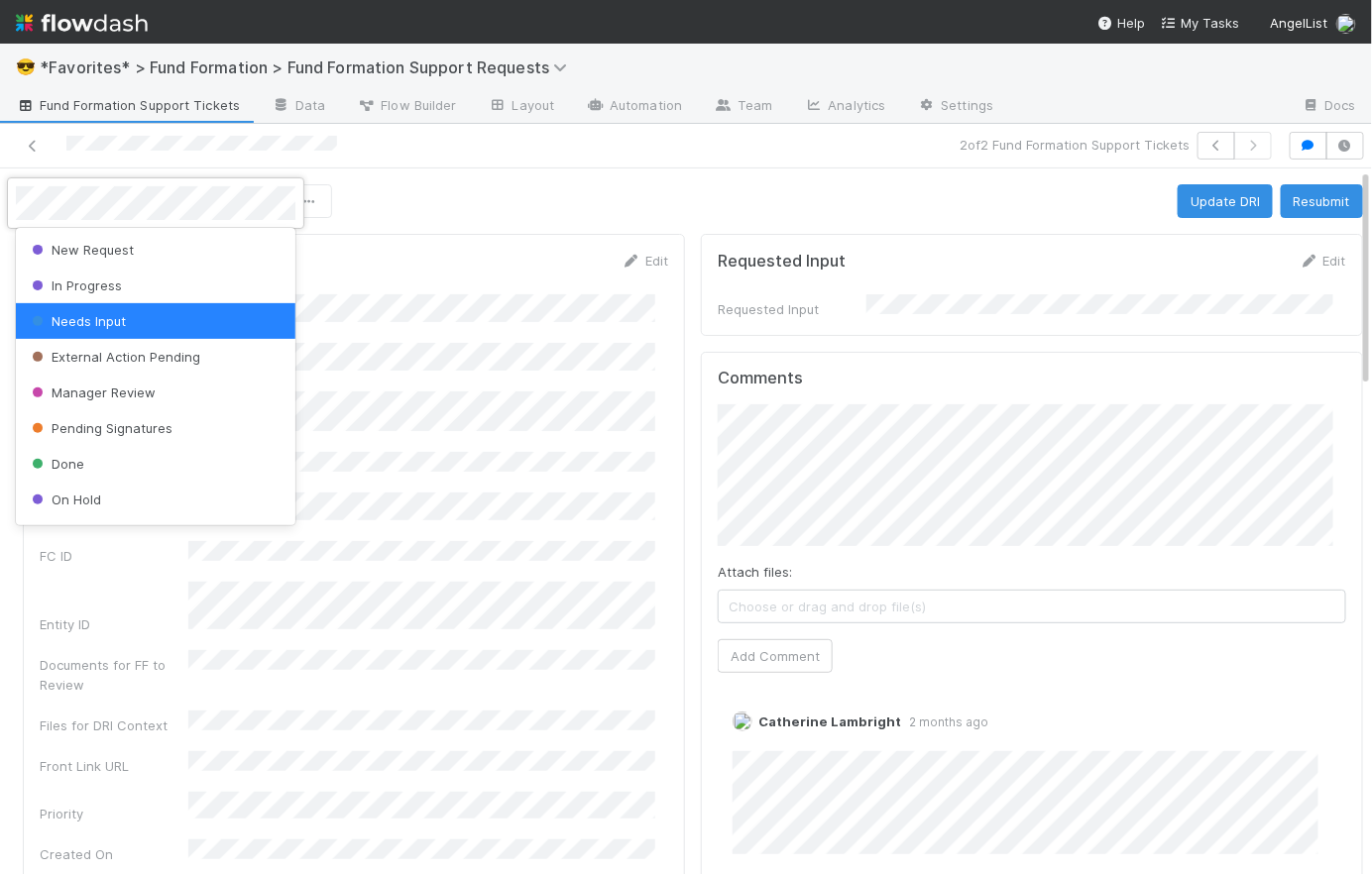 click at bounding box center [686, 437] 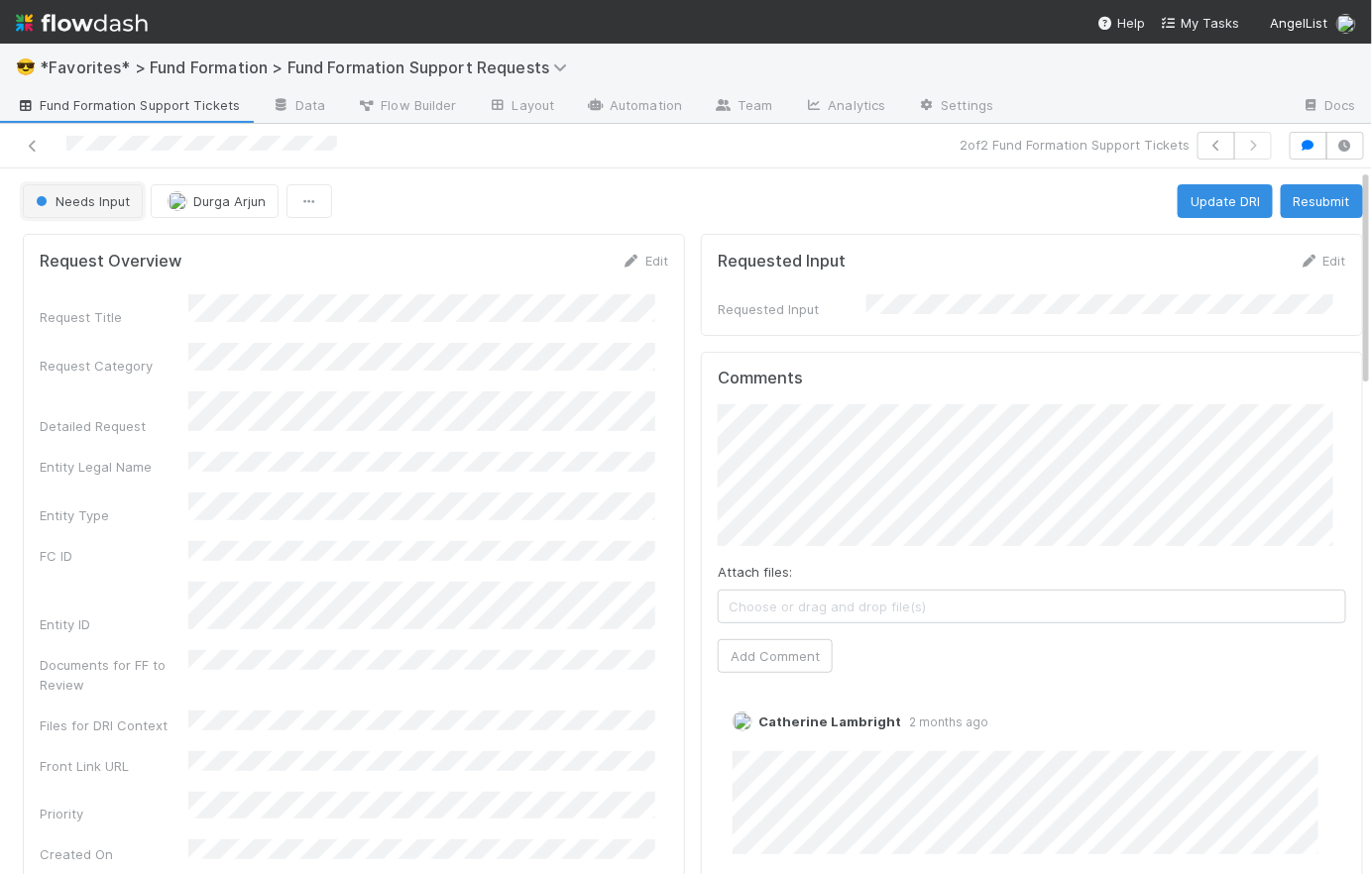 click on "Needs Input" at bounding box center (82, 201) 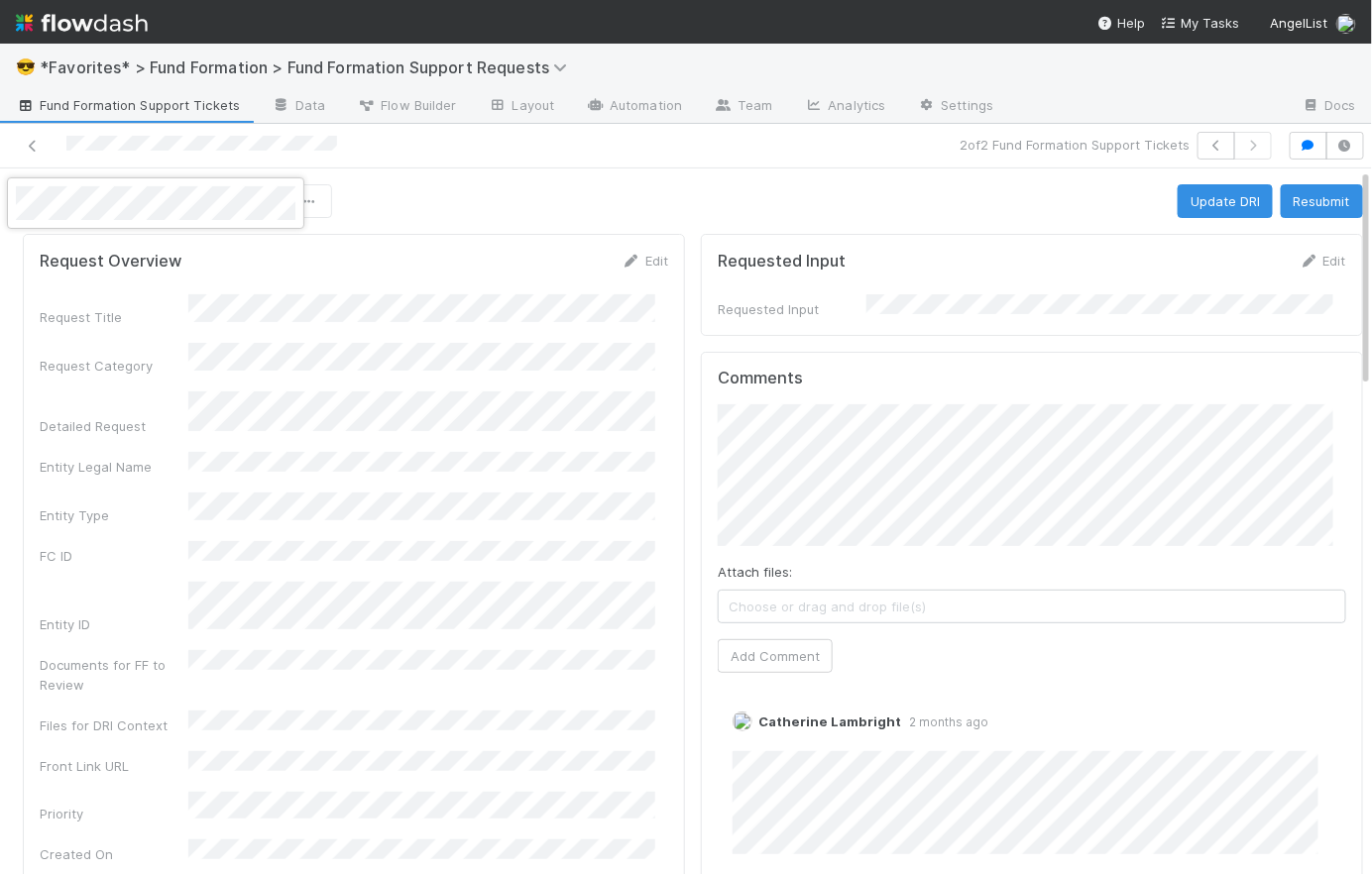 click at bounding box center (686, 437) 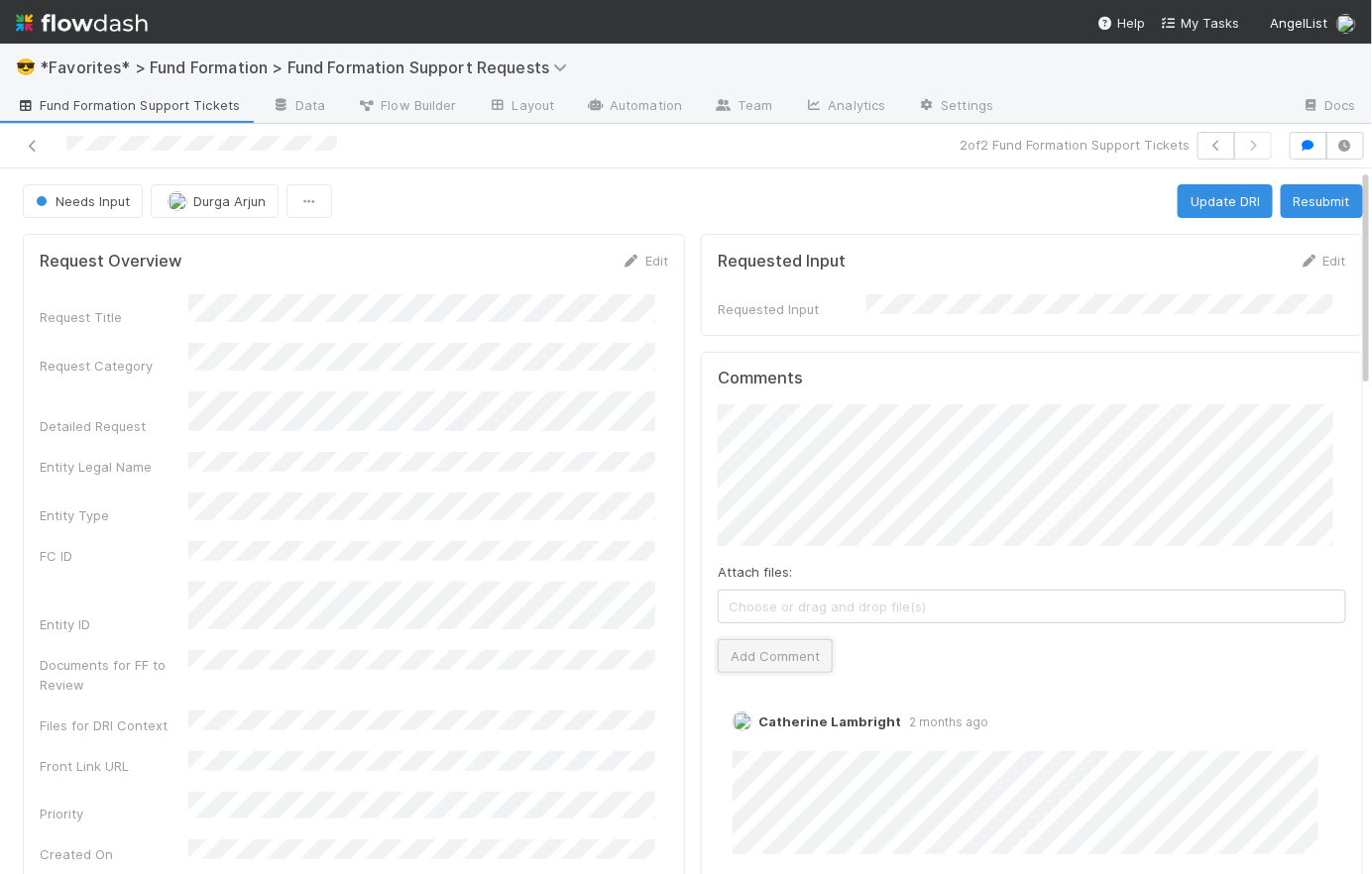 click on "Add Comment" at bounding box center [775, 656] 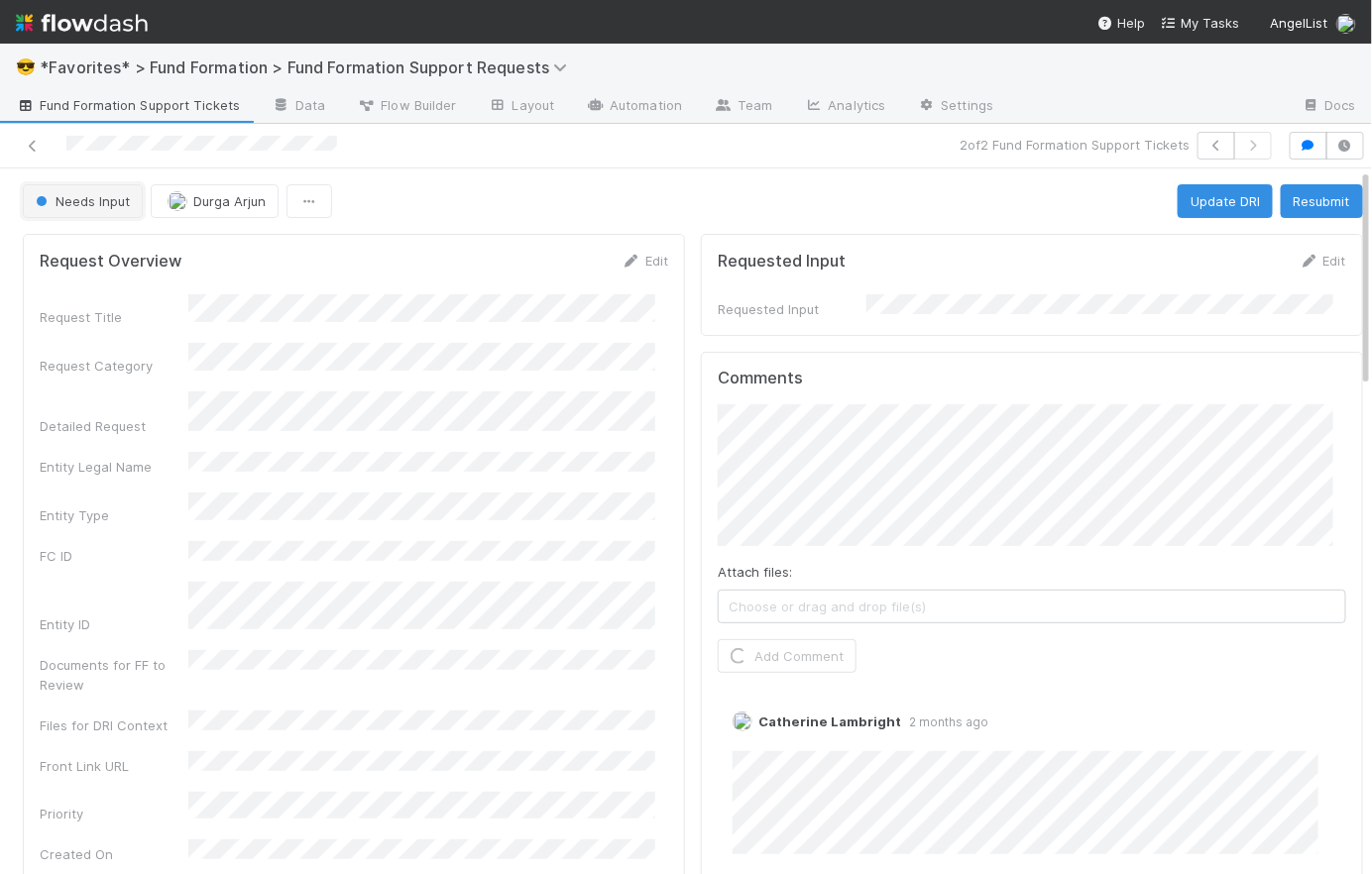 click on "Needs Input" at bounding box center [82, 201] 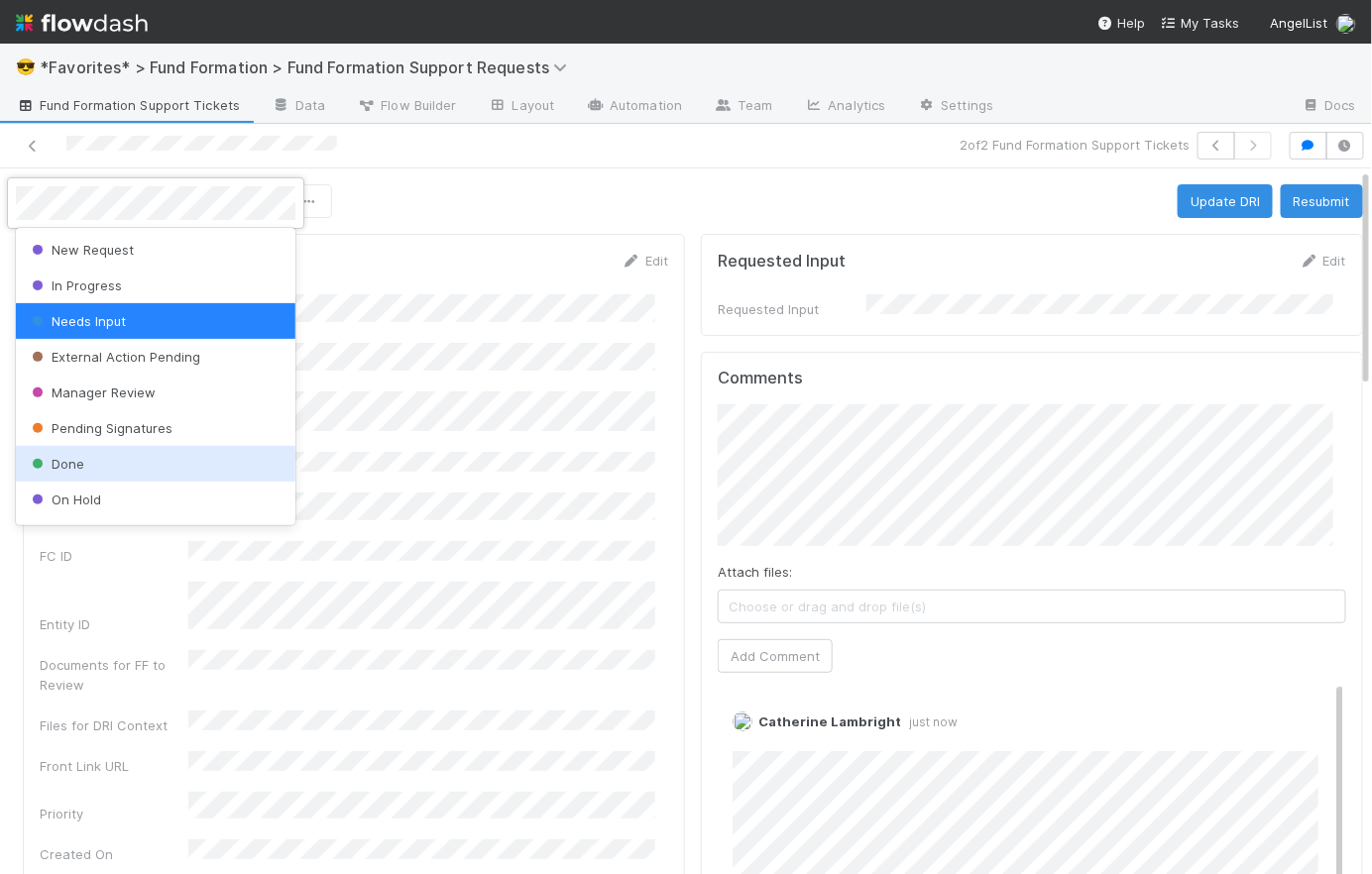 scroll, scrollTop: 31, scrollLeft: 0, axis: vertical 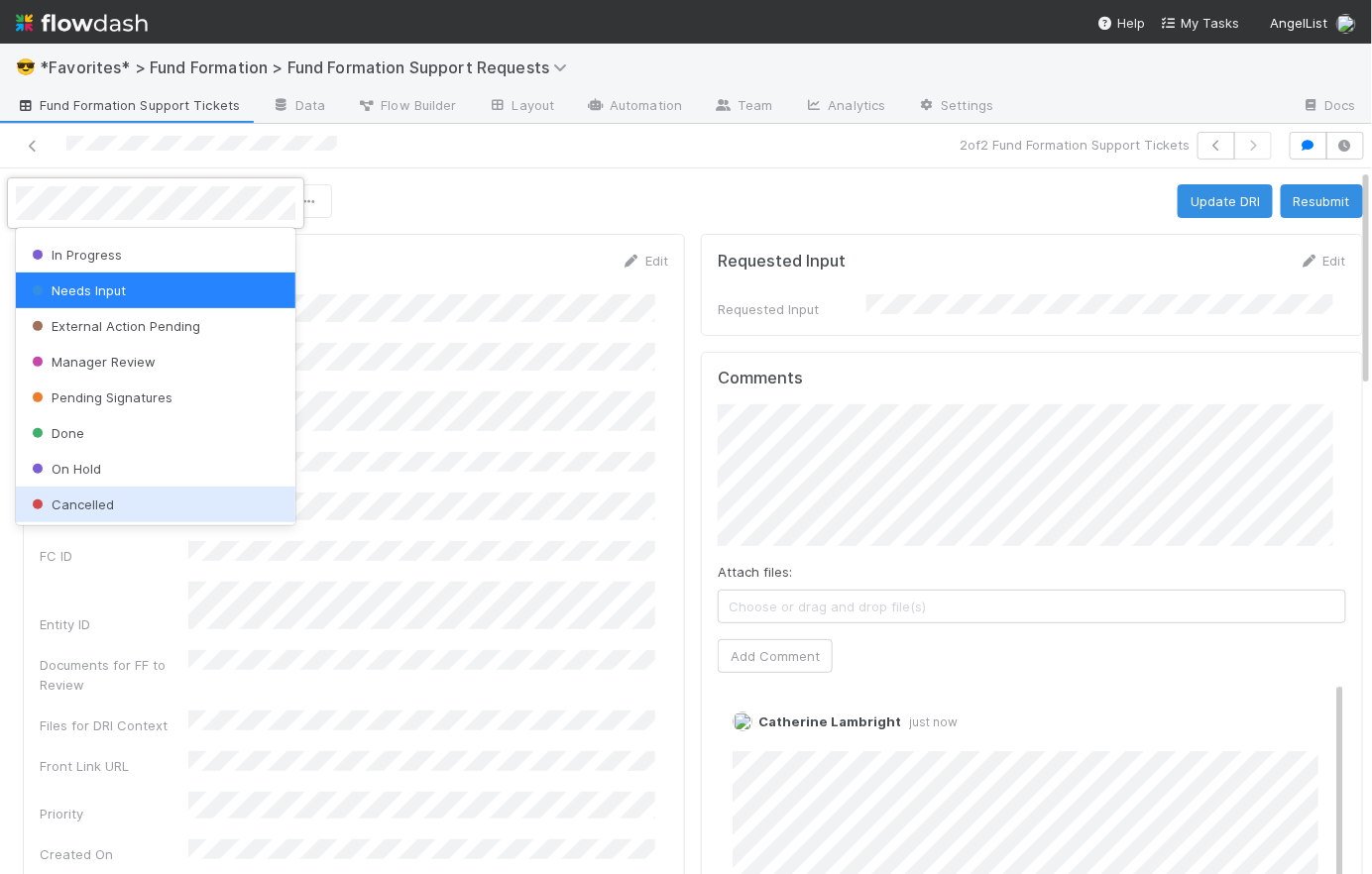 click on "Cancelled" at bounding box center (156, 504) 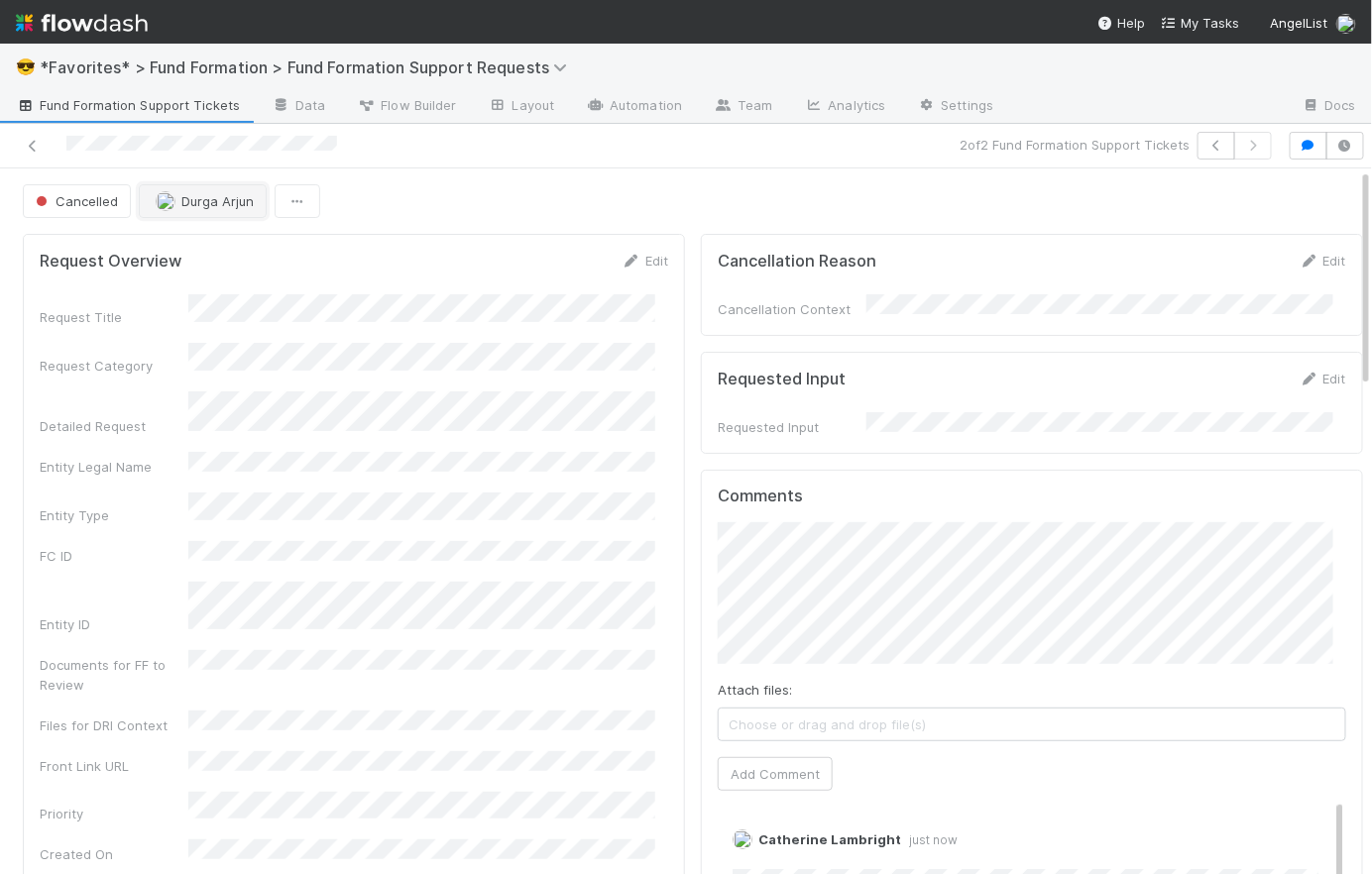 click on "Durga Arjun" at bounding box center (217, 201) 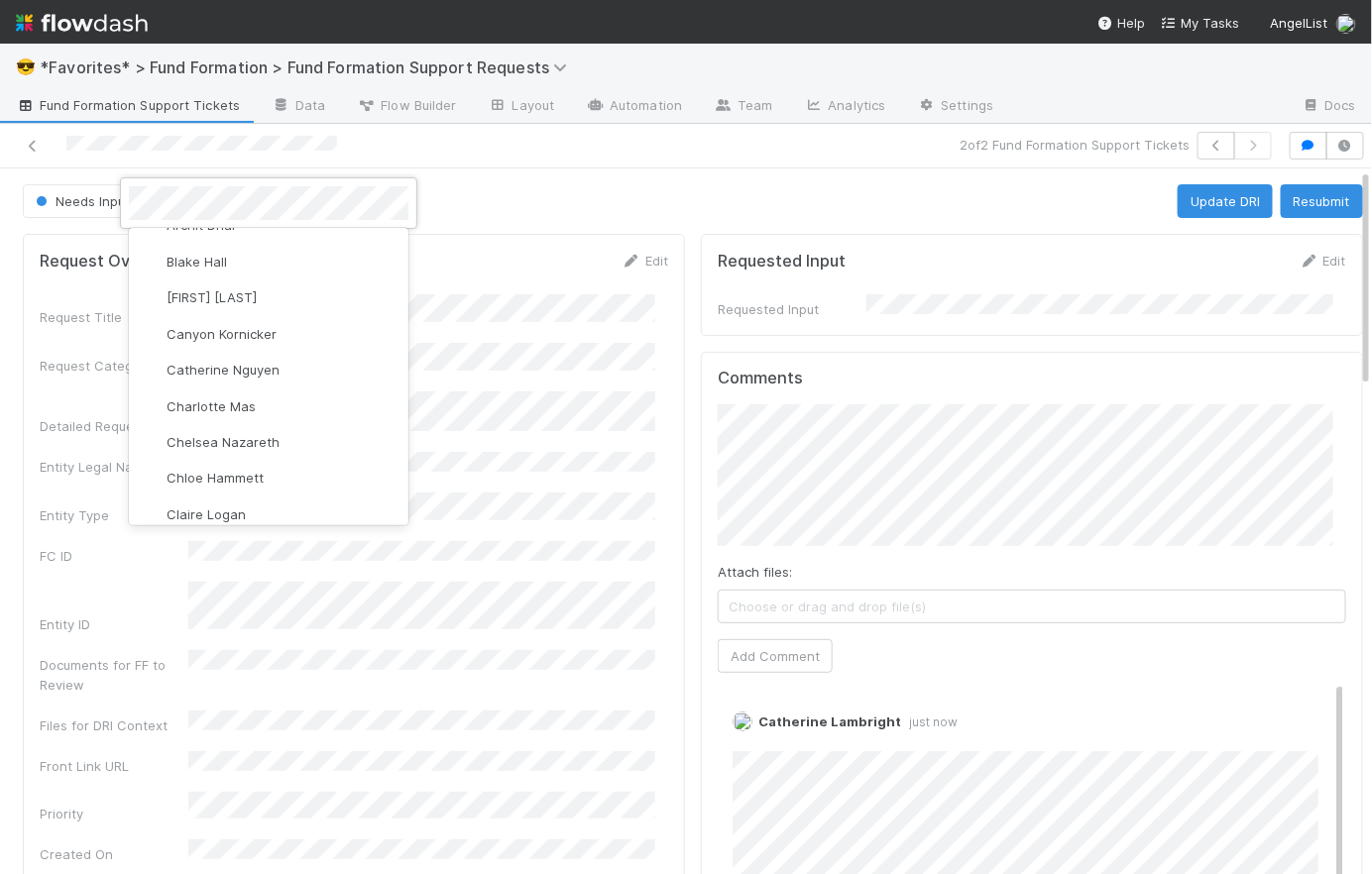 scroll, scrollTop: 0, scrollLeft: 0, axis: both 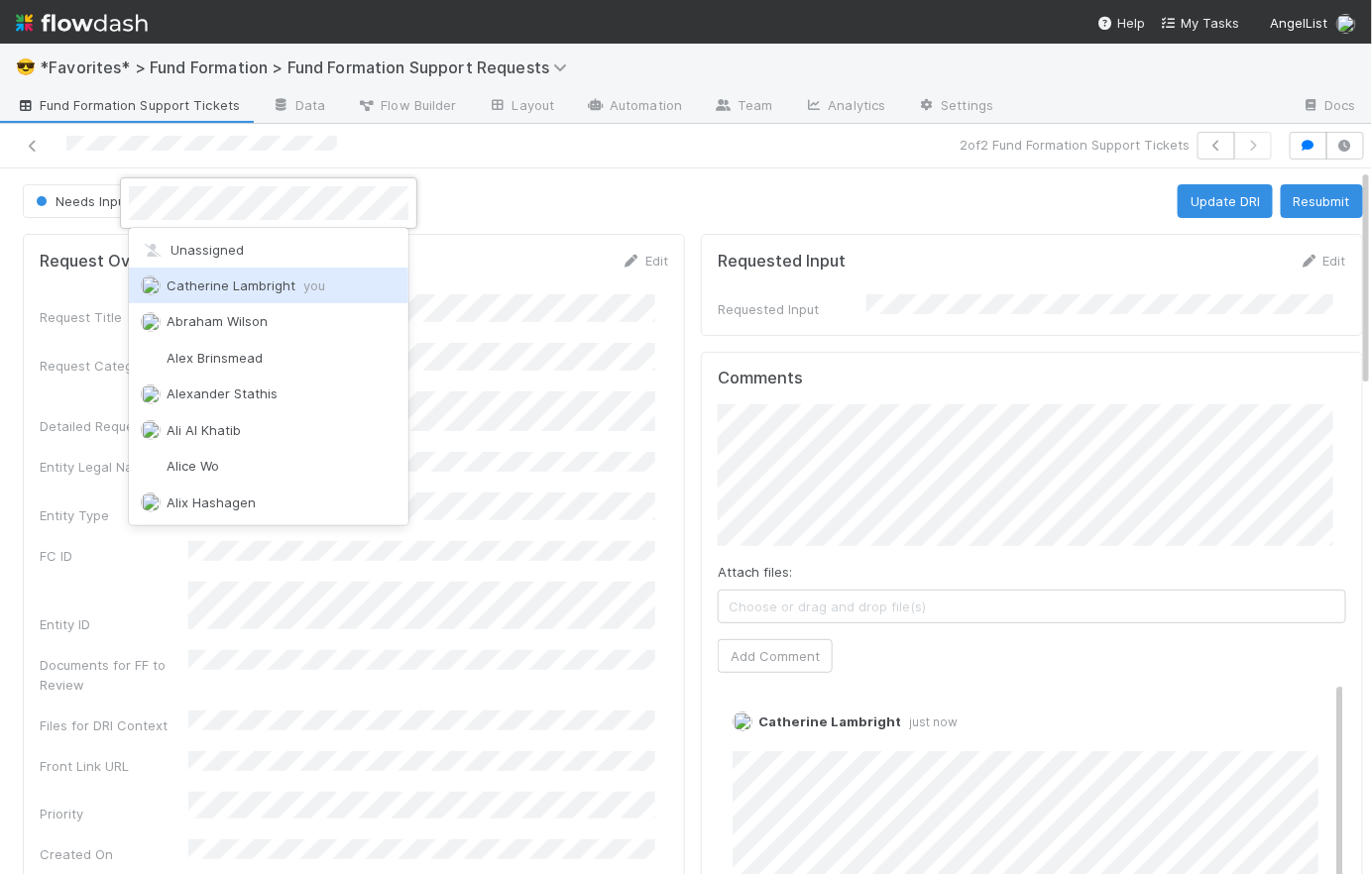 click on "Catherine  Lambright  you" at bounding box center [246, 285] 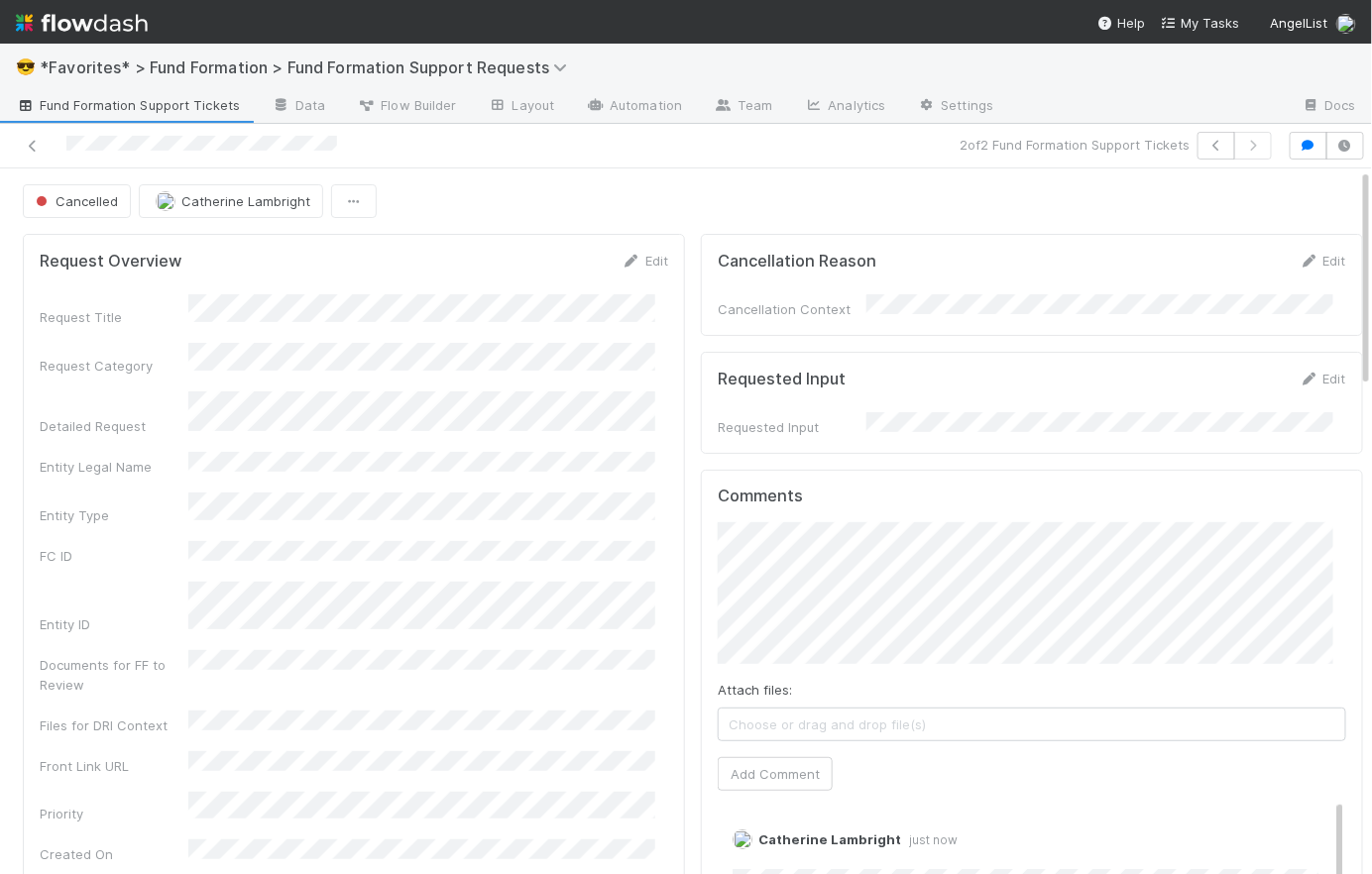 click on "Cancelled Catherine  Lambright" at bounding box center [693, 201] 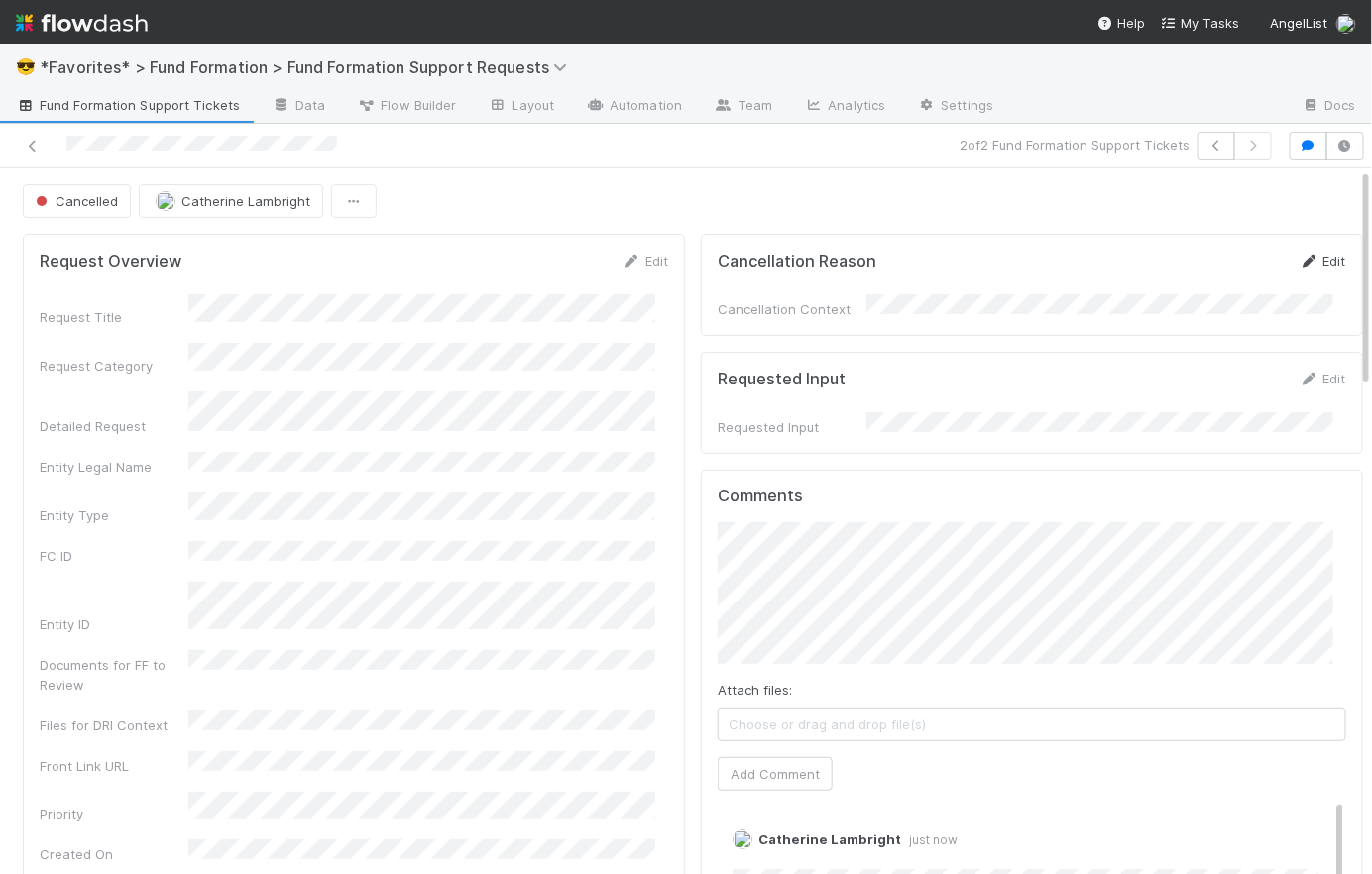 click on "Edit" at bounding box center (1322, 261) 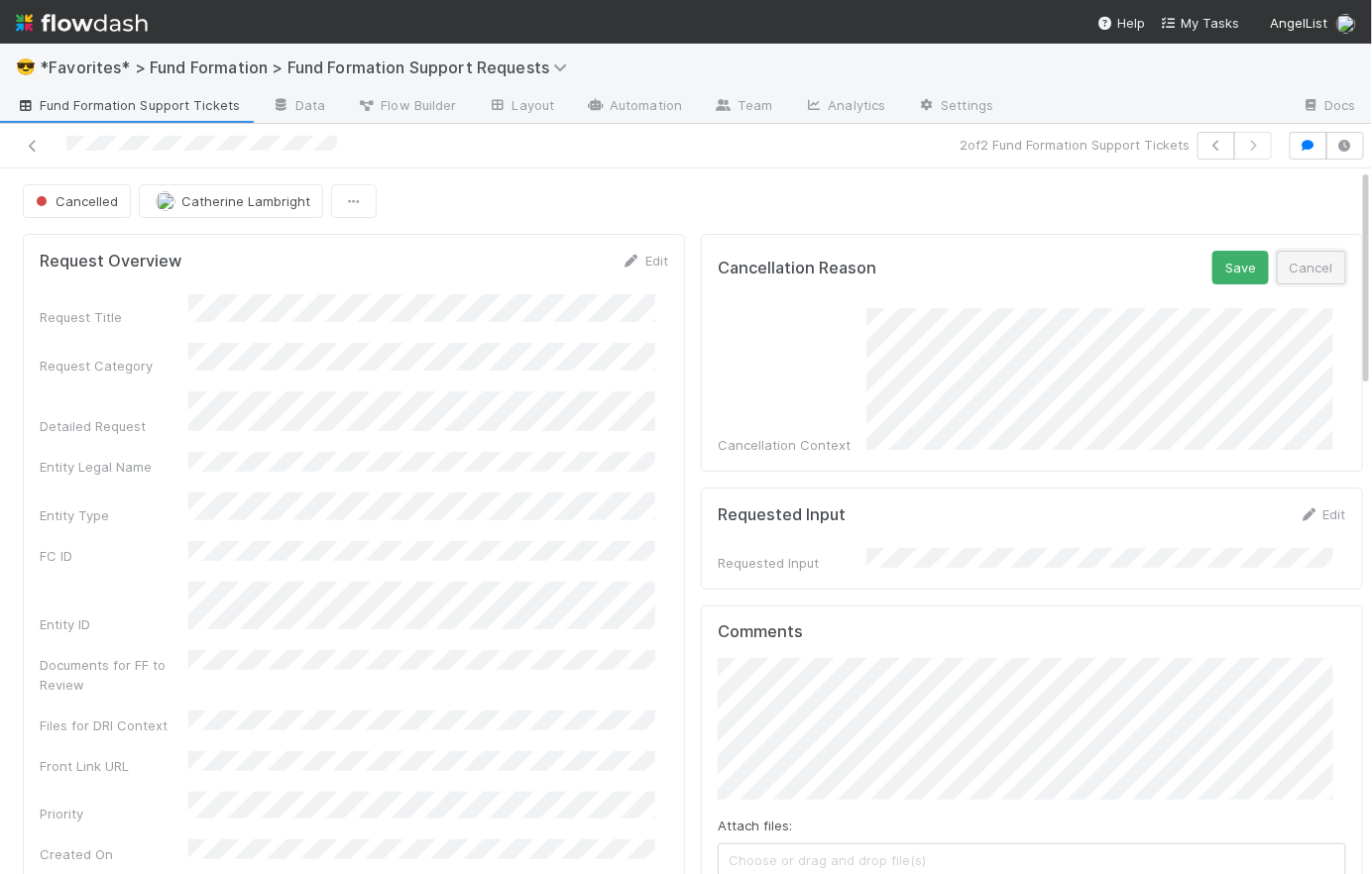 click on "Cancel" at bounding box center (1312, 268) 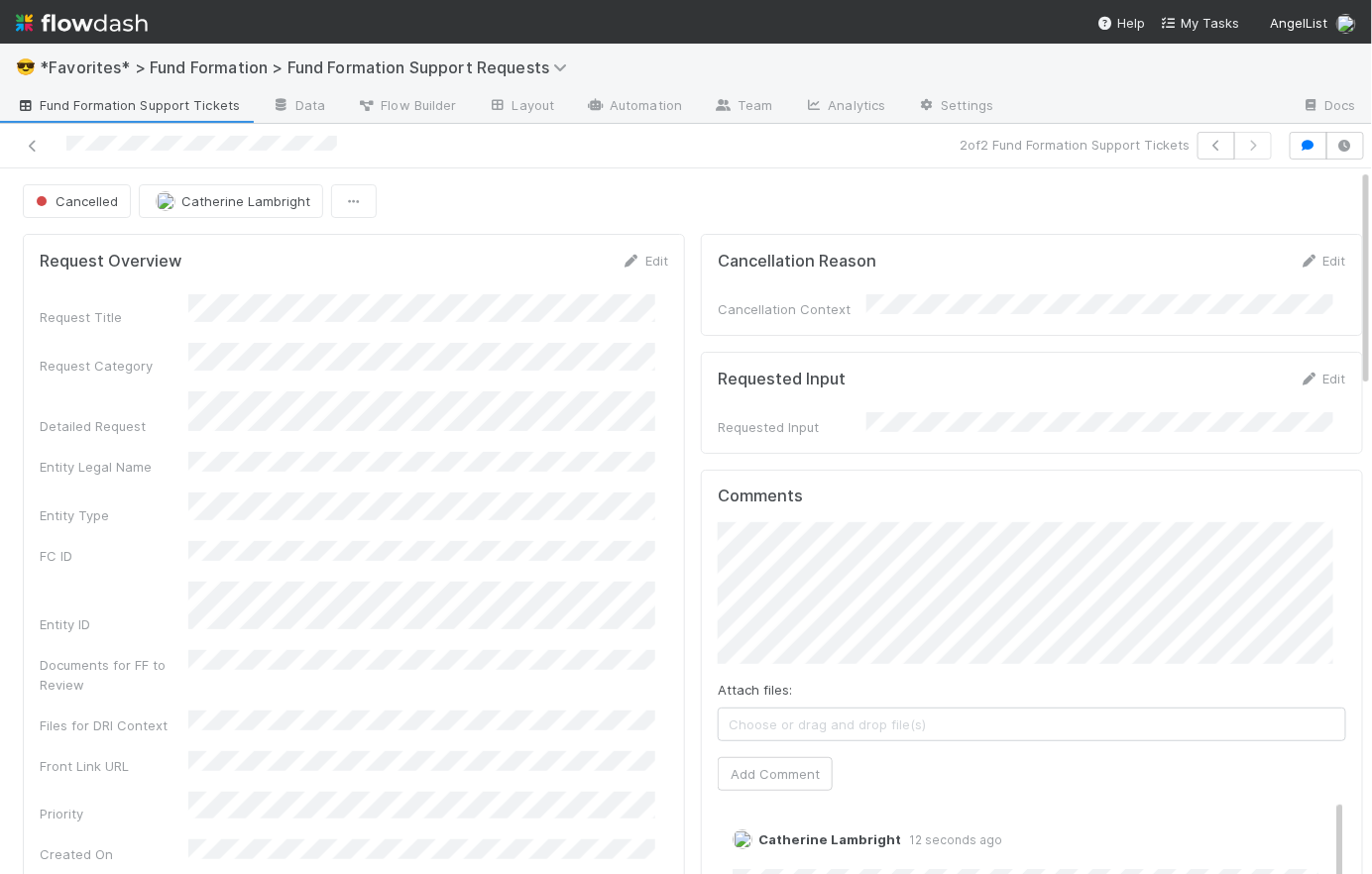 click on "Cancelled Catherine  Lambright" at bounding box center (693, 201) 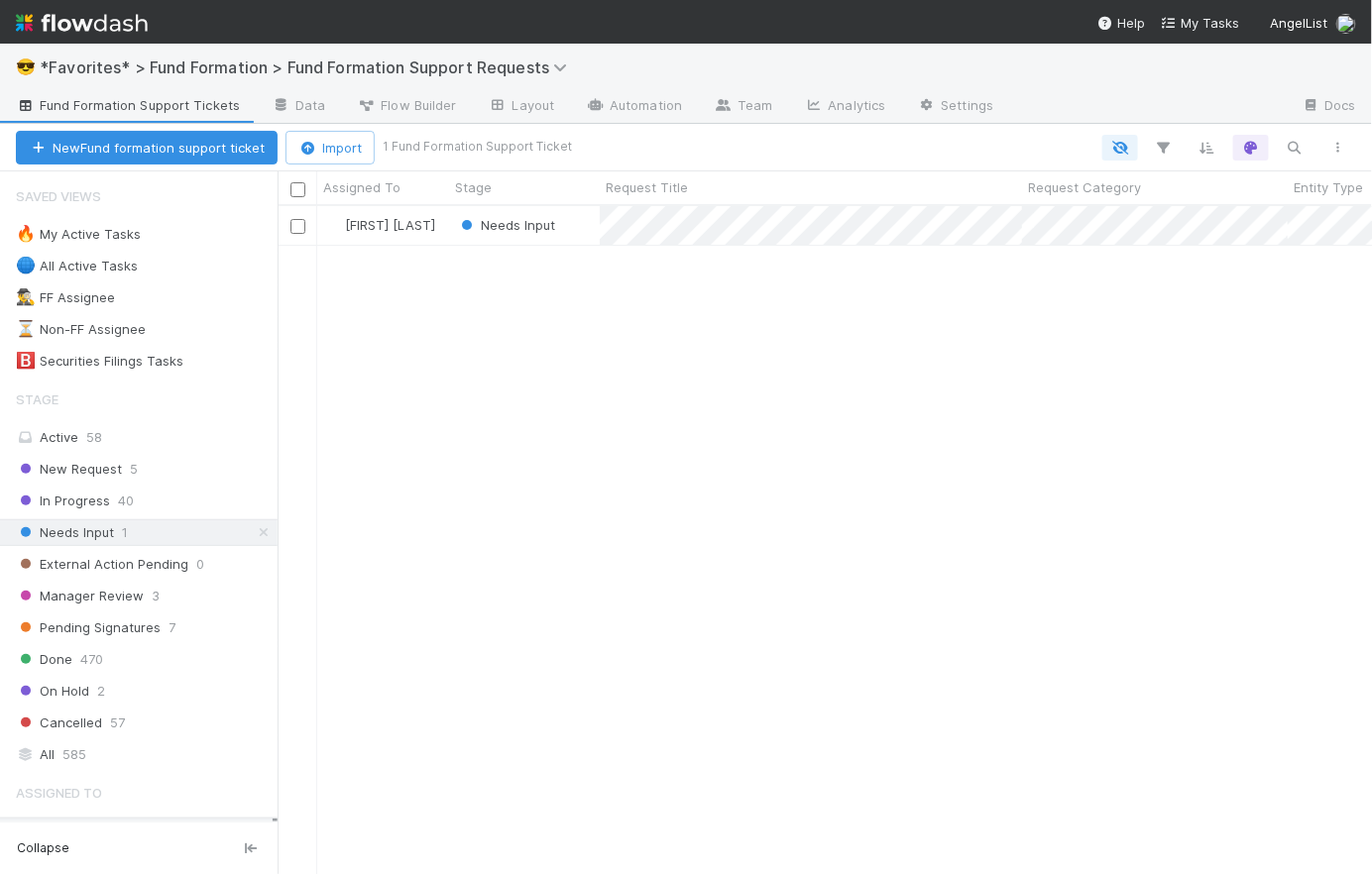 scroll, scrollTop: 14, scrollLeft: 15, axis: both 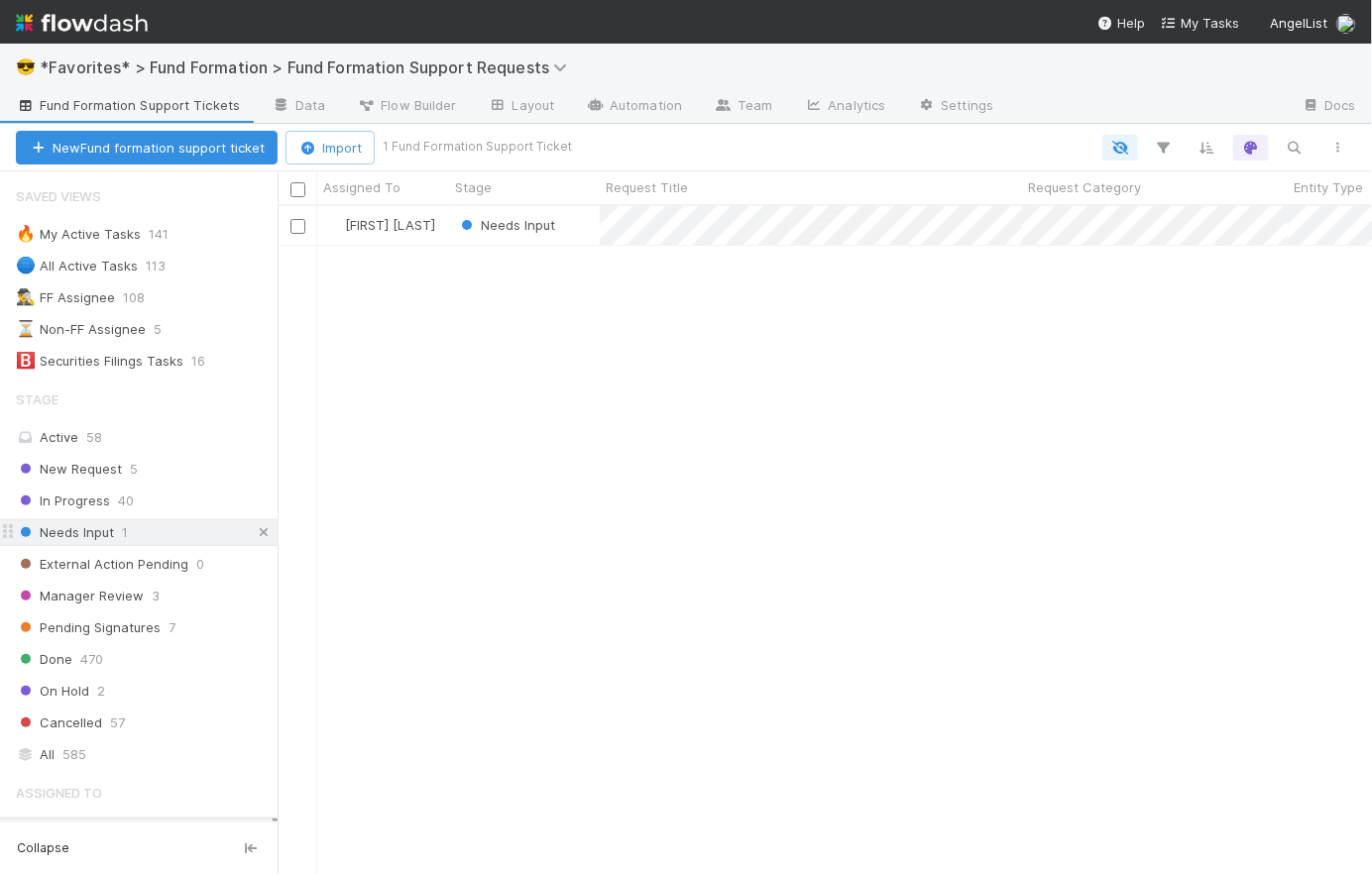 click at bounding box center [264, 532] 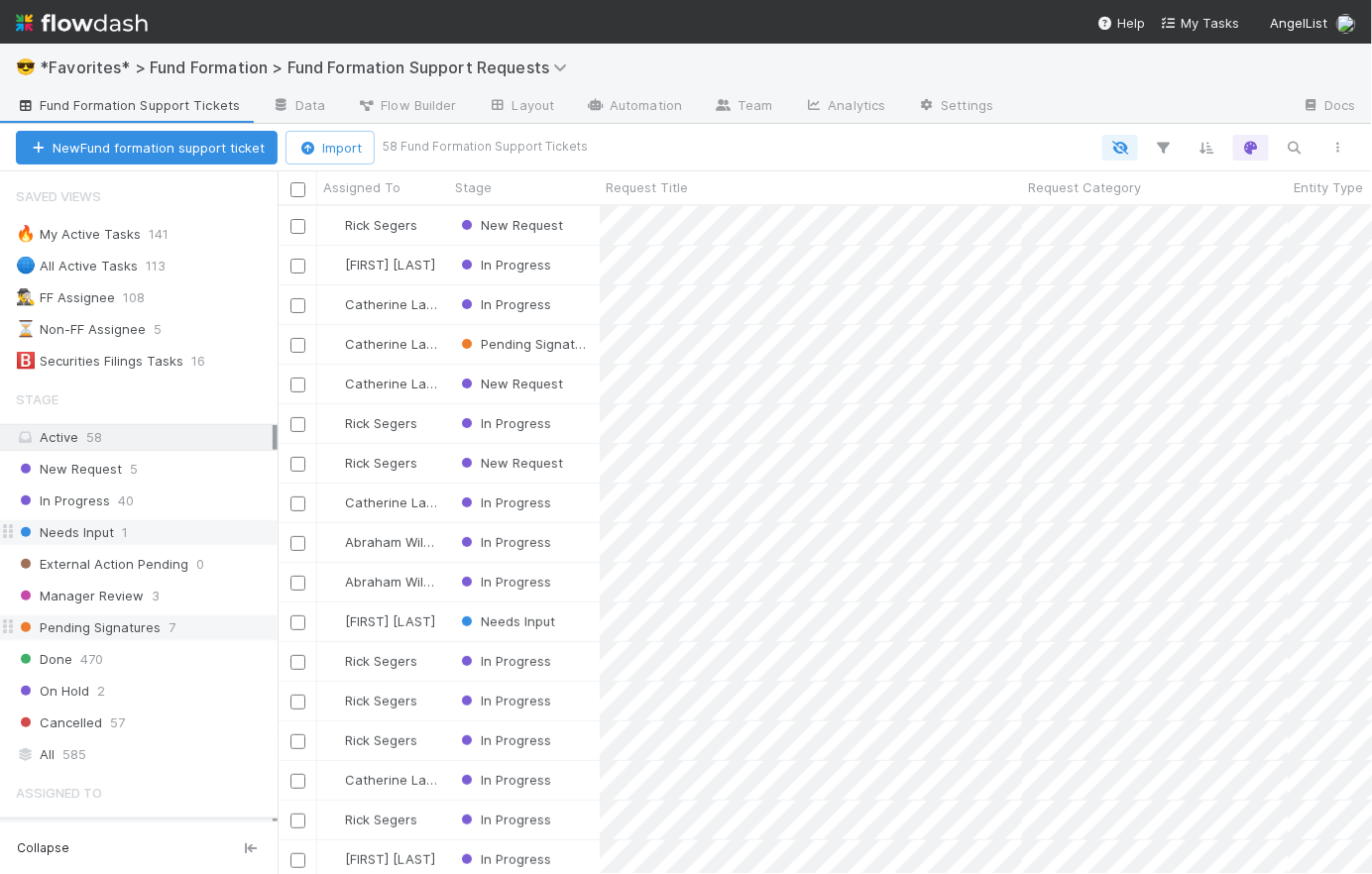 scroll, scrollTop: 14, scrollLeft: 15, axis: both 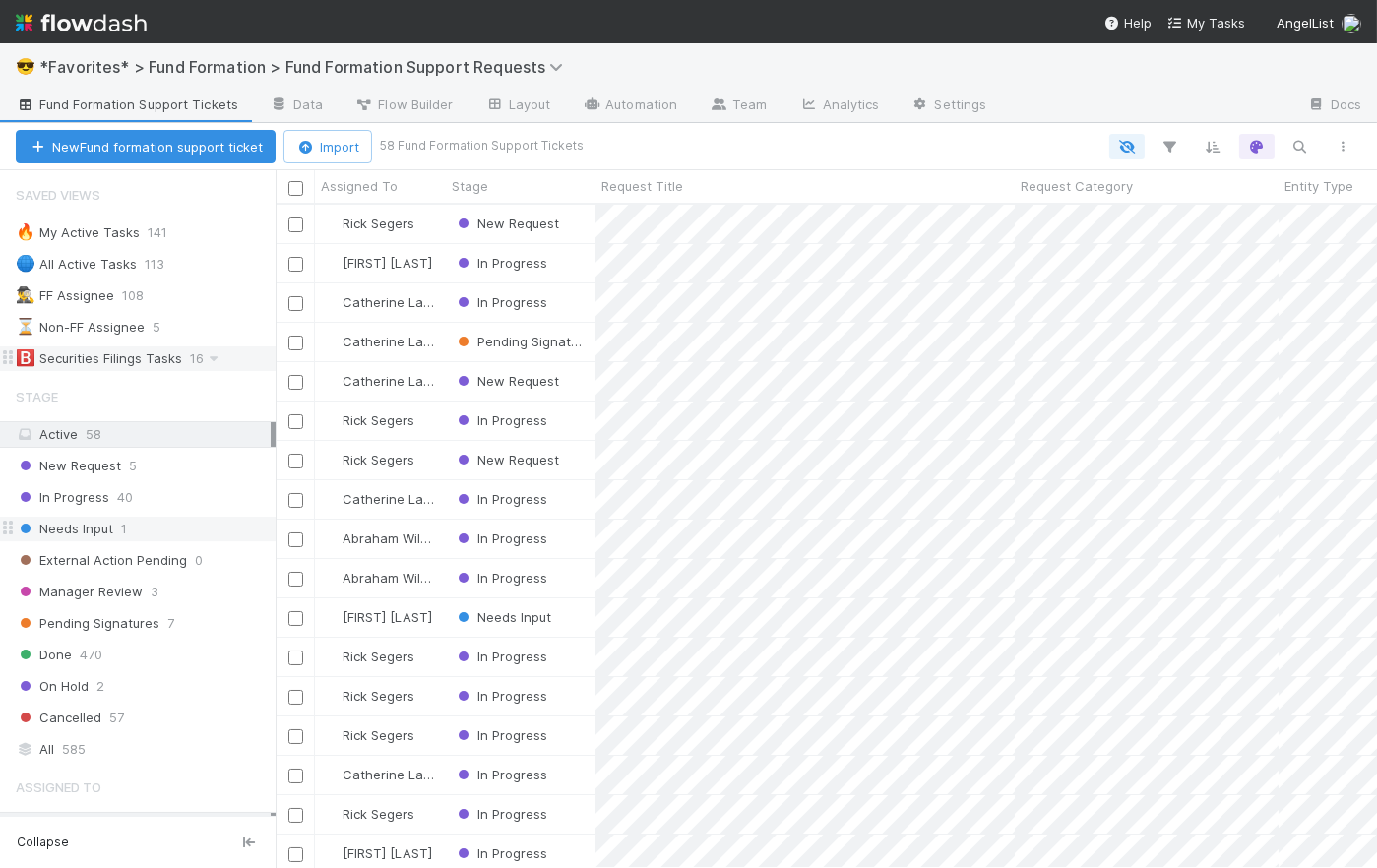 click on "🅱️ Securities Filings Tasks" at bounding box center [98, 358] 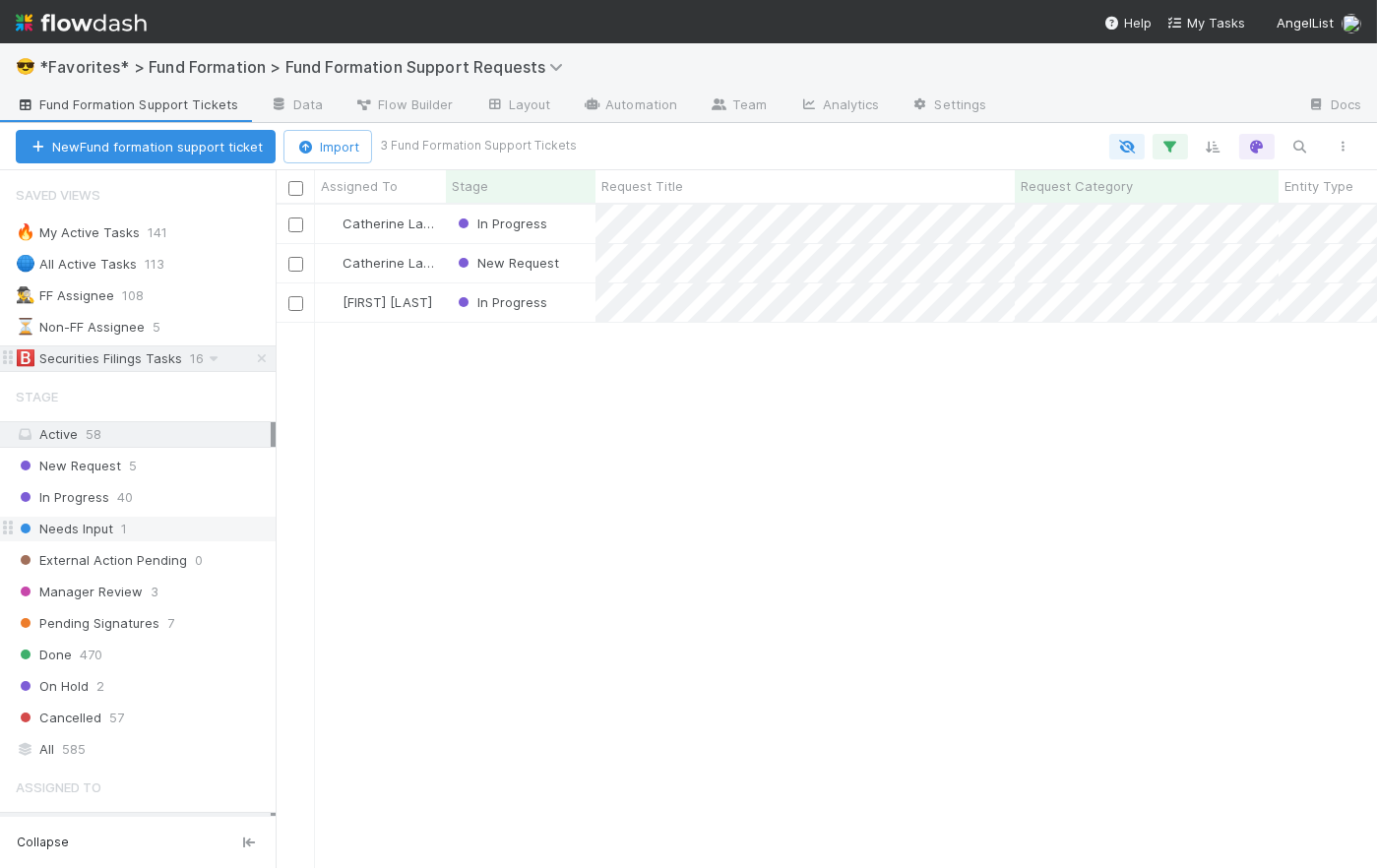 scroll, scrollTop: 14, scrollLeft: 14, axis: both 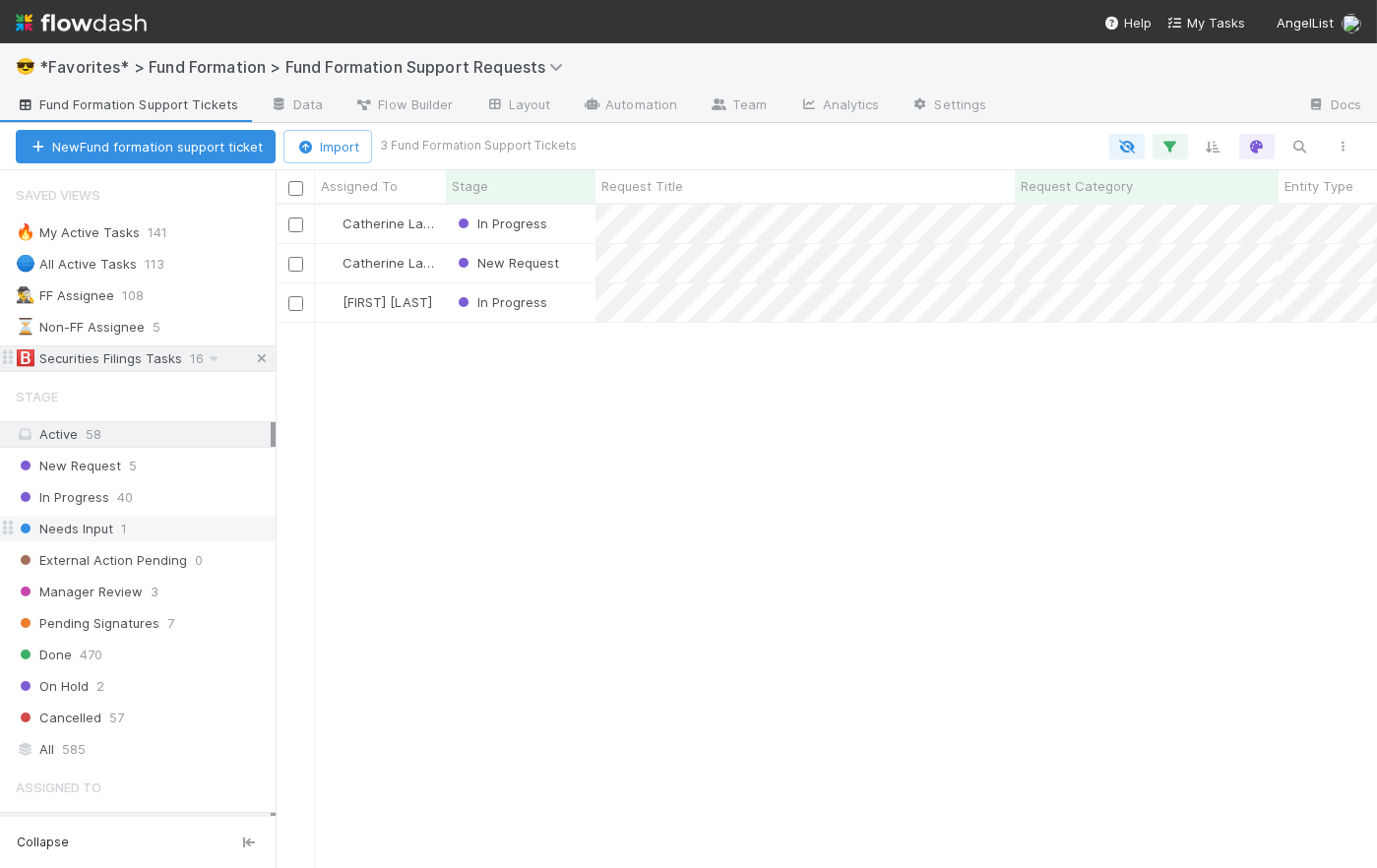 click at bounding box center [262, 358] 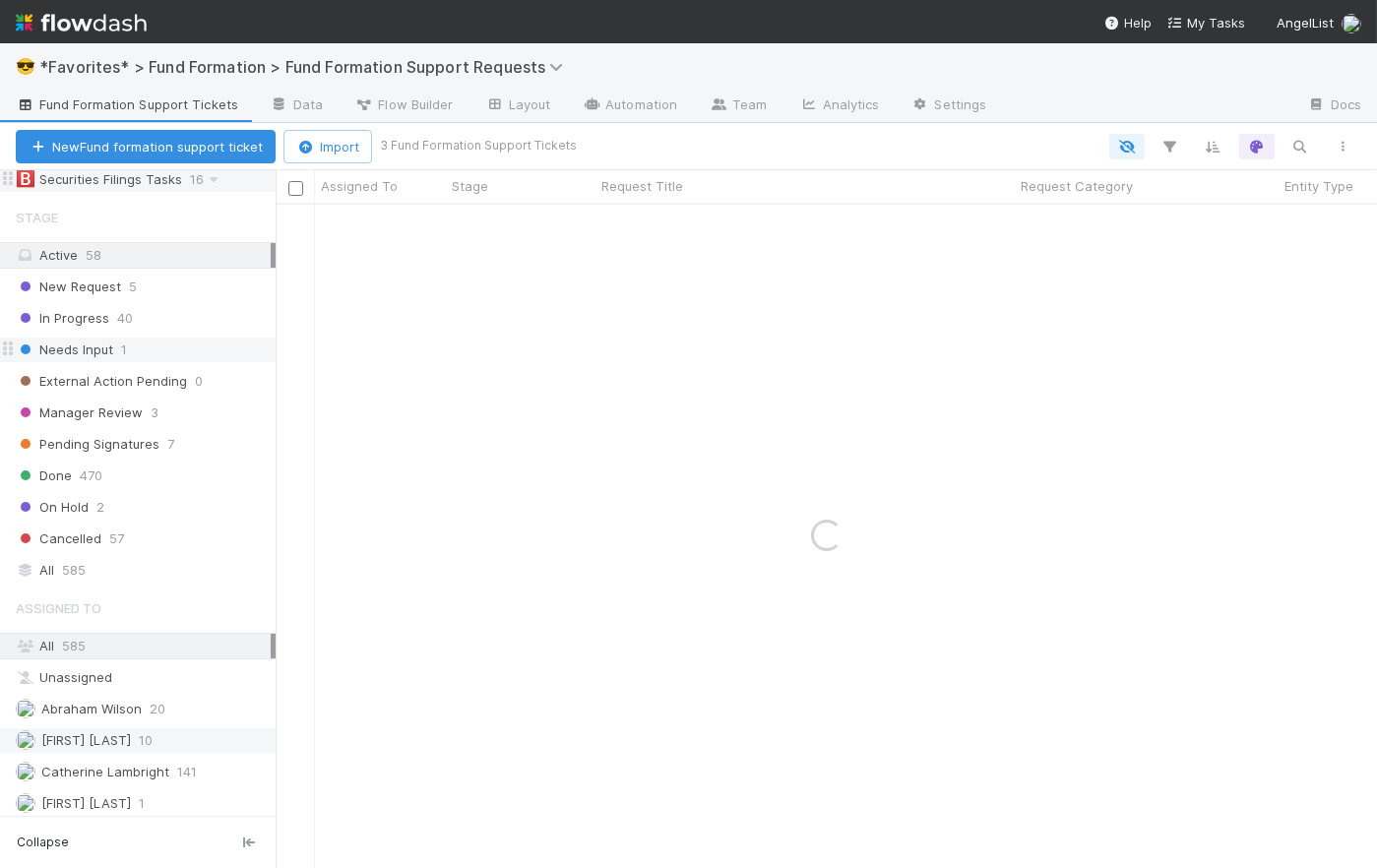 scroll, scrollTop: 305, scrollLeft: 0, axis: vertical 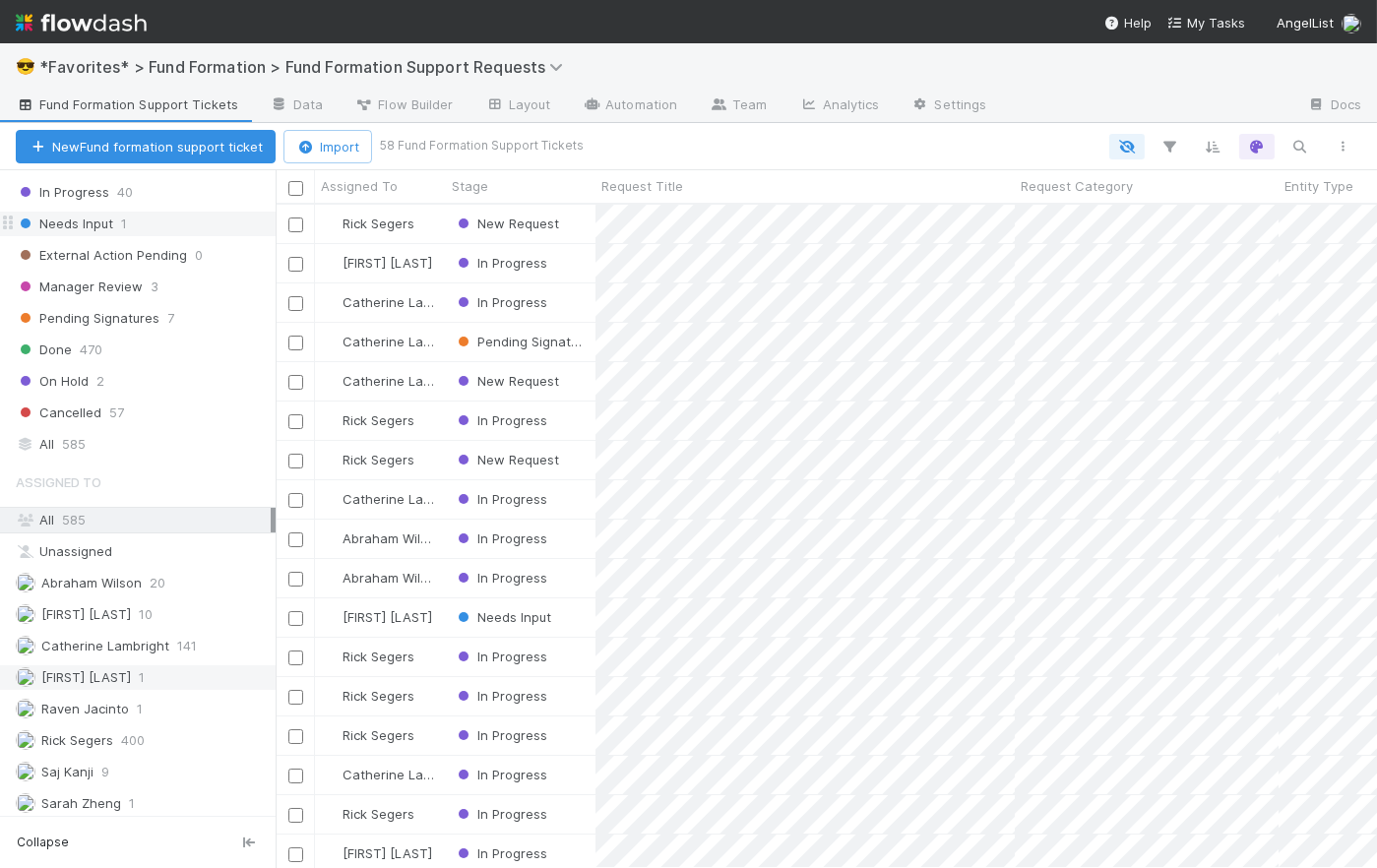 click on "May Chang" at bounding box center [86, 677] 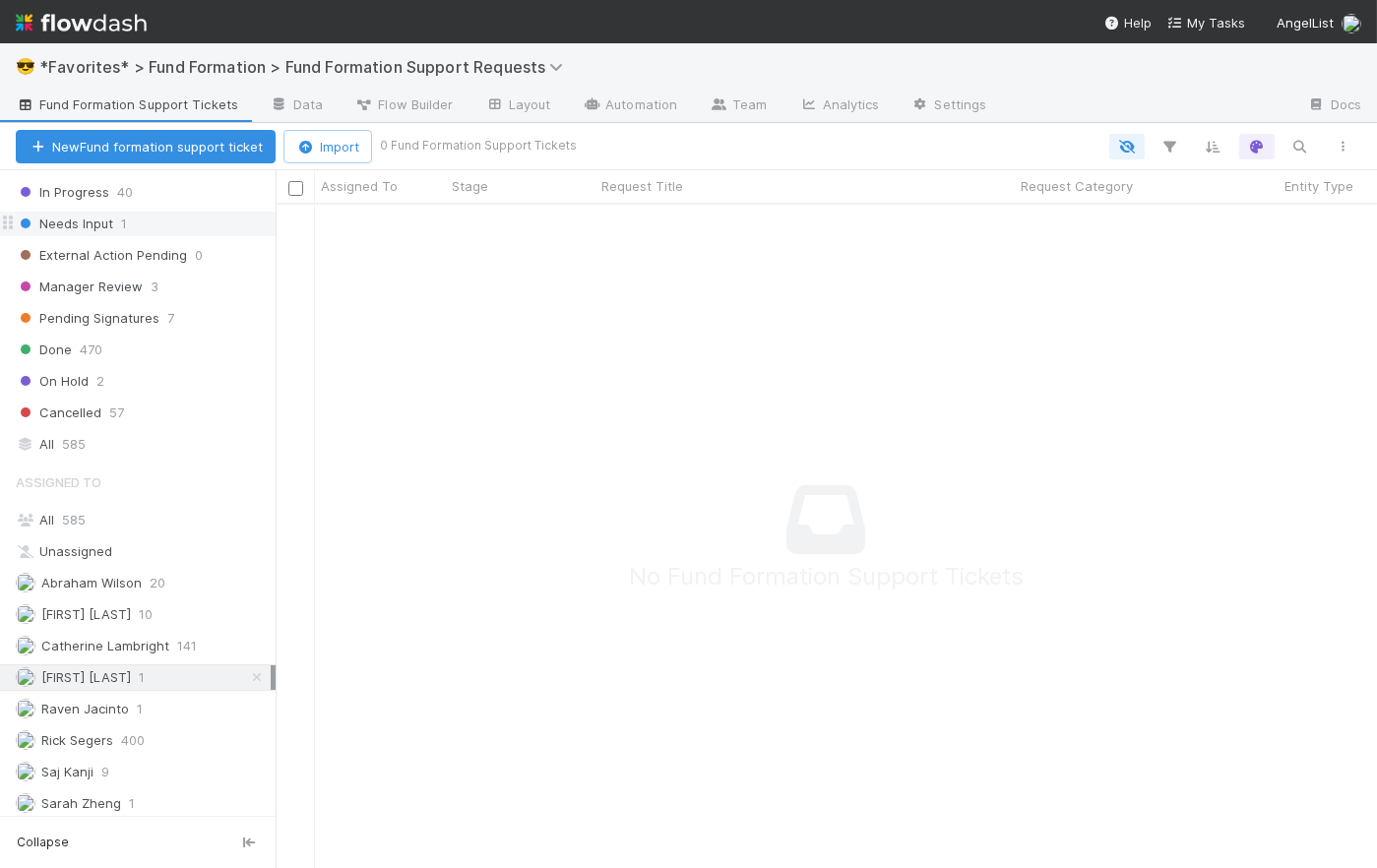 scroll, scrollTop: 14, scrollLeft: 14, axis: both 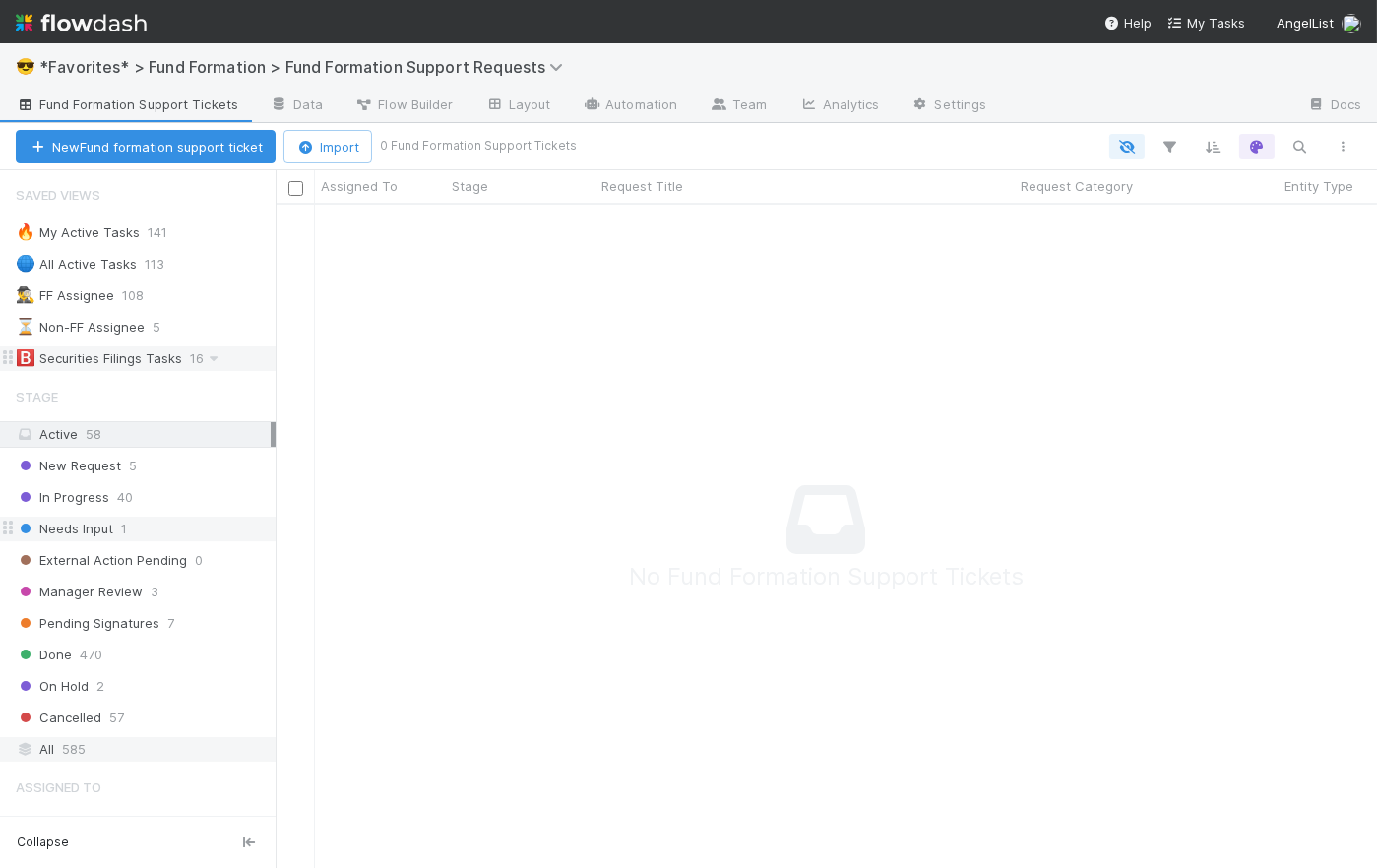click on "All 585" at bounding box center (143, 749) 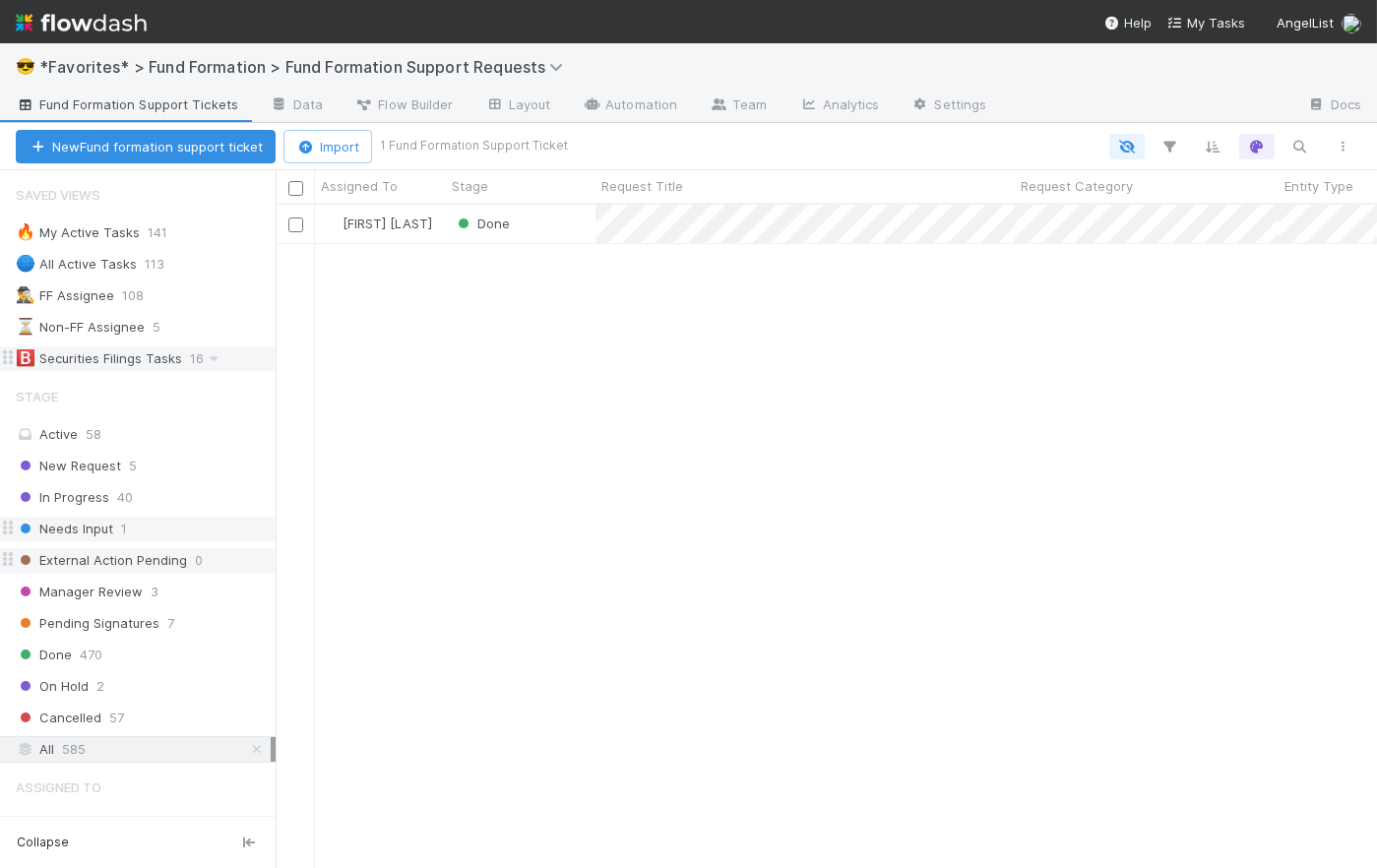 scroll, scrollTop: 14, scrollLeft: 14, axis: both 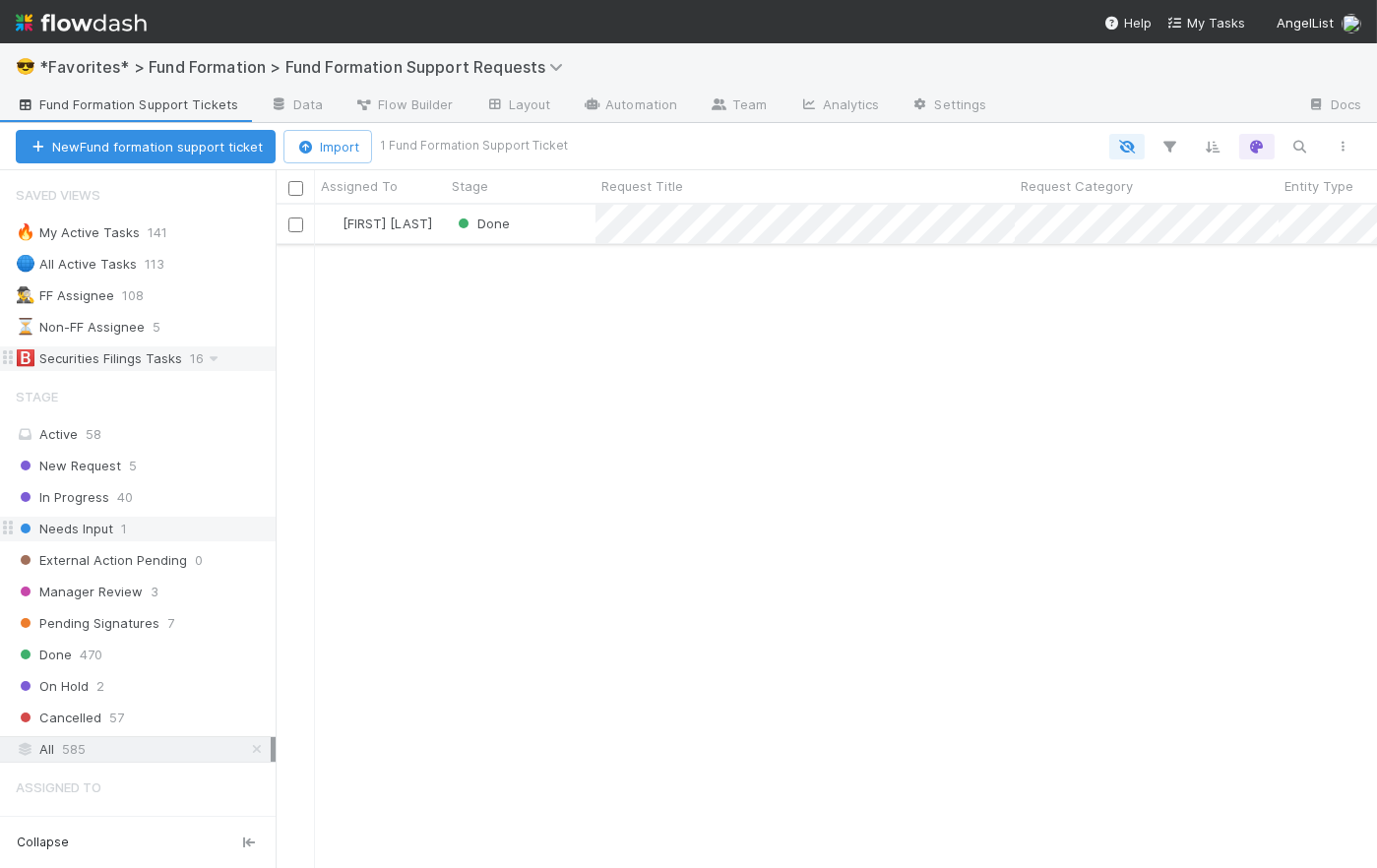click on "Done" at bounding box center (521, 223) 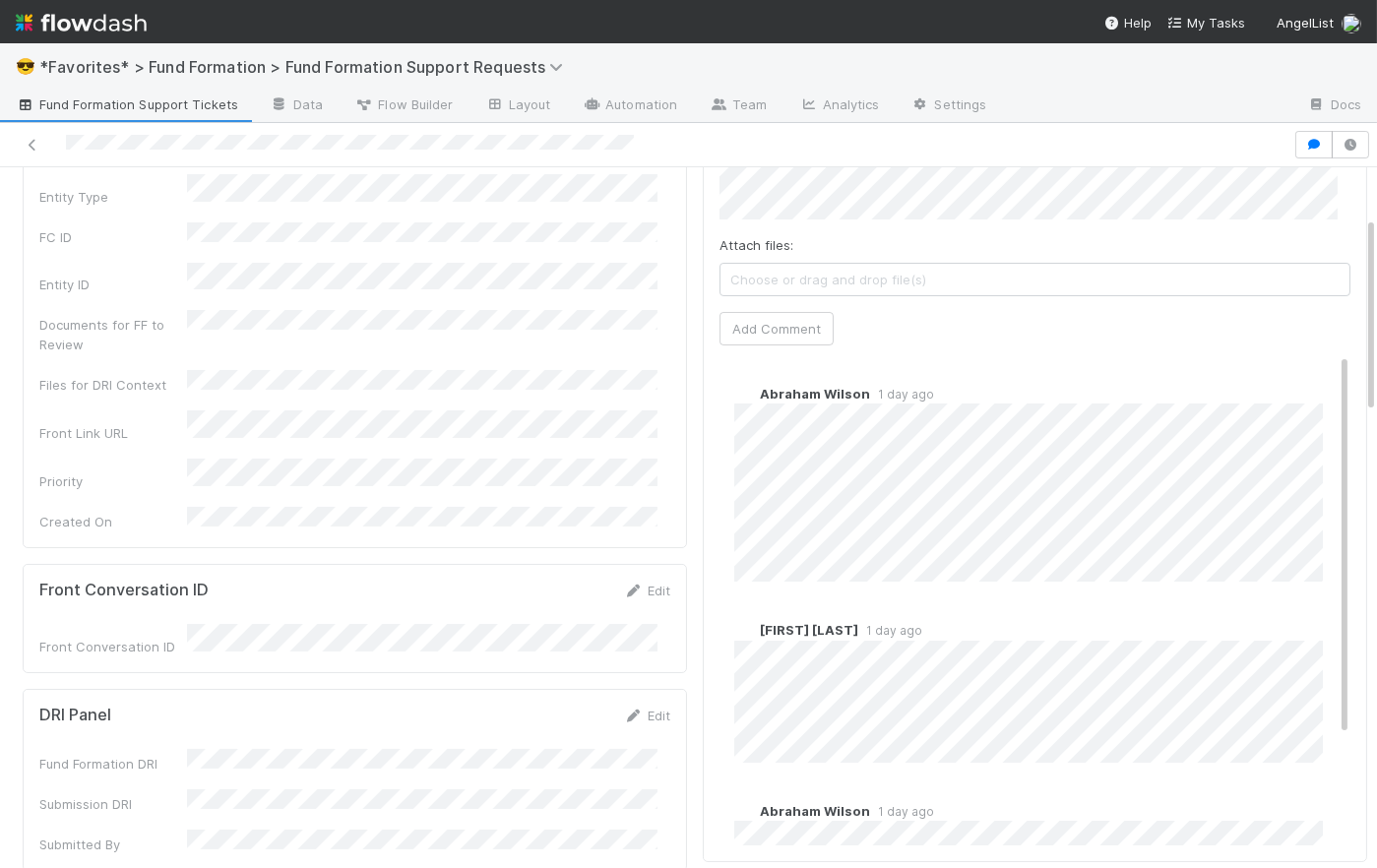 scroll, scrollTop: 334, scrollLeft: 0, axis: vertical 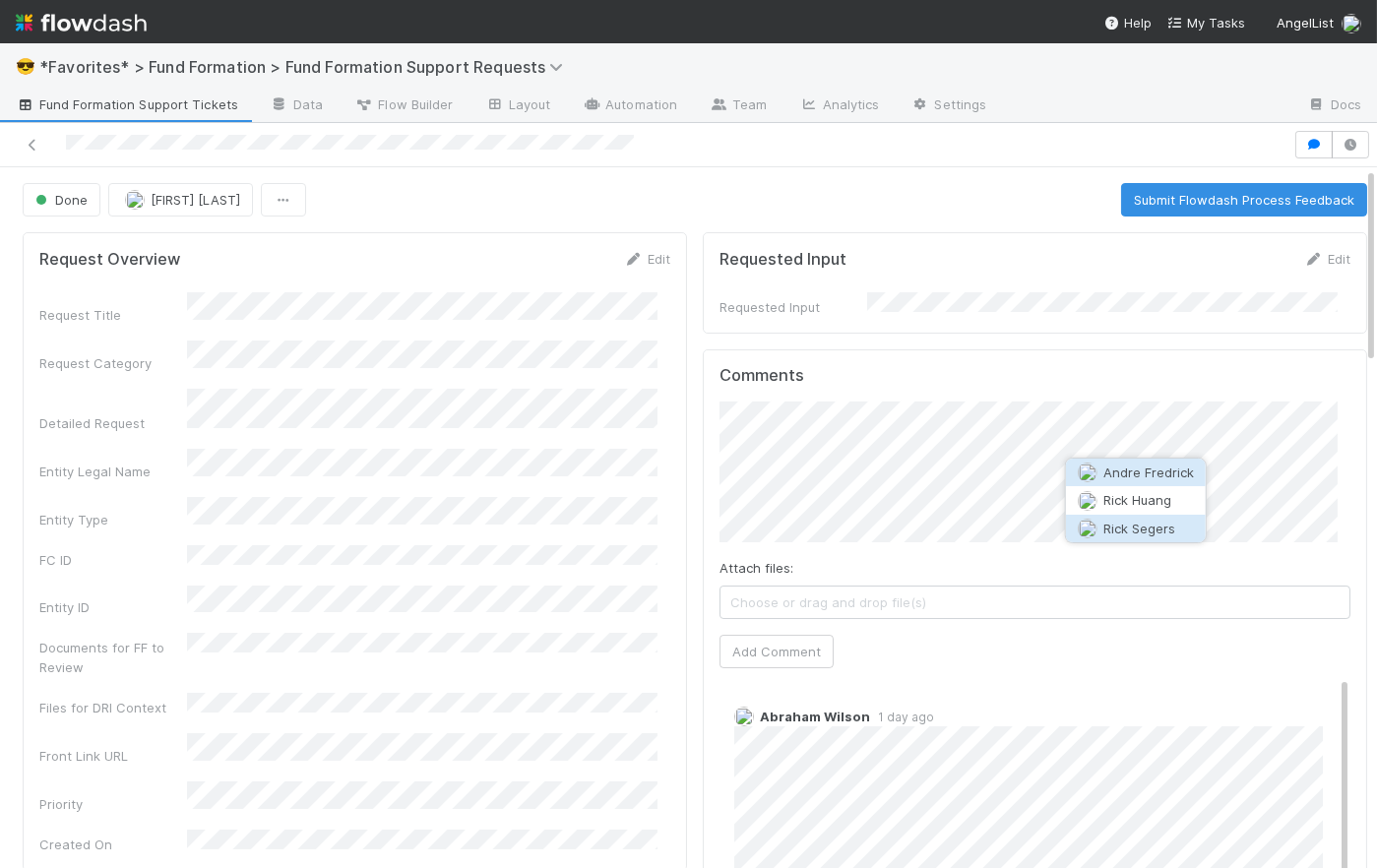 click on "Rick Segers" at bounding box center [1136, 528] 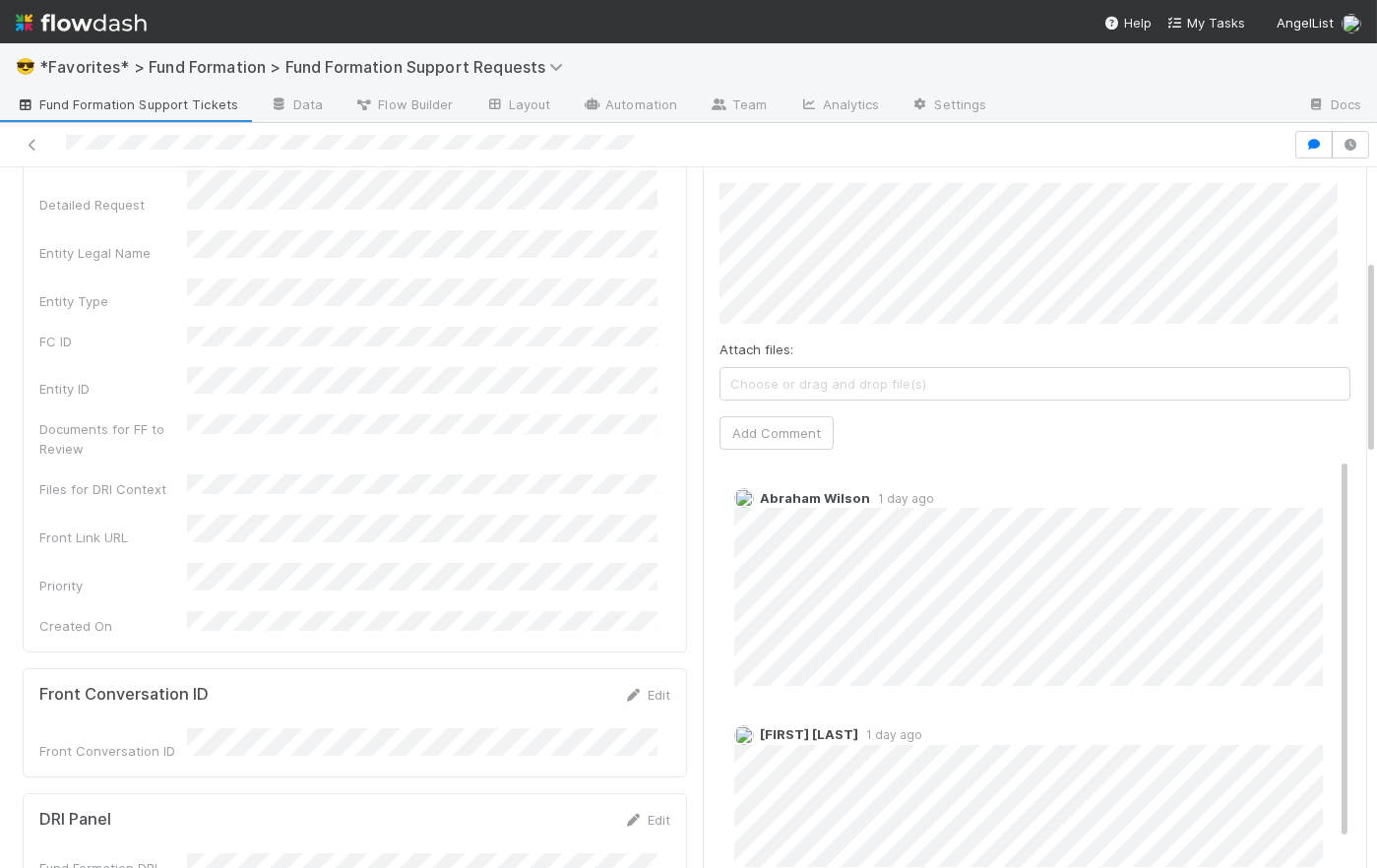 scroll, scrollTop: 626, scrollLeft: 0, axis: vertical 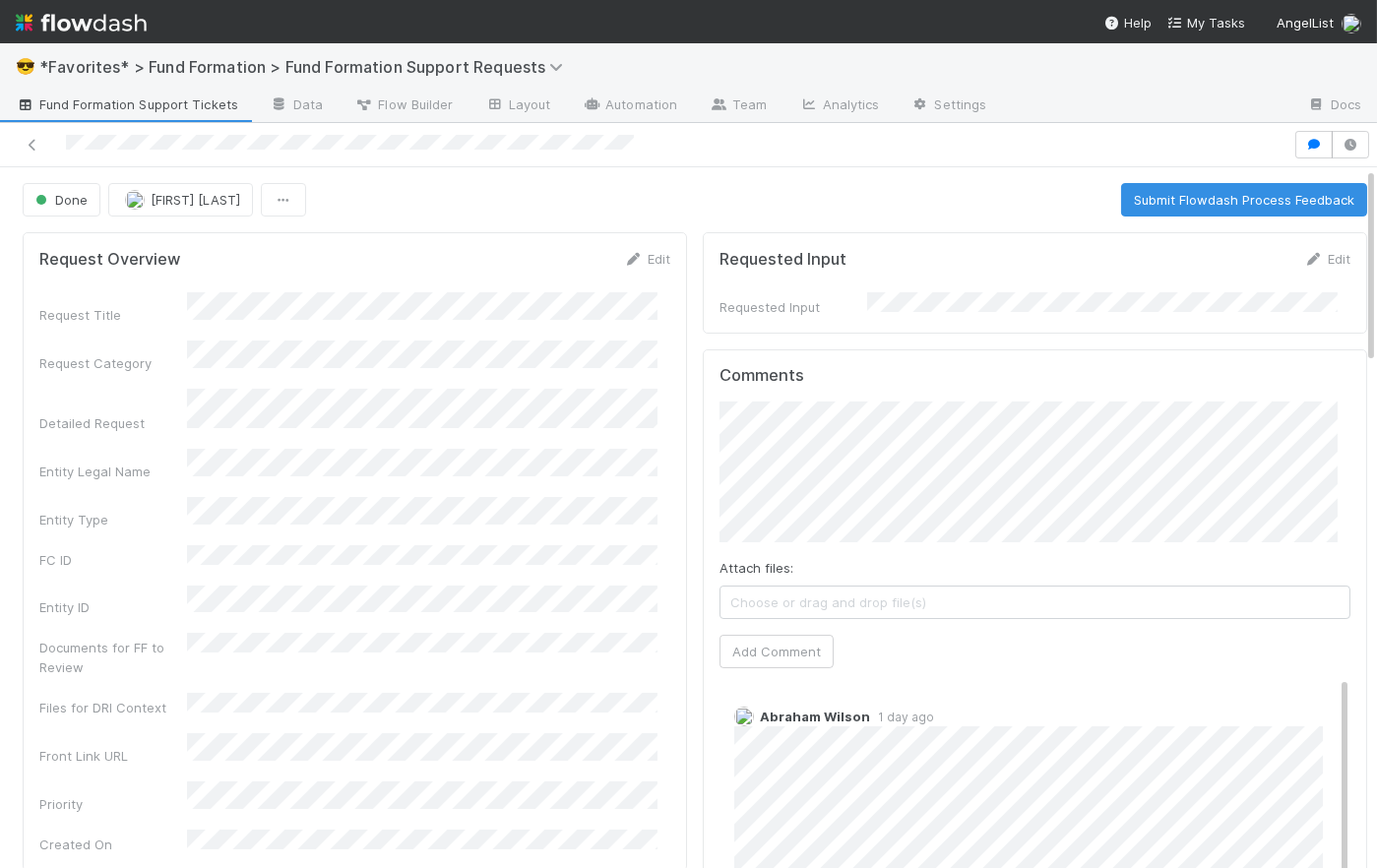 click on "Comments Attach files: Choose or drag and drop file(s) Add Comment Abraham Wilson 1 day ago   May Chang 1 day ago   Abraham Wilson 1 day ago" at bounding box center (1034, 767) 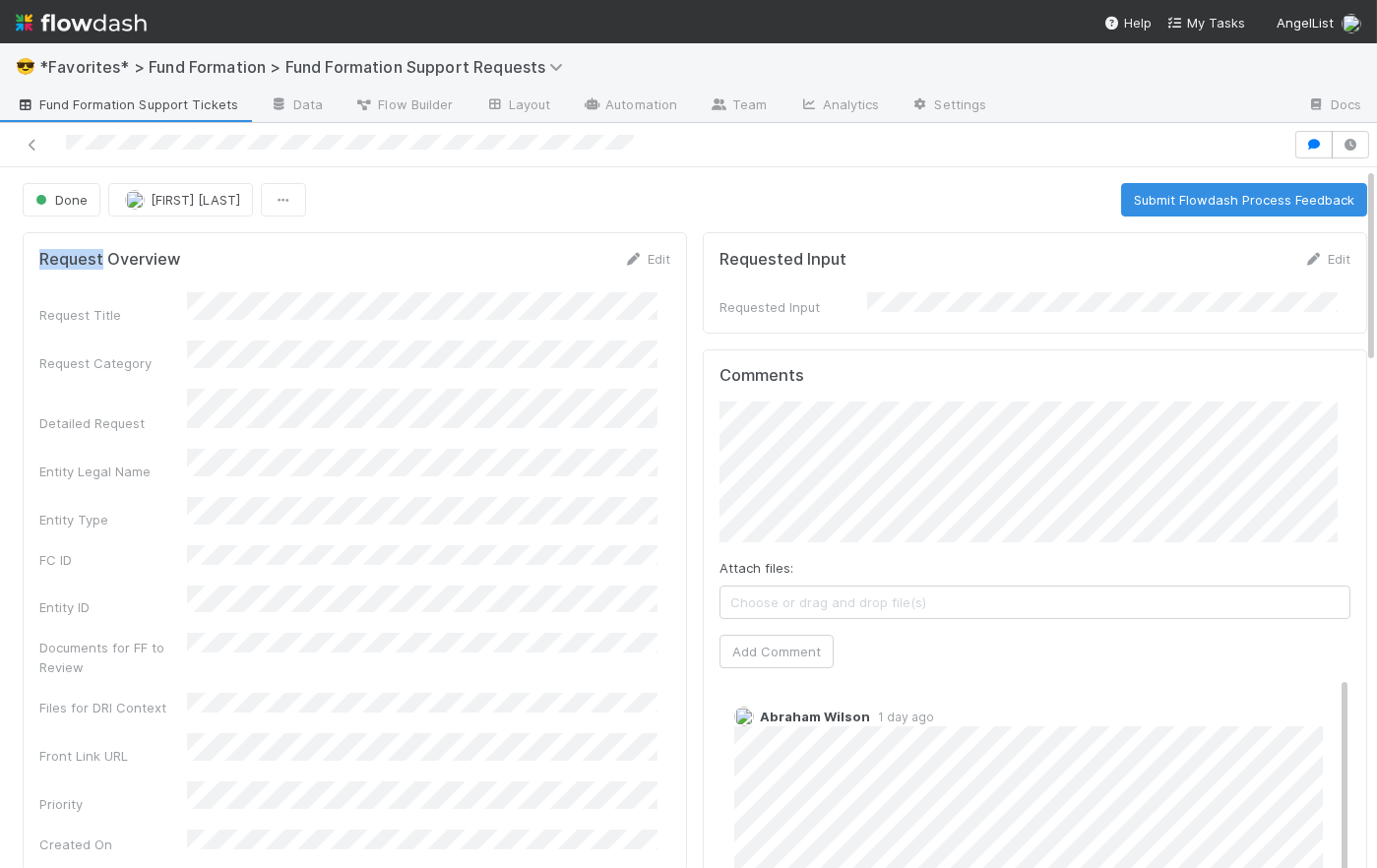 click on "Done May Chang Submit Flowdash Process Feedback" at bounding box center (695, 200) 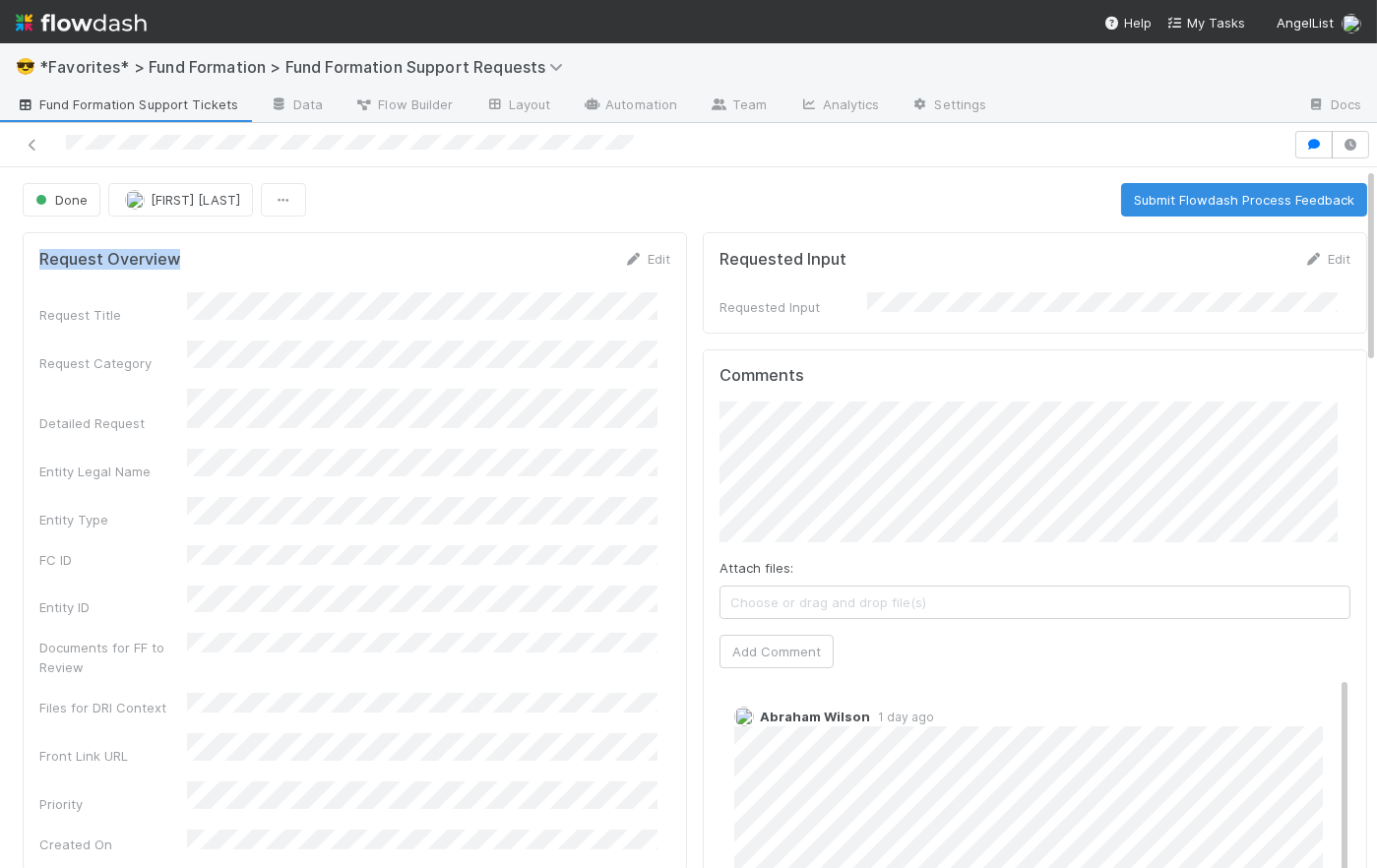 click on "Done May Chang Submit Flowdash Process Feedback" at bounding box center [695, 200] 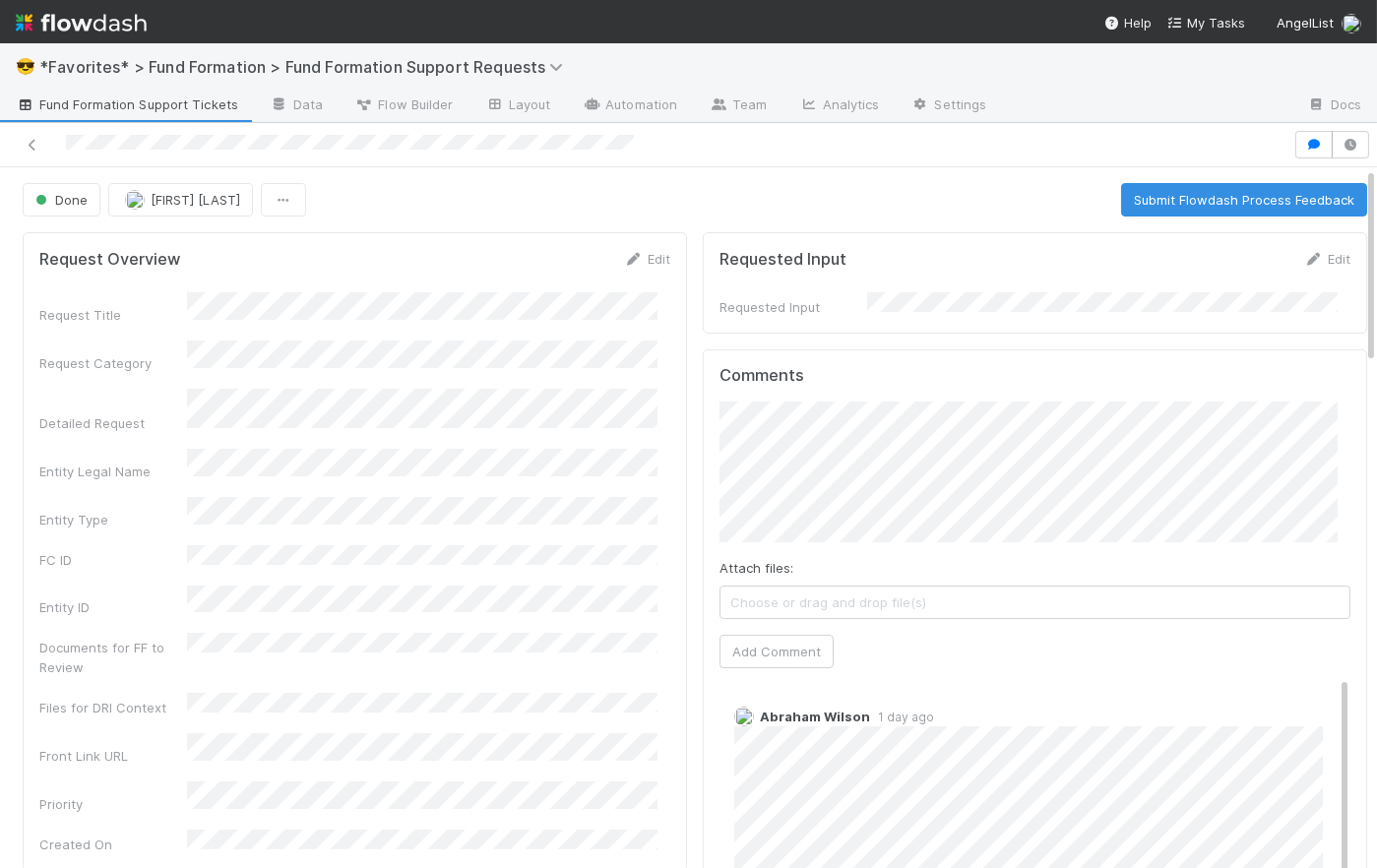 click on "Requested Input Edit Requested Input" at bounding box center (1034, 282) 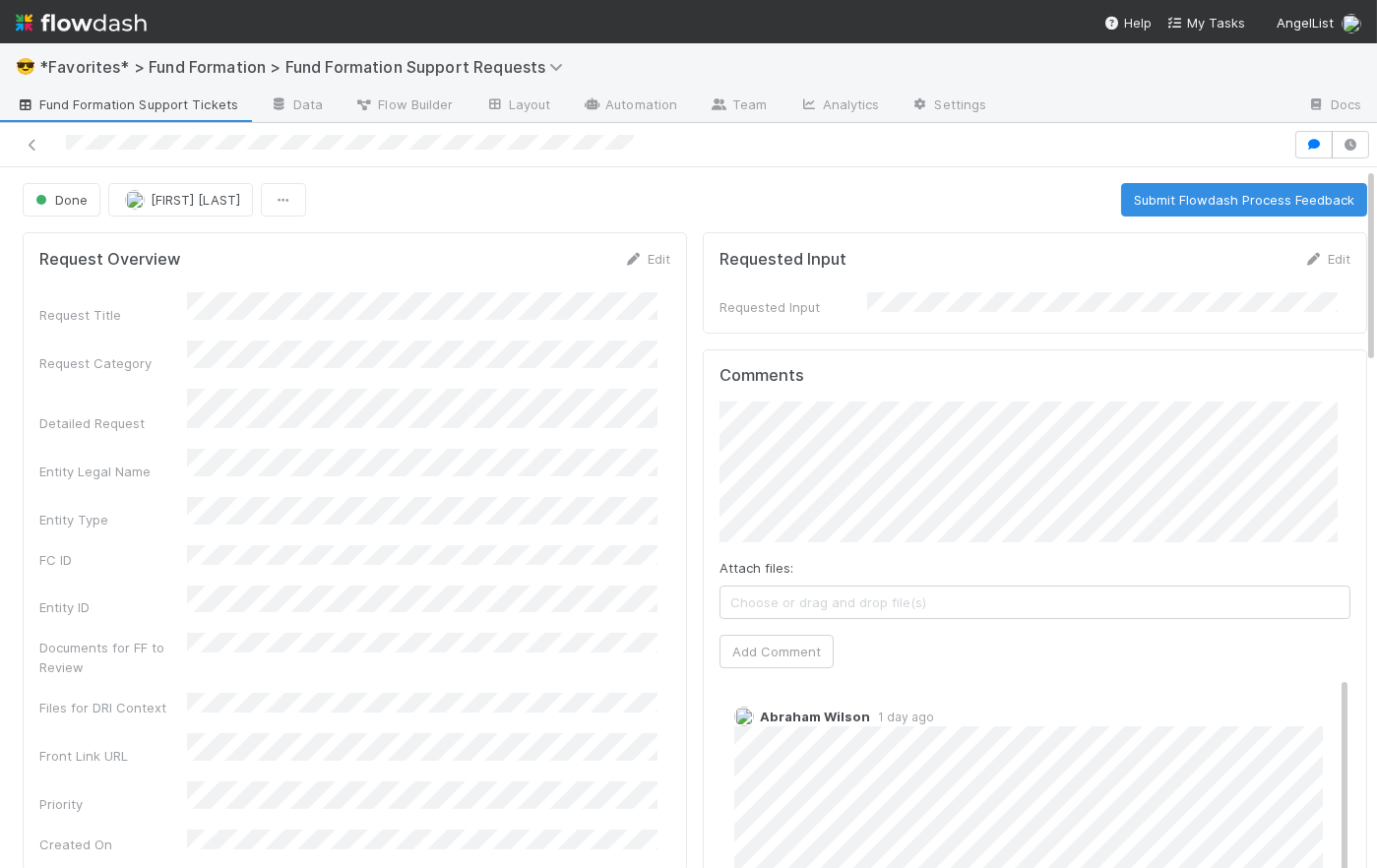 click on "Fund Formation Support Tickets" at bounding box center (127, 104) 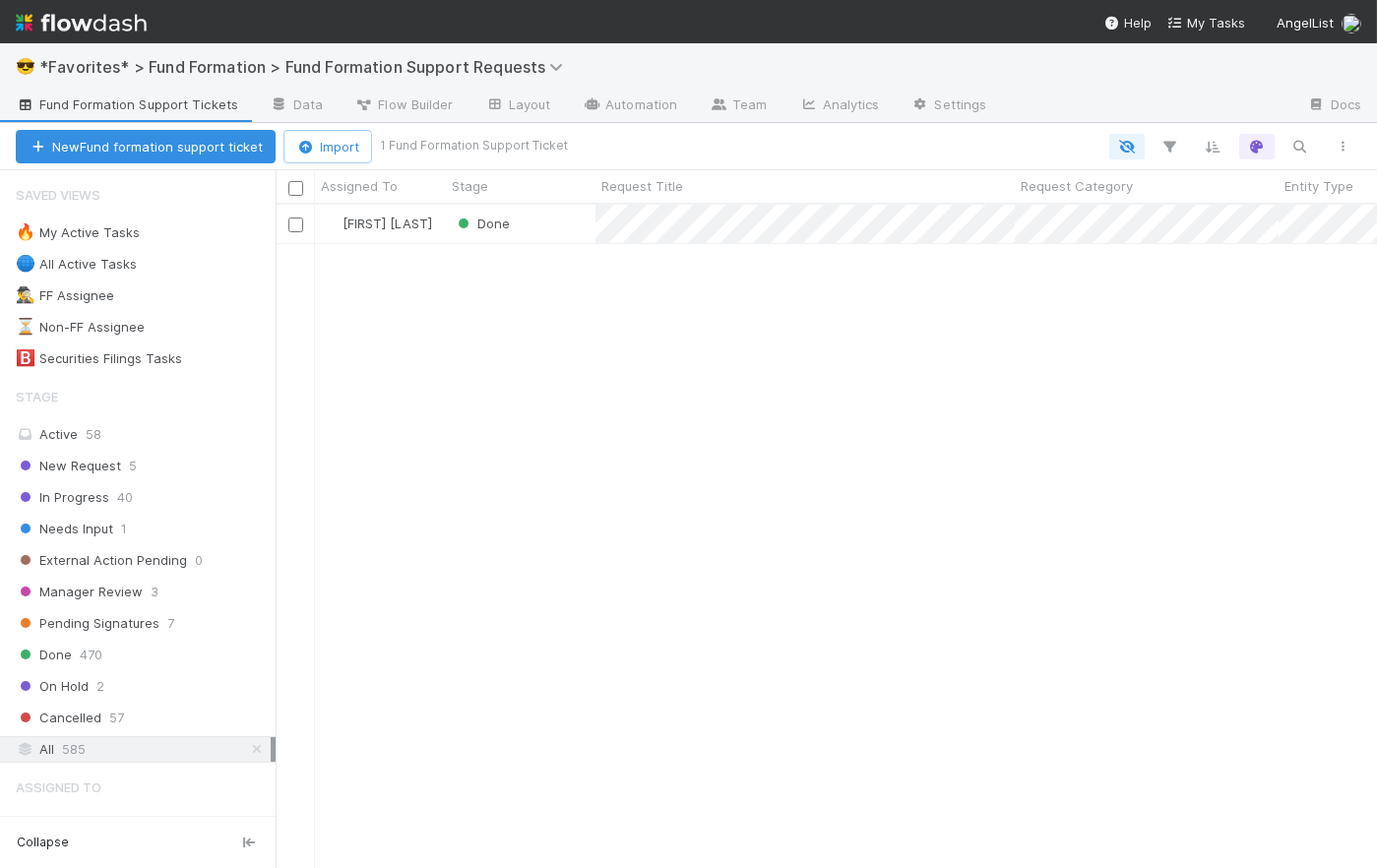 scroll, scrollTop: 14, scrollLeft: 14, axis: both 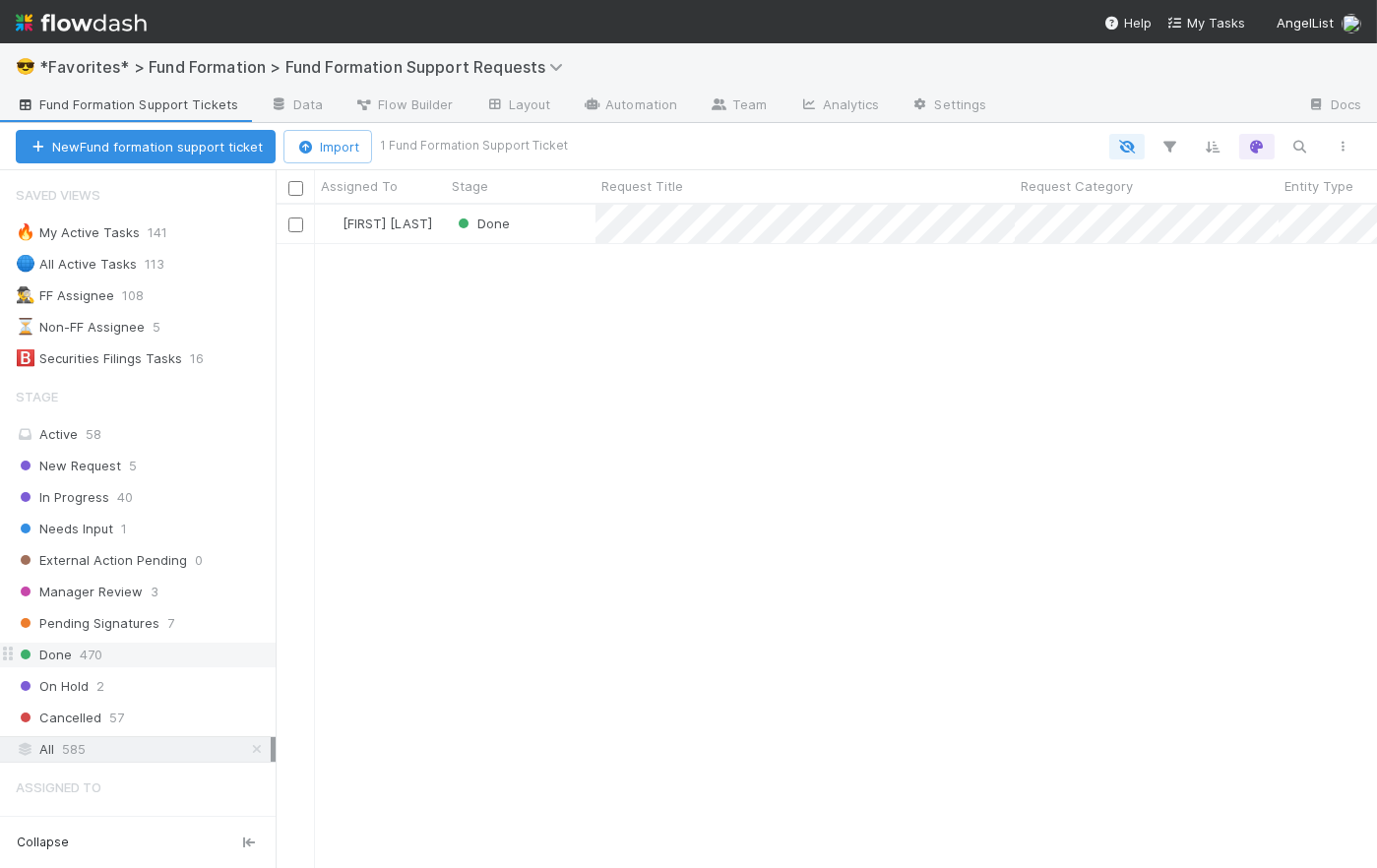 click on "Done" at bounding box center (43, 654) 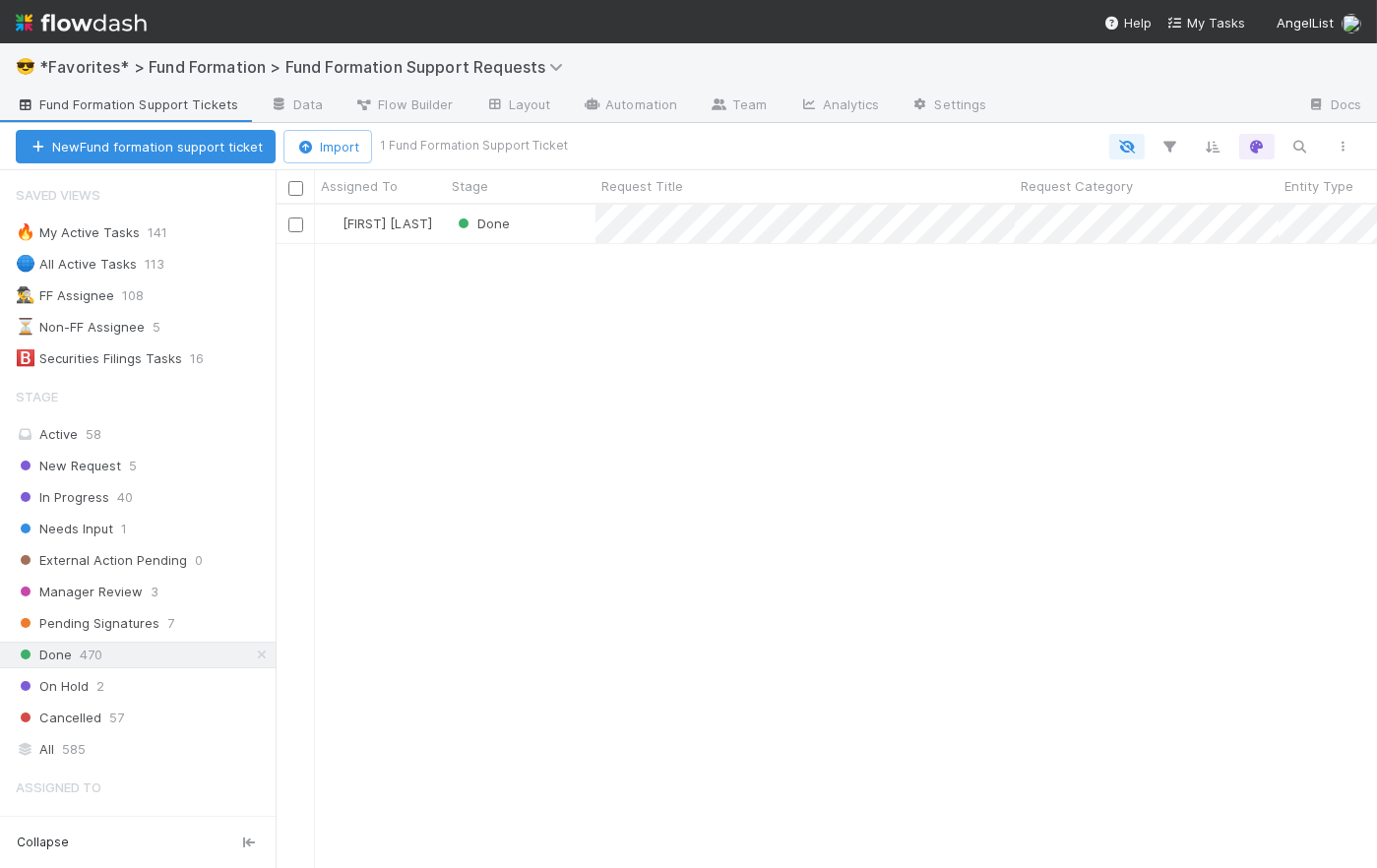 scroll, scrollTop: 14, scrollLeft: 14, axis: both 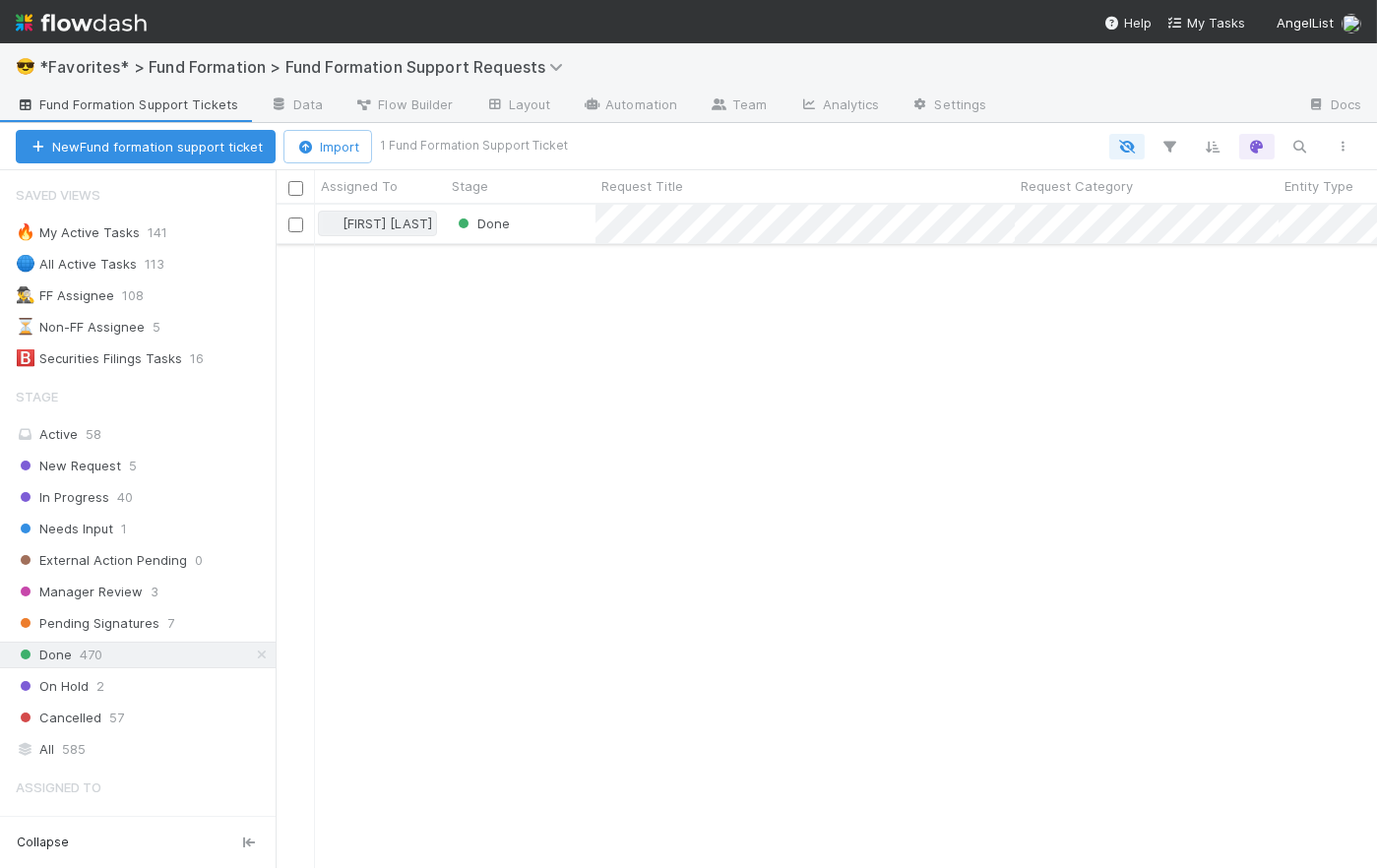 click on "May Chang" at bounding box center [387, 223] 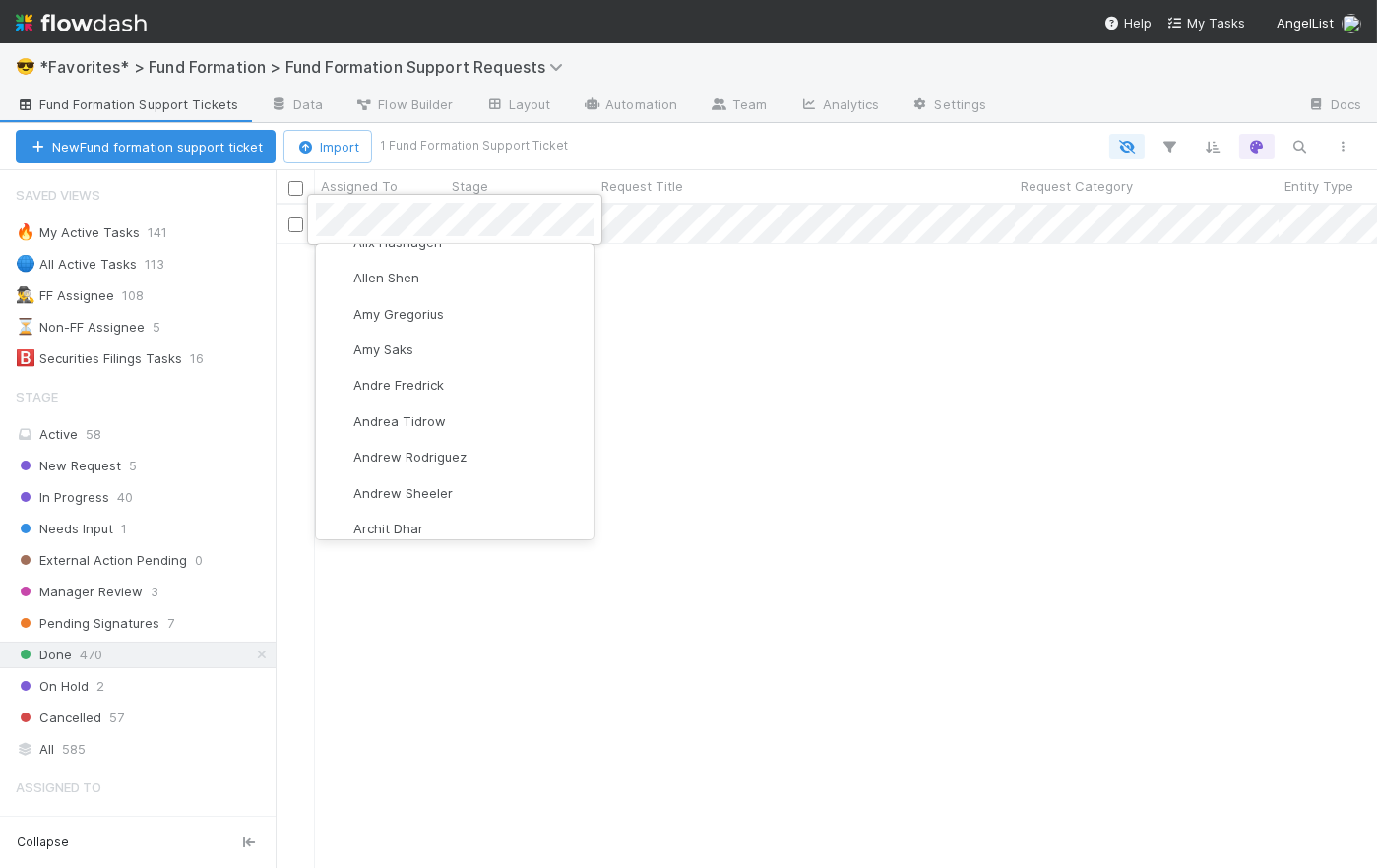 scroll, scrollTop: 0, scrollLeft: 0, axis: both 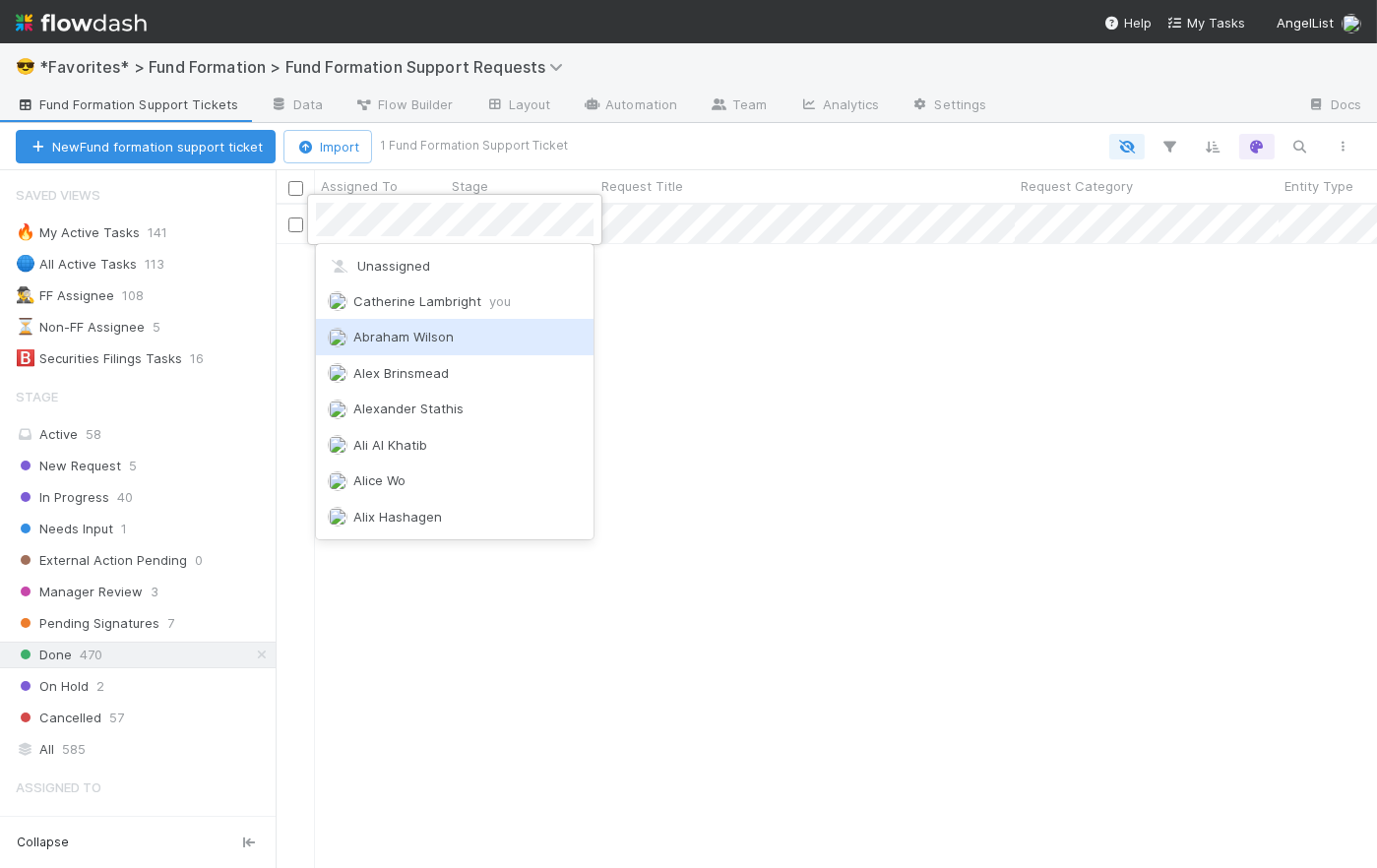 click on "Abraham Wilson" at bounding box center [404, 337] 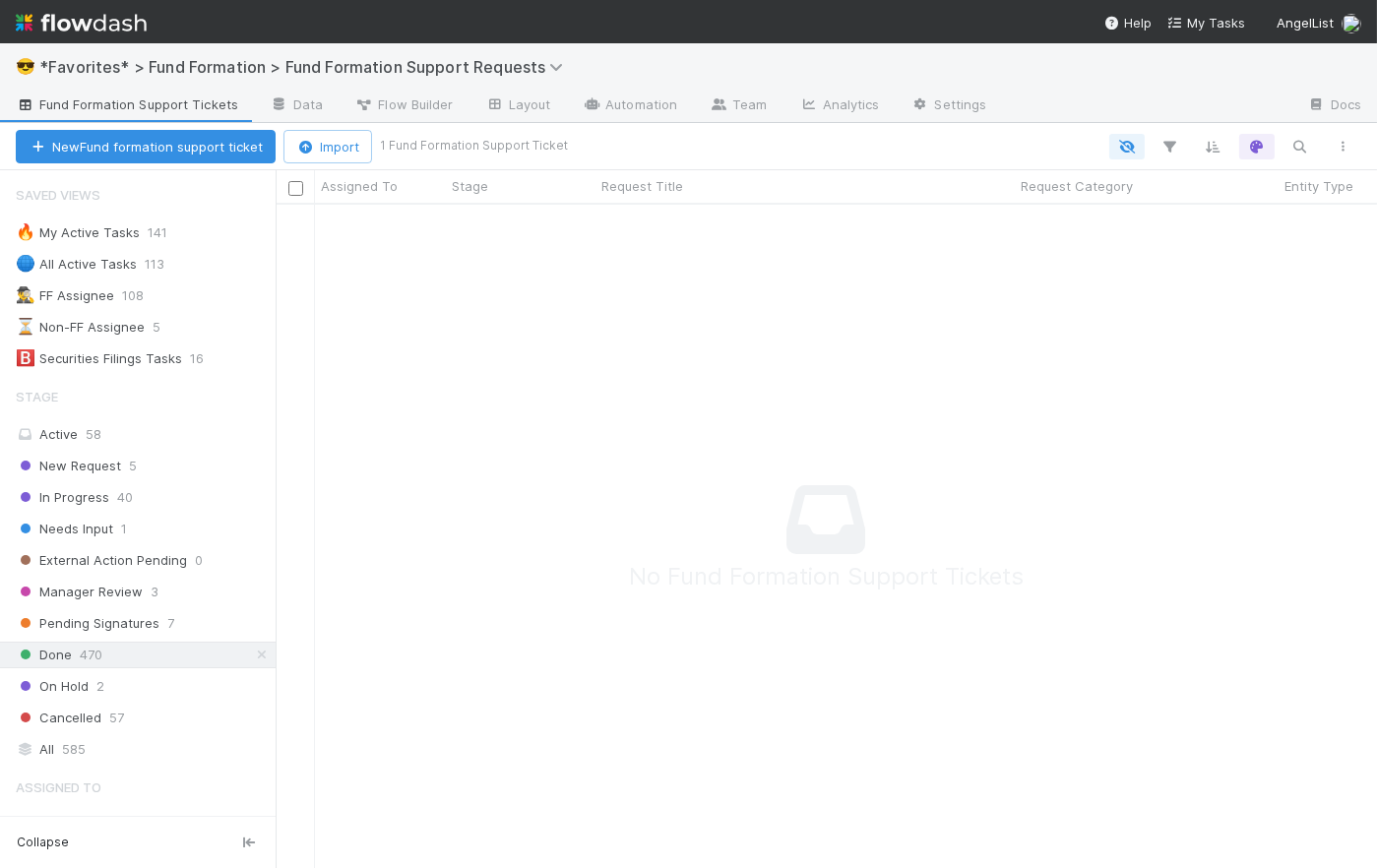 scroll, scrollTop: 14, scrollLeft: 14, axis: both 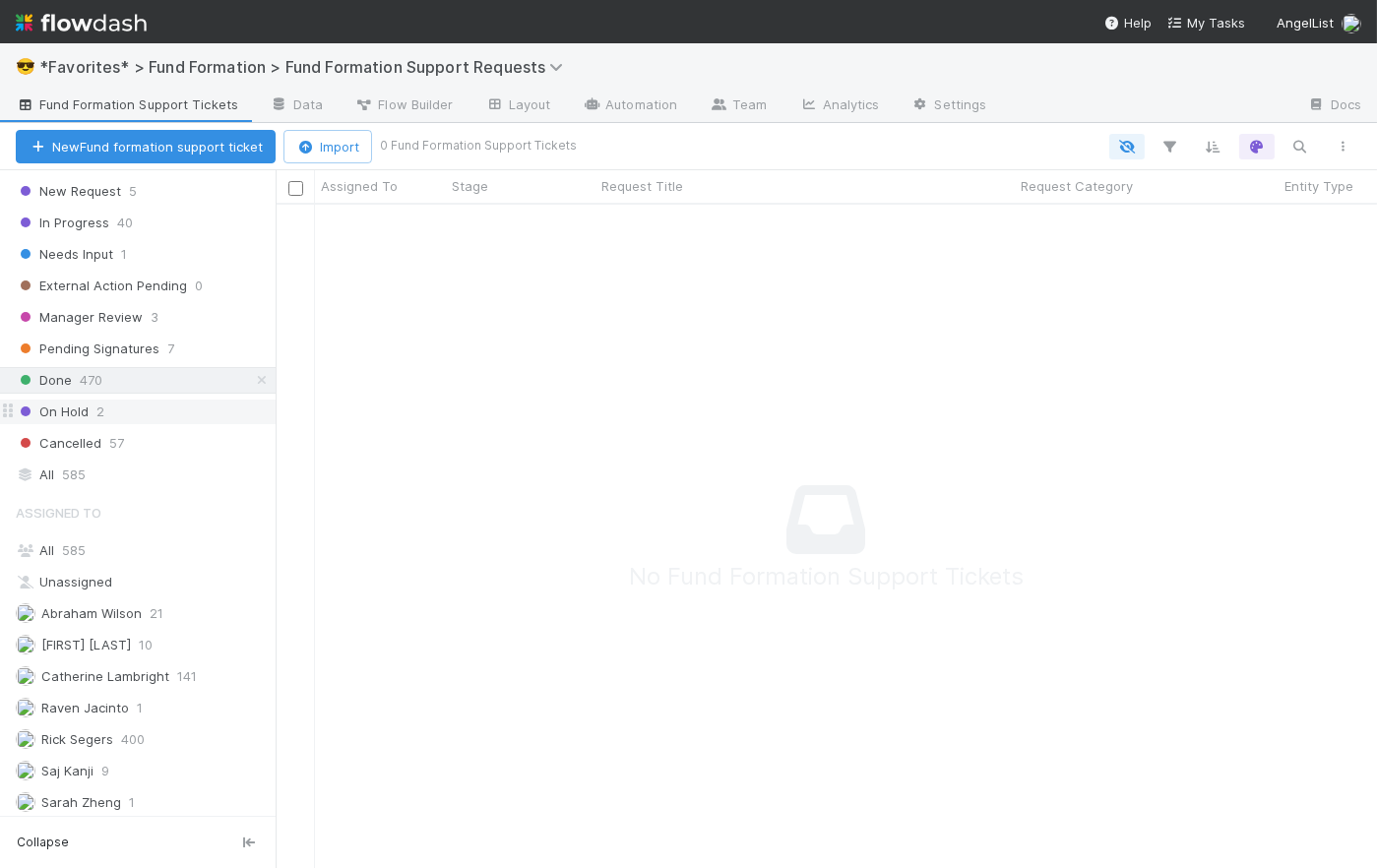 click on "2" at bounding box center (100, 411) 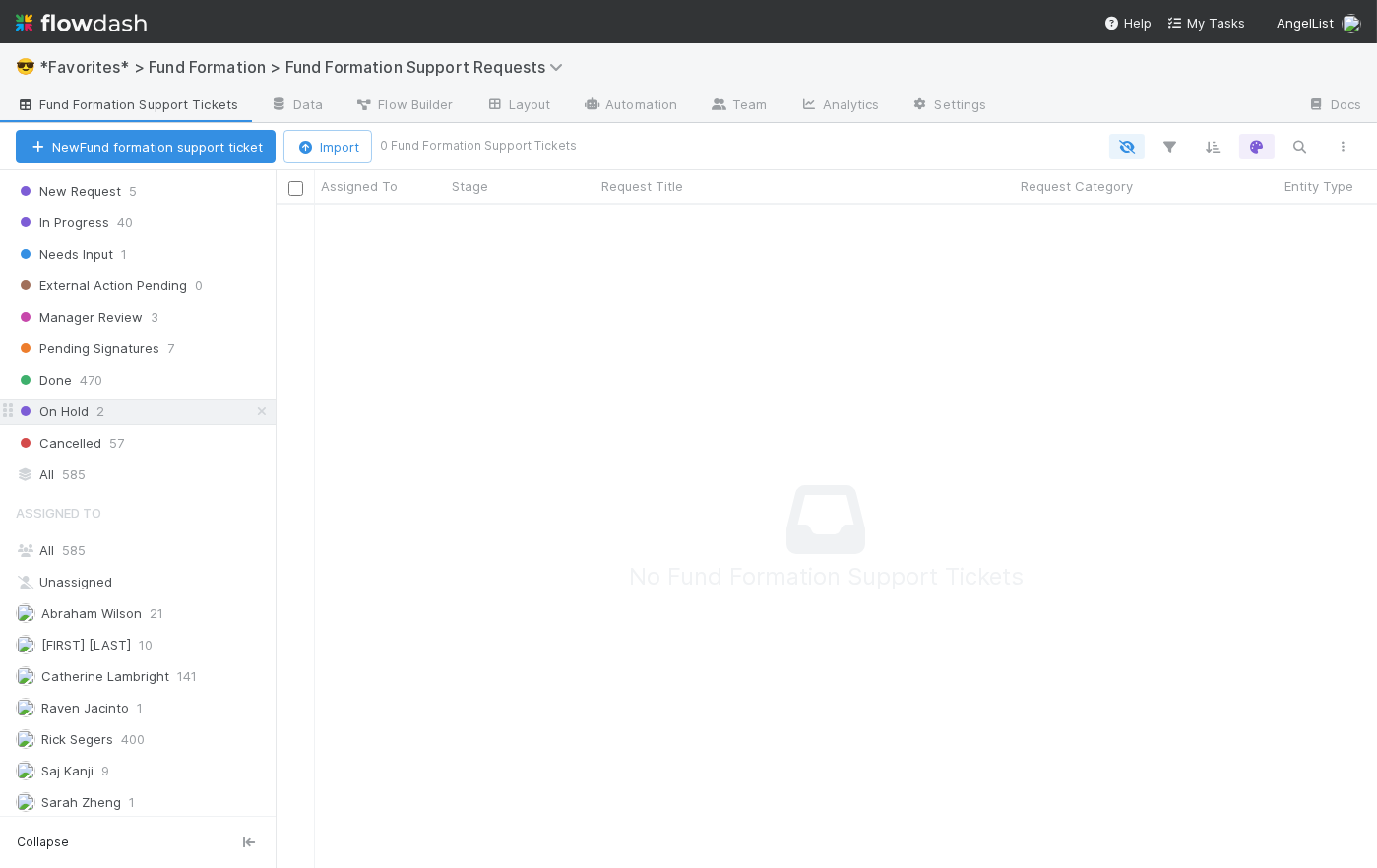scroll, scrollTop: 14, scrollLeft: 14, axis: both 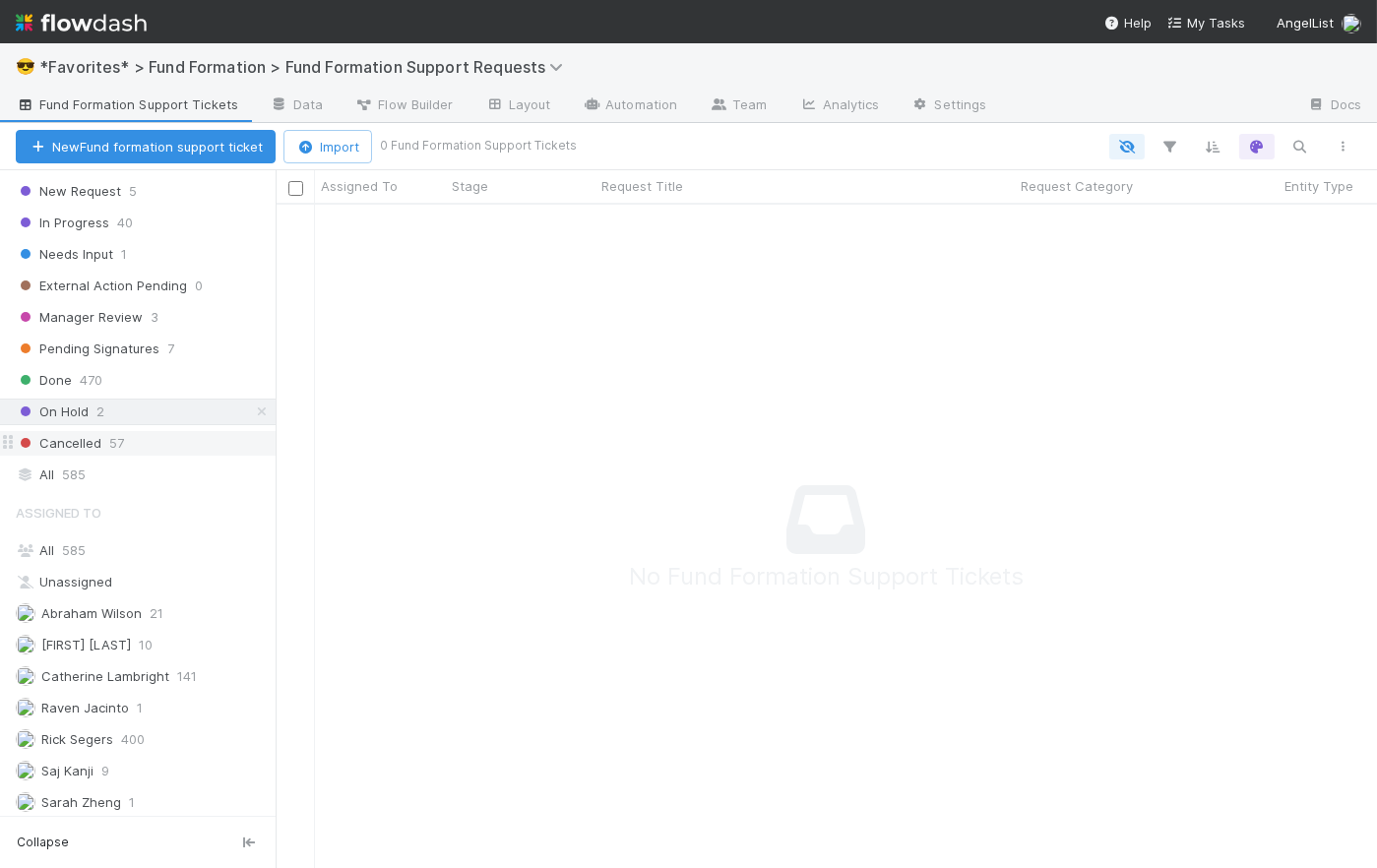 click on "Cancelled   57" at bounding box center [146, 443] 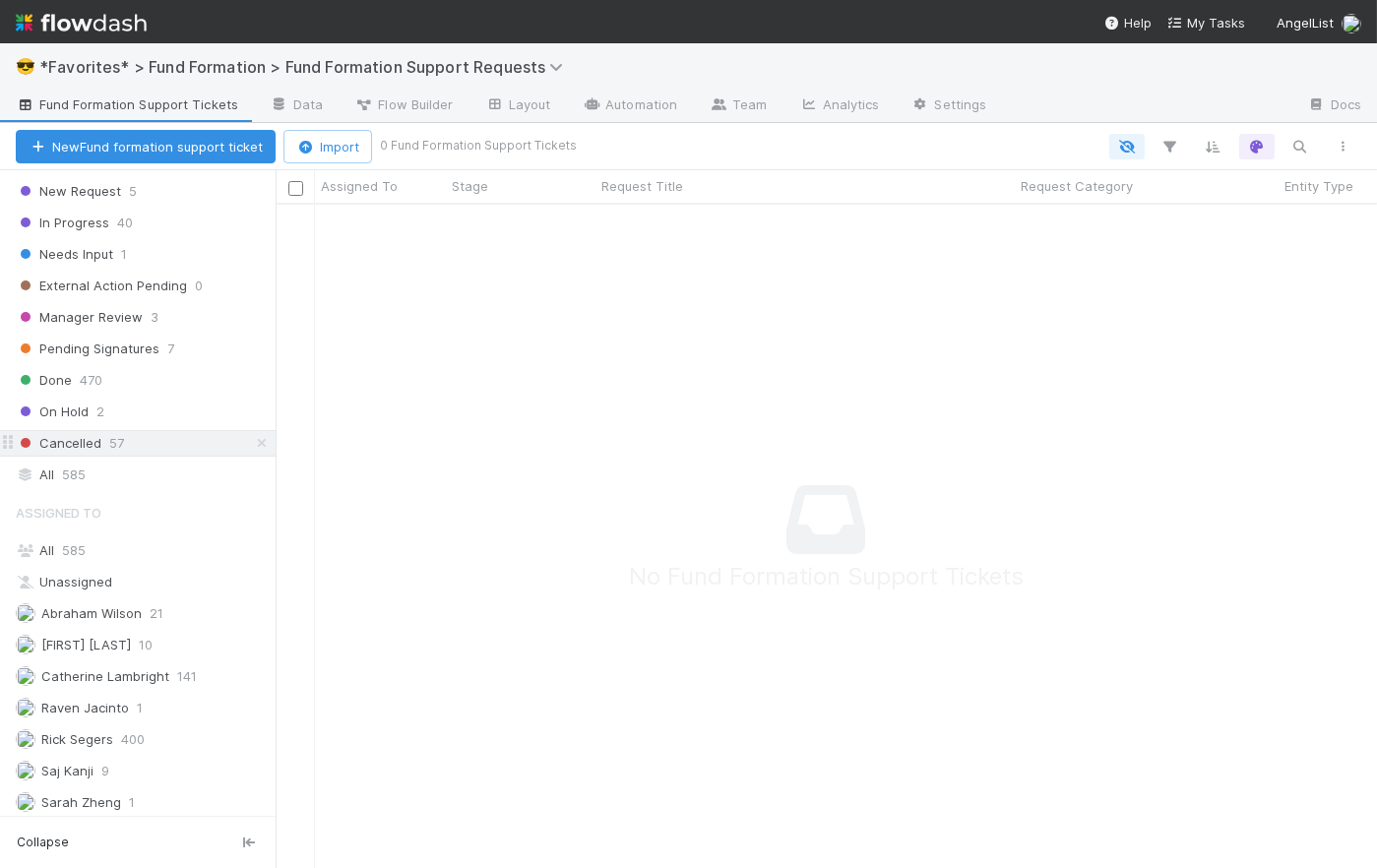 scroll, scrollTop: 14, scrollLeft: 14, axis: both 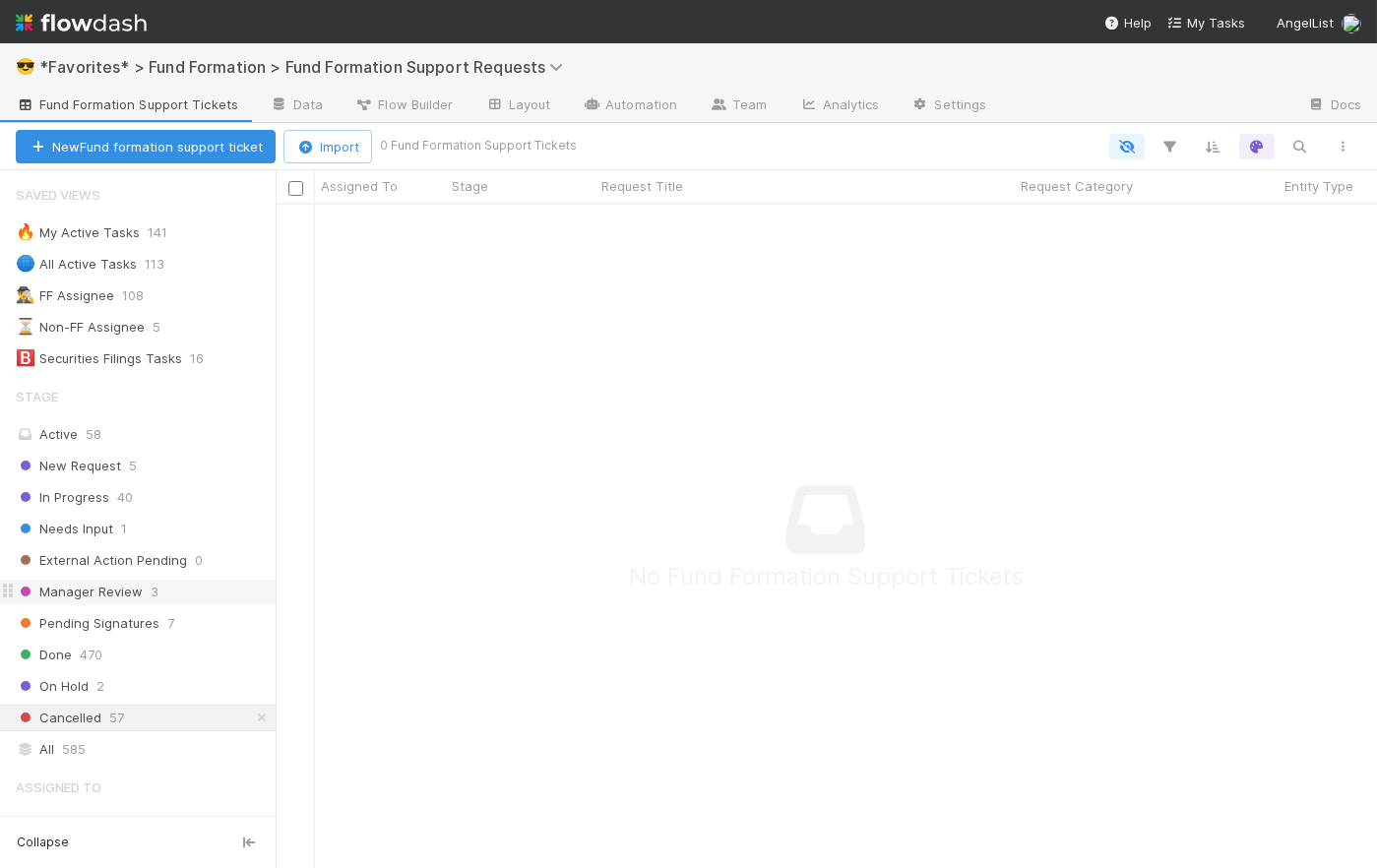 click on "Manager Review" at bounding box center (79, 591) 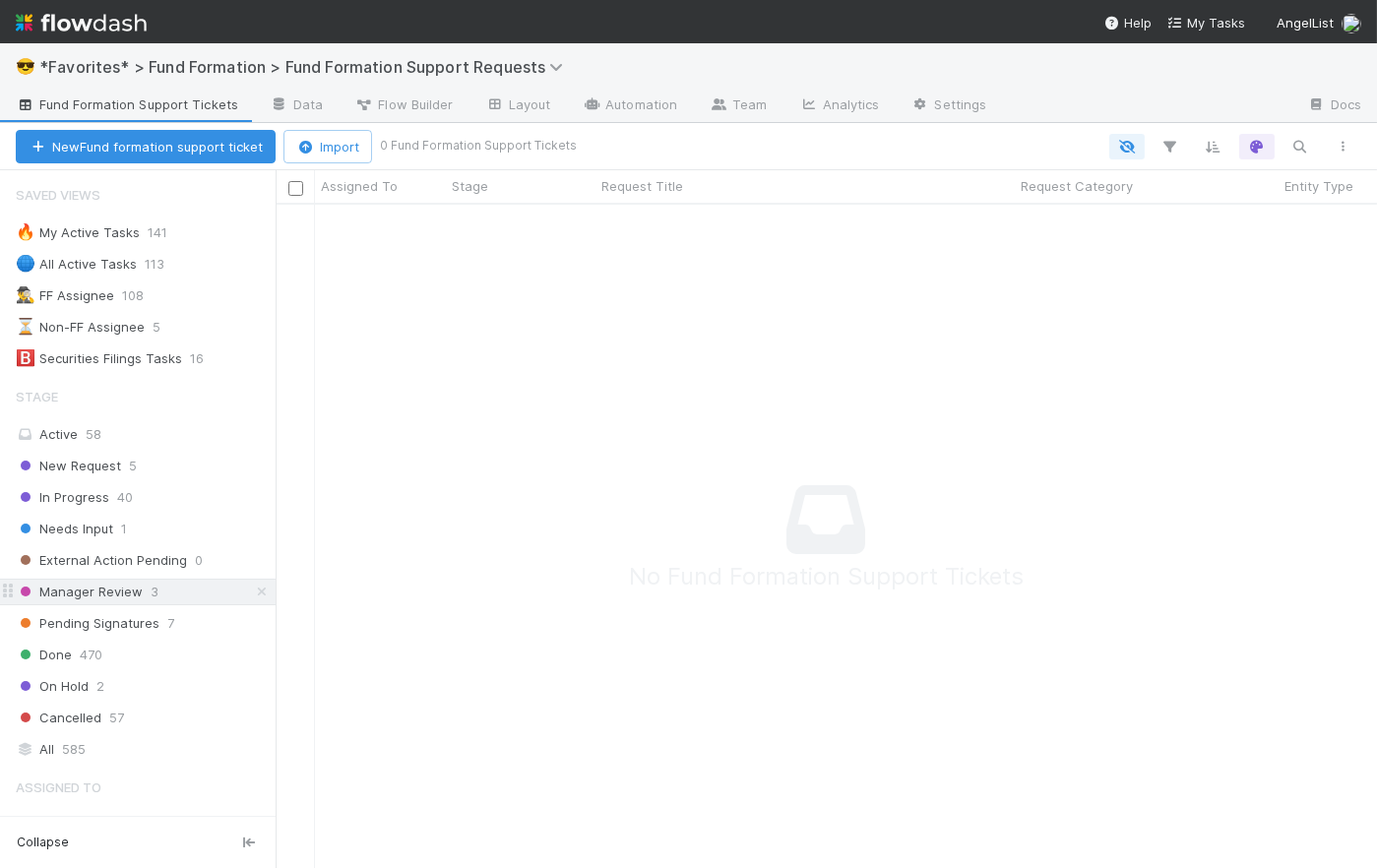 scroll, scrollTop: 14, scrollLeft: 14, axis: both 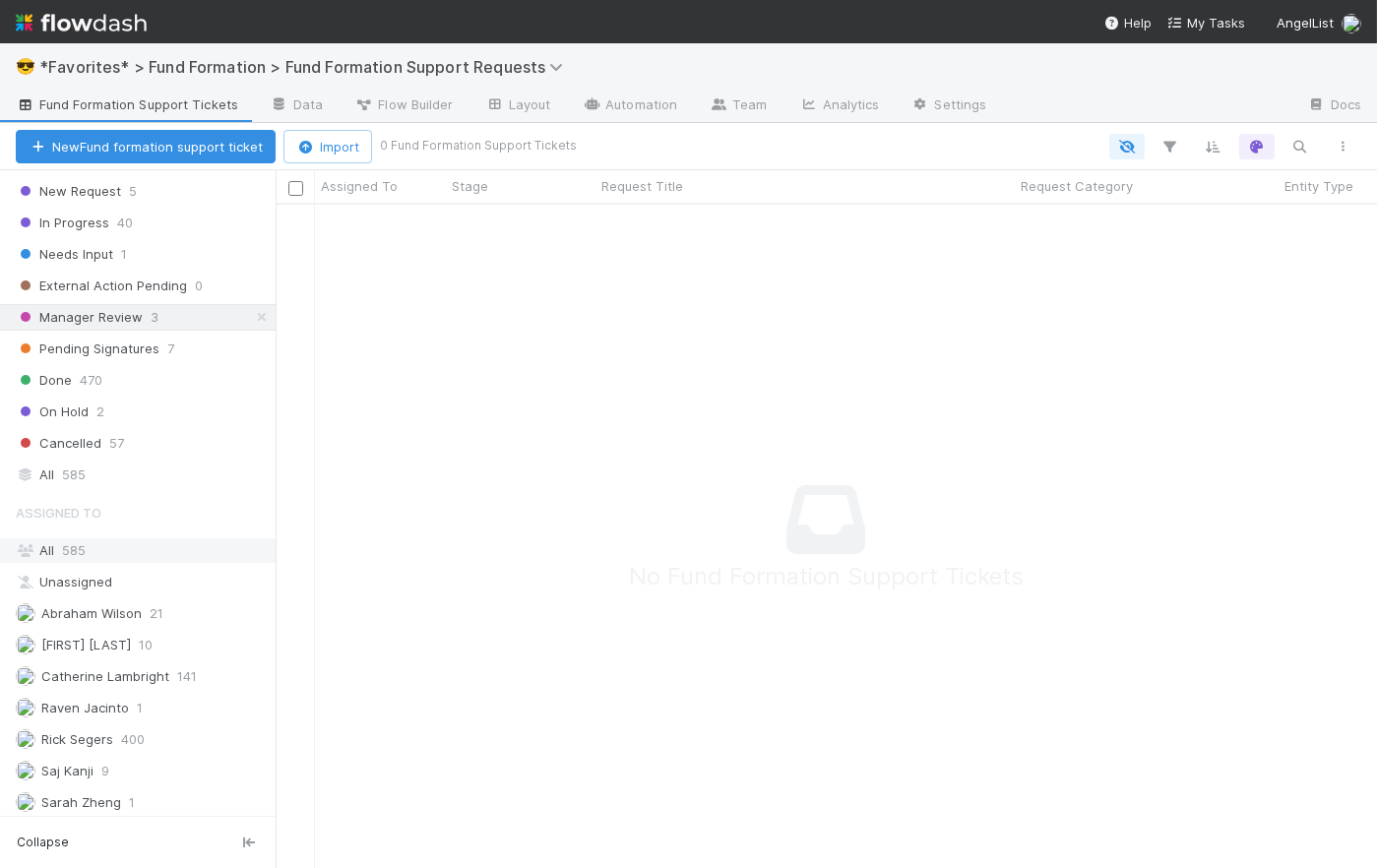 click on "All 585" at bounding box center (143, 550) 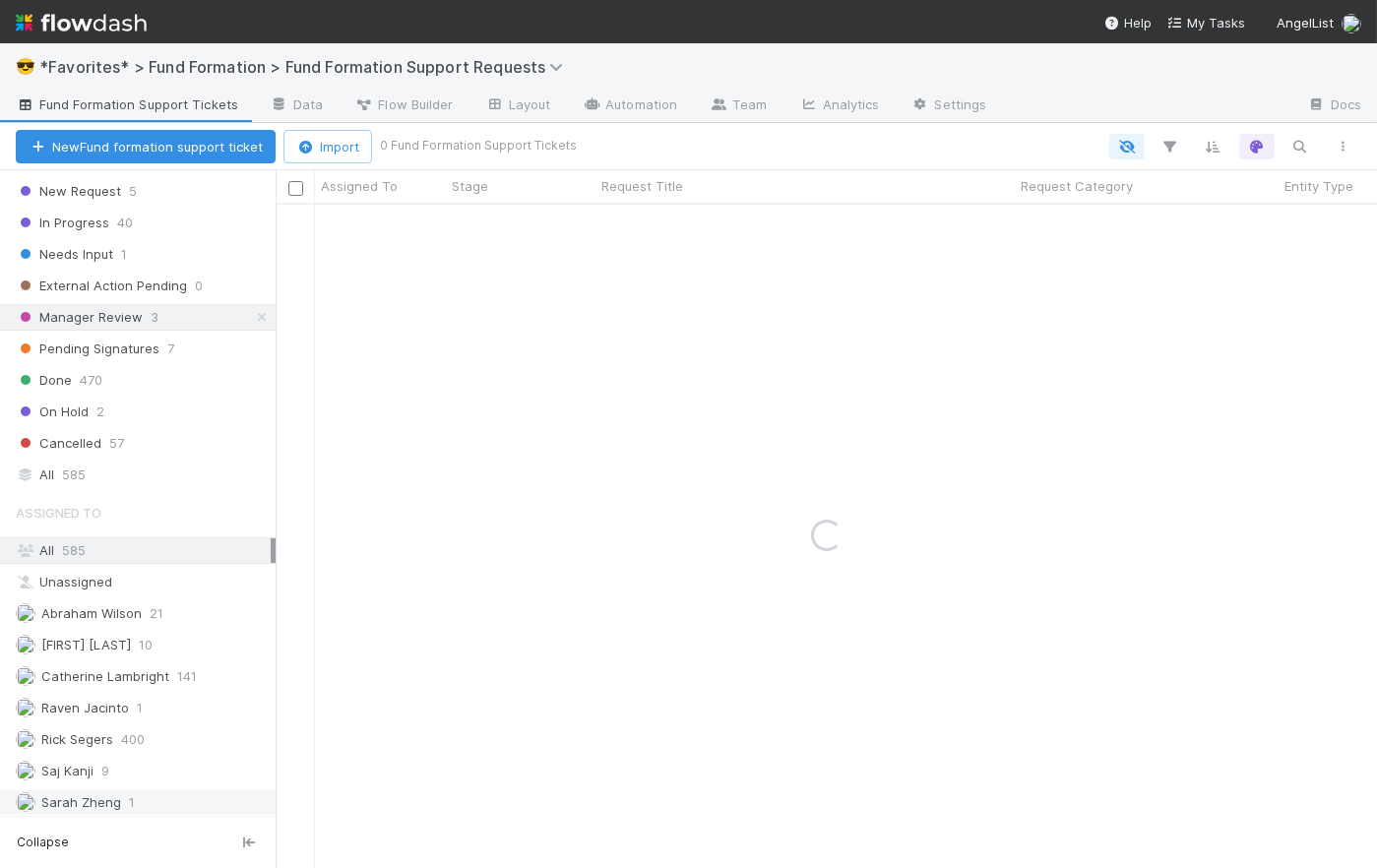 click on "1" at bounding box center [132, 802] 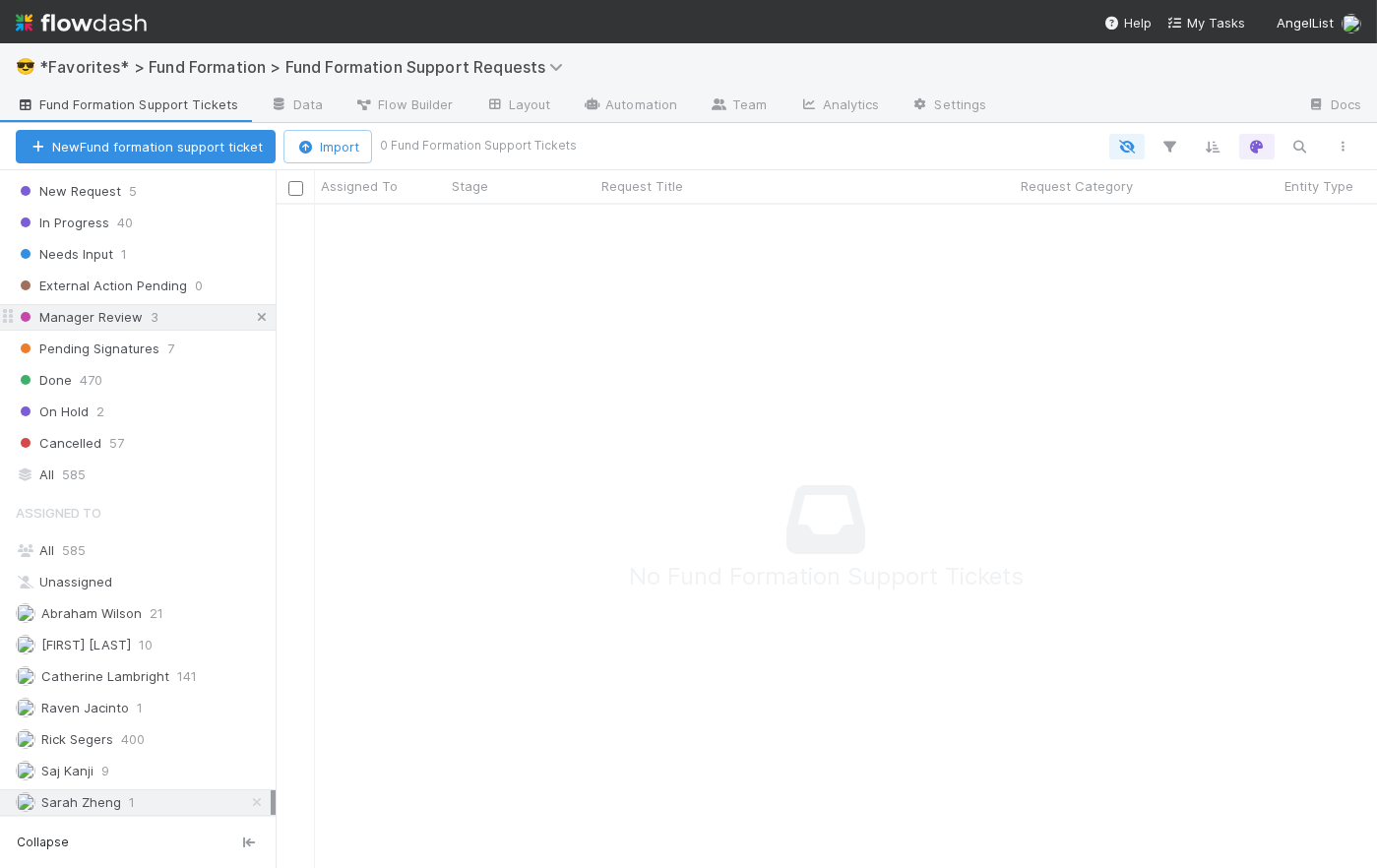 scroll, scrollTop: 14, scrollLeft: 14, axis: both 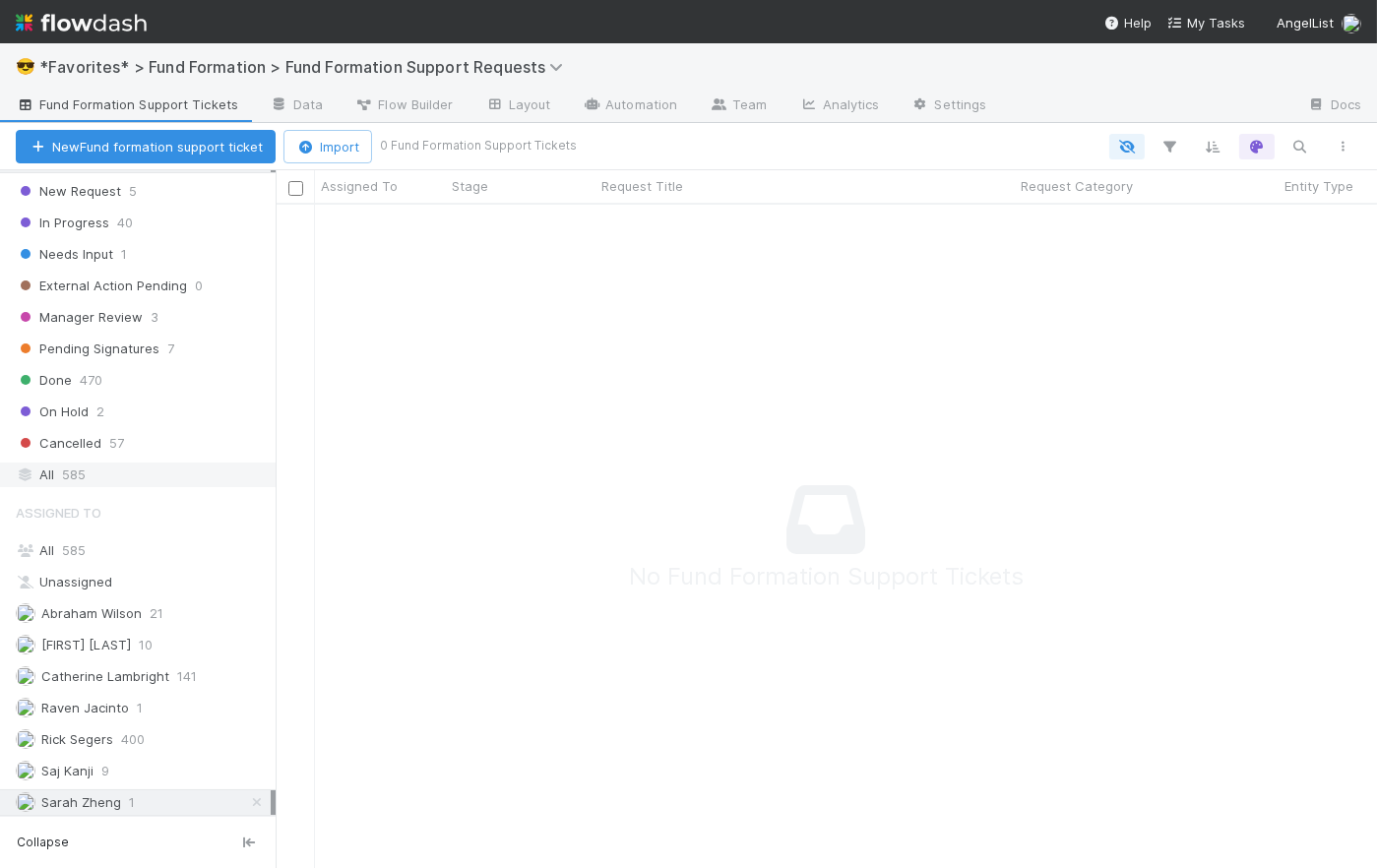 click on "All 585" at bounding box center (143, 474) 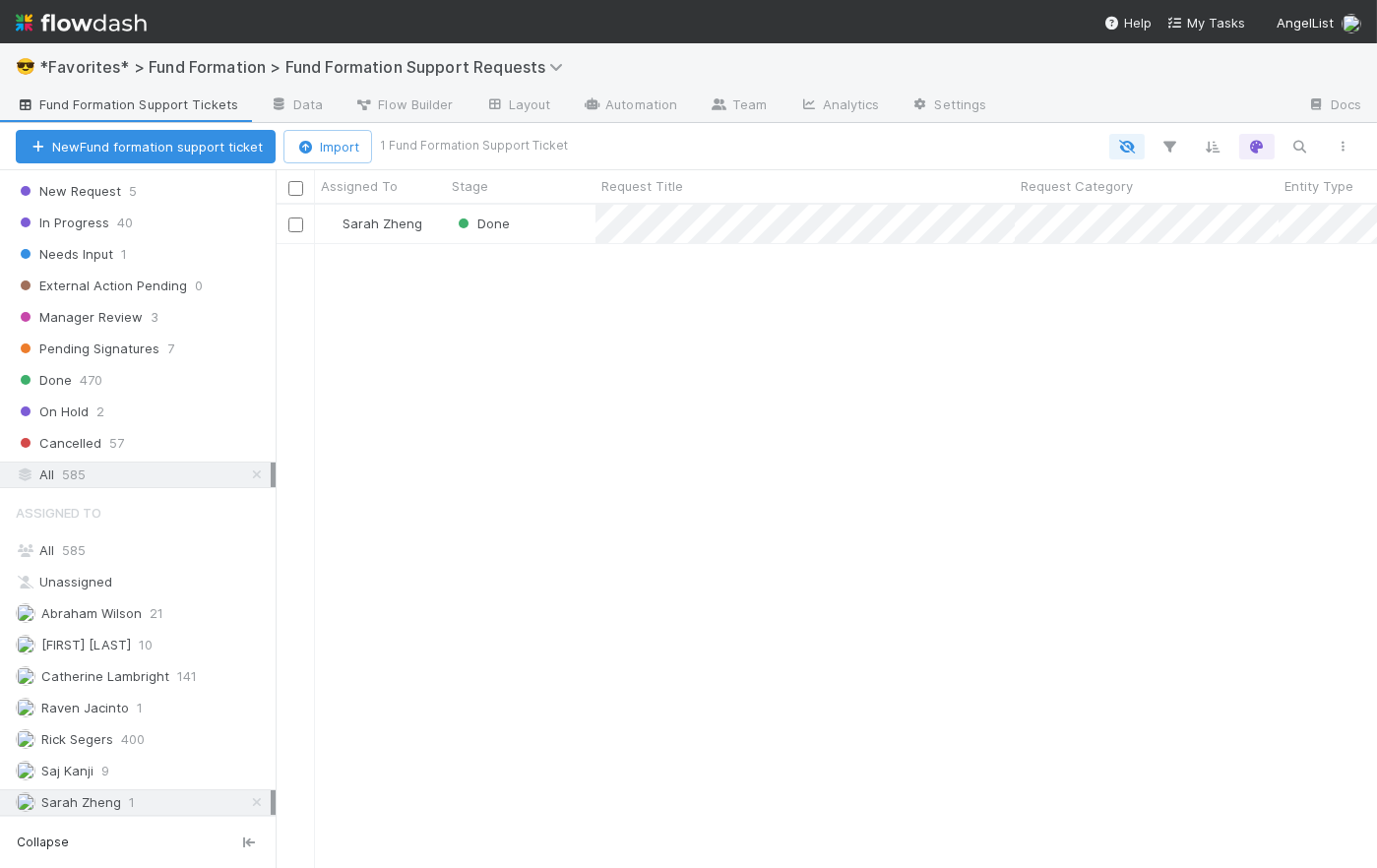 scroll, scrollTop: 14, scrollLeft: 14, axis: both 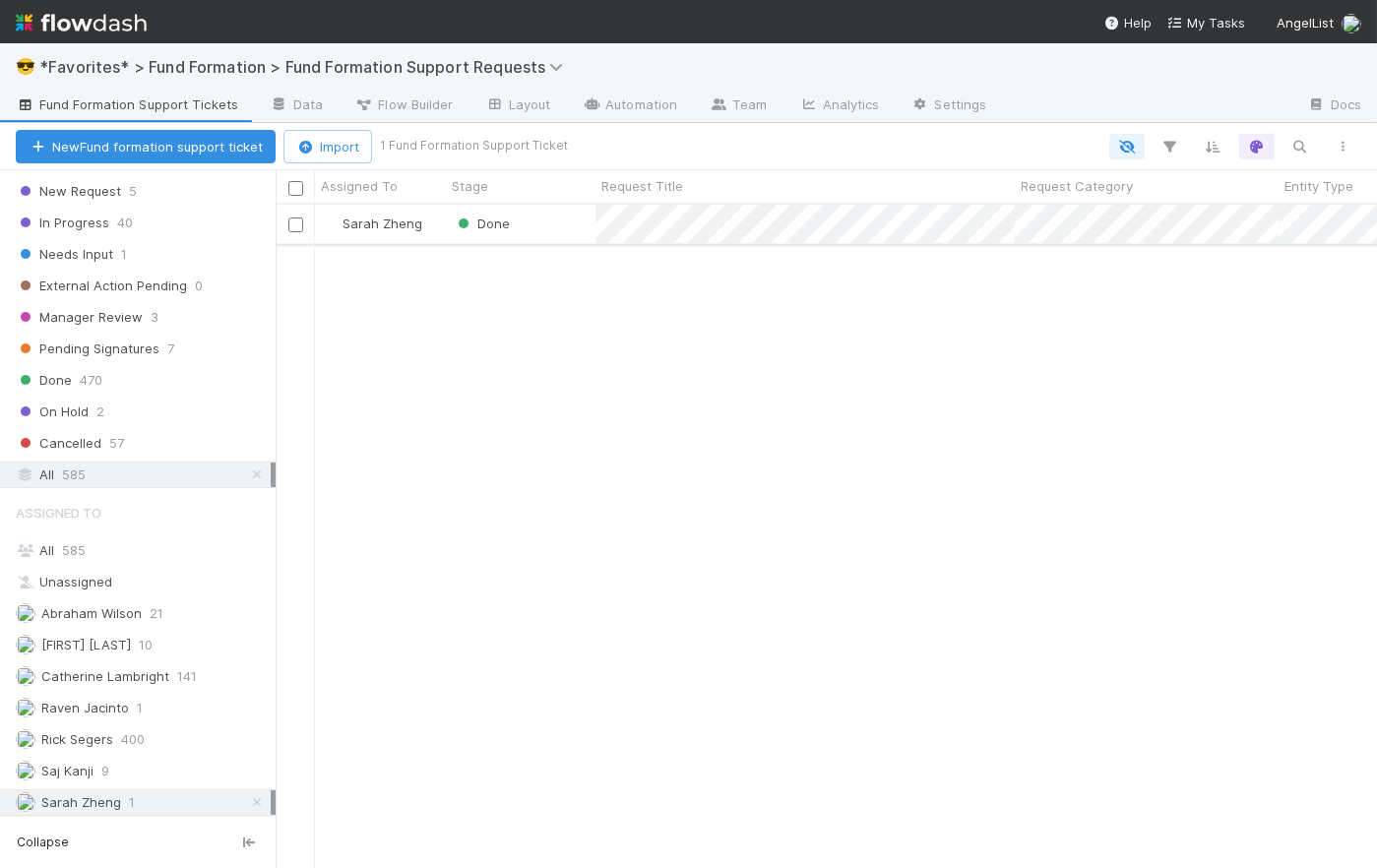 click on "Done" at bounding box center [521, 223] 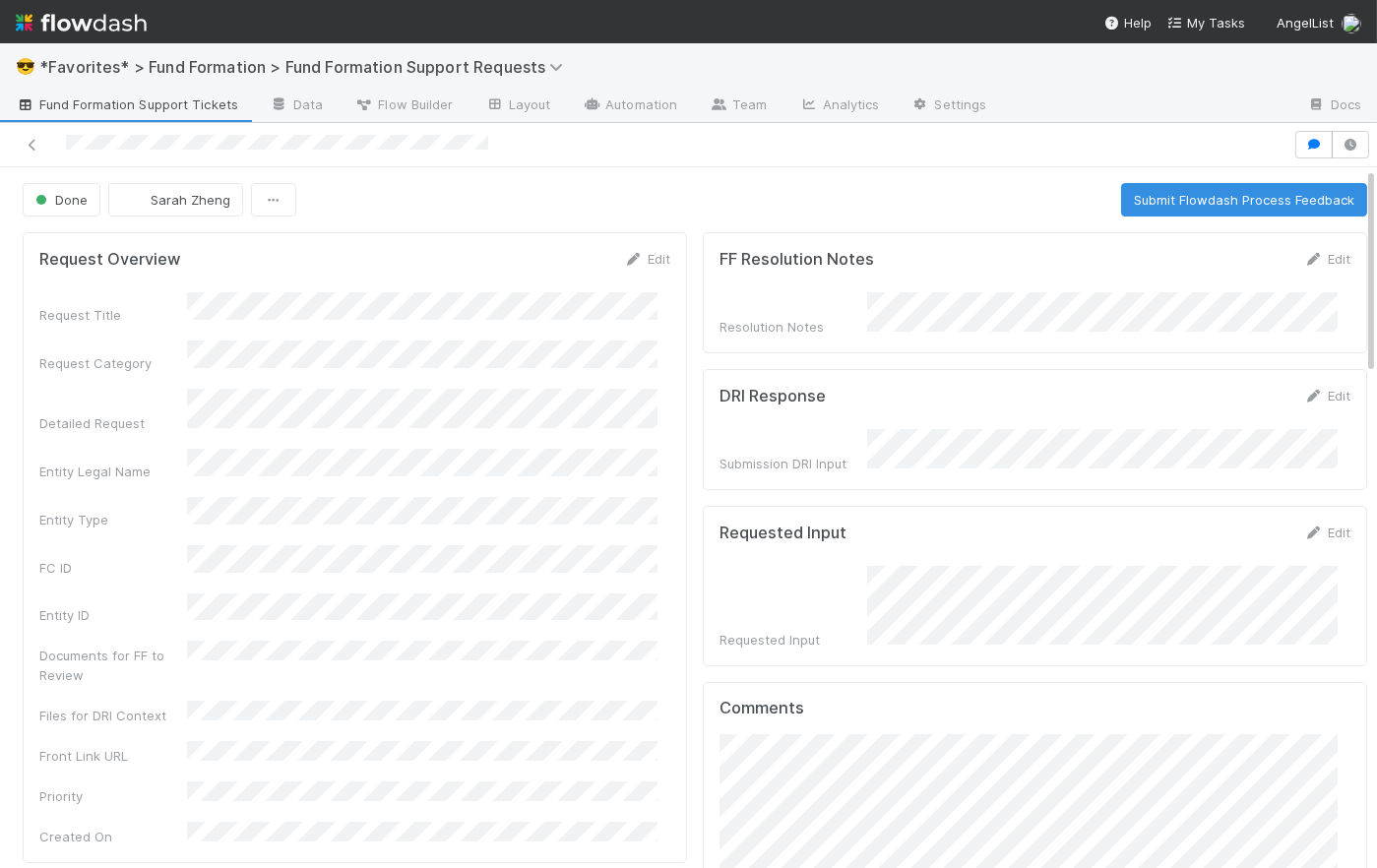 scroll, scrollTop: 639, scrollLeft: 0, axis: vertical 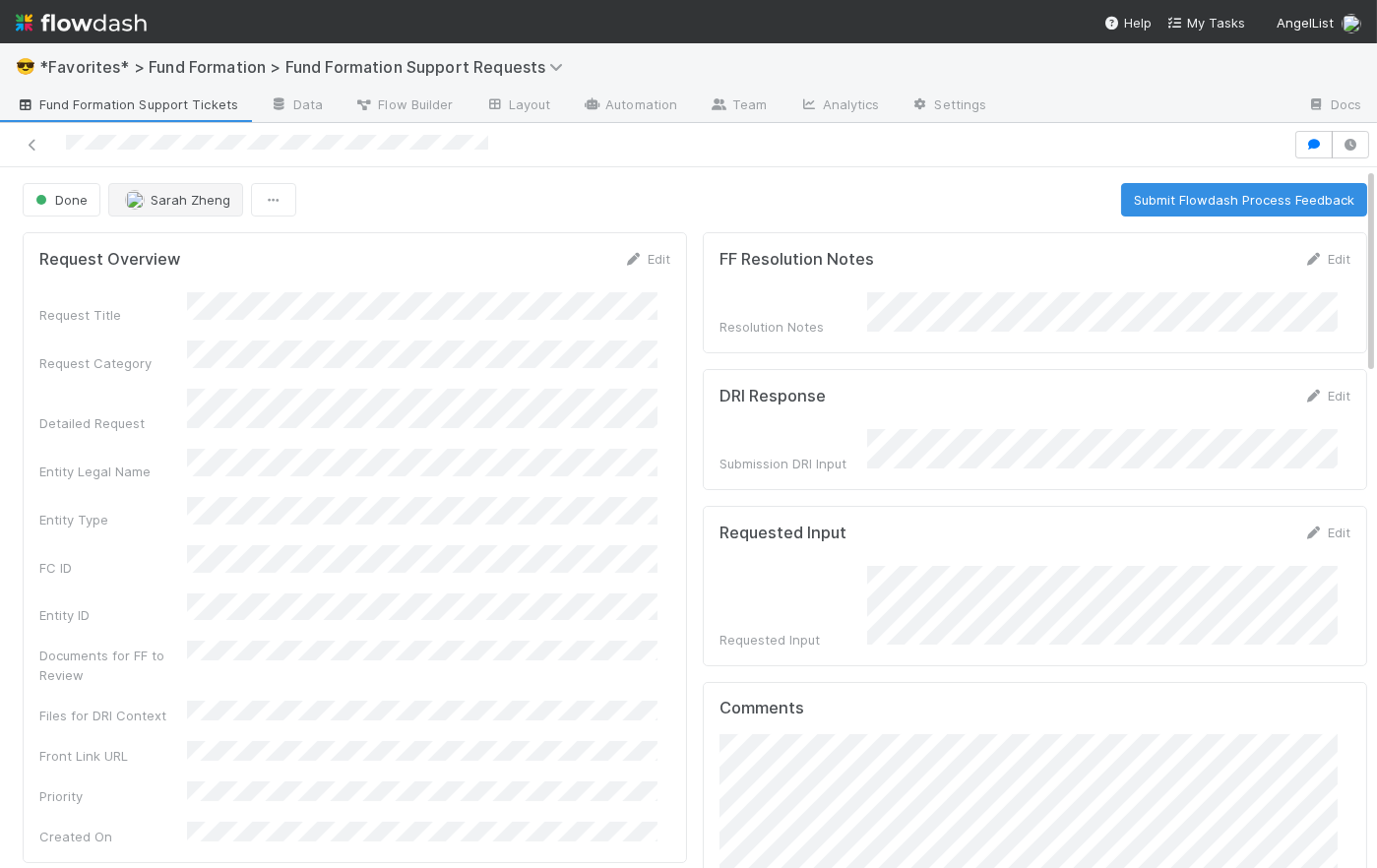 click on "Done Sarah Zheng Submit Flowdash Process Feedback Request Overview Edit Request Title  Request Category  Detailed Request  Entity Legal Name  Entity Type  FC ID  Entity ID  Documents for FF to Review  Files for DRI Context  Front Link URL  Priority  Created On Front Conversation ID Edit Front Conversation ID  DRI Panel Edit Fund Formation DRI  Submission DRI  Submitted By  Fund Comptroller Page Activity Log Undo Last Action Export as CSV 11/1/24, 7:55:32 PM GMT Flowdash   updated: Requested Completion Date   from     to   (empty) 11/1/24, 2:05:50 PM GMT The Automation "Completion Timestamp" (Executor ID: 28187)   updated: Completion Timestamp   from   (empty)   to   11/1/24, 2:05:50 PM GMT Completion Timestamp  was triggered 11/1/24, 2:05:50 PM GMT Rick Segers   moved this  Fund Formation Support Ticket  from     In Progress   to     Done 11/1/24, 2:05:50 PM GMT Rick Segers  performed the  Complete Request  action. 11/1/24, 2:05:50 PM GMT Rick Segers   updated: Resolution Notes   from   (empty)   to      to" at bounding box center [695, 1390] 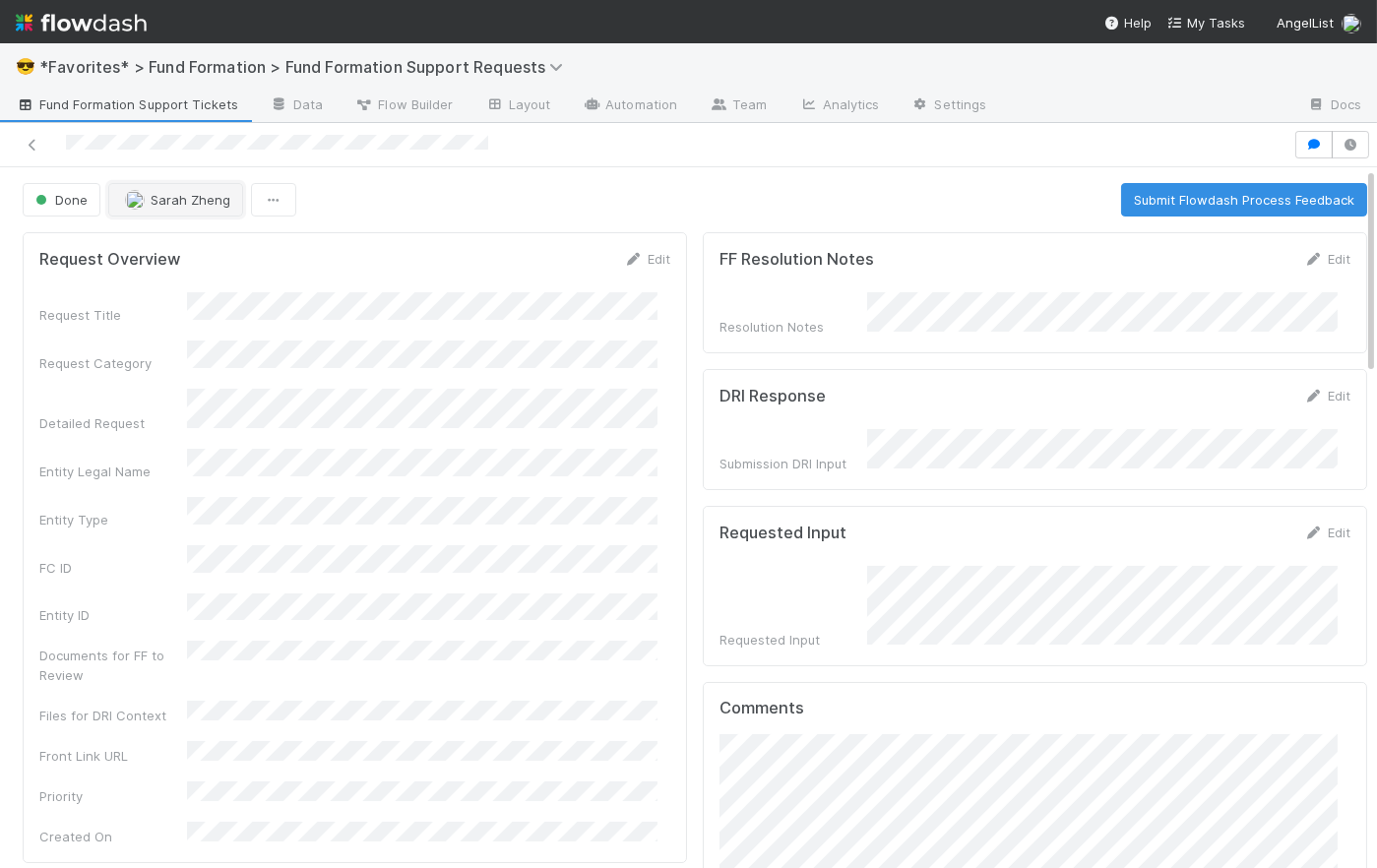 click on "Sarah Zheng" at bounding box center (190, 200) 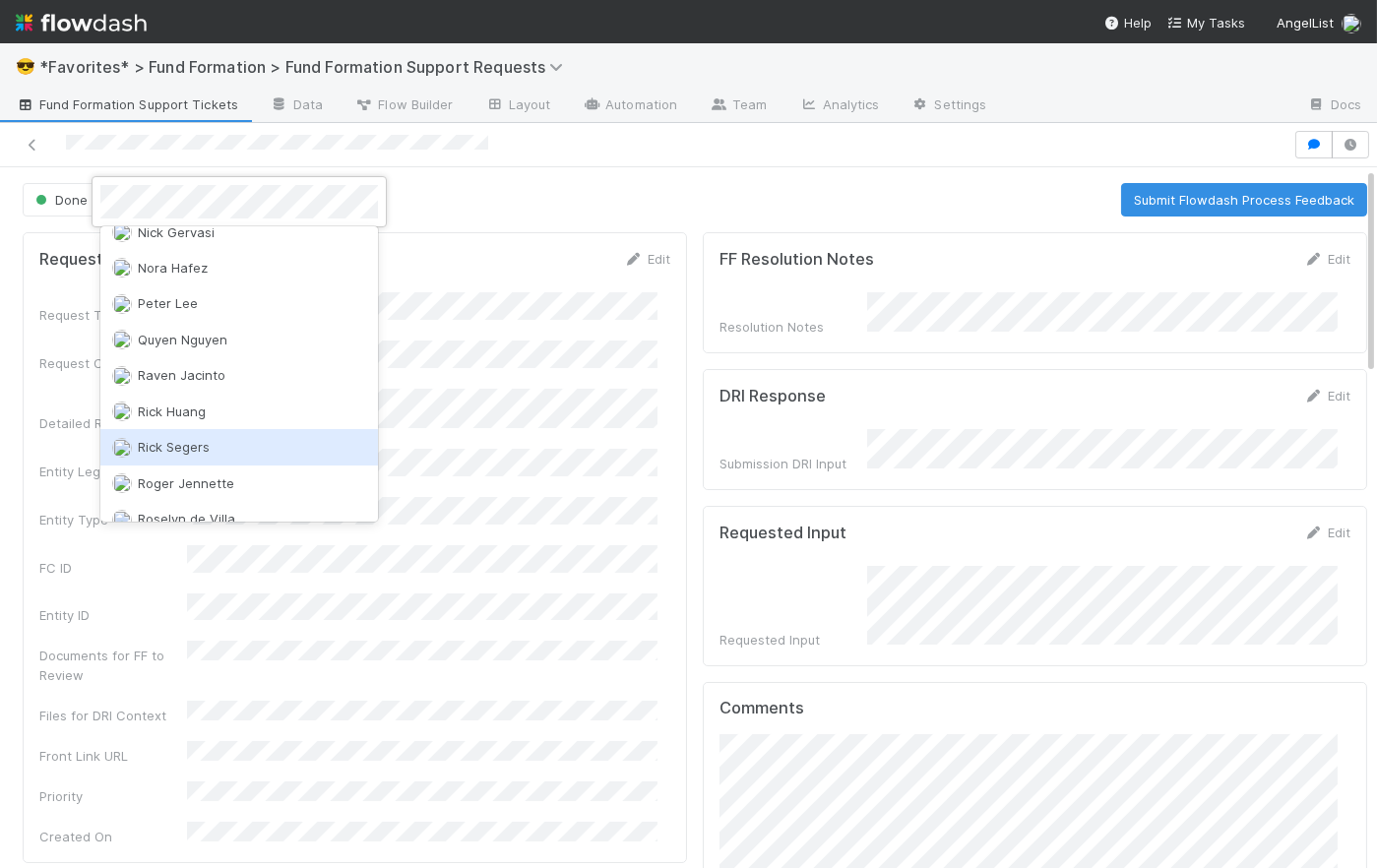 click on "Rick Segers" at bounding box center (239, 447) 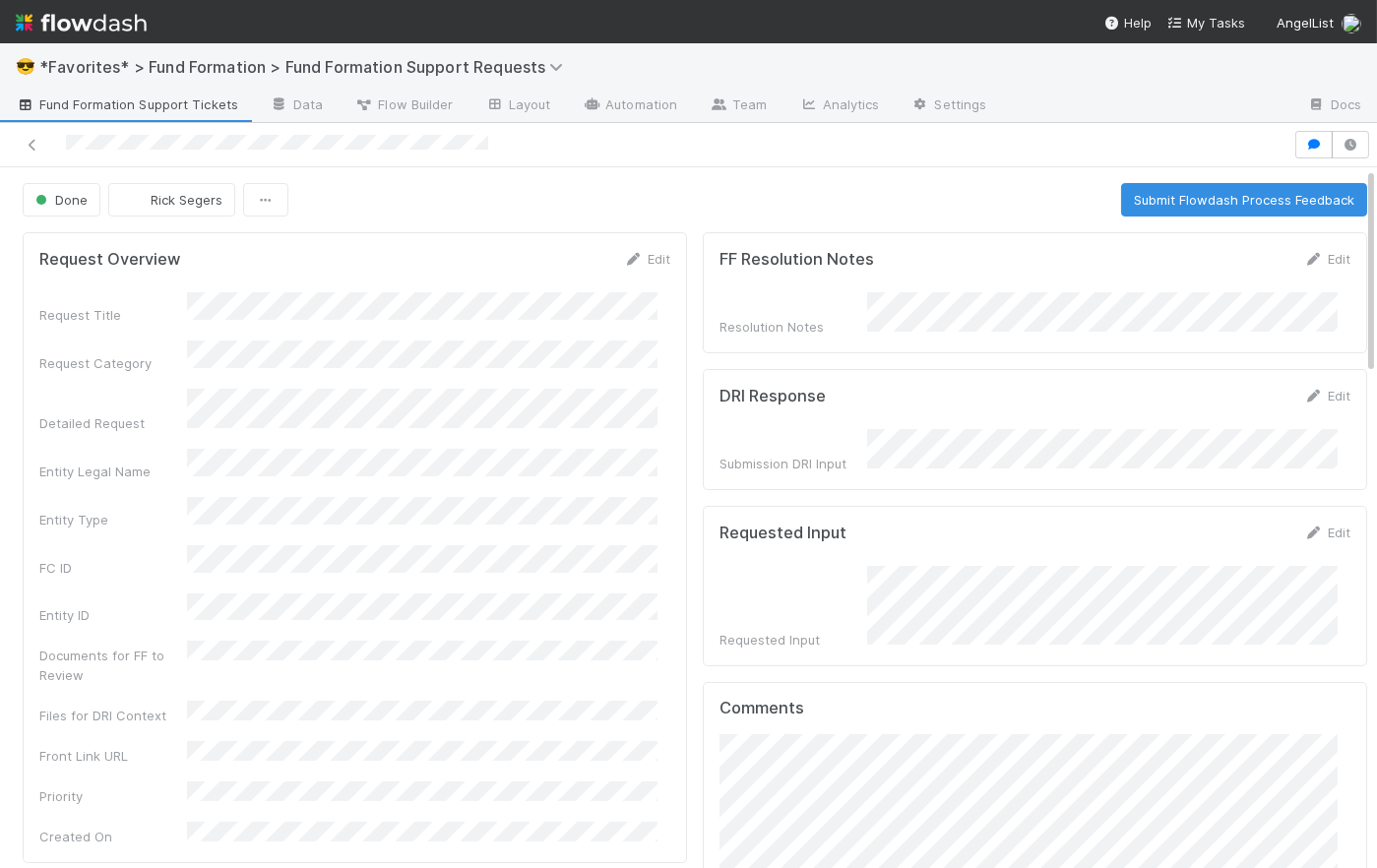 click on "Done Rick Segers Submit Flowdash Process Feedback" at bounding box center [695, 200] 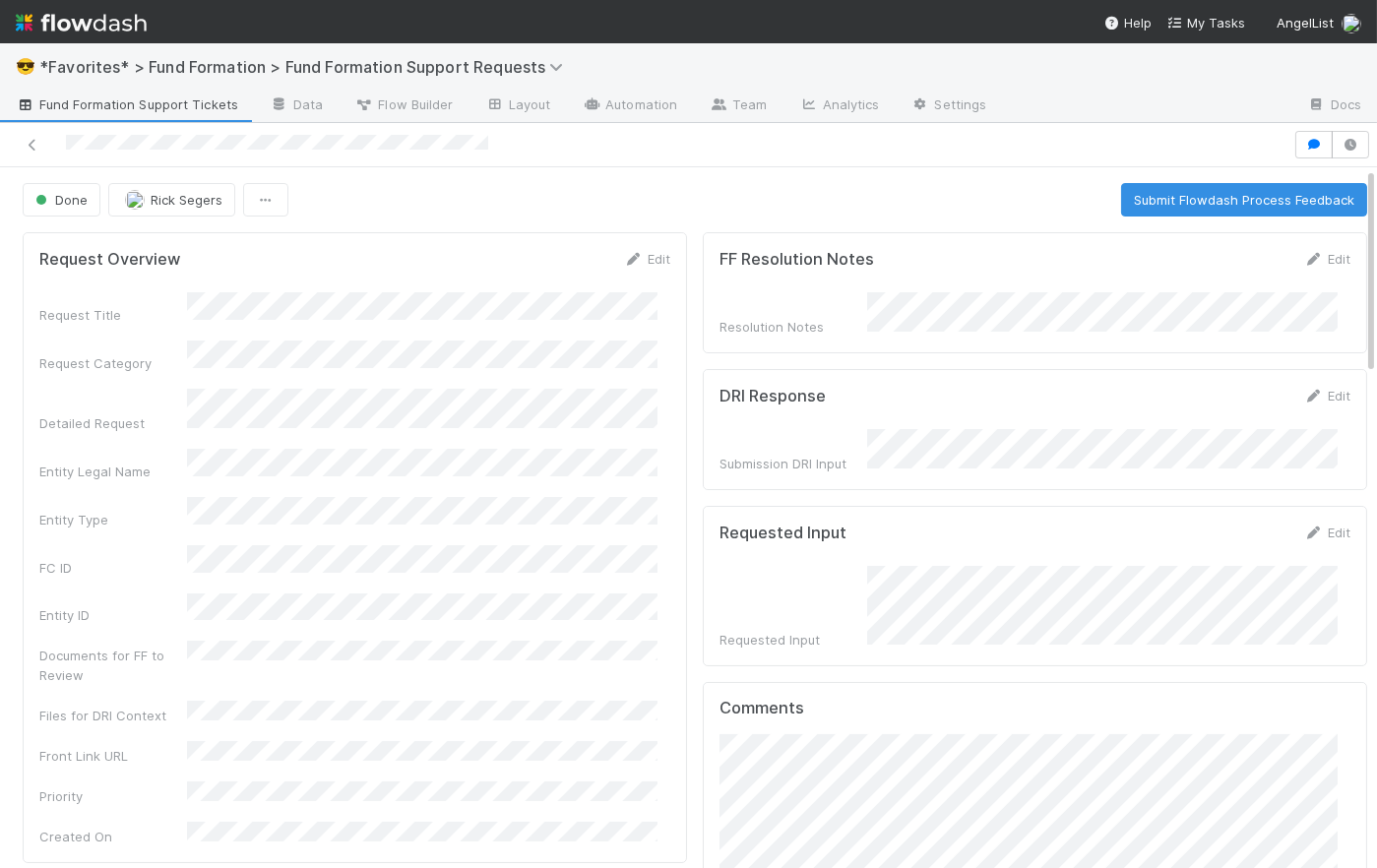 click on "Fund Formation Support Tickets" at bounding box center (127, 104) 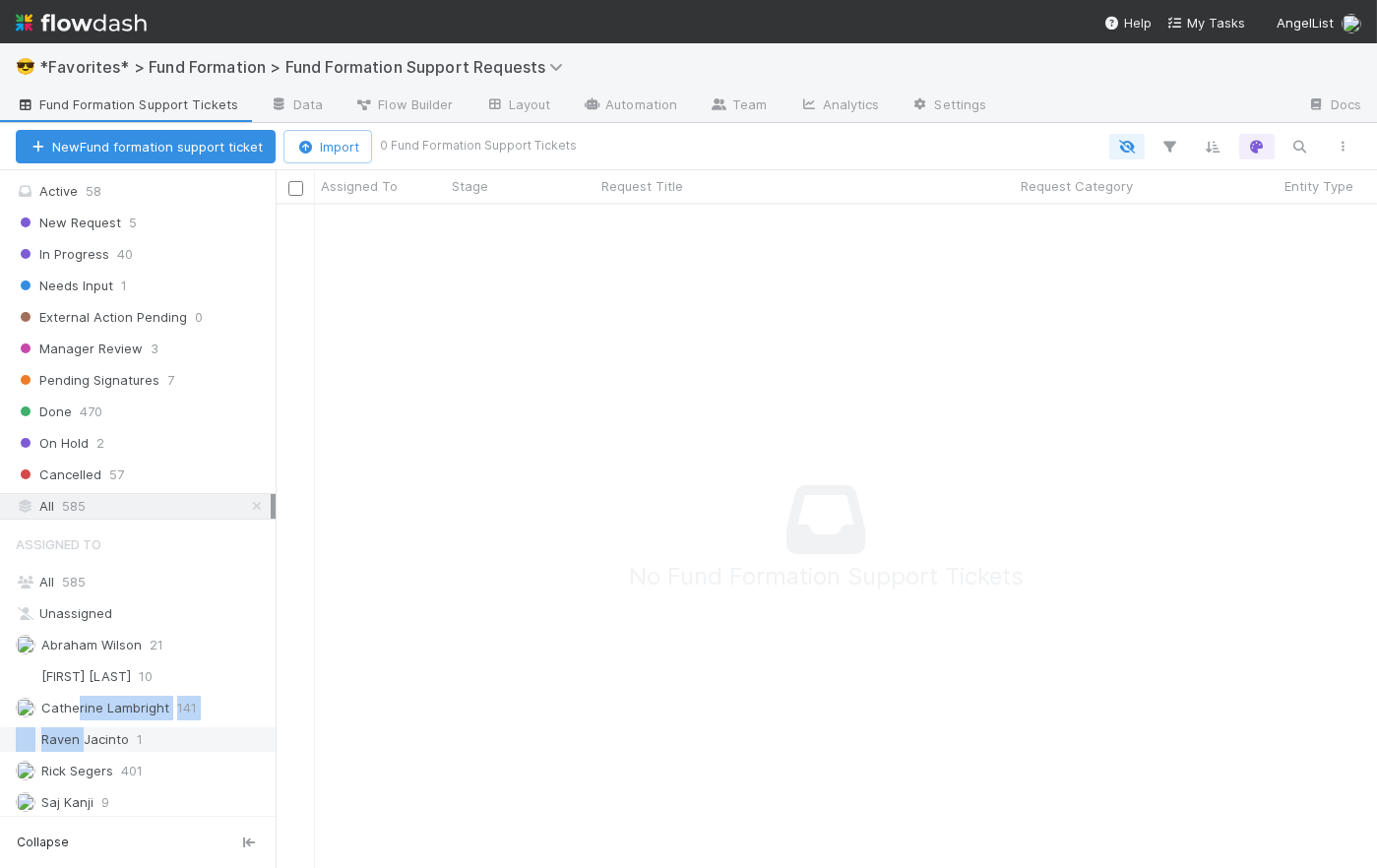 drag, startPoint x: 82, startPoint y: 742, endPoint x: 94, endPoint y: 741, distance: 12.041595 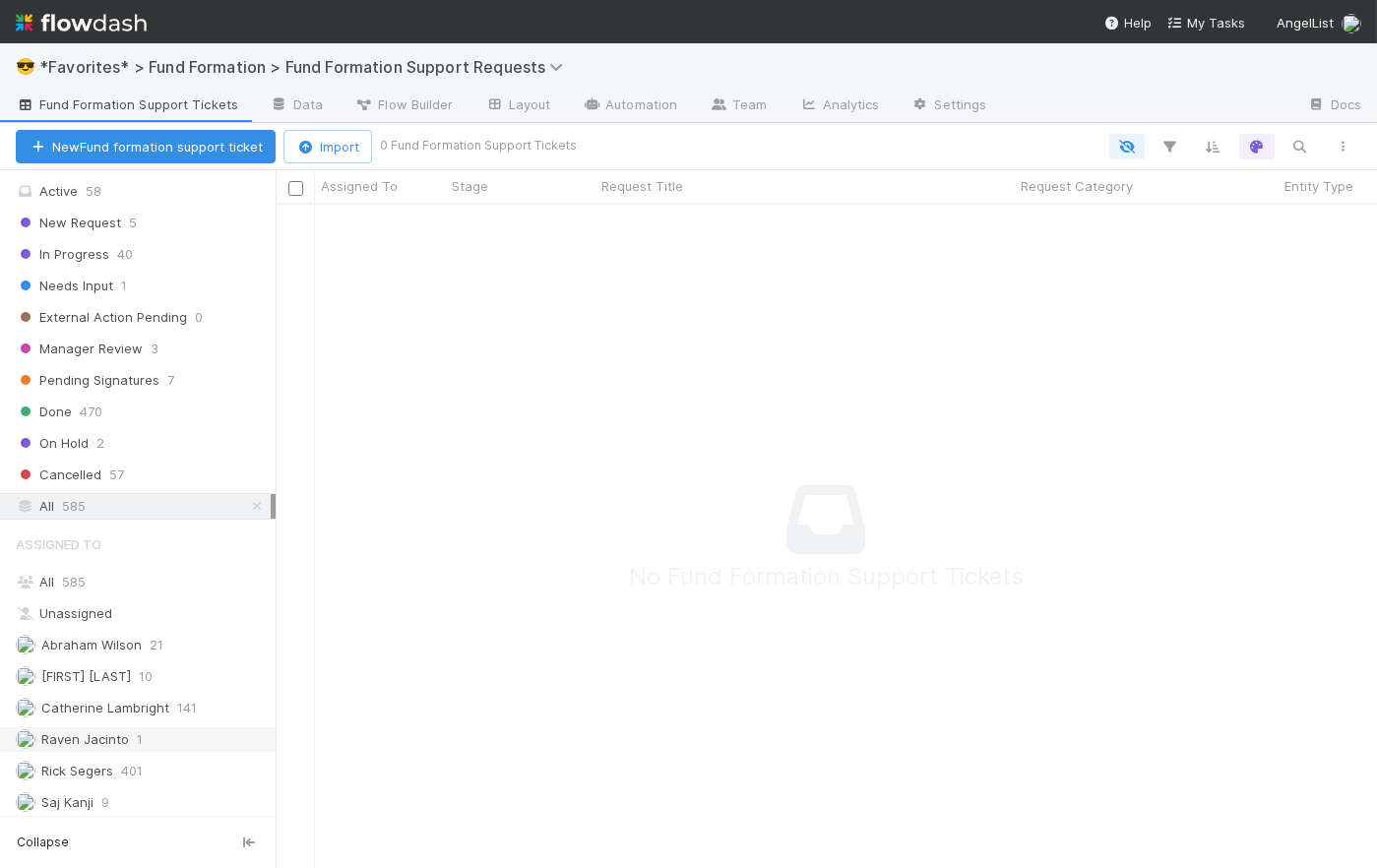 click on "Raven Jacinto" at bounding box center (85, 739) 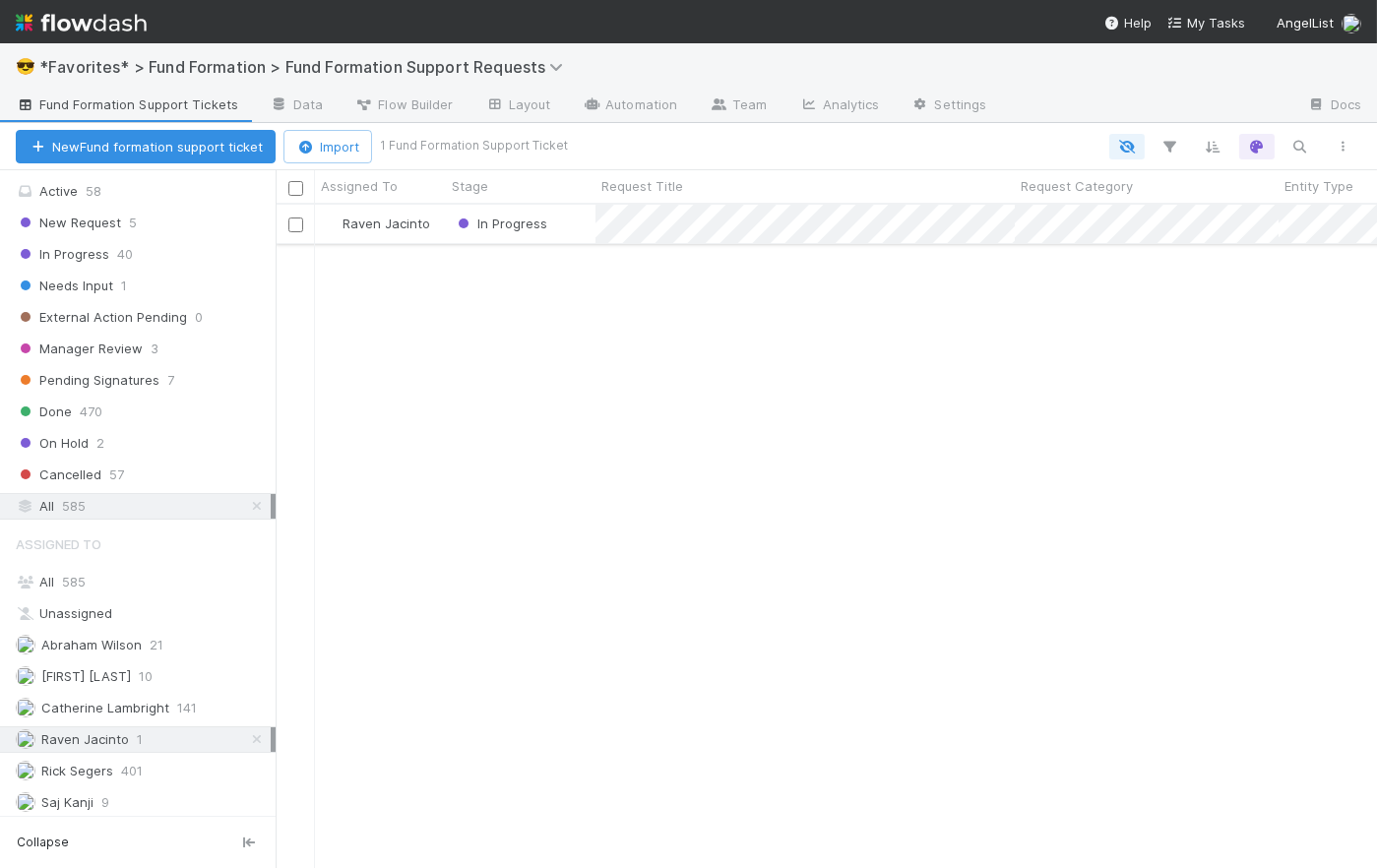 click on "In Progress" at bounding box center [521, 223] 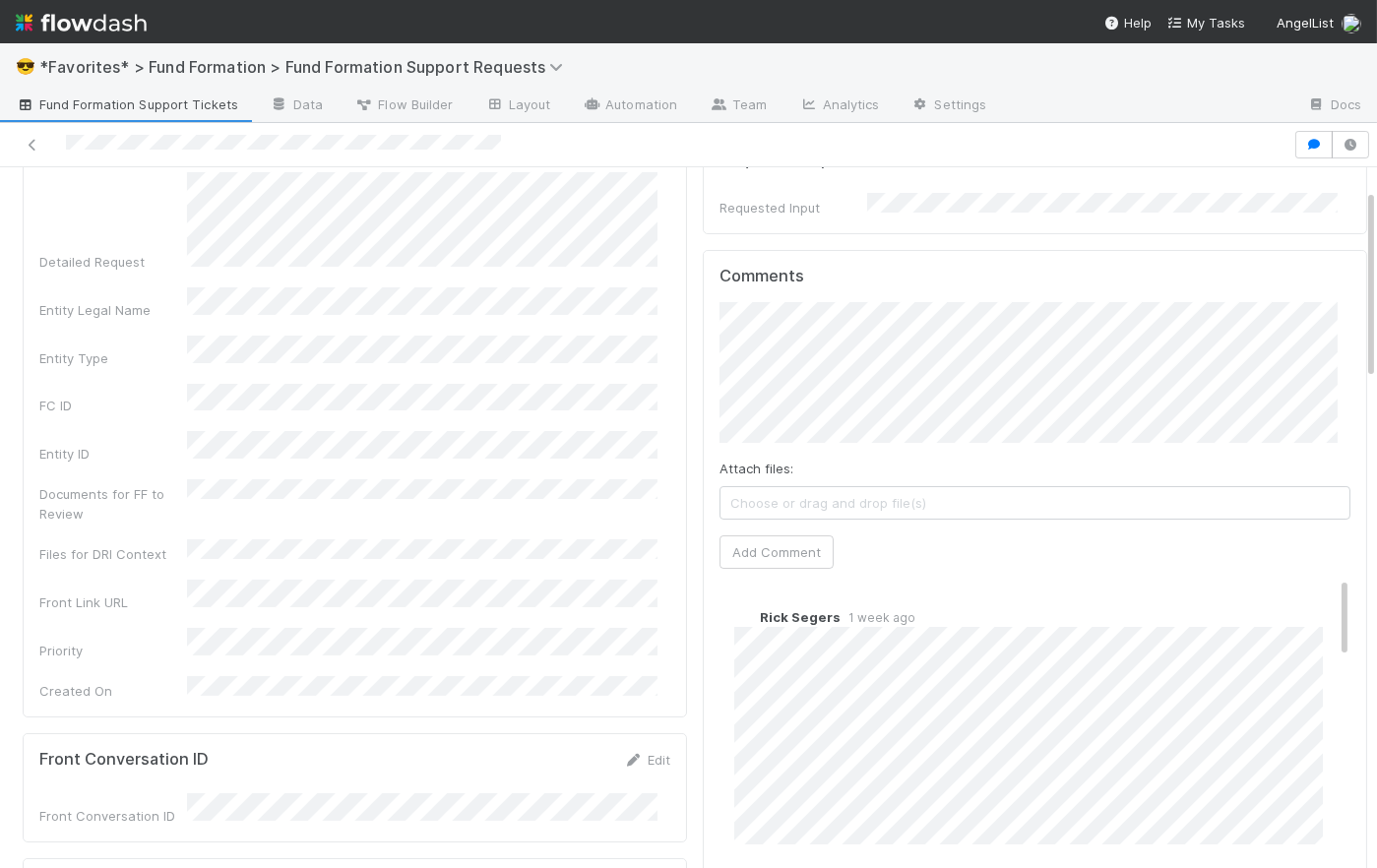 scroll, scrollTop: 0, scrollLeft: 0, axis: both 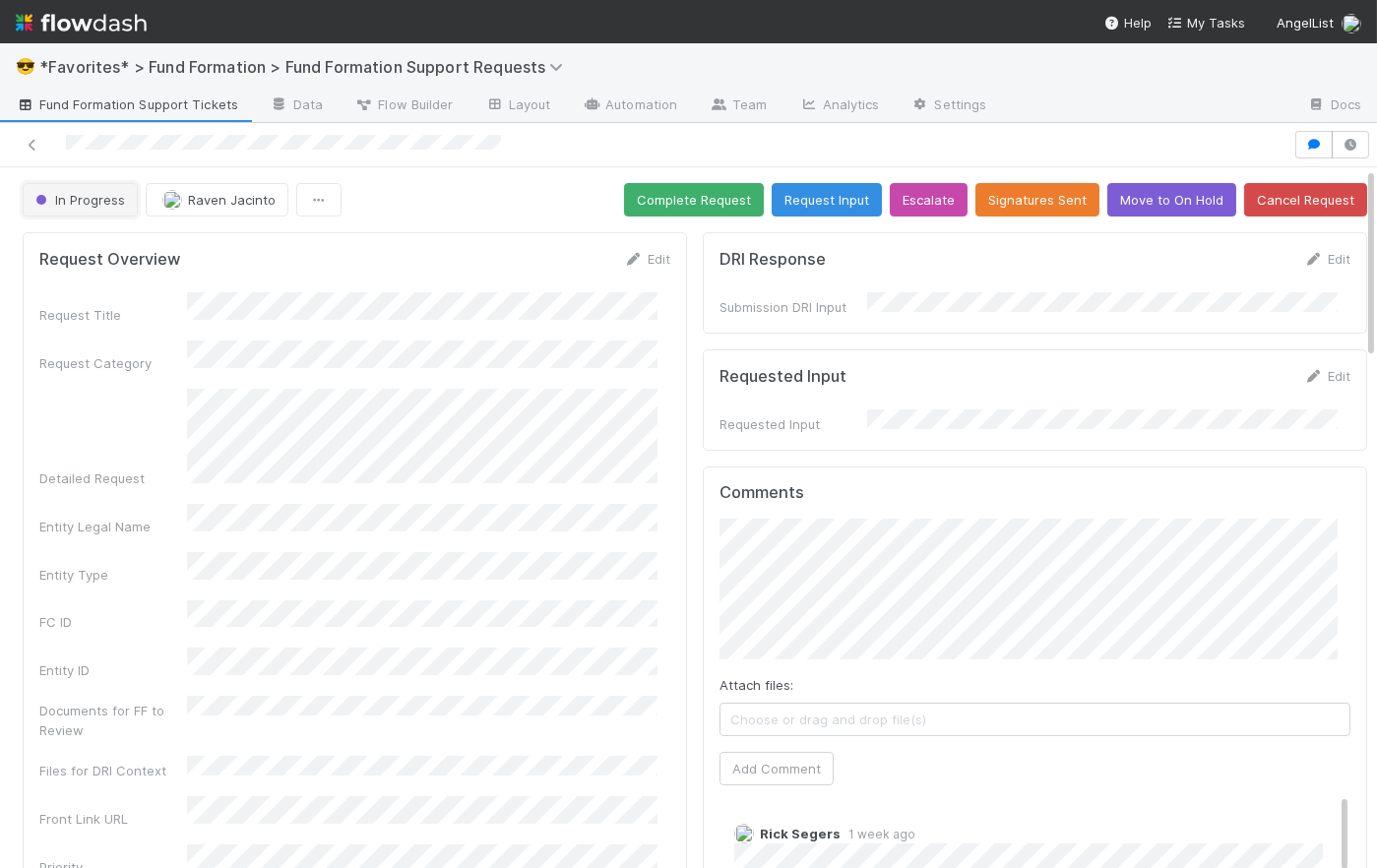click on "In Progress" at bounding box center [78, 200] 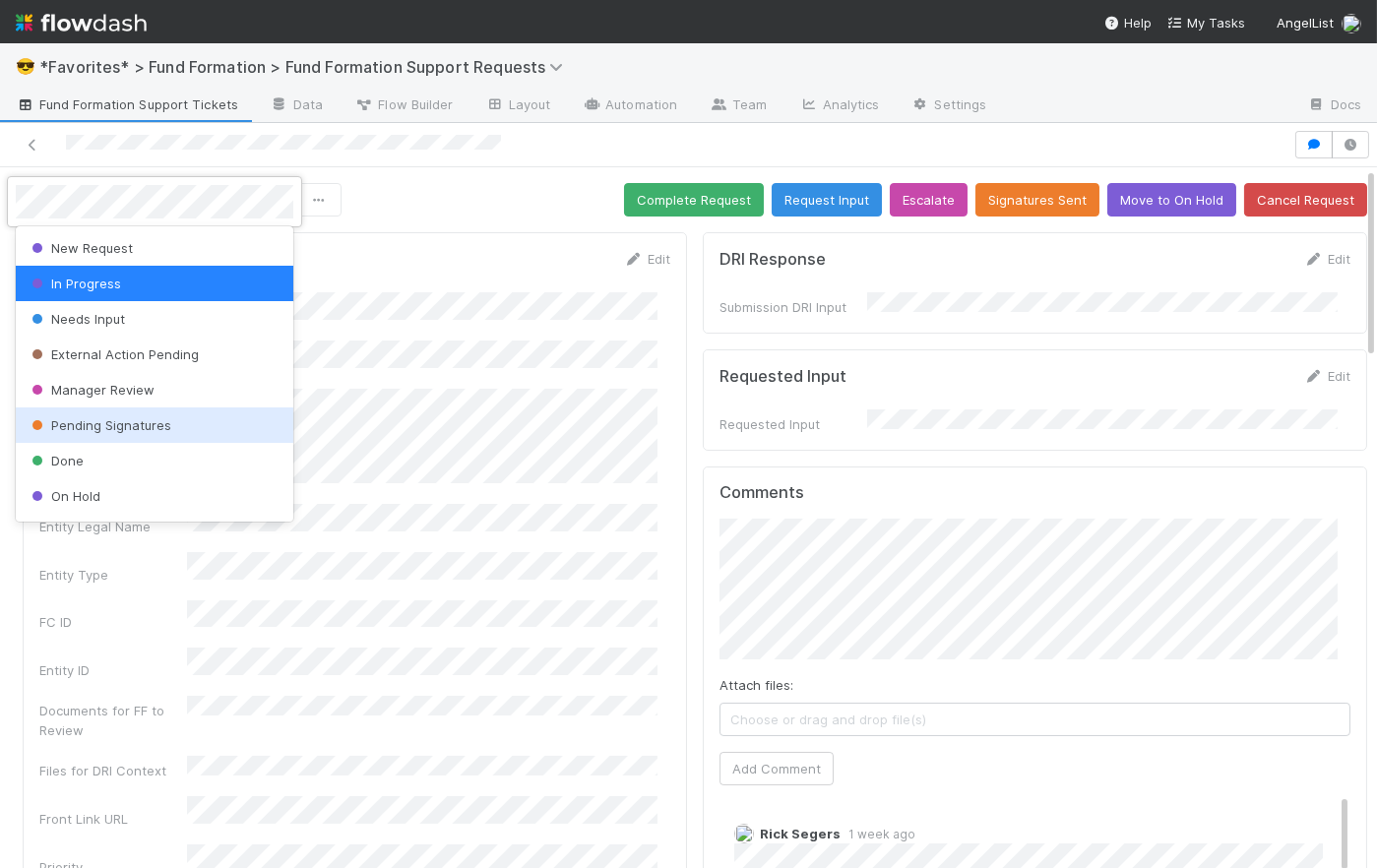 click on "Pending Signatures" at bounding box center (99, 425) 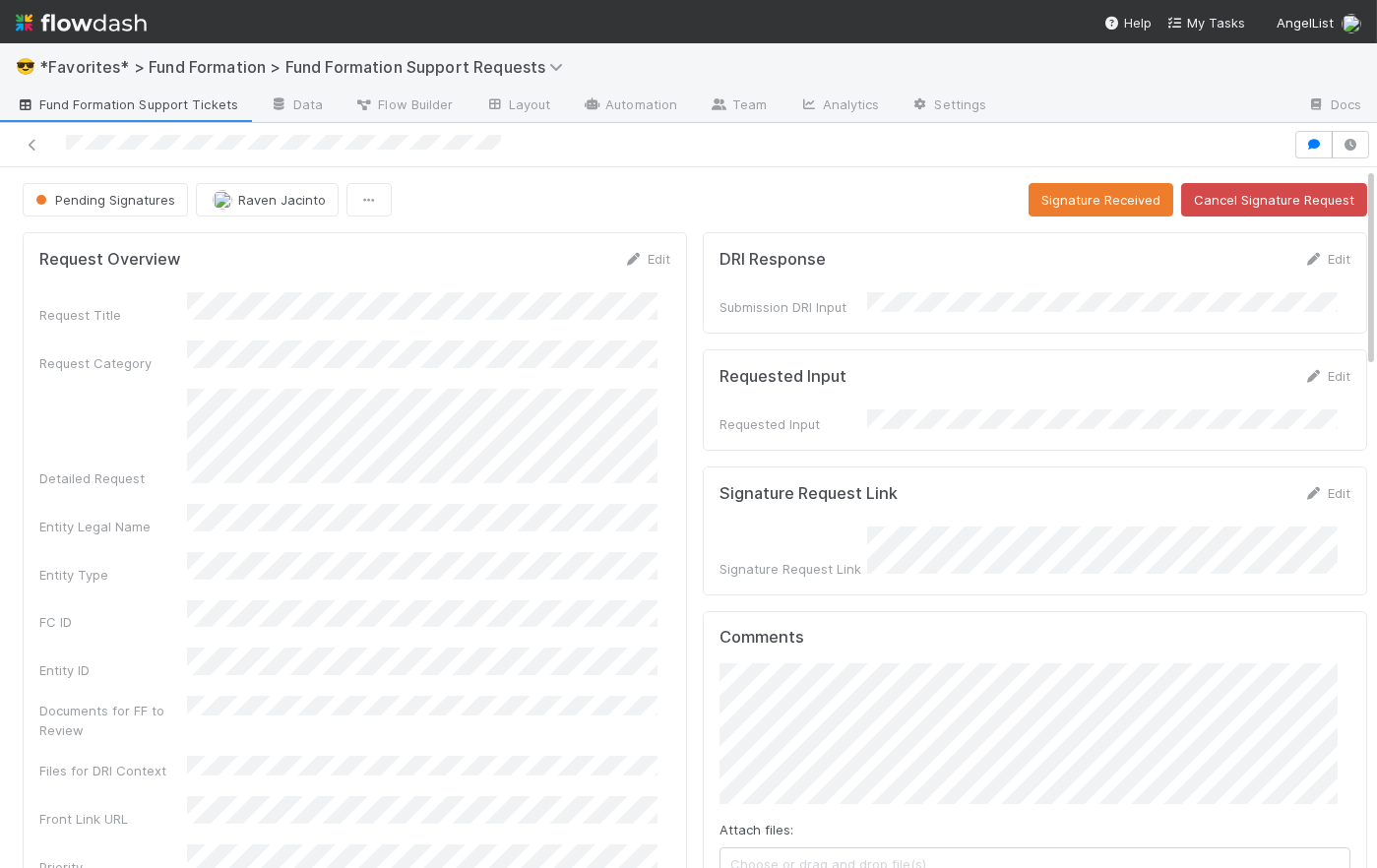 click on "Pending Signatures Raven Jacinto Signature Received Cancel Signature Request Request Overview Edit Request Title  Request Category  Detailed Request  Entity Legal Name  Entity Type  FC ID  Entity ID  Documents for FF to Review  Files for DRI Context  Front Link URL  Priority  Created On DRI Panel Edit Fund Formation DRI  Submission DRI  Submitted By  Fund Comptroller Page Activity Log Undo Last Action Export as CSV 8/7/25, 1:56:09 PM GMT+1 Set Prior Stage -- In Progress  was triggered 8/7/25, 1:56:09 PM GMT+1 Catherine  Lambright    moved this  Fund Formation Support Ticket  from     In Progress   to     Pending Signatures 7/29/25, 9:45:55 PM GMT+1 The Automation "Resubmit -- In Progress" (Executor ID: 31574)   moved this  Fund Formation Support Ticket  from     Needs Input   to     In Progress 7/29/25, 9:45:55 PM GMT+1 The Automation "Resubmit -- In Progress" (Executor ID: 31574)   updated: Resubmit   from     to   7/29/25, 9:45:55 PM GMT+1 Rick Segers   assigned this  Fund Formation Support Ticket  to" at bounding box center (695, 1434) 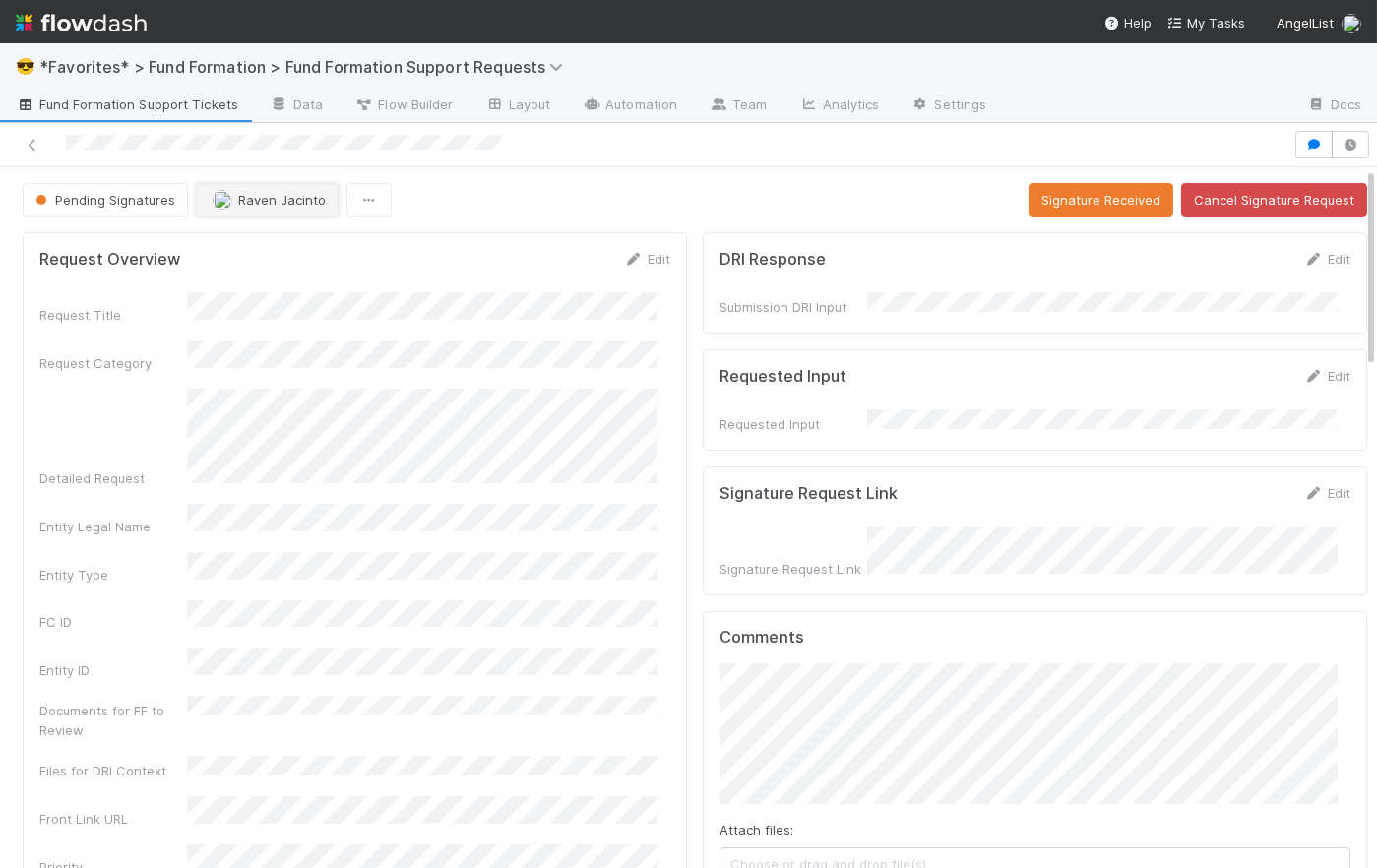 click on "Raven Jacinto" at bounding box center [282, 200] 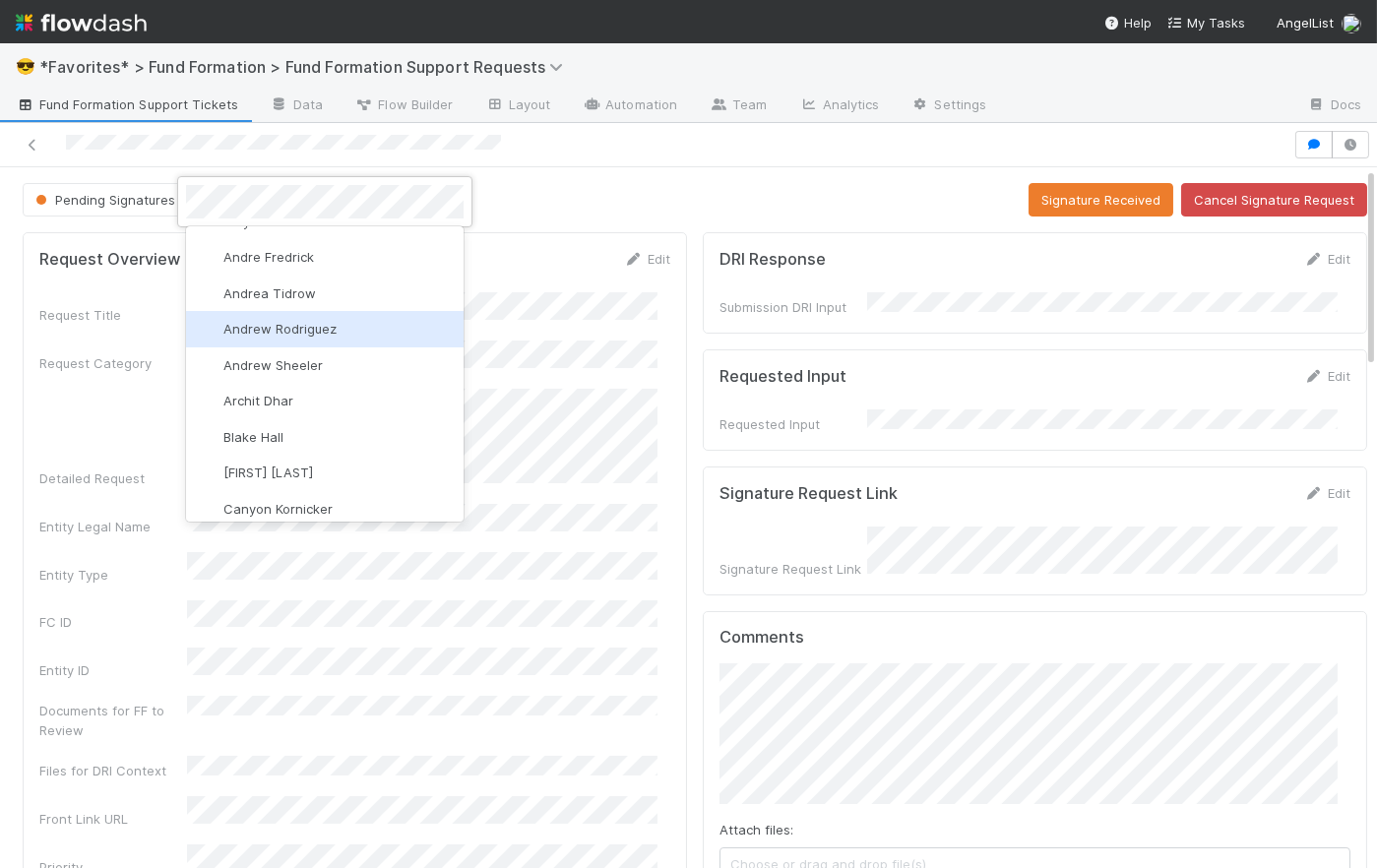 scroll, scrollTop: 0, scrollLeft: 0, axis: both 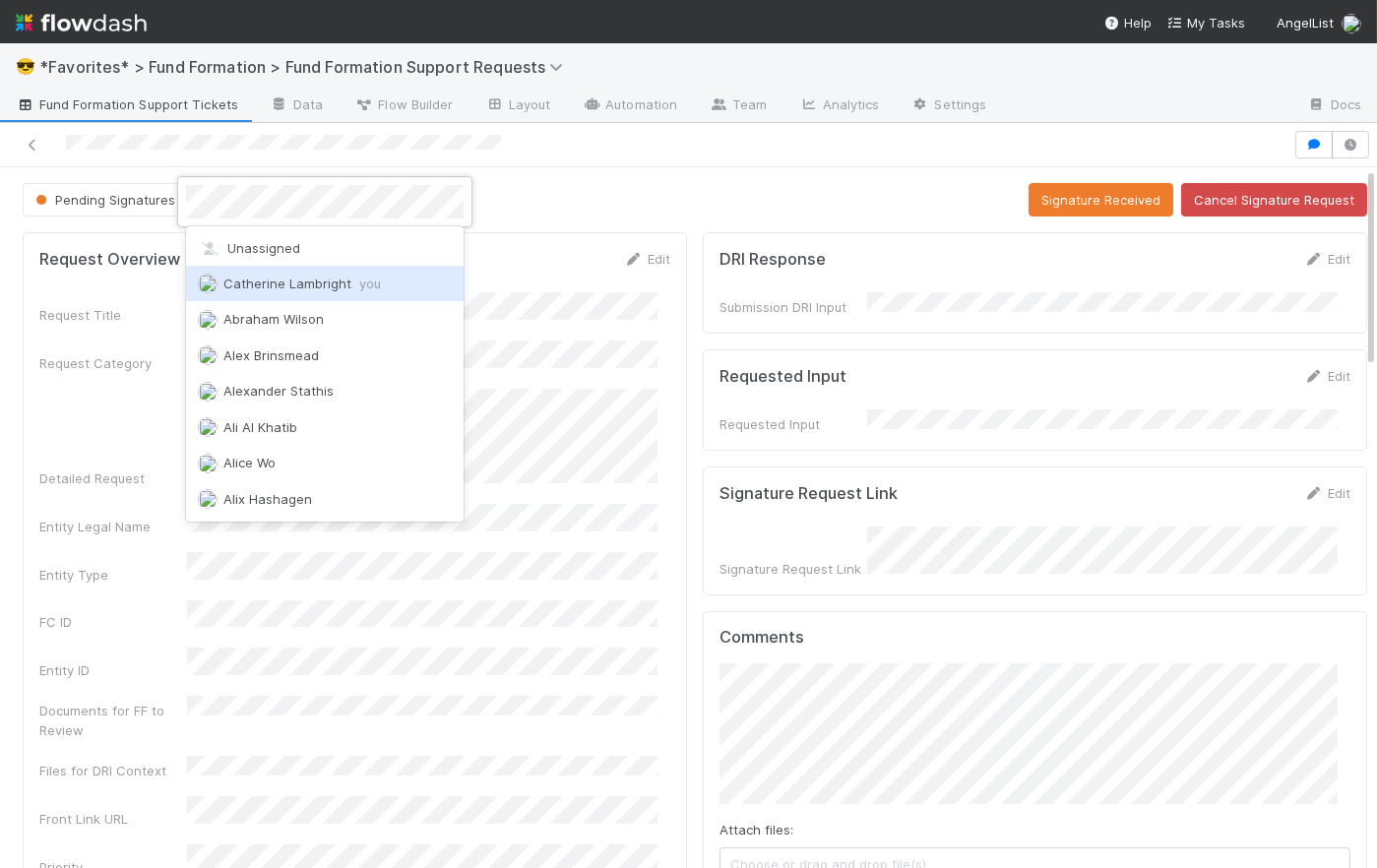 click on "you" at bounding box center [370, 283] 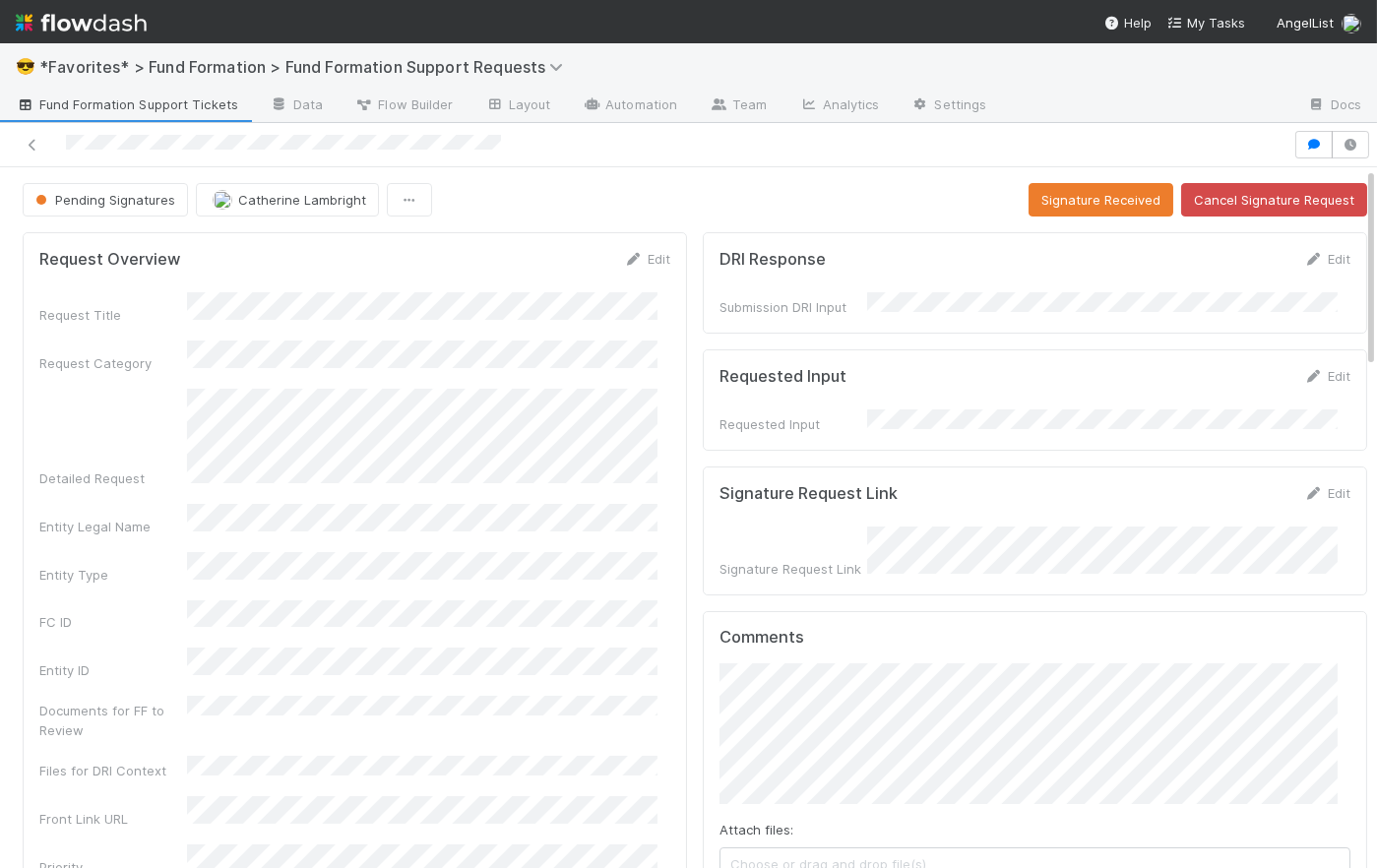 click on "Pending Signatures Catherine  Lambright  Signature Received Cancel Signature Request" at bounding box center [695, 200] 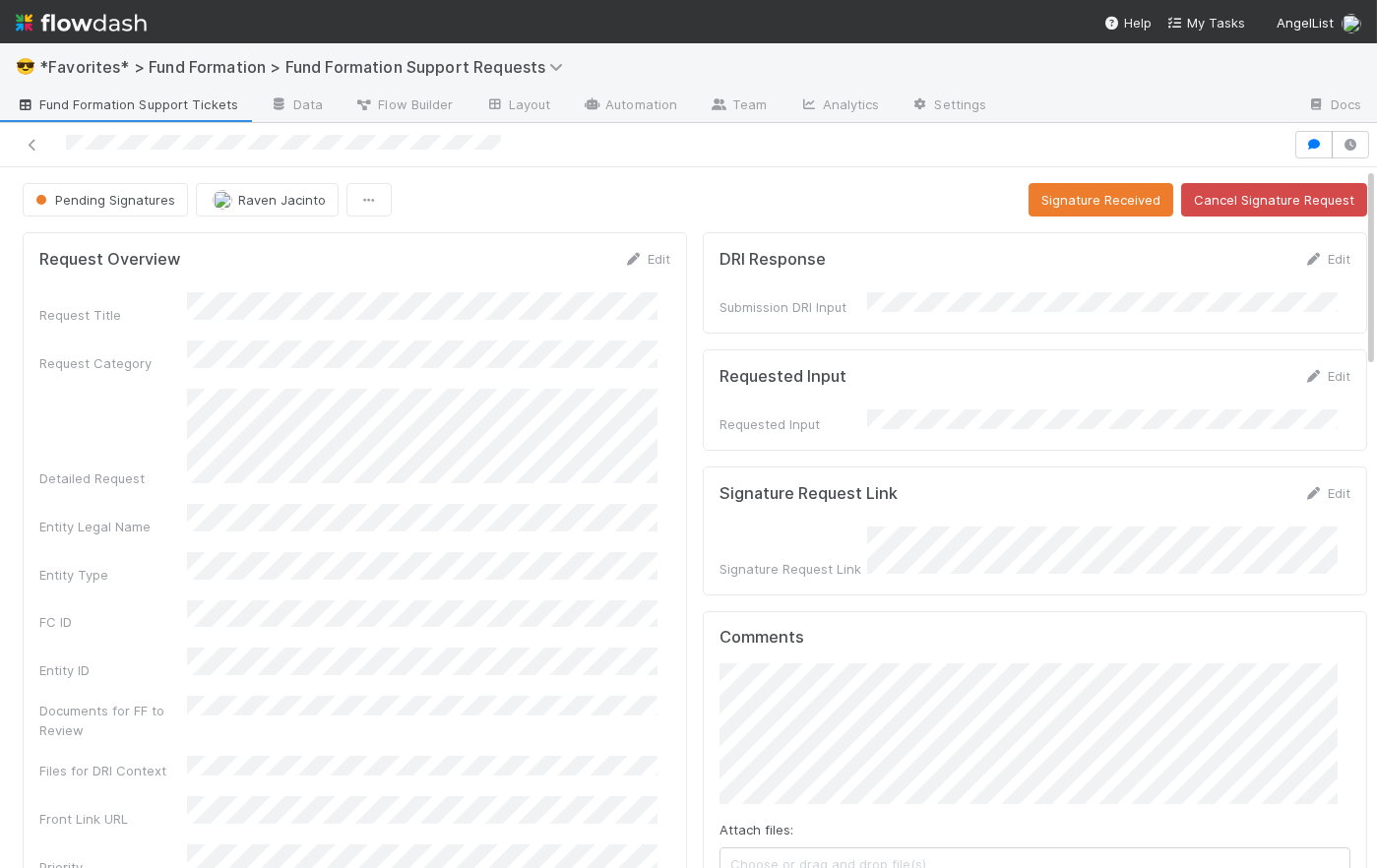 click on "Fund Formation Support Tickets" at bounding box center (127, 104) 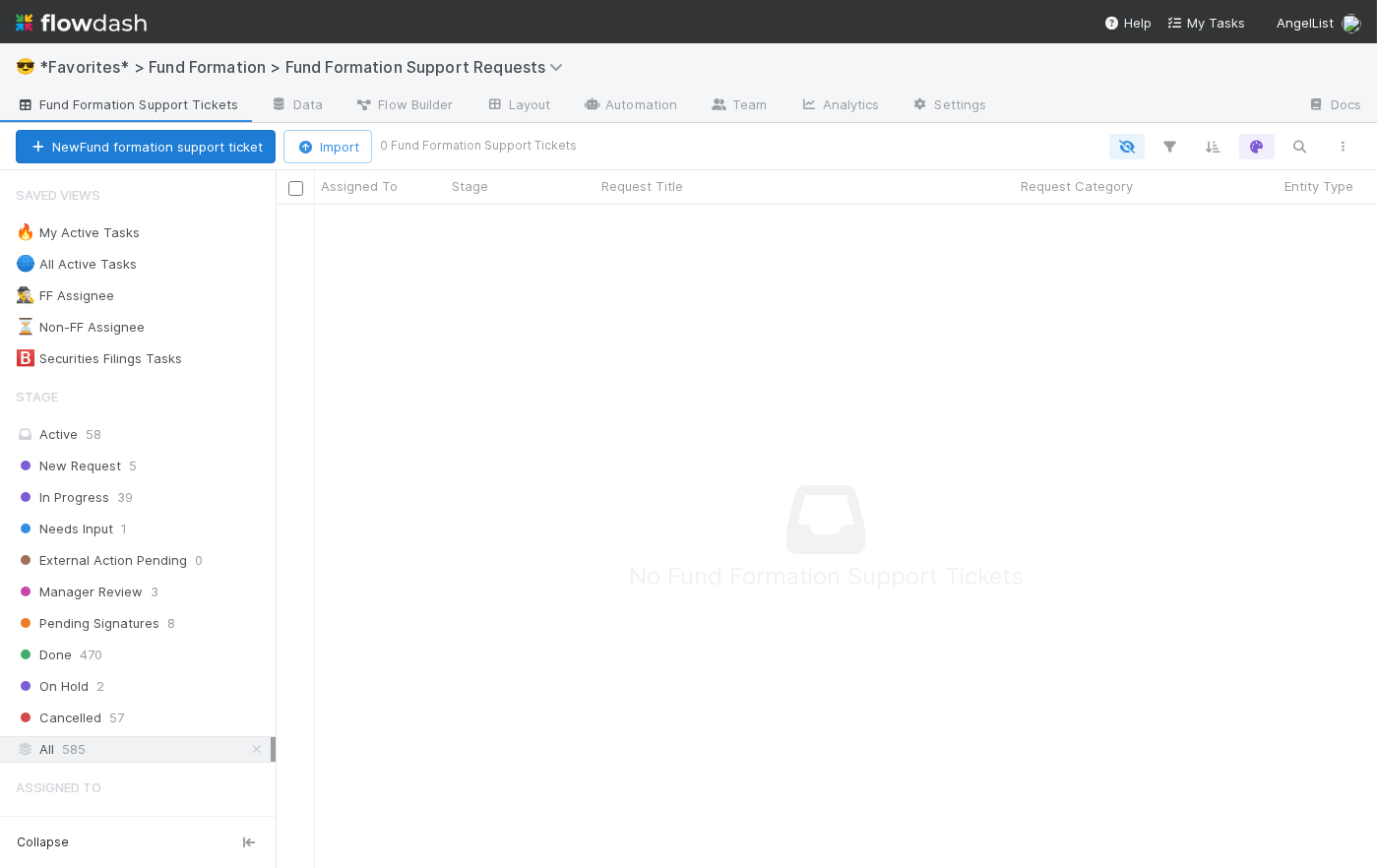 scroll, scrollTop: 14, scrollLeft: 14, axis: both 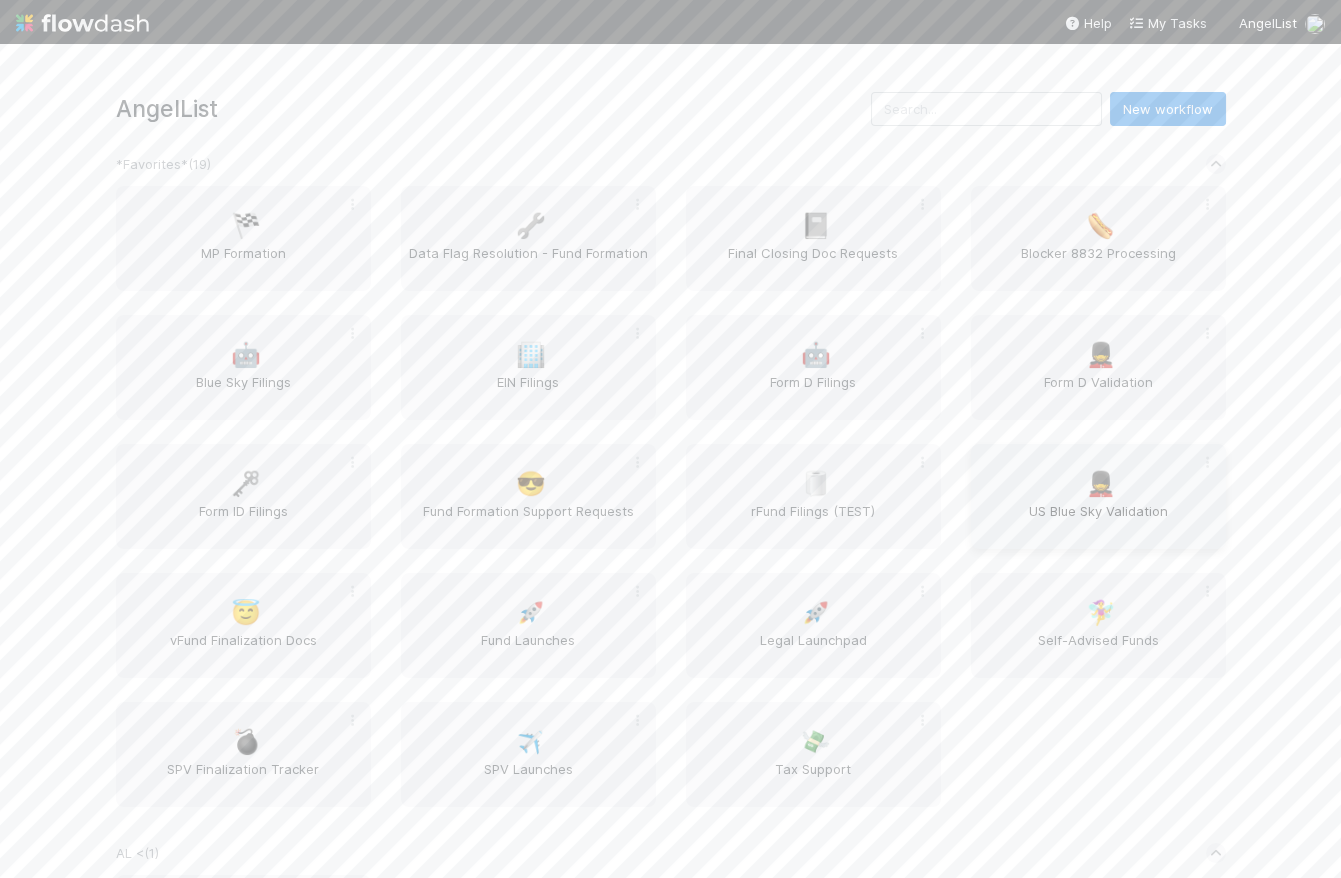 click on "💂 US Blue Sky Validation" at bounding box center (1098, 496) 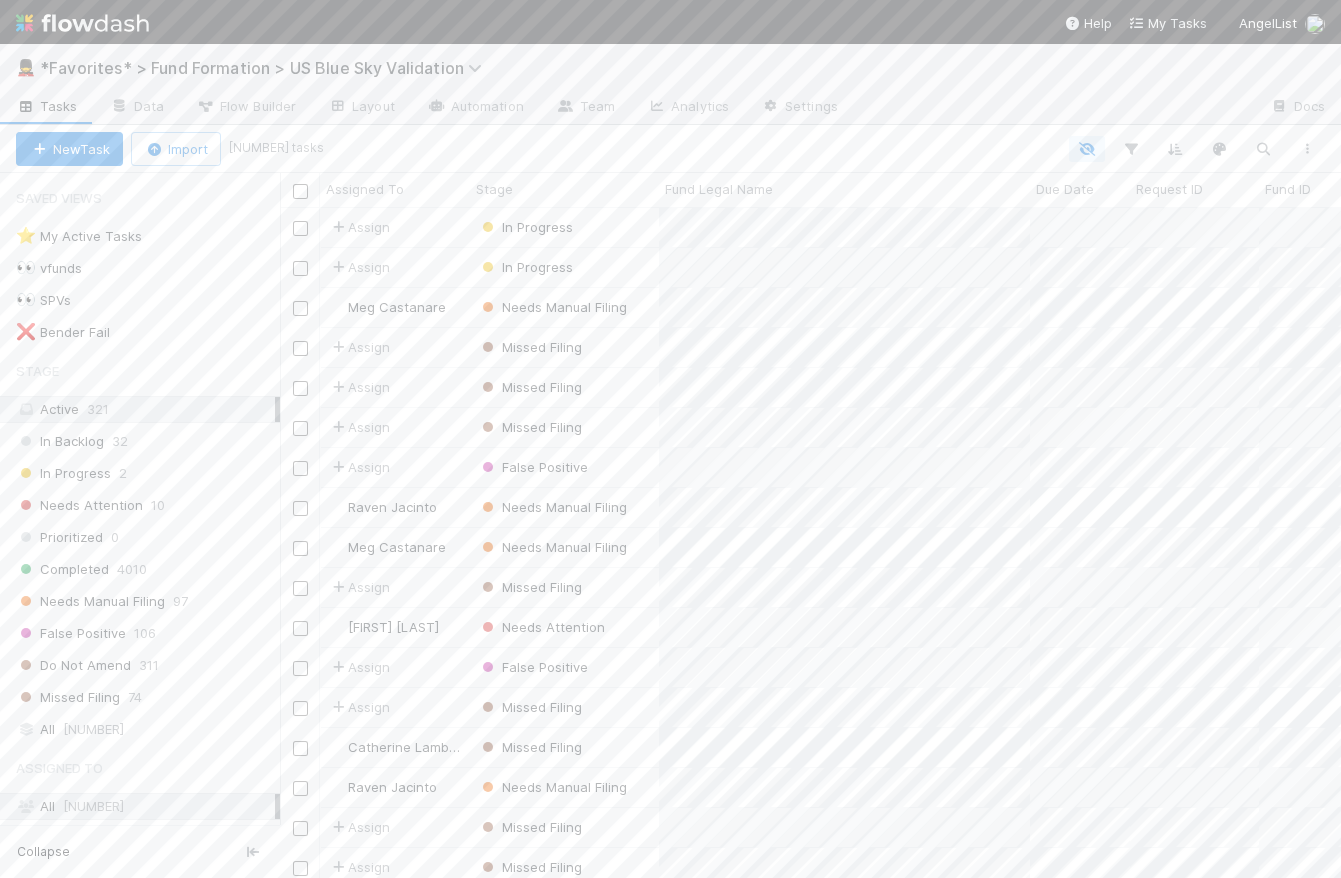 scroll, scrollTop: 14, scrollLeft: 14, axis: both 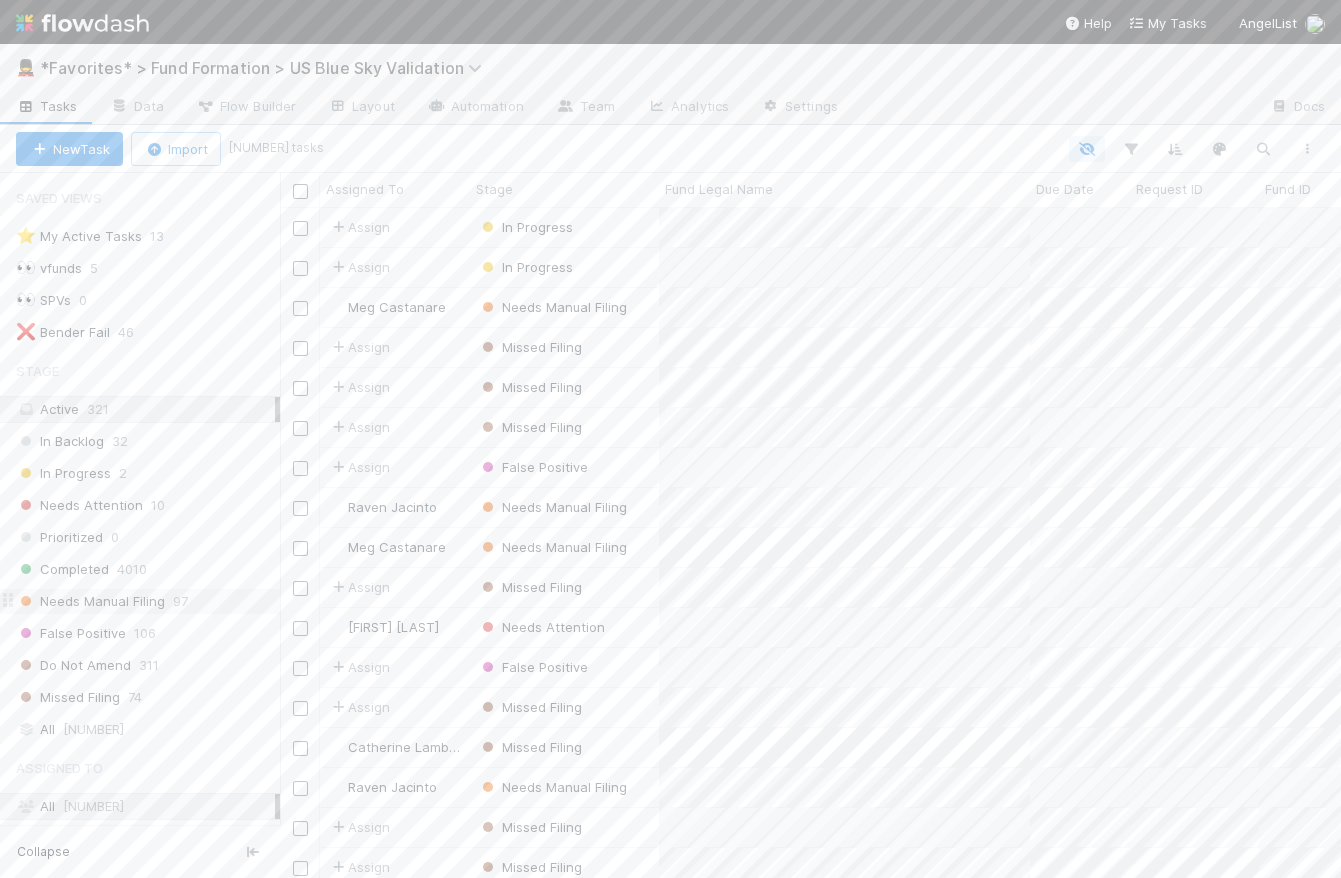 click on "Needs Manual Filing" at bounding box center (90, 601) 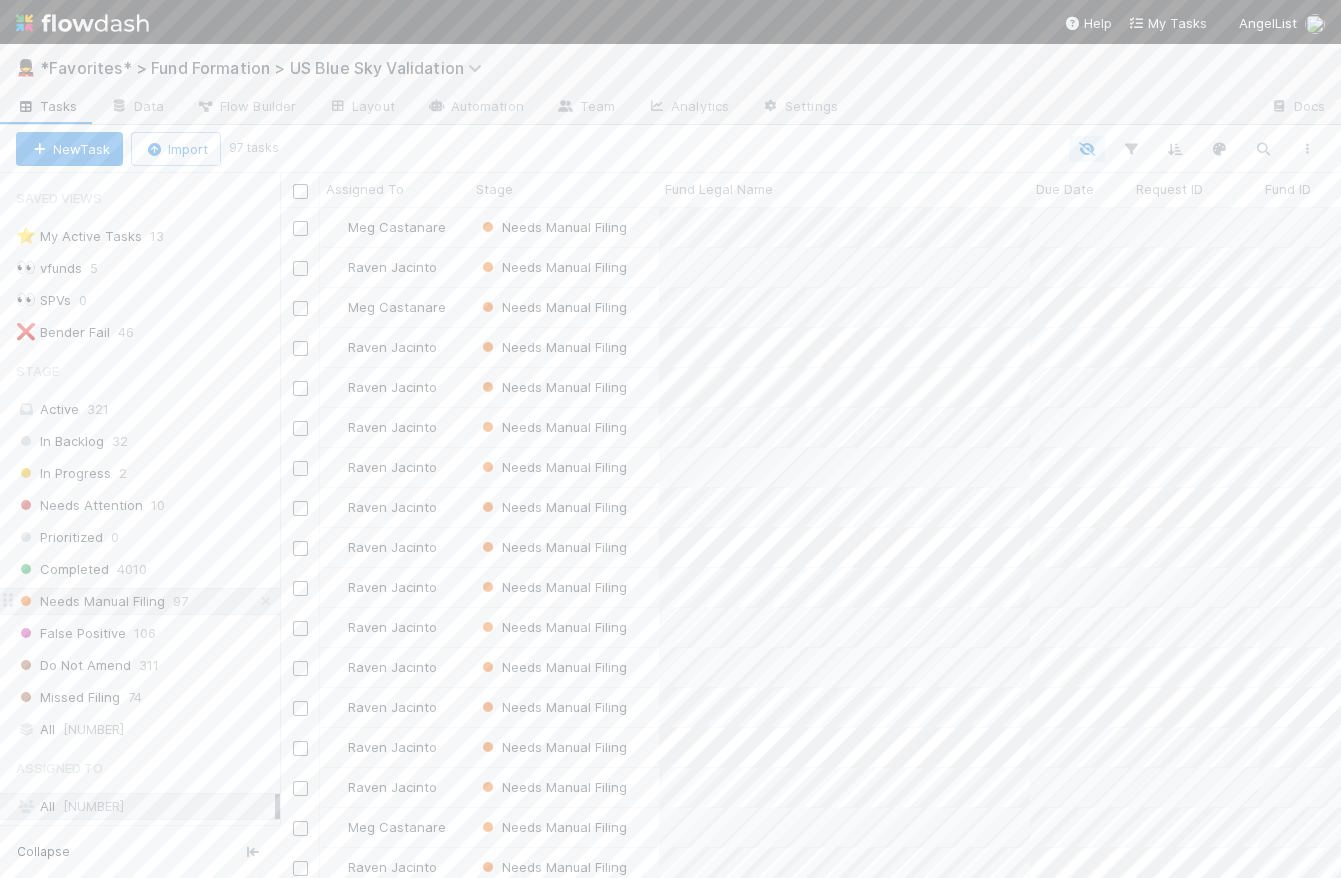 scroll, scrollTop: 14, scrollLeft: 14, axis: both 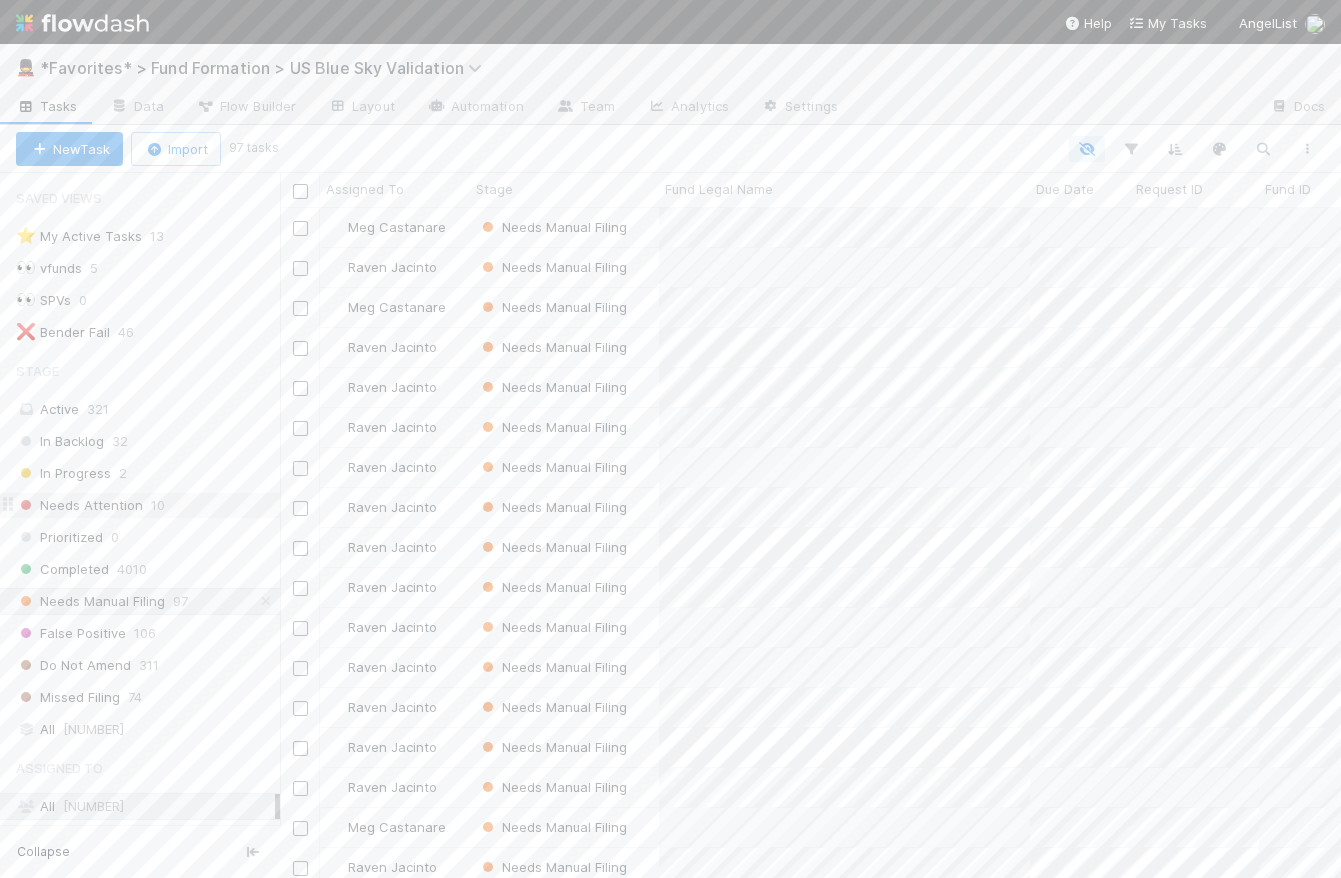 click on "Needs Attention" at bounding box center [79, 505] 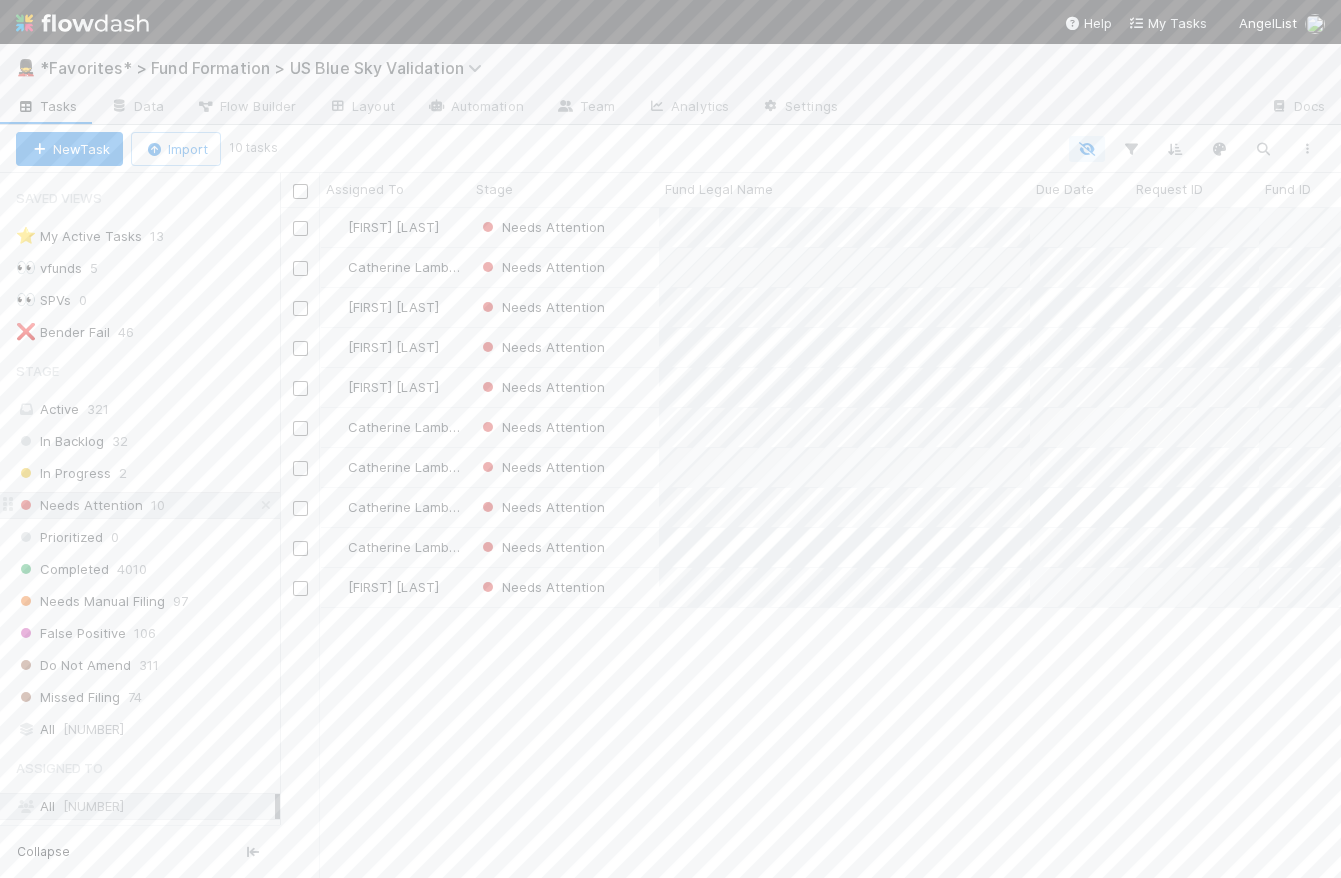 scroll, scrollTop: 14, scrollLeft: 14, axis: both 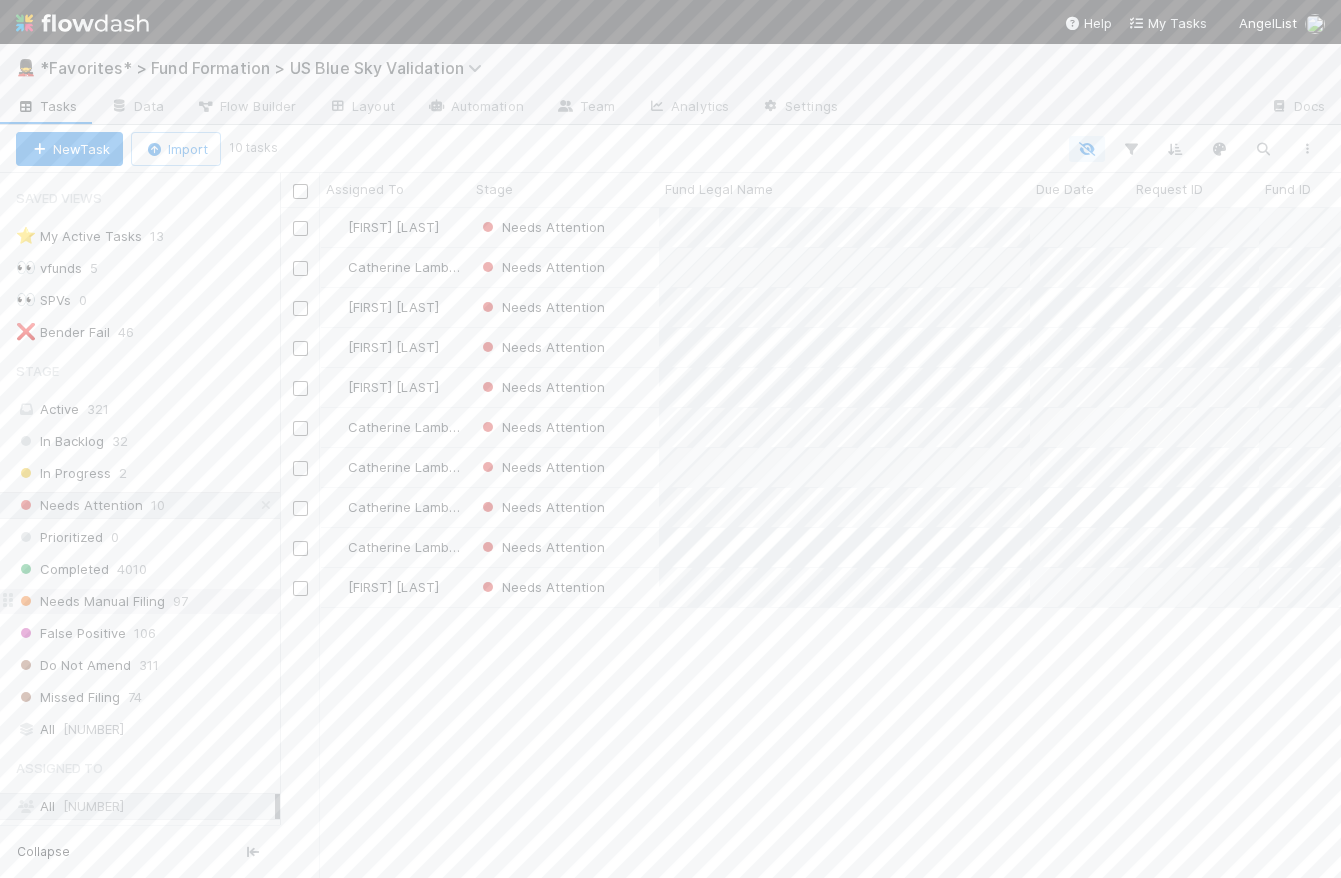 click on "Needs Manual Filing" at bounding box center [90, 601] 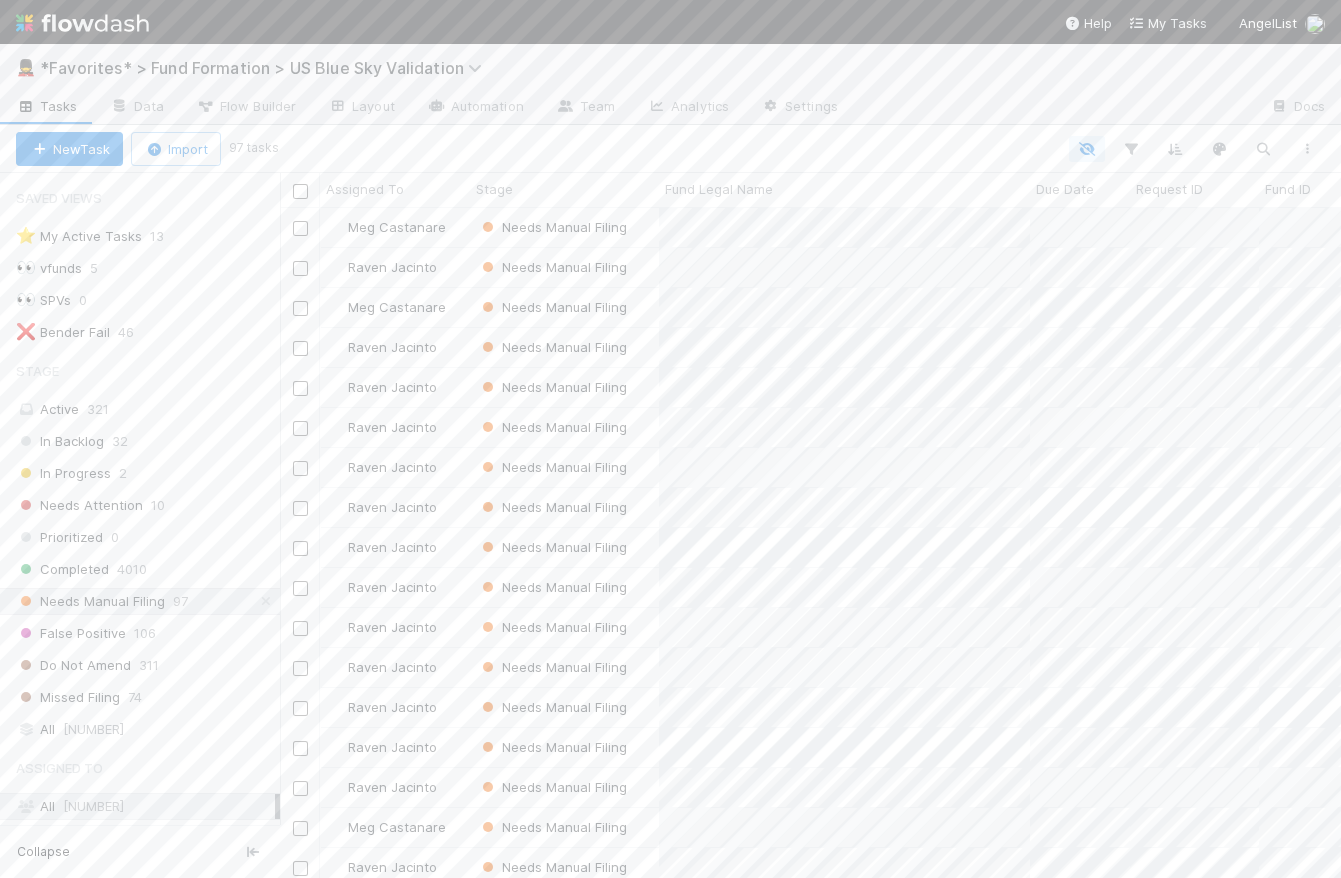scroll, scrollTop: 14, scrollLeft: 14, axis: both 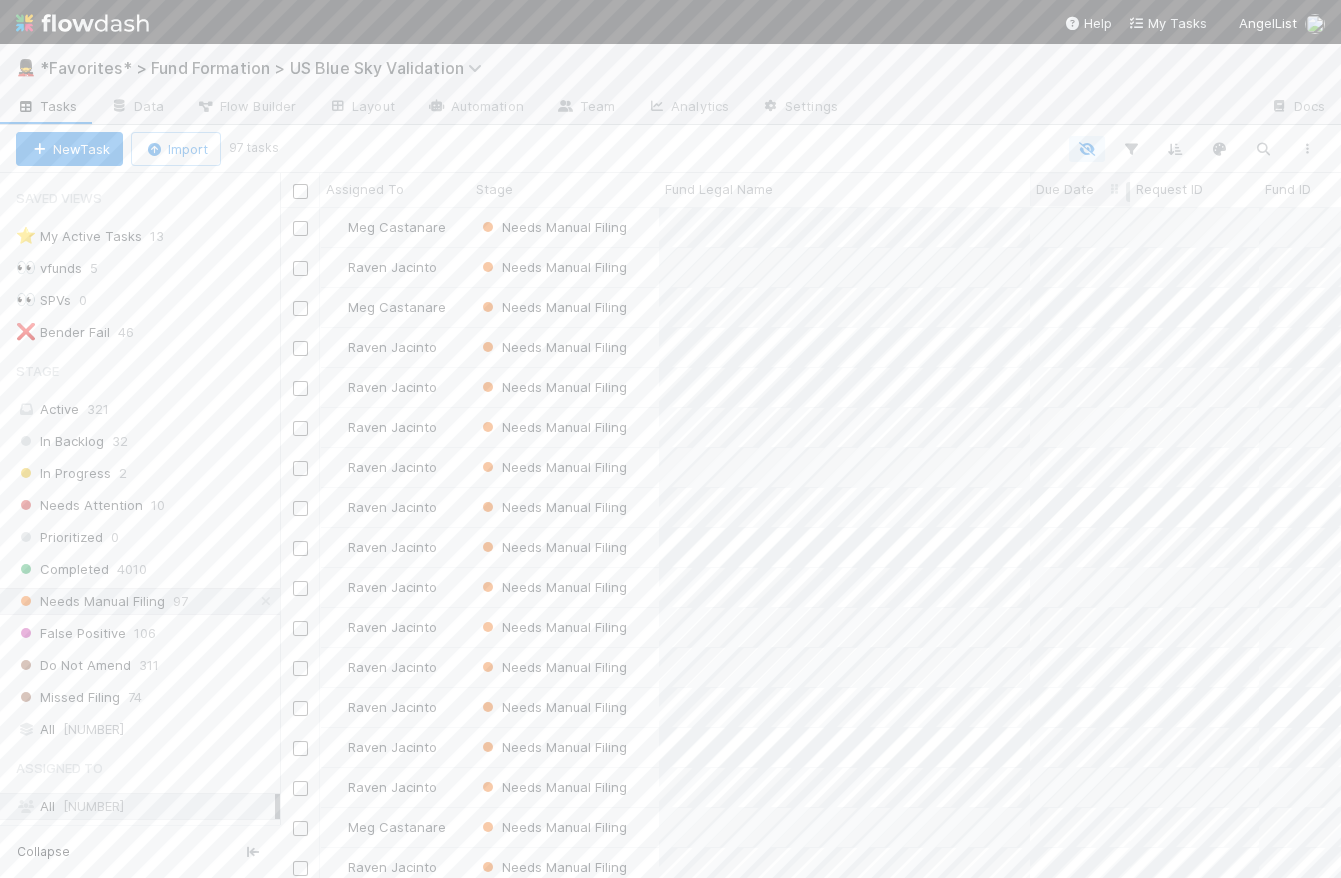 click on "Due Date" at bounding box center [1065, 189] 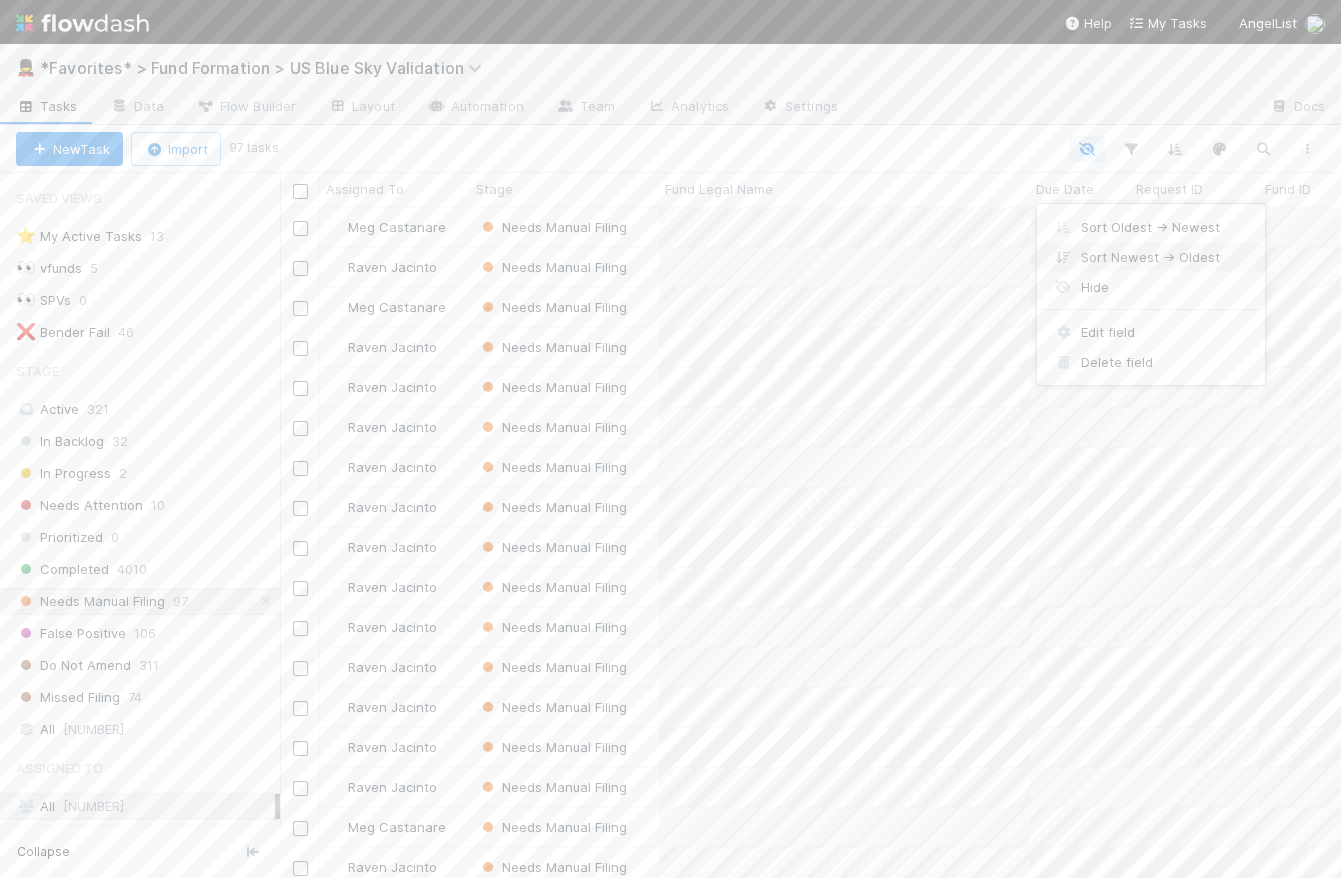 click on "Sort Newest → Oldest" at bounding box center (1151, 257) 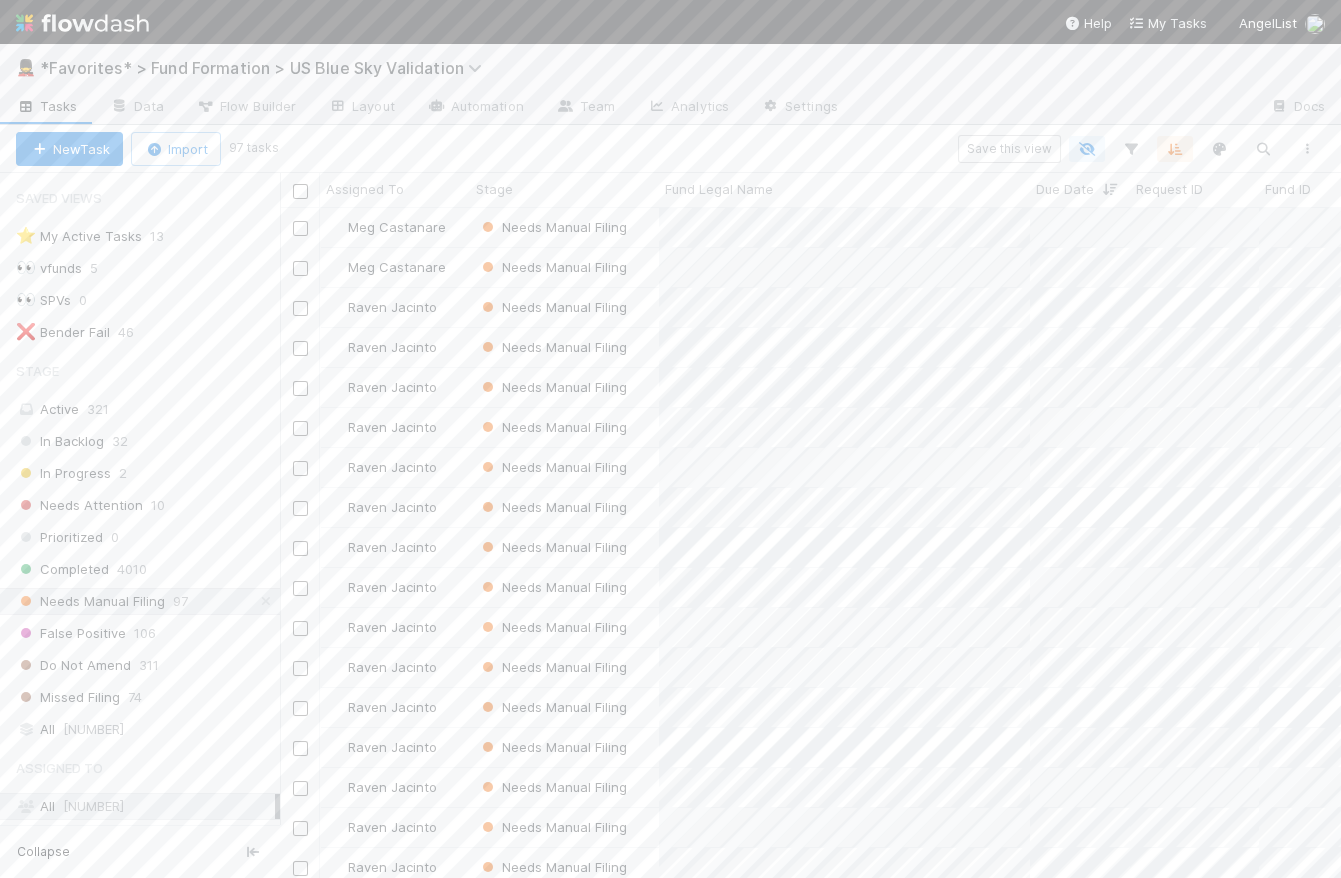 scroll, scrollTop: 14, scrollLeft: 14, axis: both 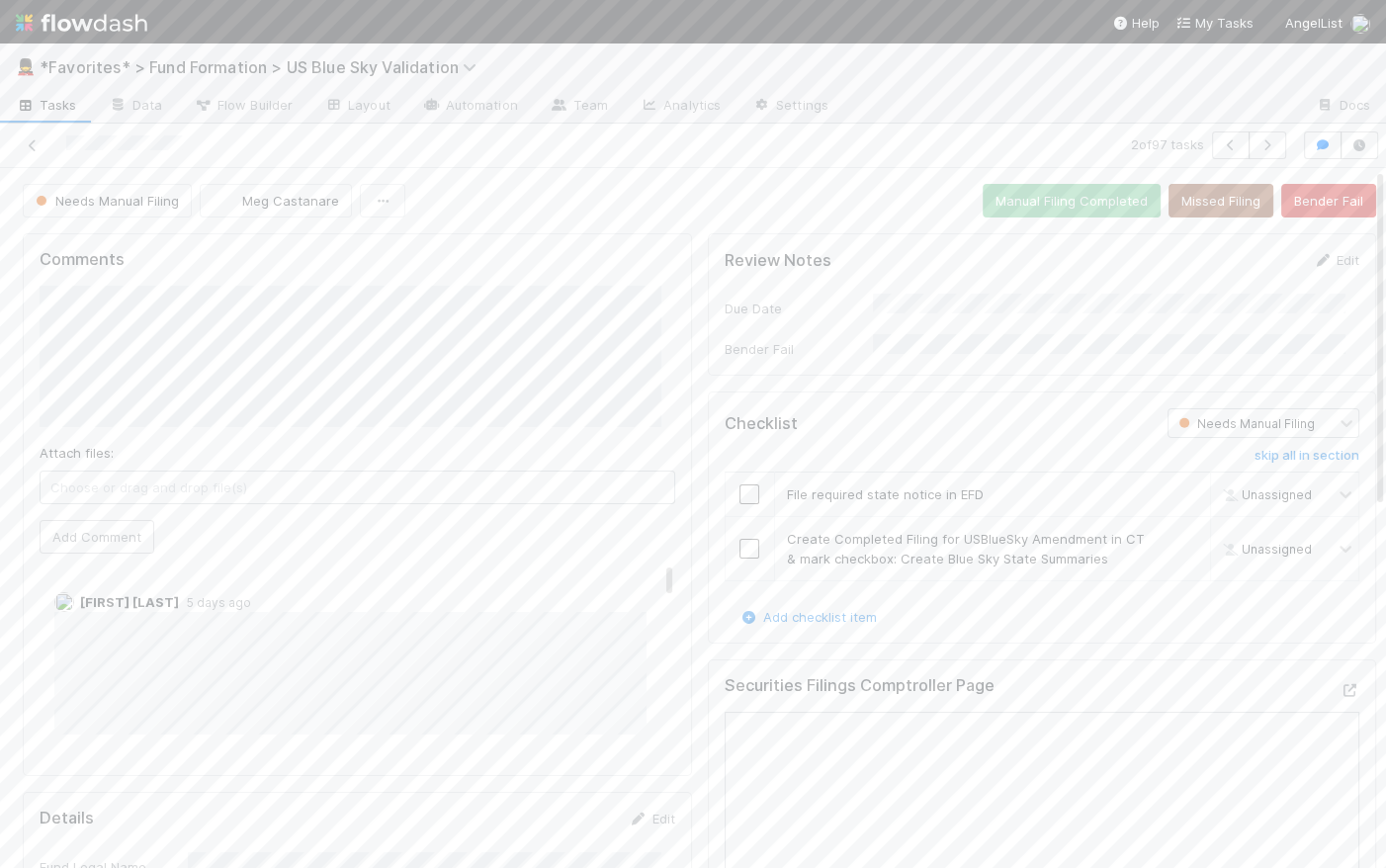 click at bounding box center [81, 23] 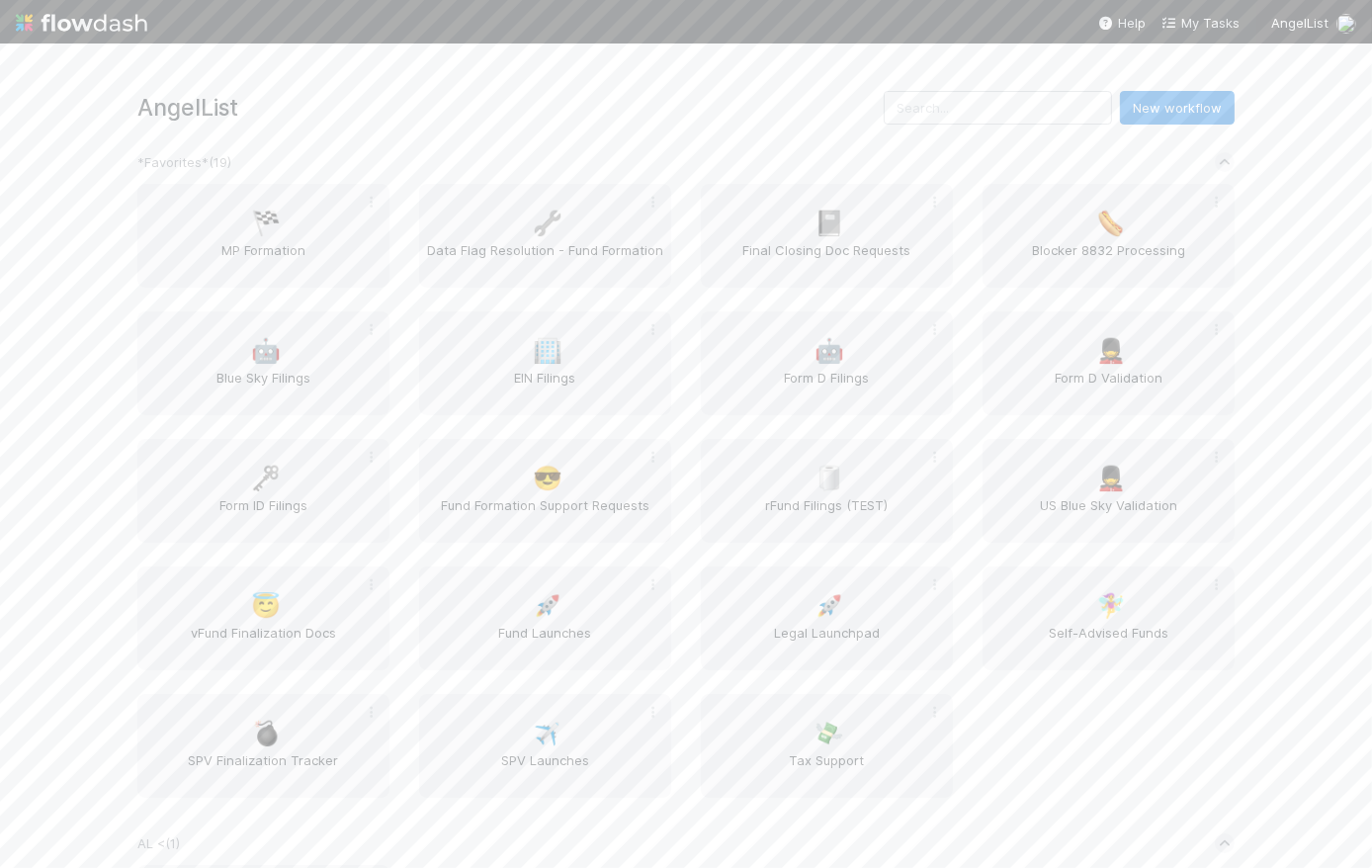 click on "AngelList New workflow   *Favorites*  ( 19 )   🏁 MP Formation 🔧 Data Flag Resolution - Fund Formation 📓 Final Closing Doc Requests 🌭 Blocker 8832 Processing 🤖 Blue Sky Filings 🏢 EIN Filings 🤖 Form D Filings 💂 Form D Validation 🗝️ Form ID Filings 😎 Fund Formation Support Requests 🧻 rFund Filings (TEST) 💂 US Blue Sky Validation 😇 vFund Finalization Docs 🚀 Fund Launches 🚀 Legal Launchpad 🧚‍♀️ Self-Advised Funds 💣 SPV Finalization Tracker ✈️ SPV Launches 💸 Tax Support   AL <  ( 1 )   🌐 BT Request Router   Altius  ( 1 )   🅰️ Altius Workflow Tracking   Automated Financials  ( 3 )   💰 Asset Checks 🌏 Fund Checks 🎴 Funds   BT OOO Tracker  ( 1 )   🔃 OOO Tracker   Banking  ( 7 )   💰 ACH Pulls 🏧 ACH Pushes 🙋‍♂️ BT Banking General Support 💰 Incoming Wires 🏦 On Core Accounts 💸 Outgoing Wires 📥 Payments Emails   CRM  ( 4 )   👥 Accounts ✅ Action Items 👩‍💻 Team Mapping 🎫 Tickets   Crypto  ( 3 )" at bounding box center [686, 2676] 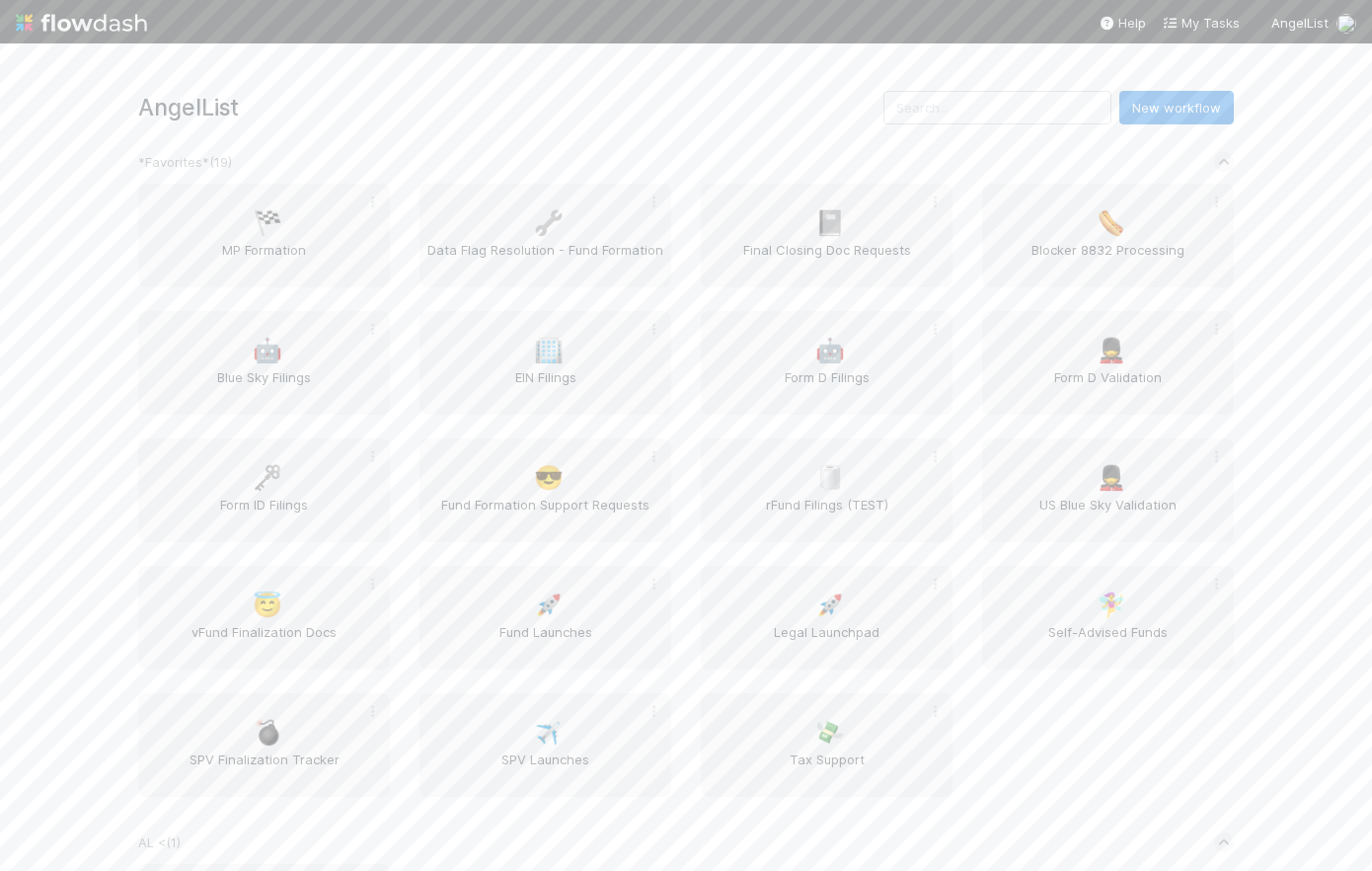 click on "AngelList New workflow   *Favorites*  ( 19 )   🏁 MP Formation 🔧 Data Flag Resolution - Fund Formation 📓 Final Closing Doc Requests 🌭 Blocker 8832 Processing 🤖 Blue Sky Filings 🏢 EIN Filings 🤖 Form D Filings 💂 Form D Validation 🗝️ Form ID Filings 😎 Fund Formation Support Requests 🧻 rFund Filings (TEST) 💂 US Blue Sky Validation 😇 vFund Finalization Docs 🚀 Fund Launches 🚀 Legal Launchpad 🧚‍♀️ Self-Advised Funds 💣 SPV Finalization Tracker ✈️ SPV Launches 💸 Tax Support   AL <  ( 1 )   🌐 BT Request Router   Altius  ( 1 )   🅰️ Altius Workflow Tracking   Automated Financials  ( 3 )   💰 Asset Checks 🌏 Fund Checks 🎴 Funds   BT OOO Tracker  ( 1 )   🔃 OOO Tracker   Banking  ( 7 )   💰 ACH Pulls 🏧 ACH Pushes 🙋‍♂️ BT Banking General Support 💰 Incoming Wires 🏦 On Core Accounts 💸 Outgoing Wires 📥 Payments Emails   CRM  ( 4 )   👥 Accounts ✅ Action Items 👩‍💻 Team Mapping 🎫 Tickets   Crypto  ( 3 )" at bounding box center [686, 457] 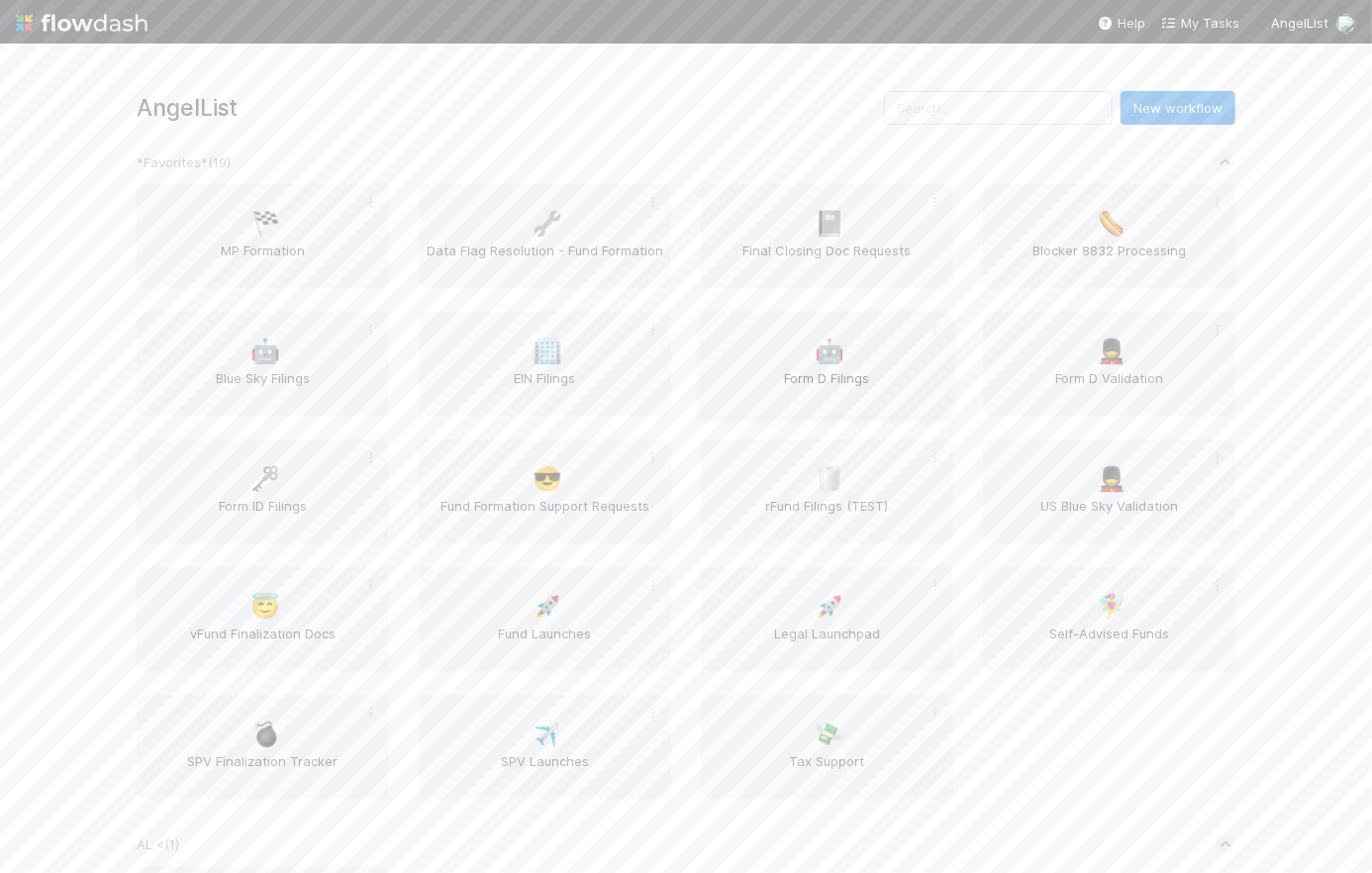 click on "Form D Filings" at bounding box center (827, 388) 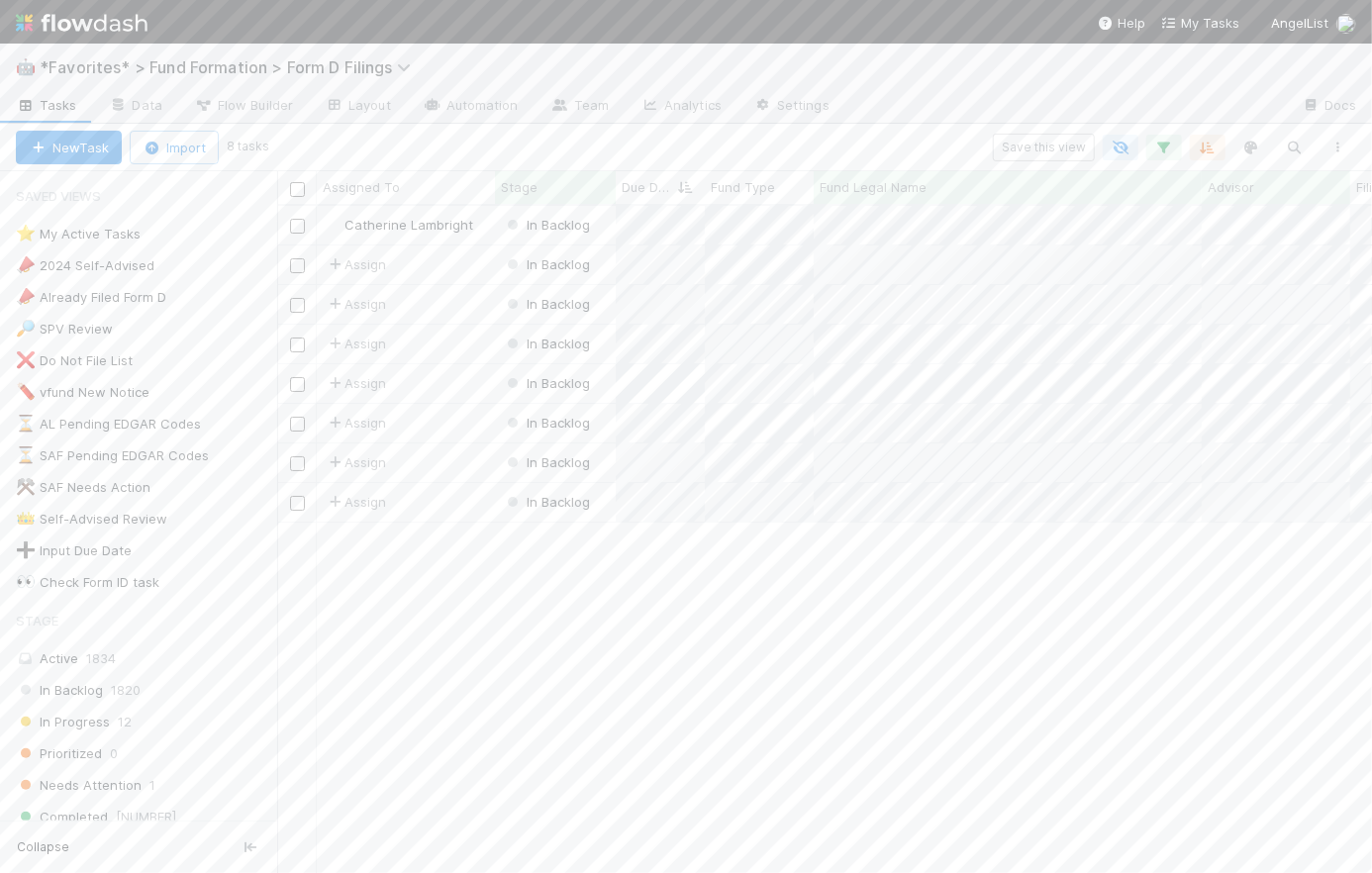 scroll, scrollTop: 14, scrollLeft: 14, axis: both 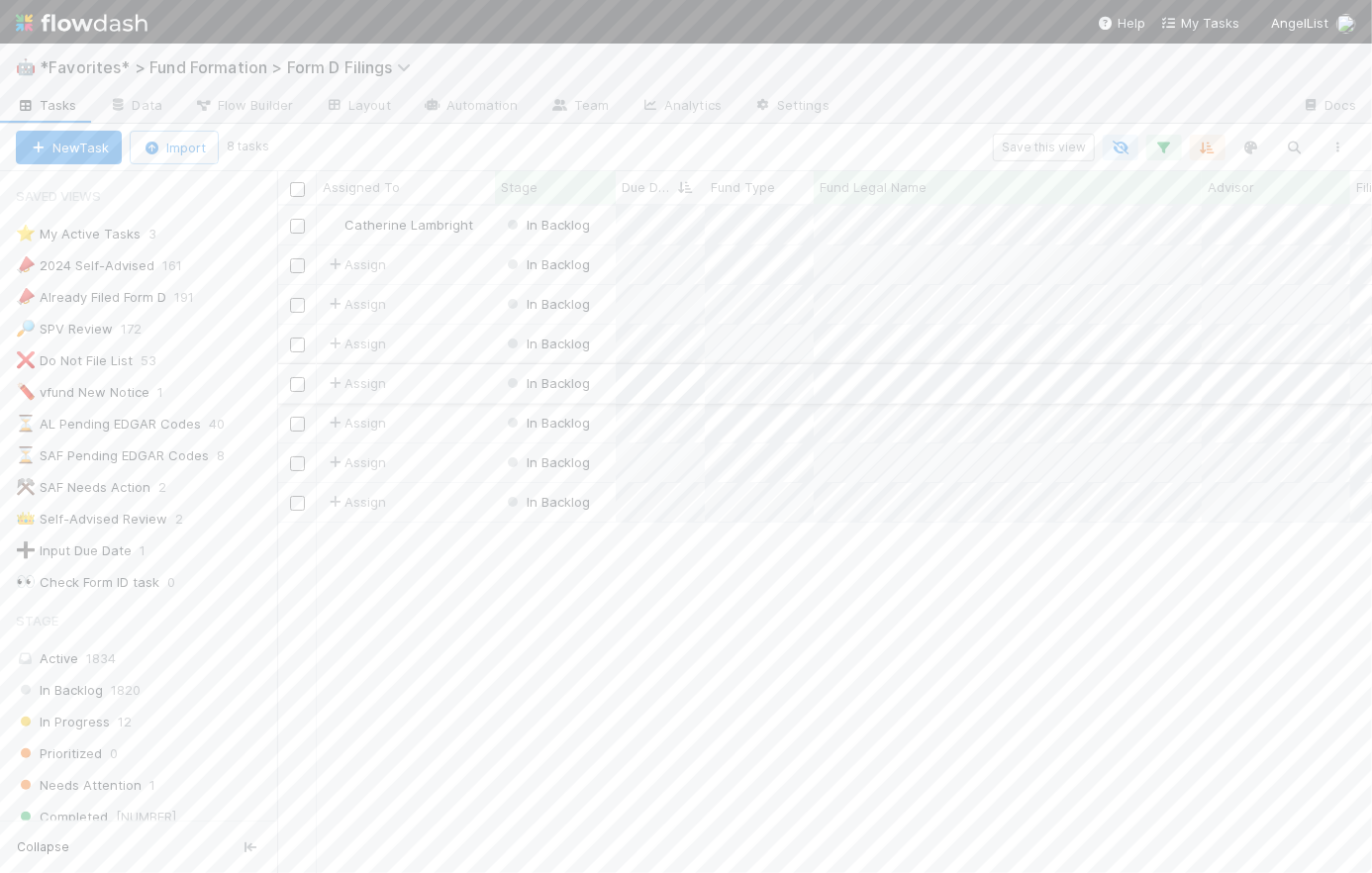 click on "Assign" at bounding box center (406, 383) 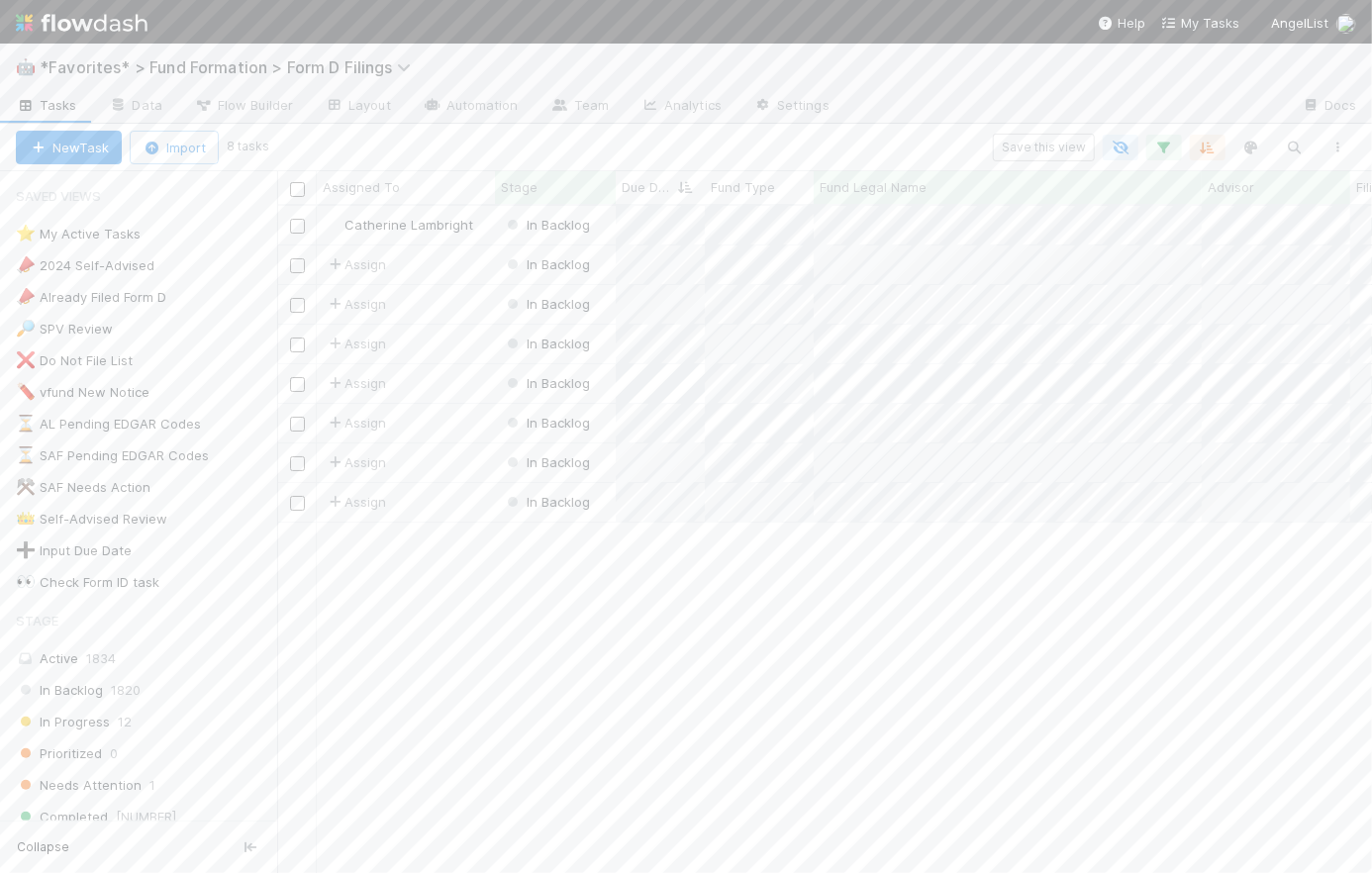 scroll, scrollTop: 14, scrollLeft: 14, axis: both 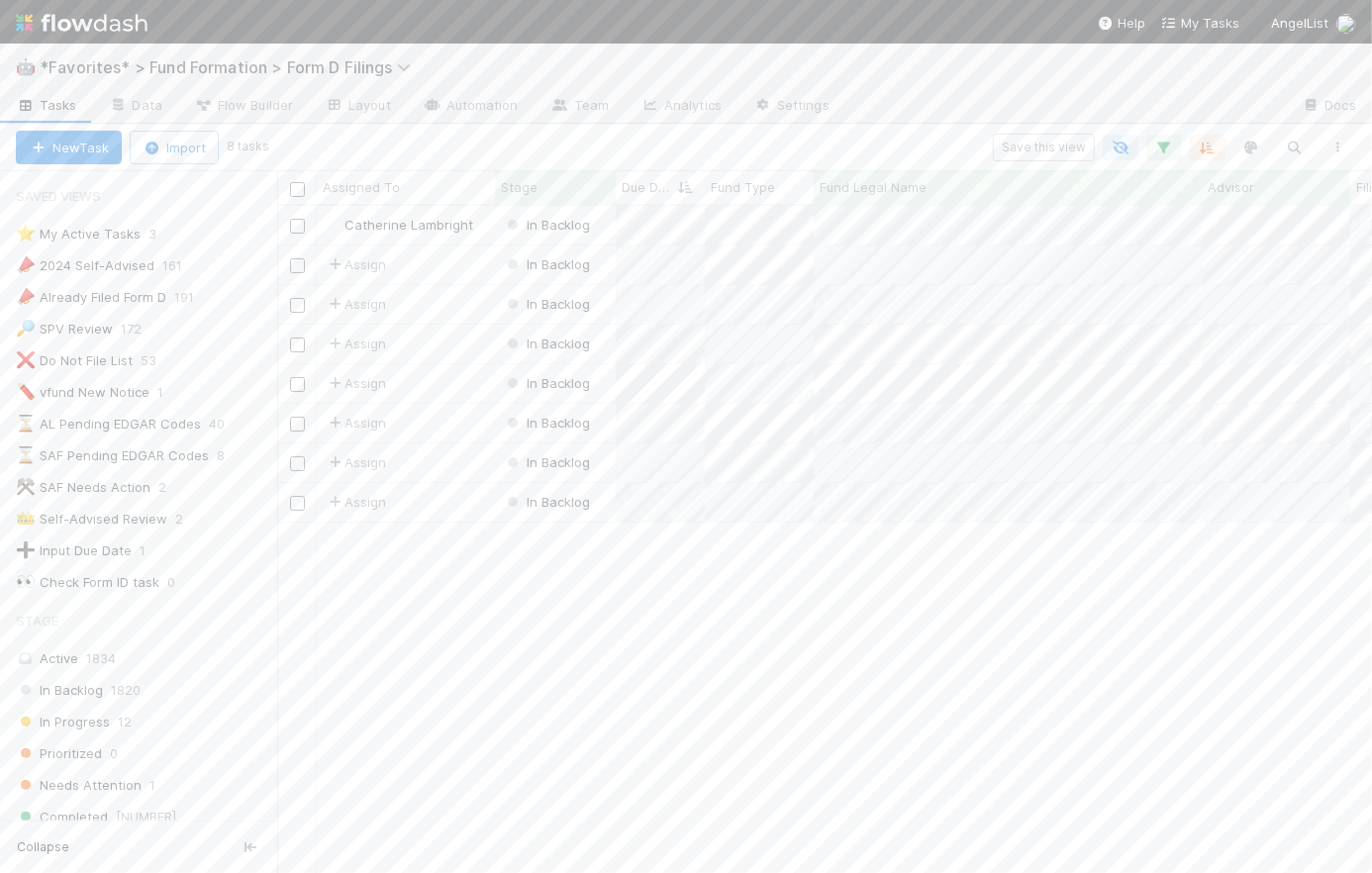 click on "🤖 *Favorites* > Fund Formation > Form D Filings" at bounding box center [686, 67] 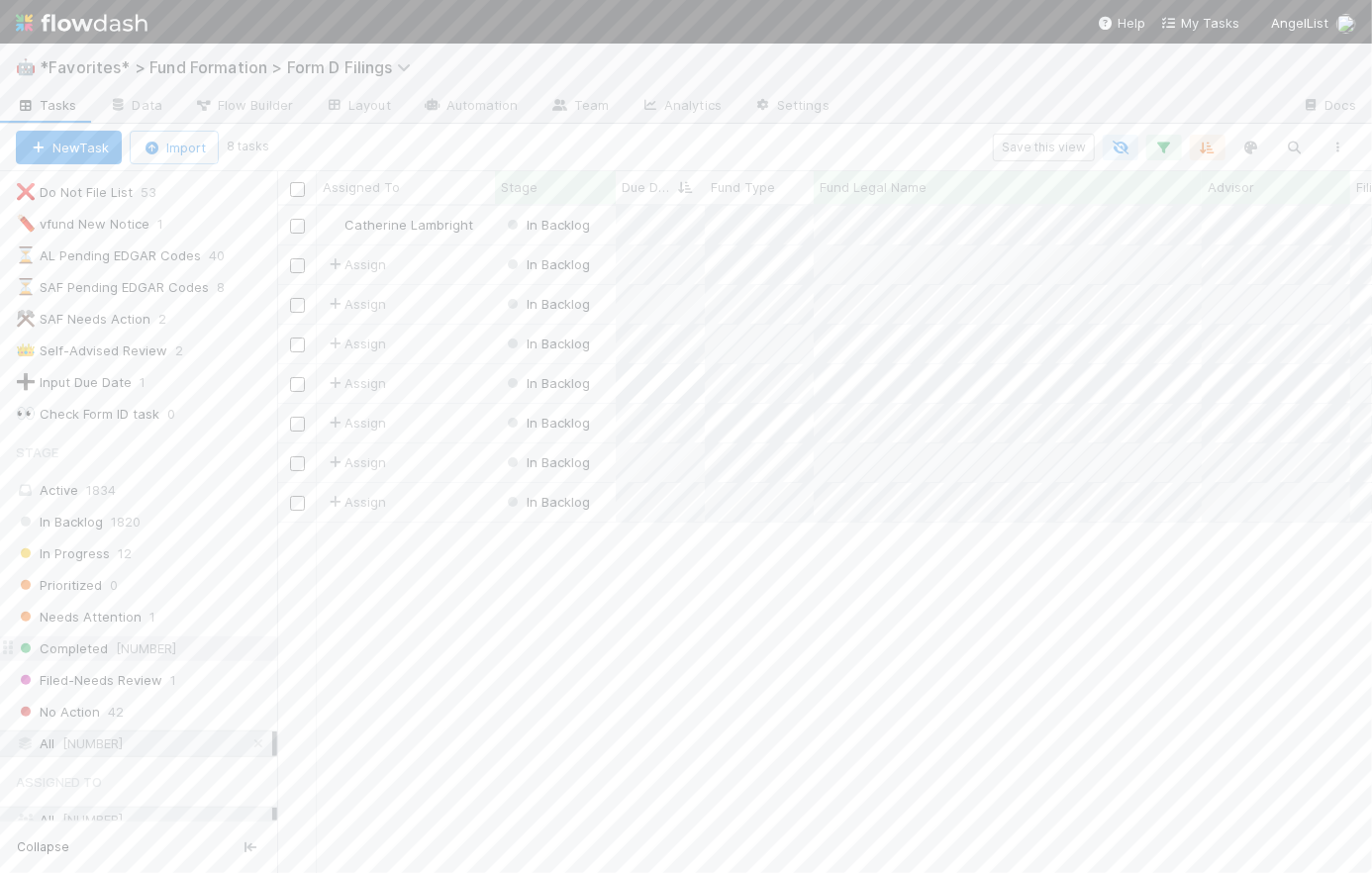 click on "Completed" at bounding box center [61, 648] 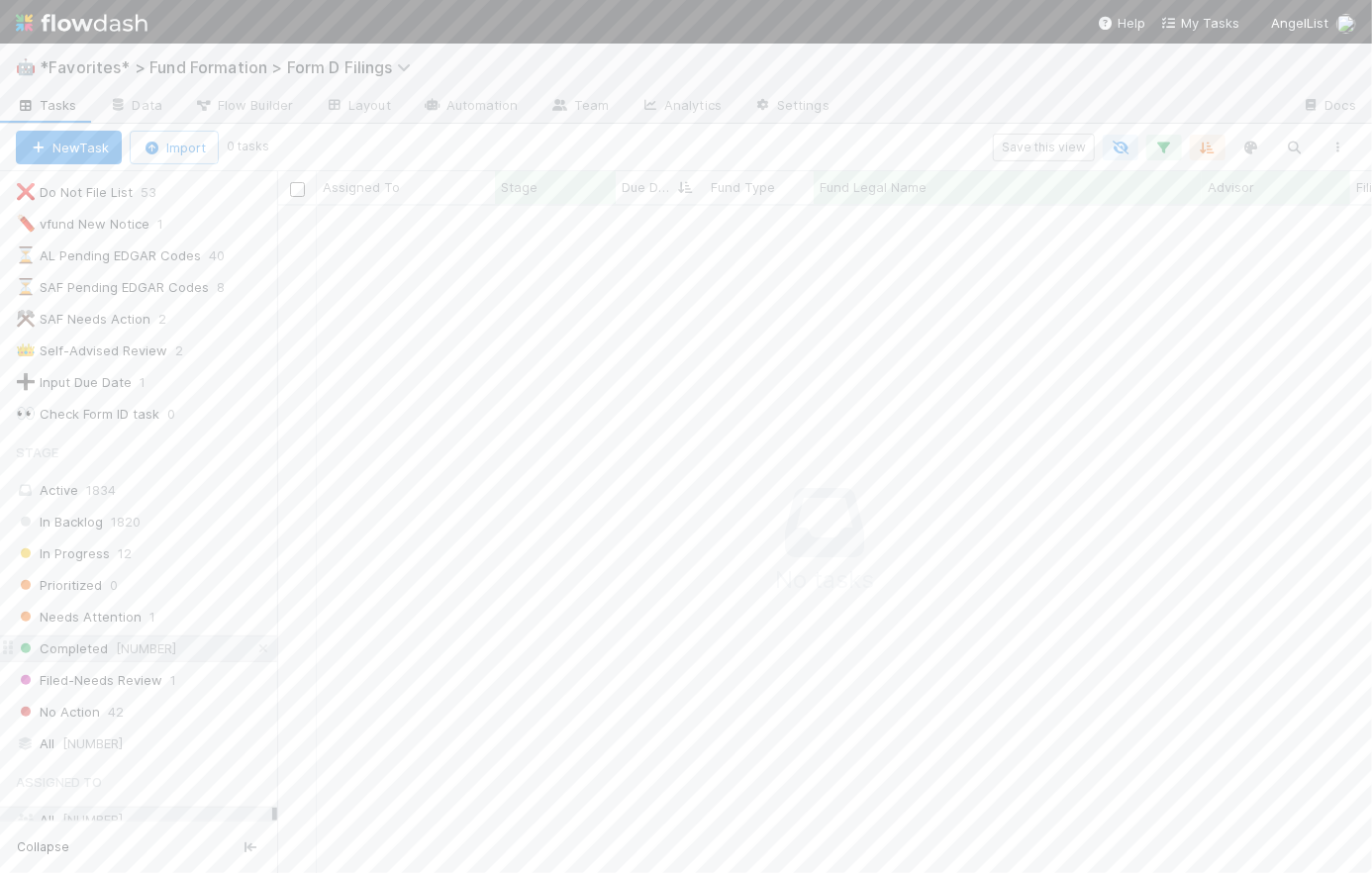 scroll, scrollTop: 14, scrollLeft: 14, axis: both 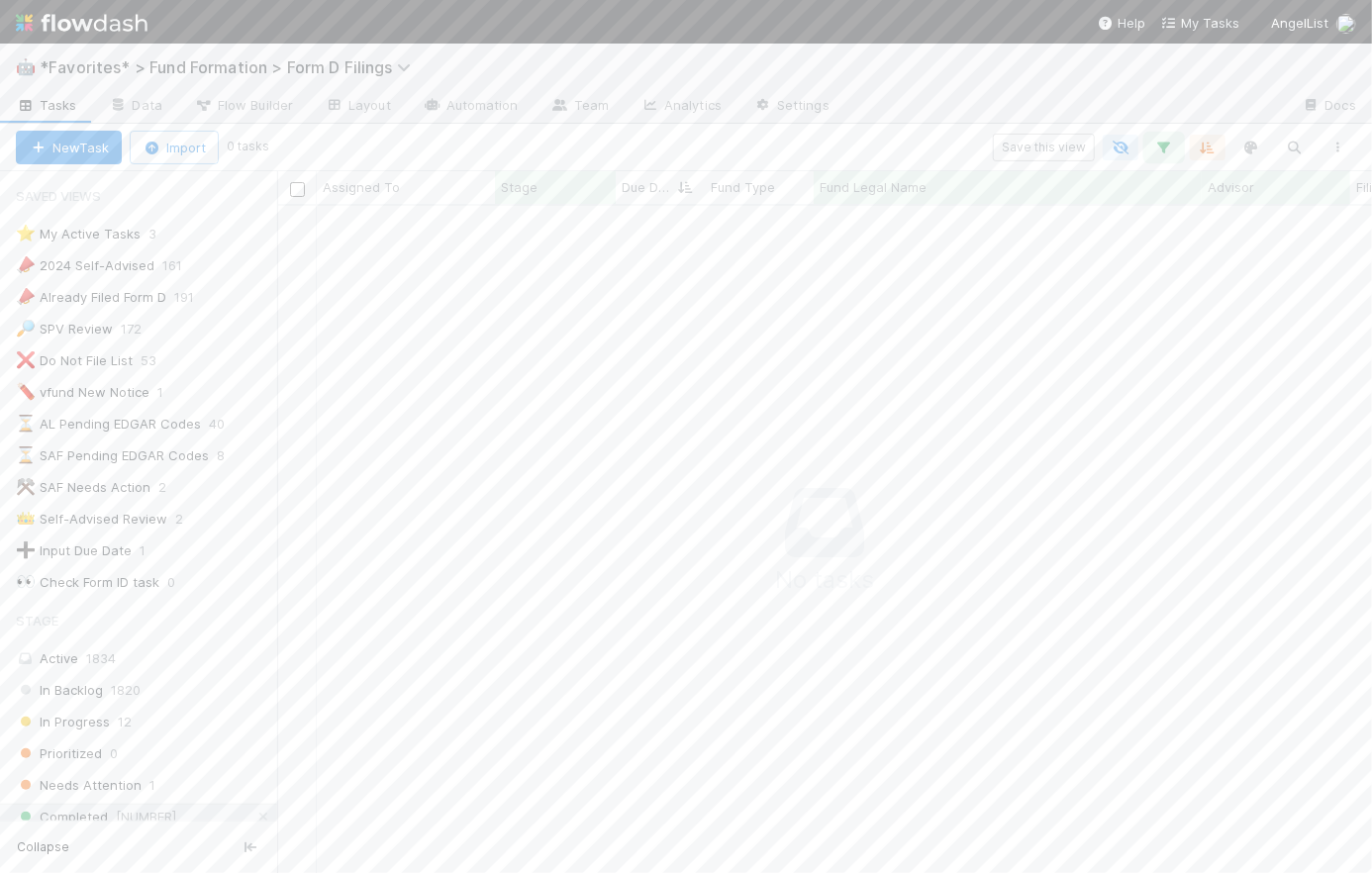 click at bounding box center (1164, 147) 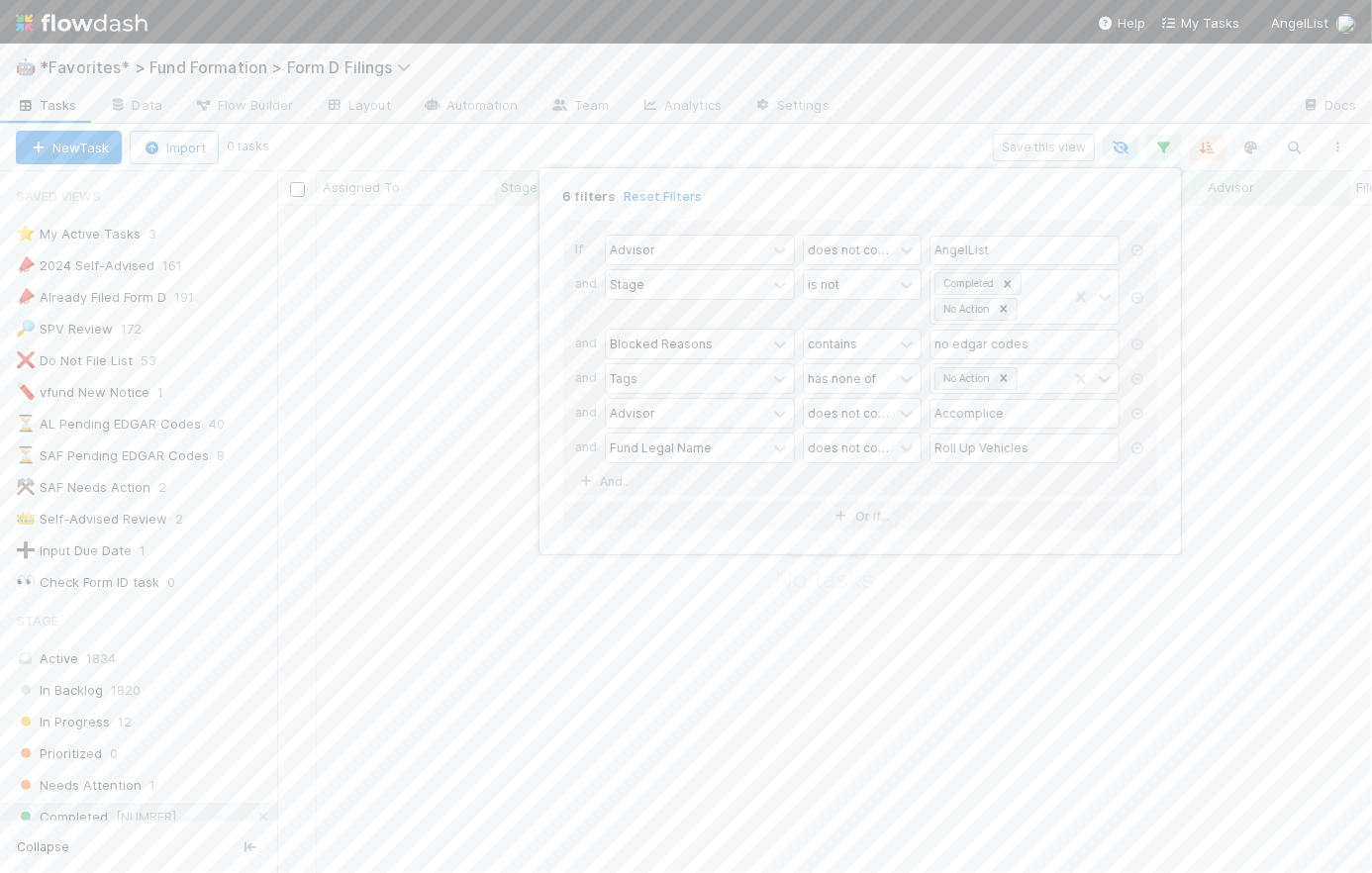 click on "6 filters Reset Filters If Advisor does not contain AngelList and Stage is not Completed No Action and Blocked Reasons contains no edgar codes and Tags has none of No Action and Advisor does not contain Accomplice and Fund Legal Name does not contain Roll Up Vehicles And.. Or if..." at bounding box center (686, 436) 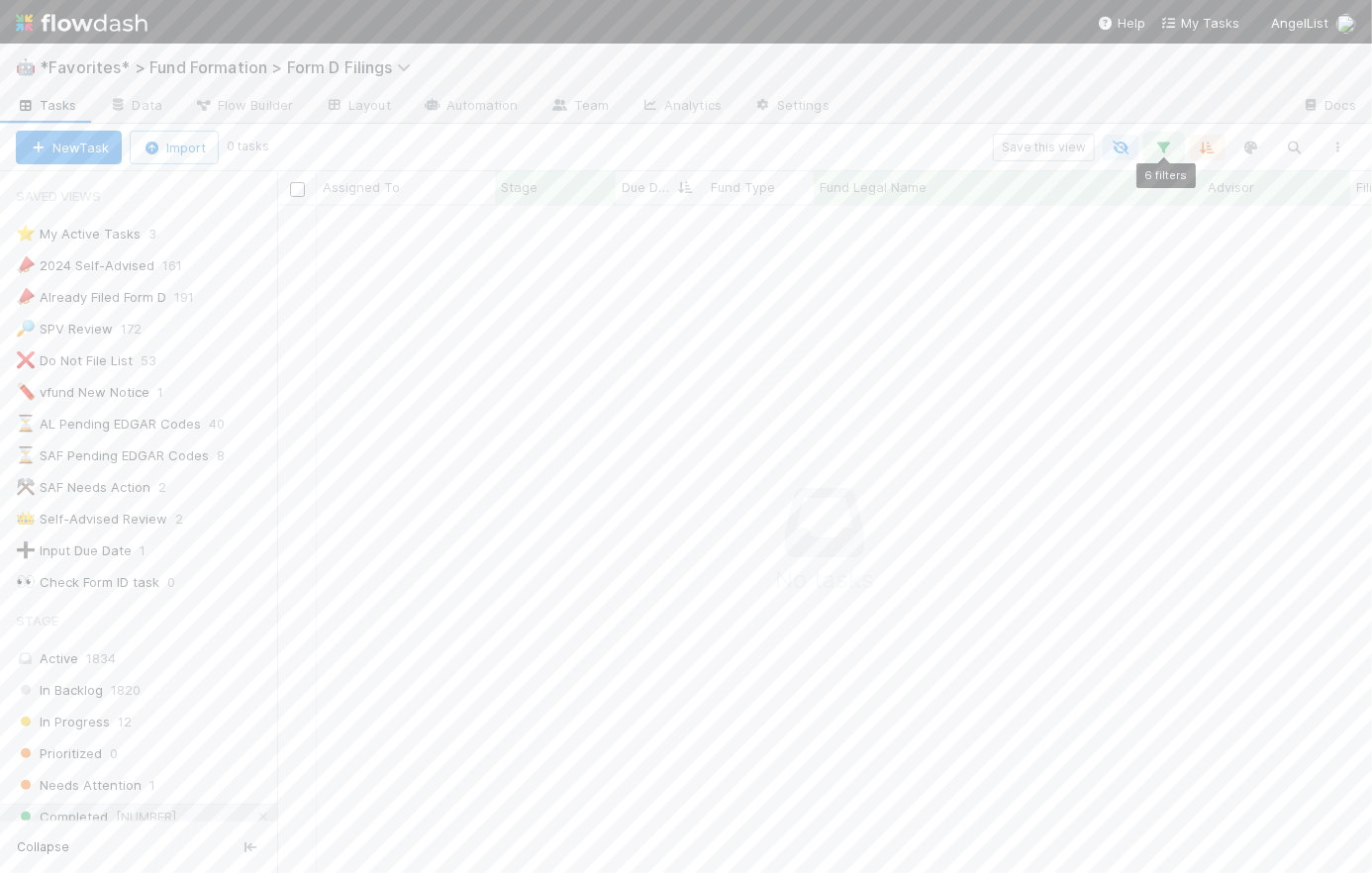 click at bounding box center [1164, 147] 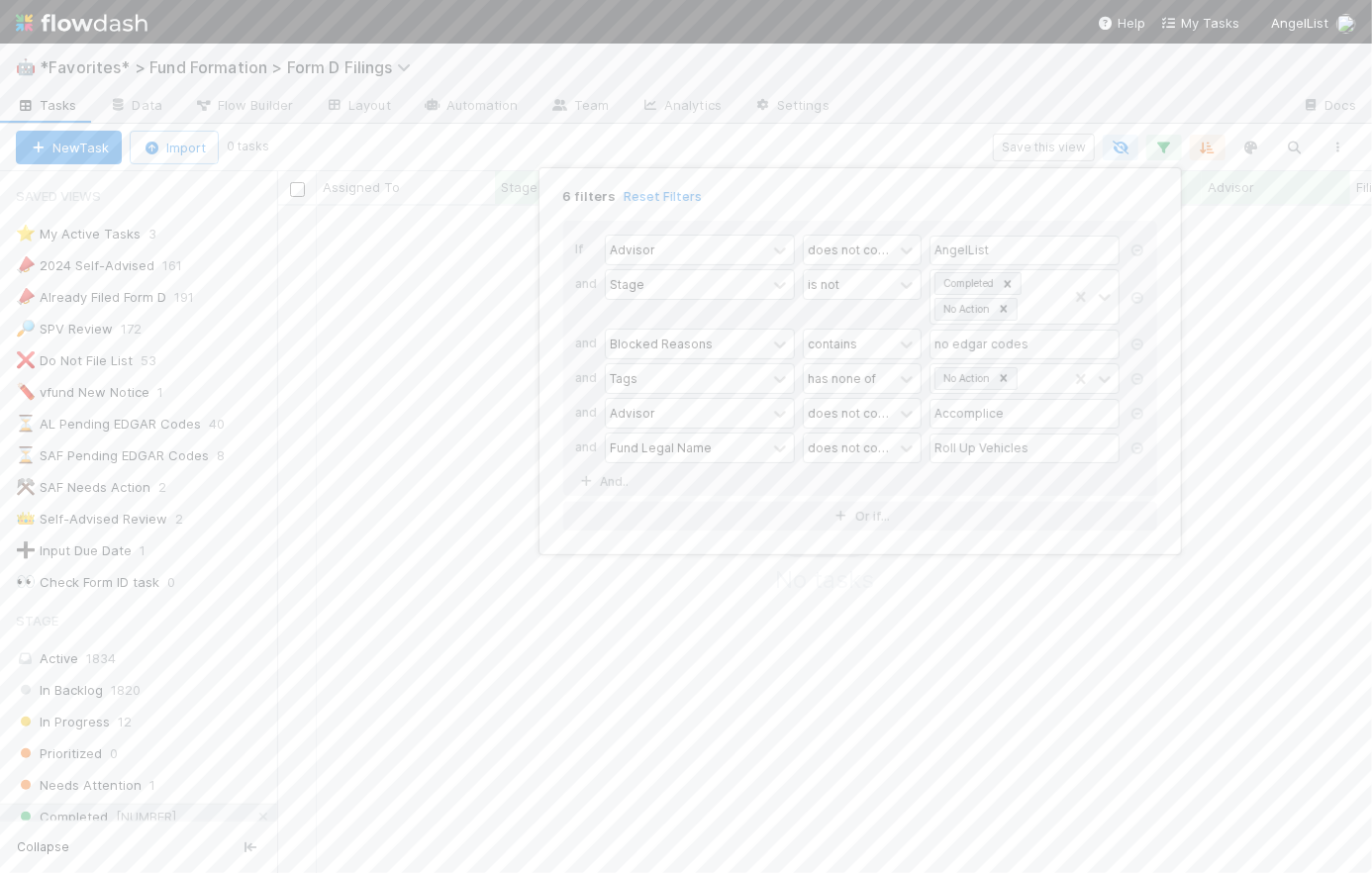 click on "6 filters Reset Filters If Advisor does not contain AngelList and Stage is not Completed No Action and Blocked Reasons contains no edgar codes and Tags has none of No Action and Advisor does not contain Accomplice and Fund Legal Name does not contain Roll Up Vehicles And.. Or if..." at bounding box center (686, 436) 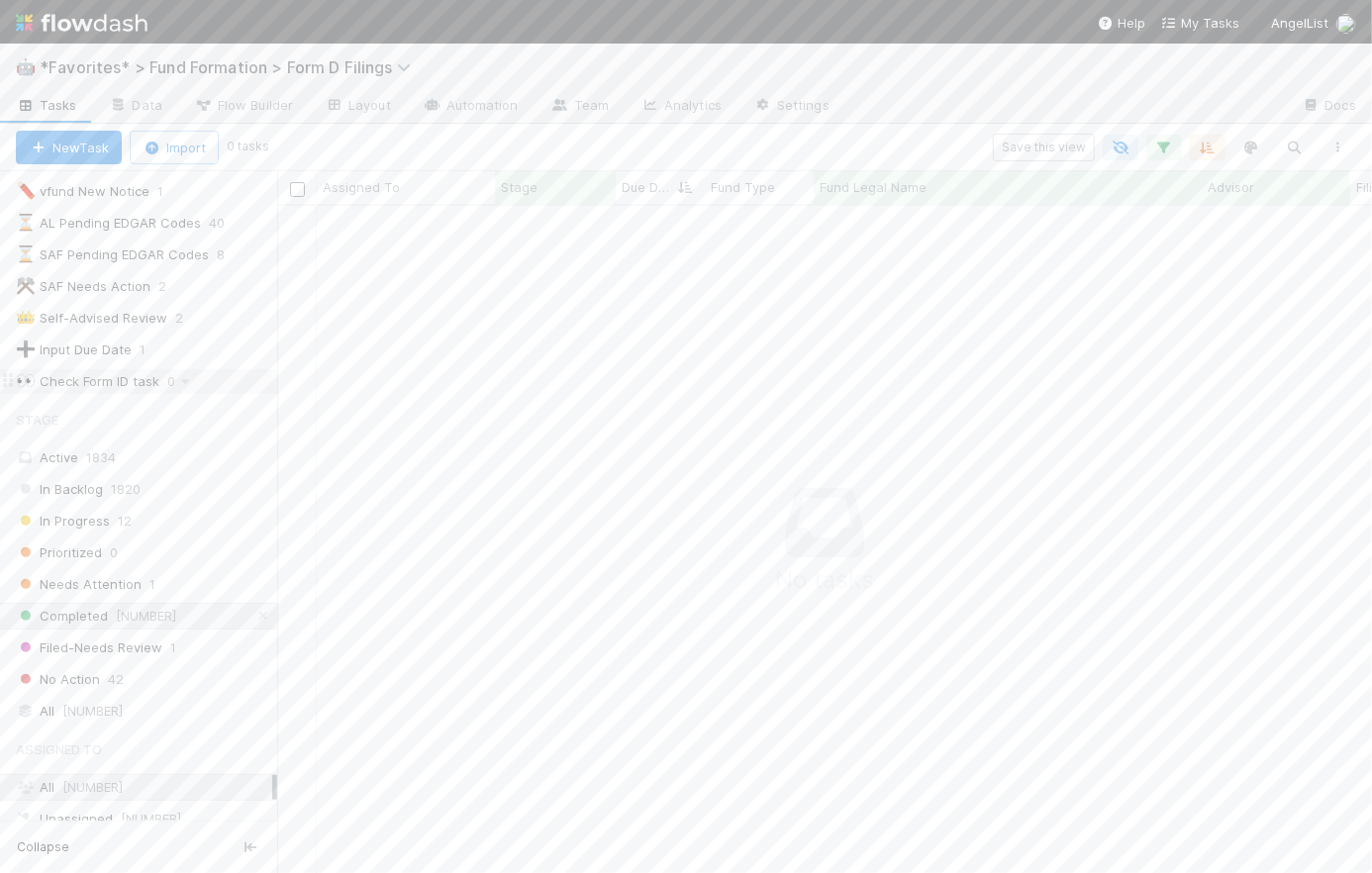 scroll, scrollTop: 0, scrollLeft: 0, axis: both 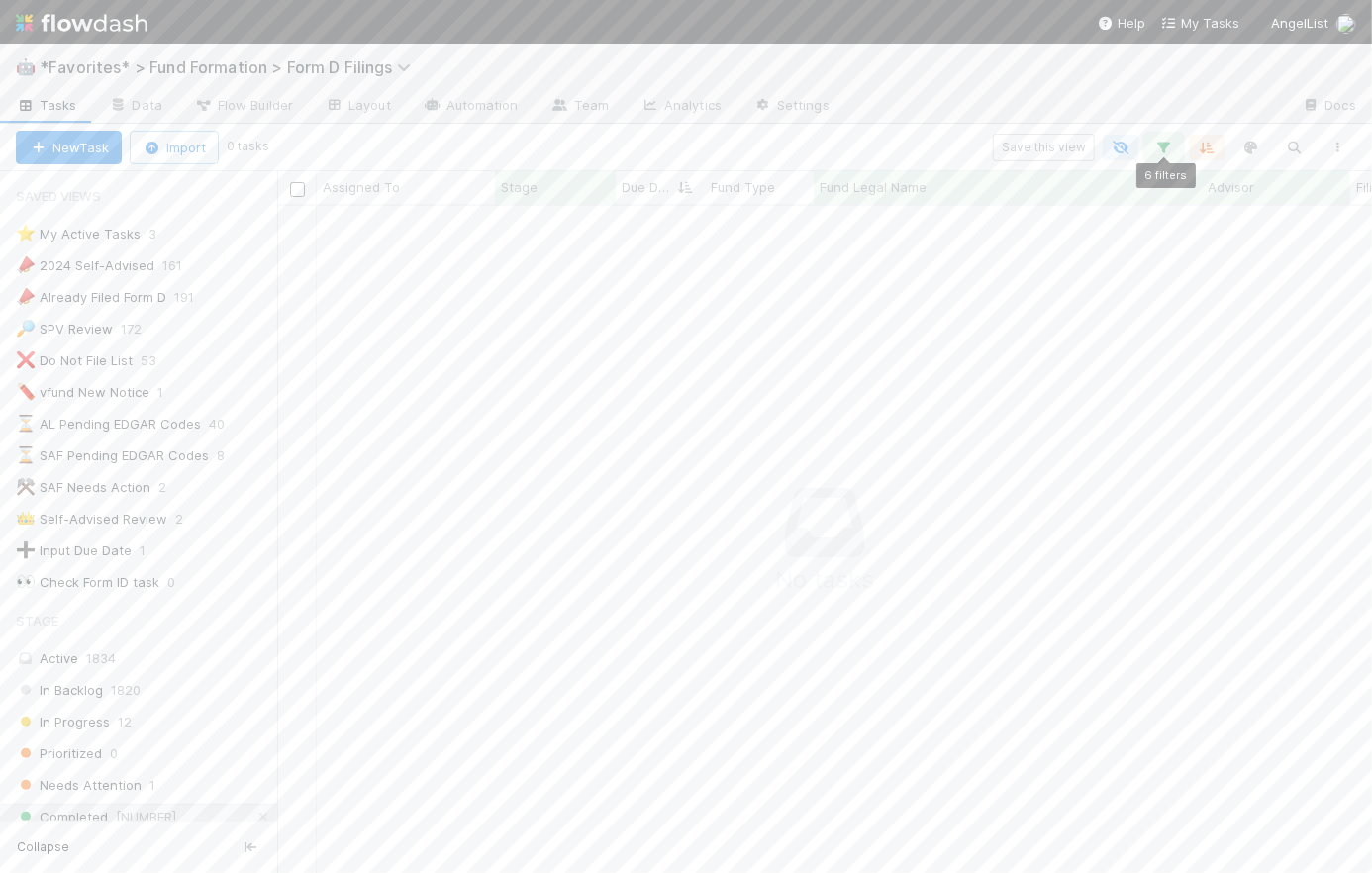 click at bounding box center [1164, 147] 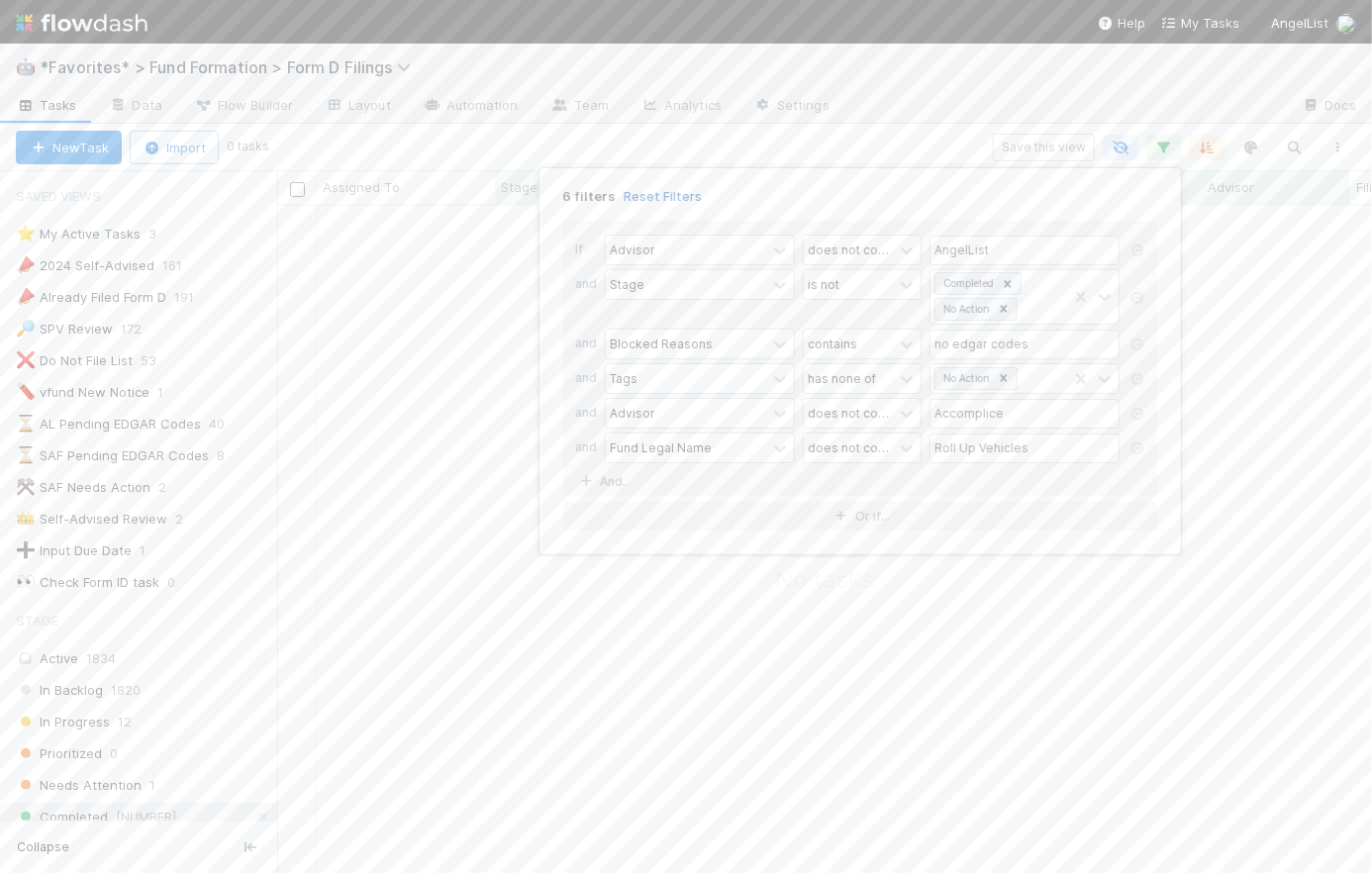 click on "Reset Filters" at bounding box center (662, 196) 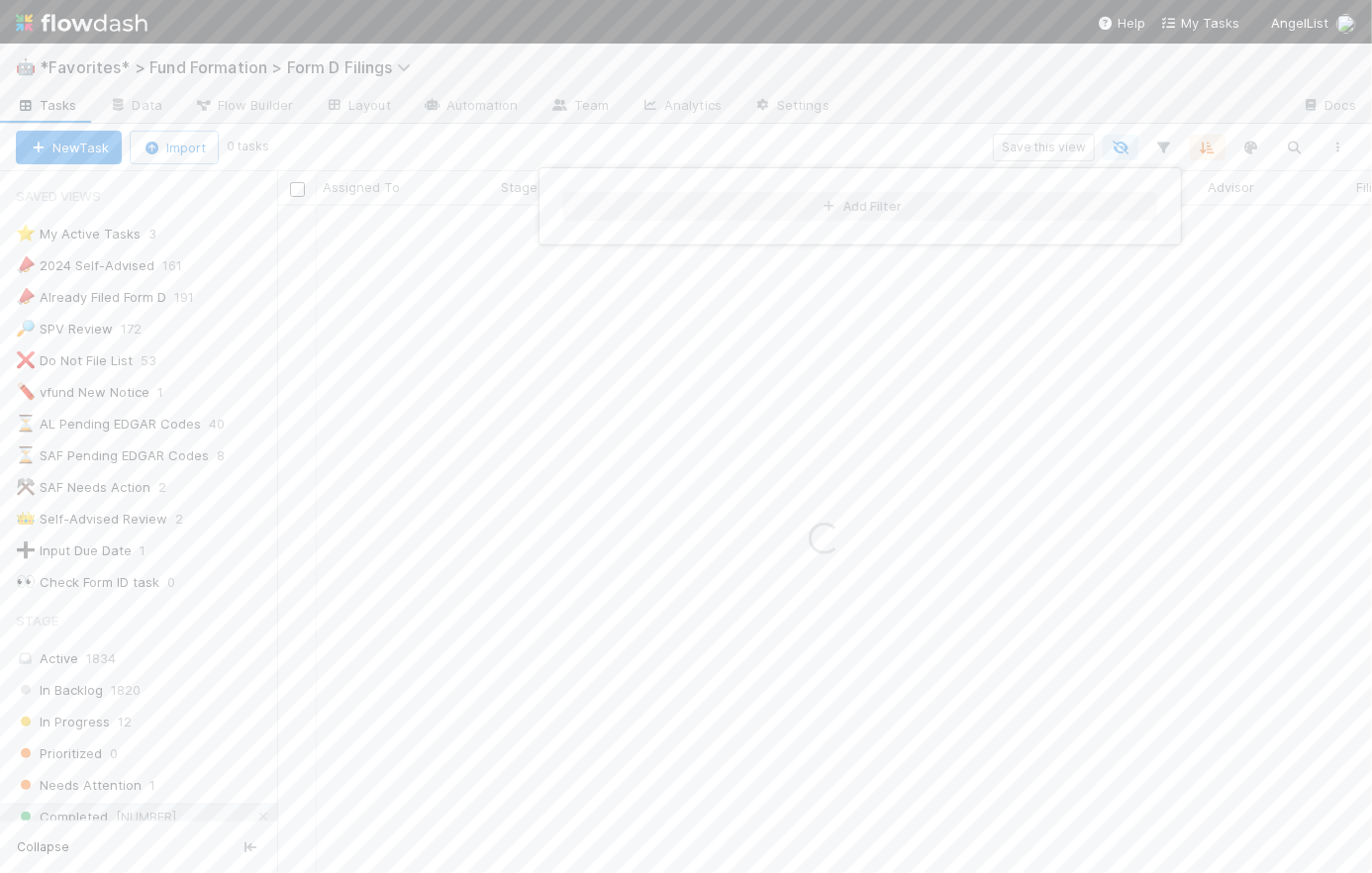 click on "Add Filter" at bounding box center [686, 436] 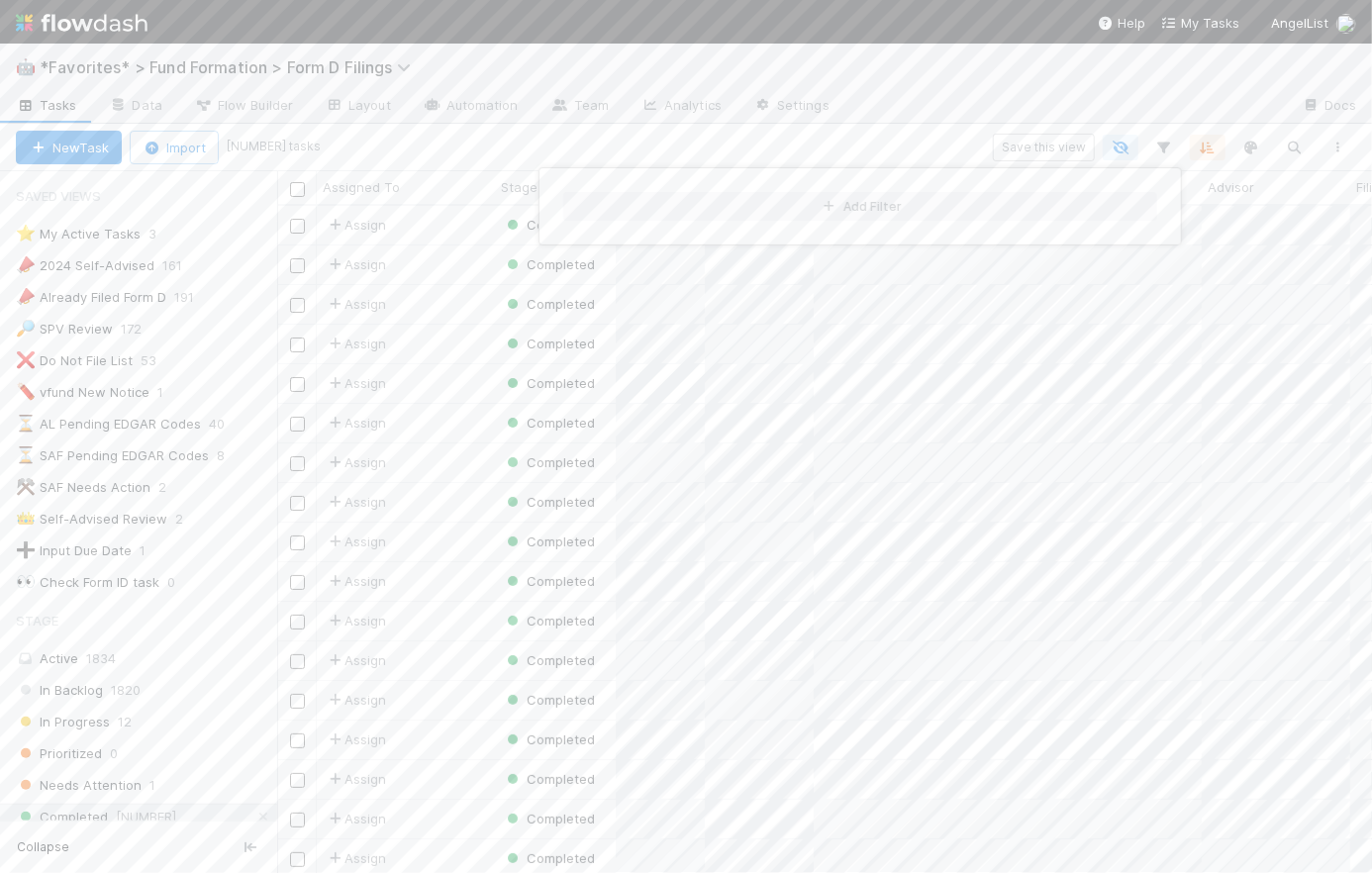 scroll, scrollTop: 14, scrollLeft: 14, axis: both 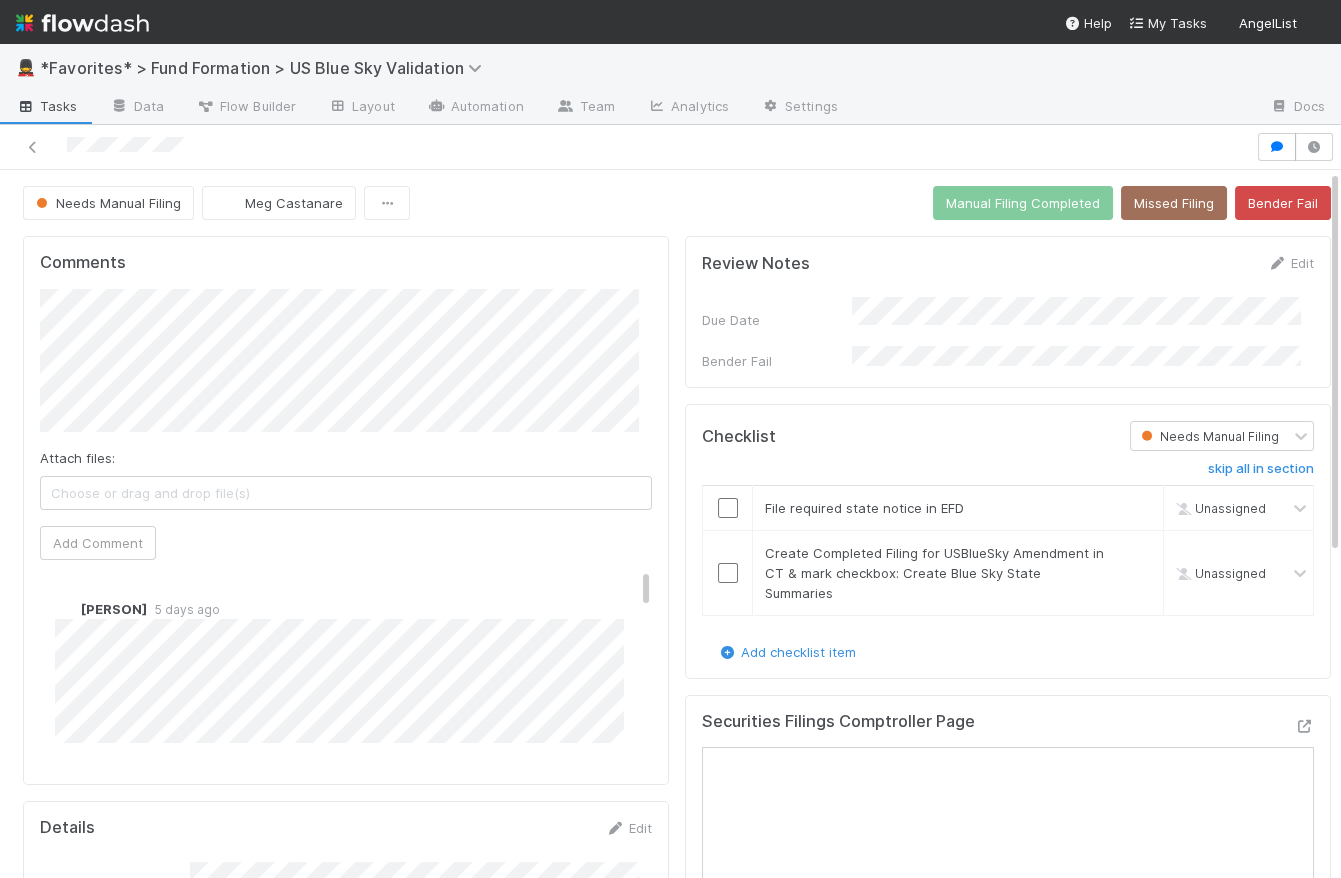 click at bounding box center [82, 23] 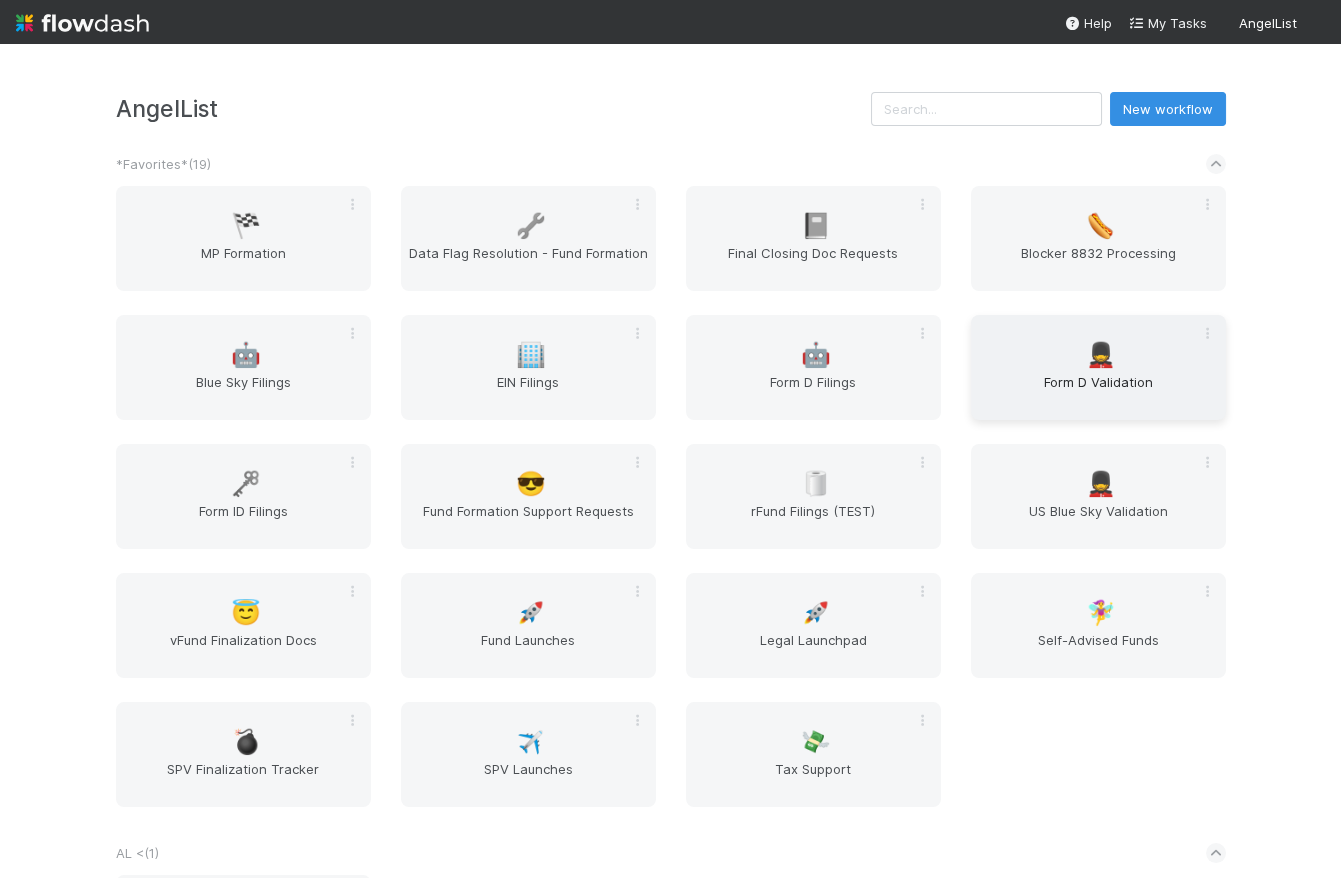click on "💂 Form D Validation" at bounding box center (1098, 367) 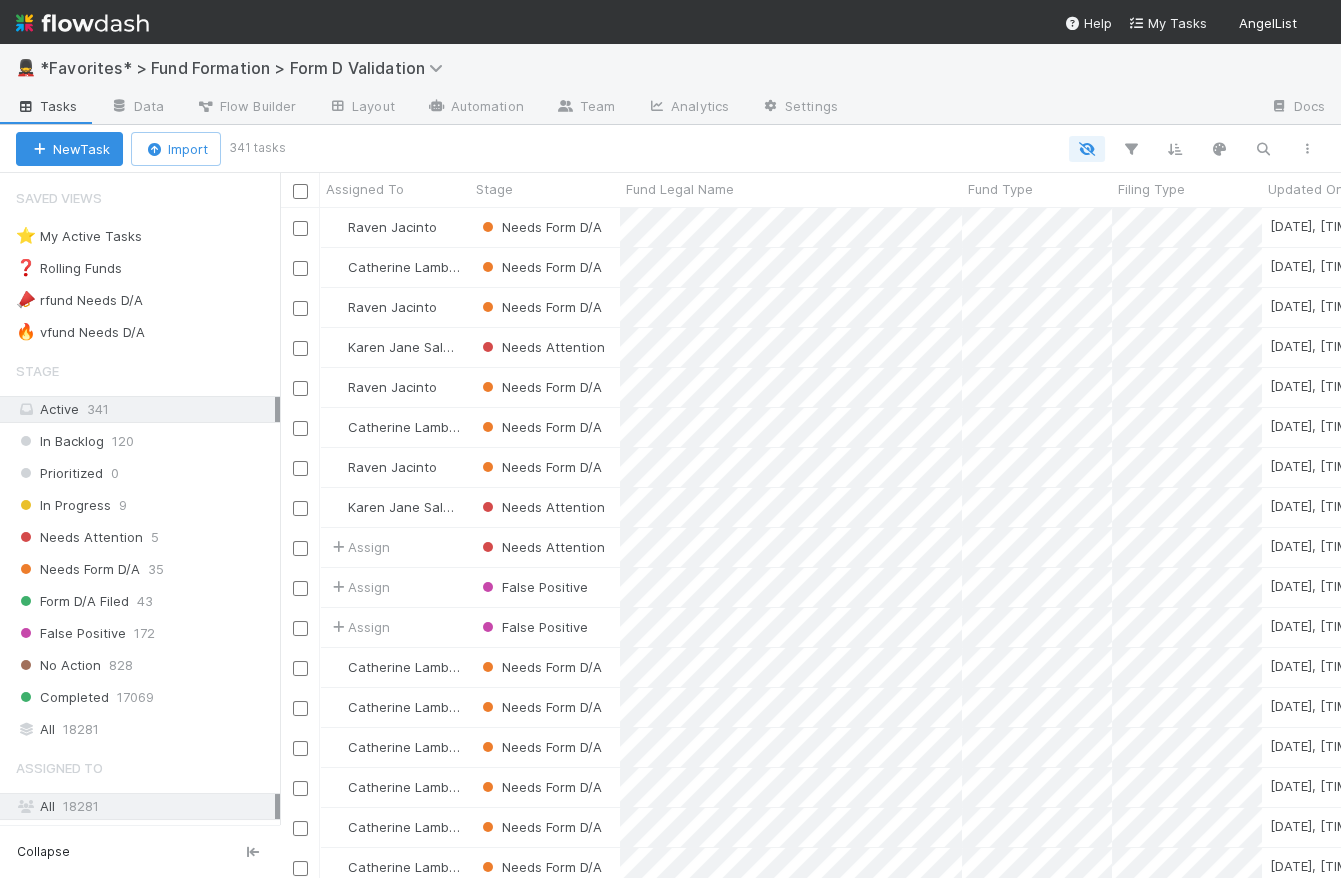 scroll, scrollTop: 14, scrollLeft: 14, axis: both 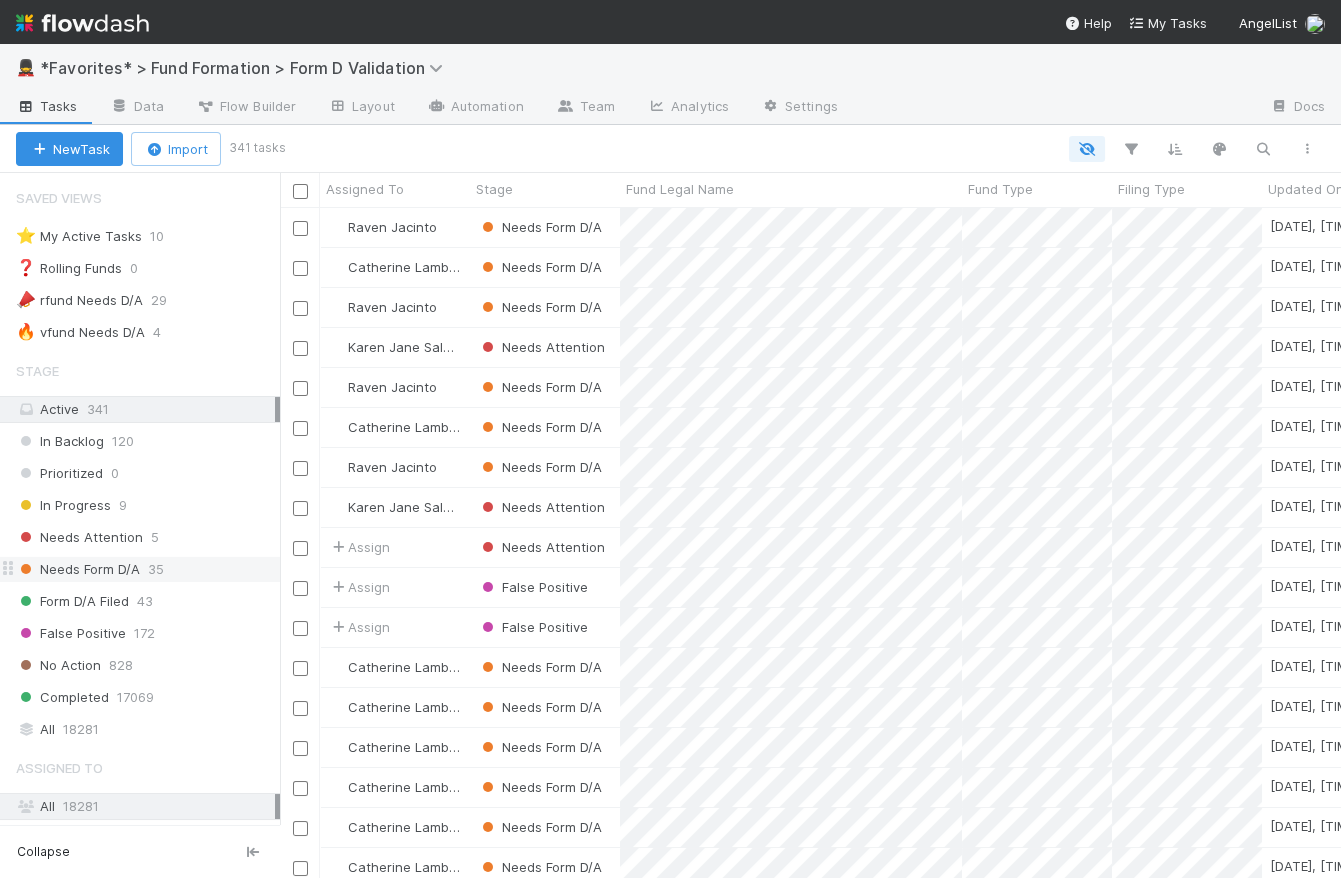 click on "Needs Form D/A" at bounding box center (78, 569) 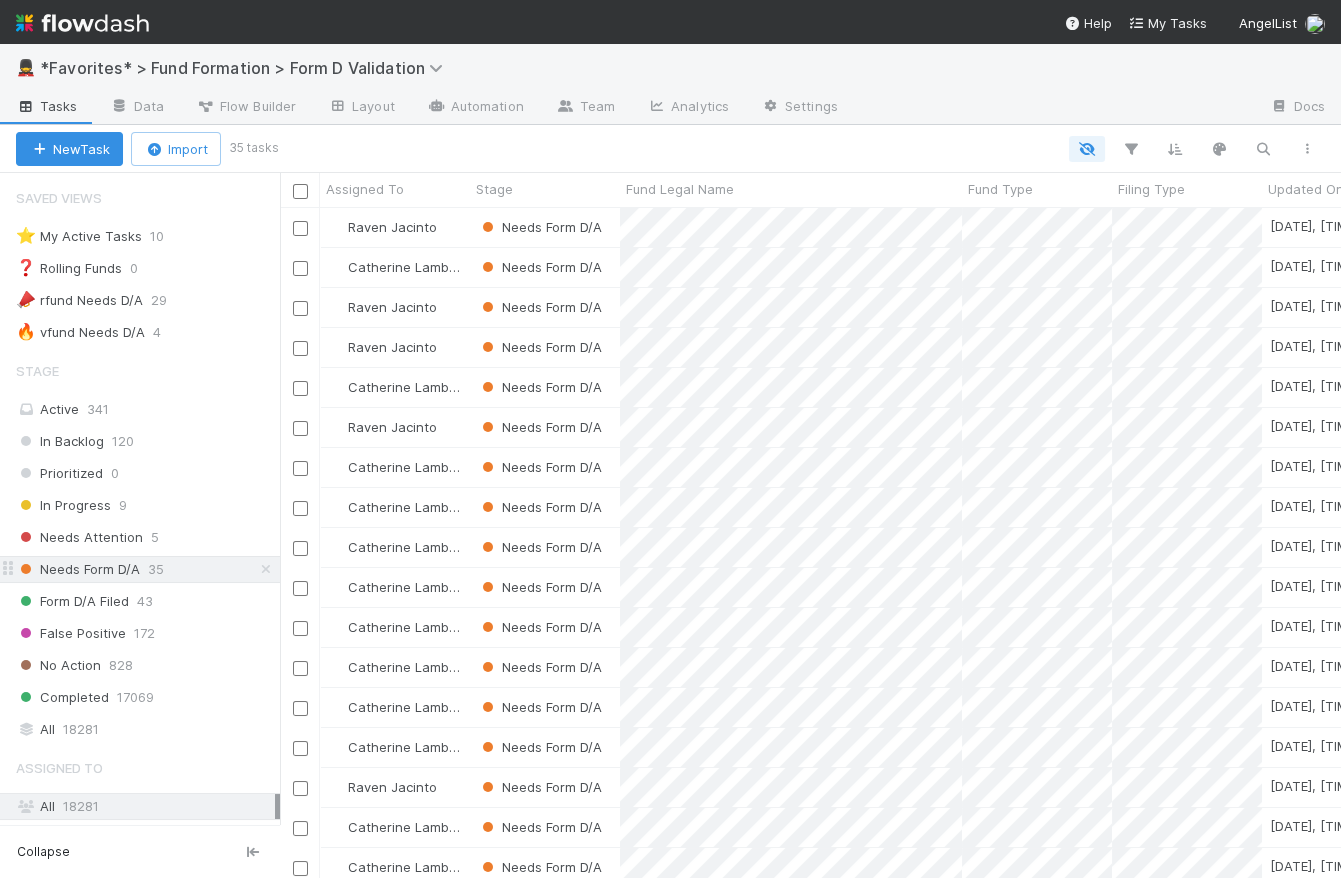 scroll, scrollTop: 14, scrollLeft: 14, axis: both 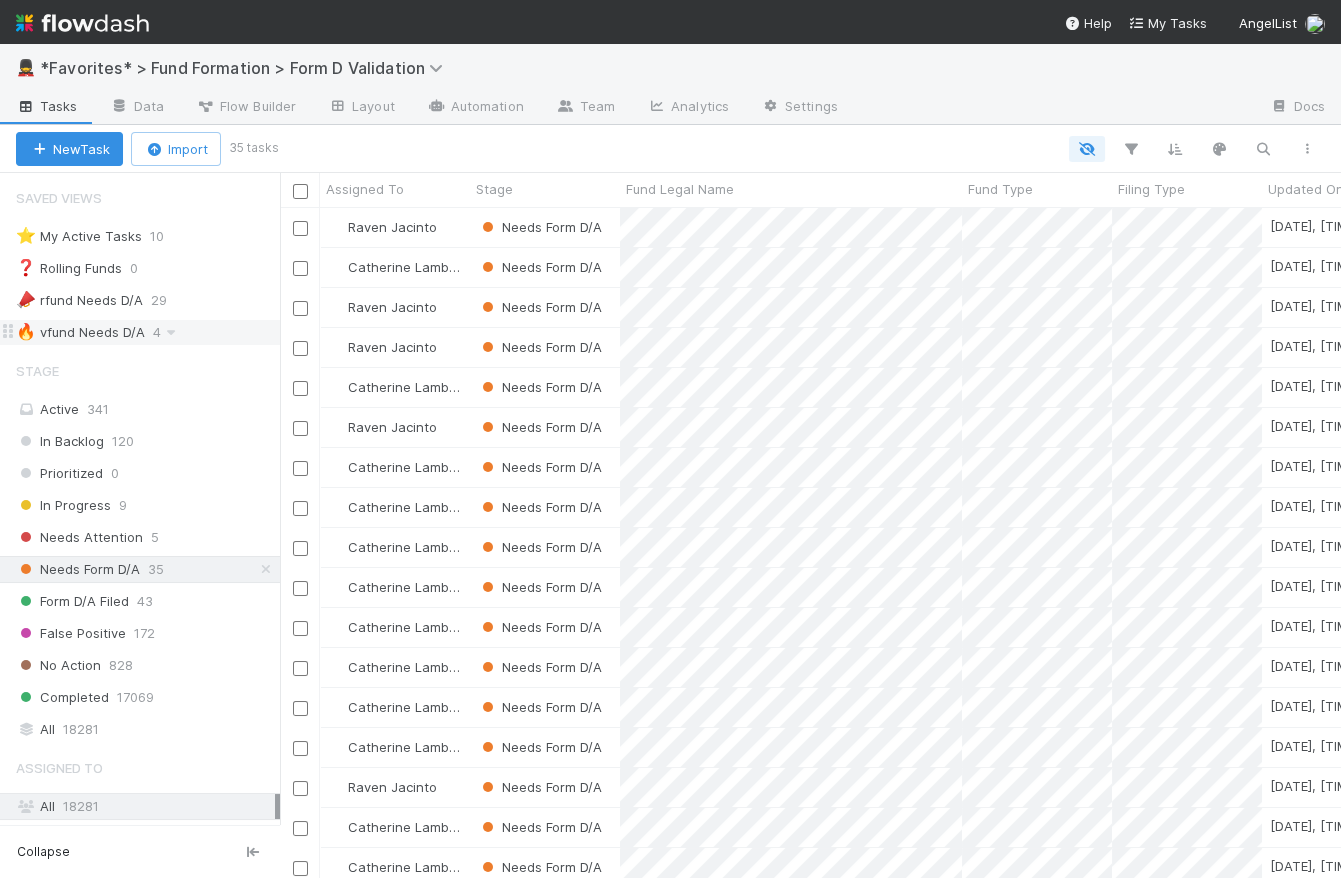 click on "🔥 vfund Needs D/A" at bounding box center (80, 332) 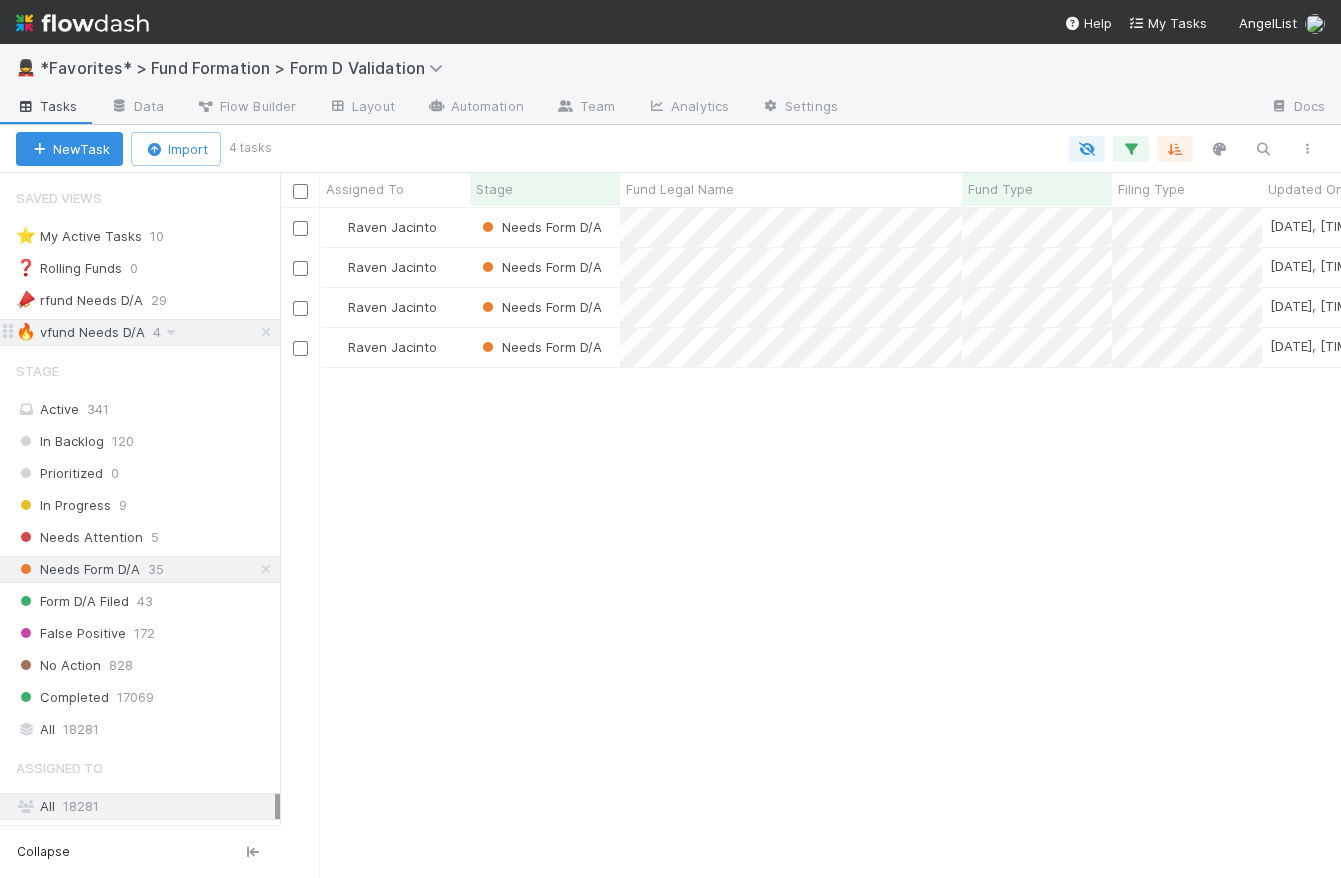 scroll, scrollTop: 14, scrollLeft: 14, axis: both 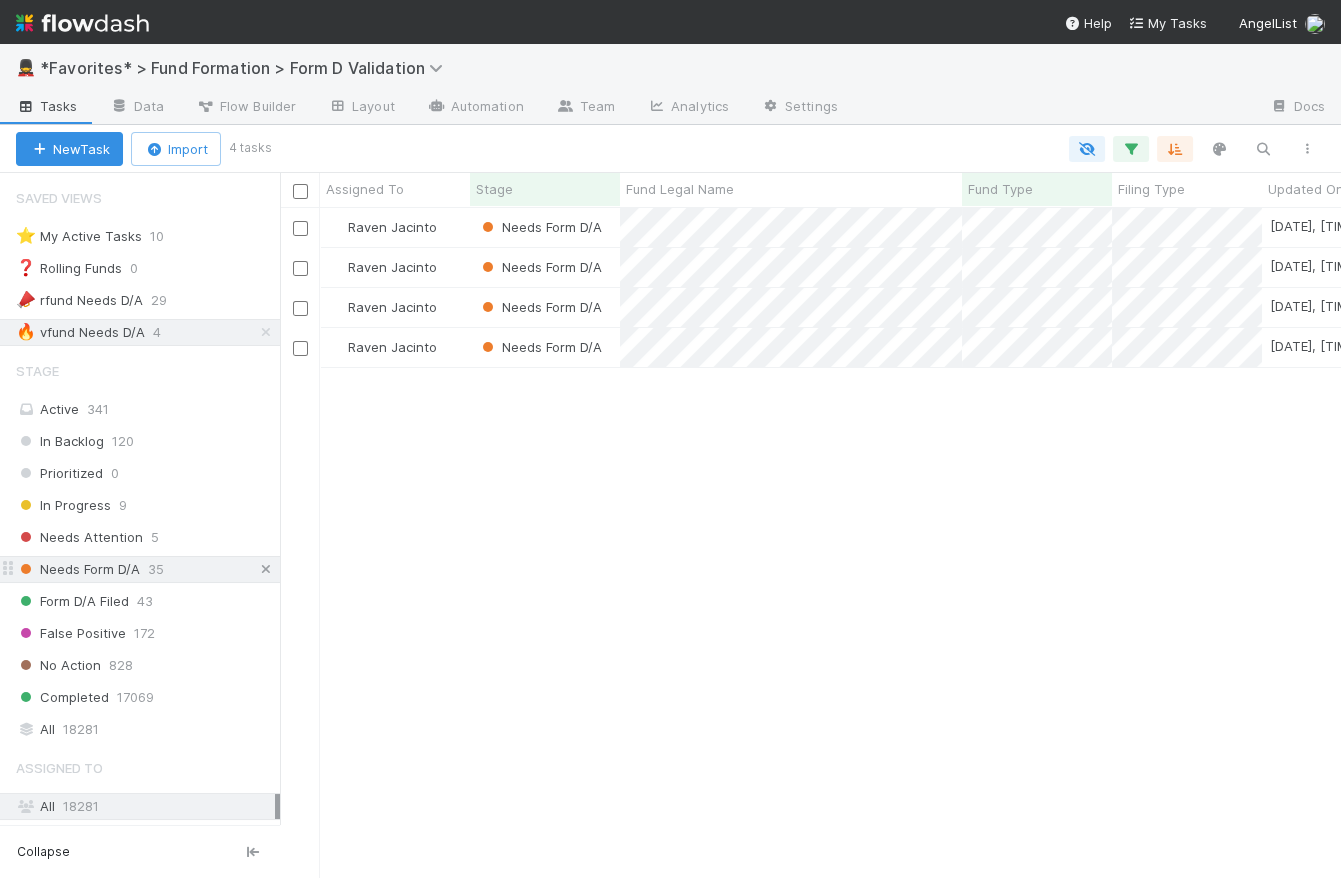 click at bounding box center (266, 569) 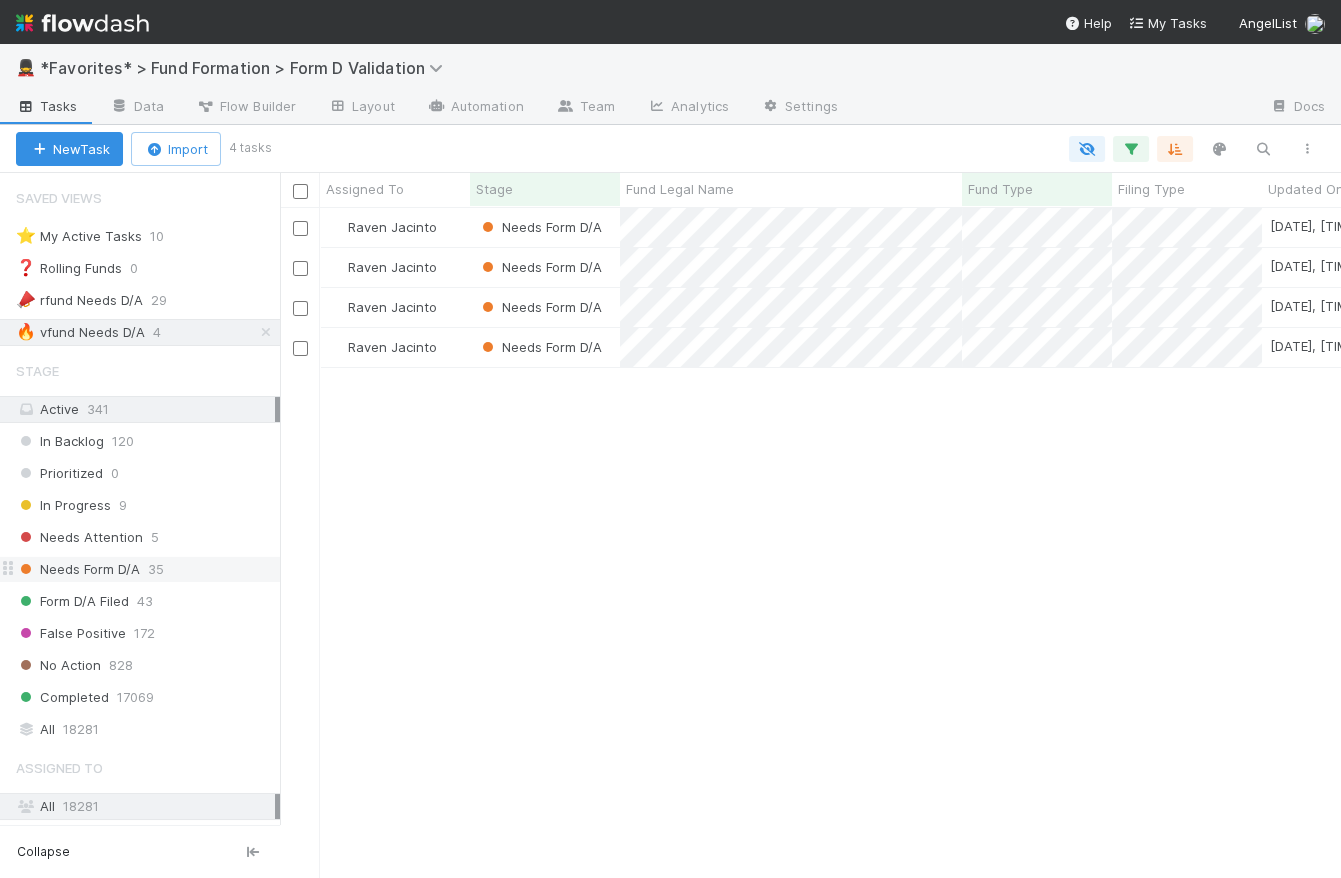 scroll, scrollTop: 14, scrollLeft: 14, axis: both 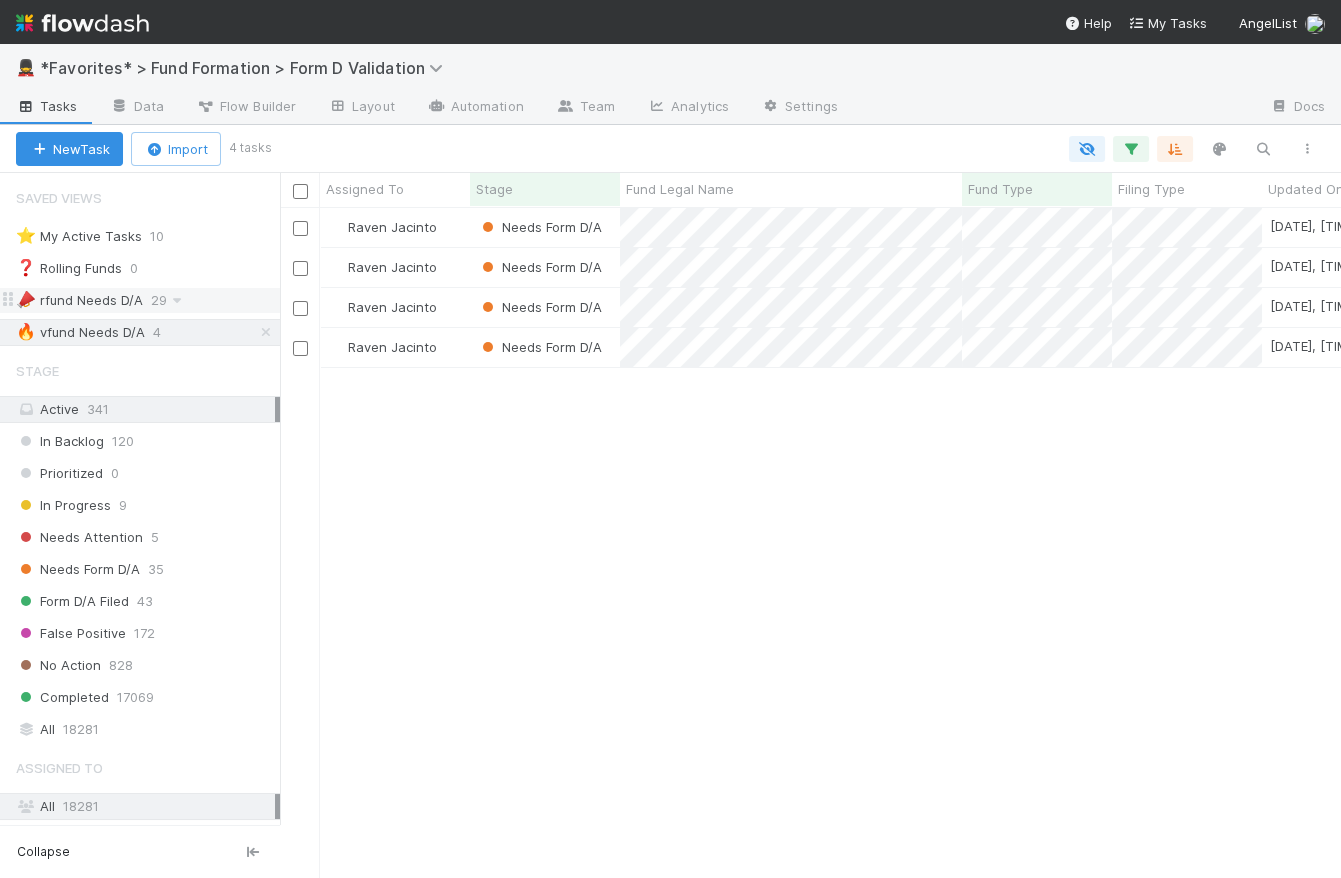 click on "📣 rfund Needs D/A" at bounding box center [79, 300] 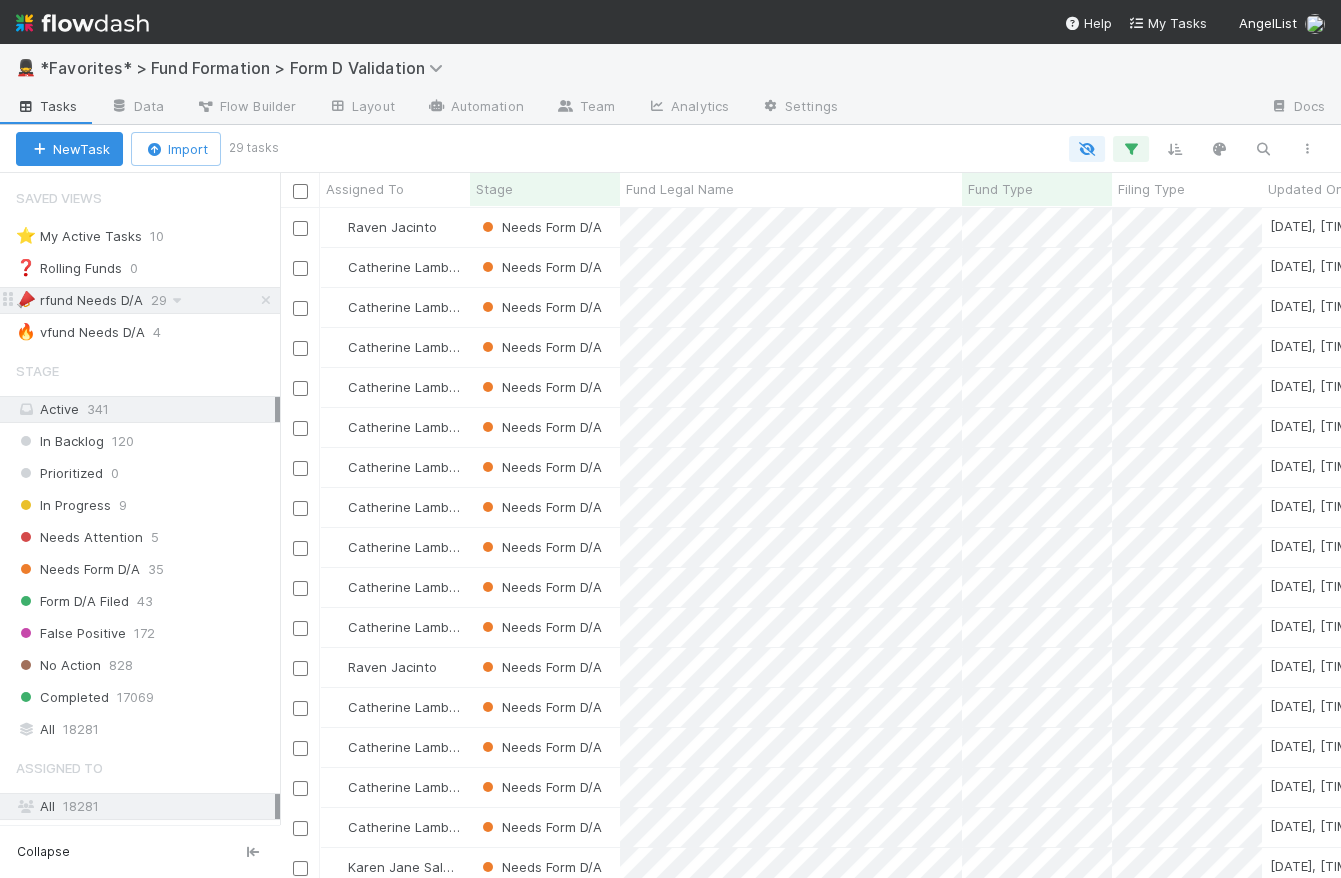 scroll, scrollTop: 14, scrollLeft: 14, axis: both 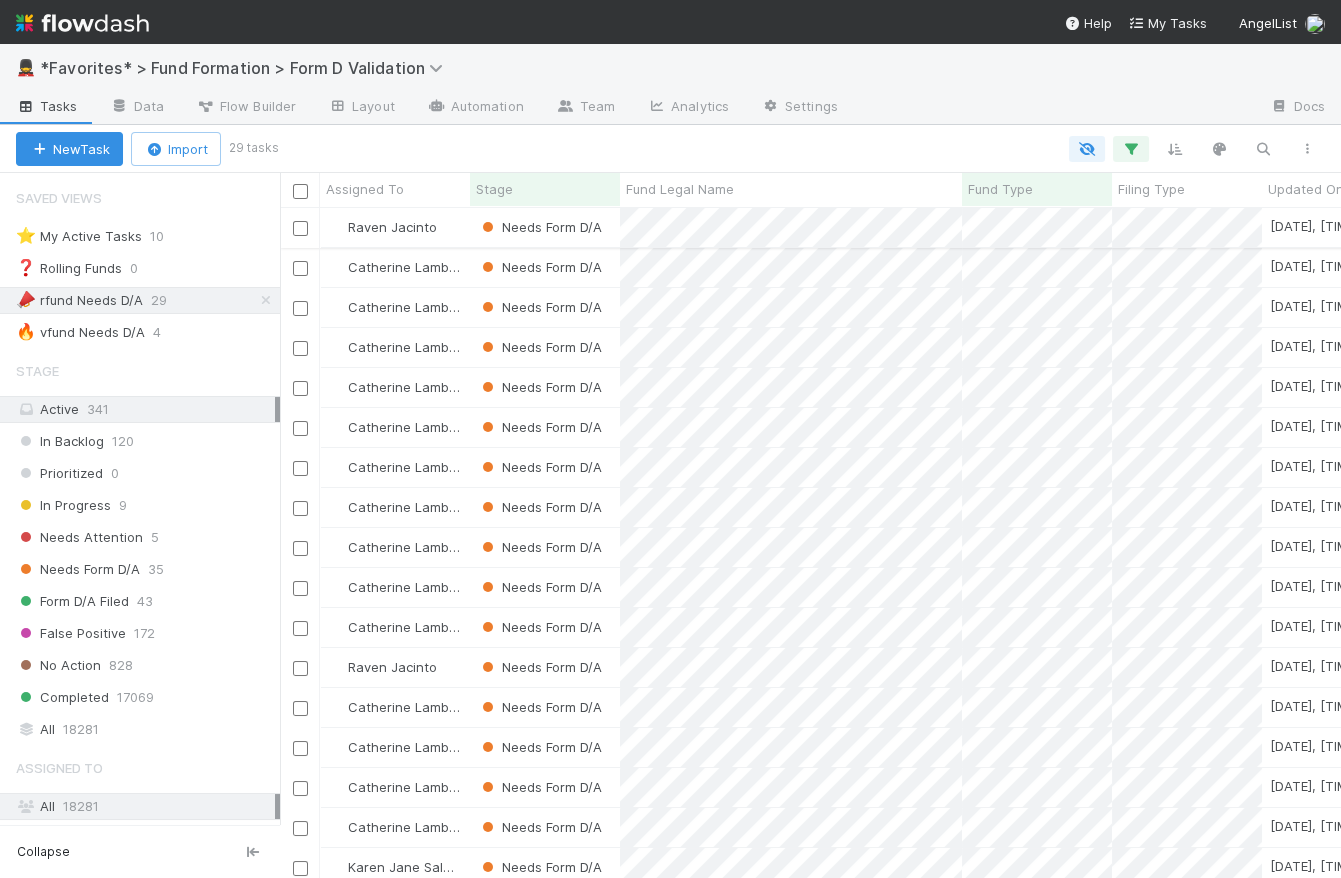 click on "Raven Jacinto" at bounding box center (395, 227) 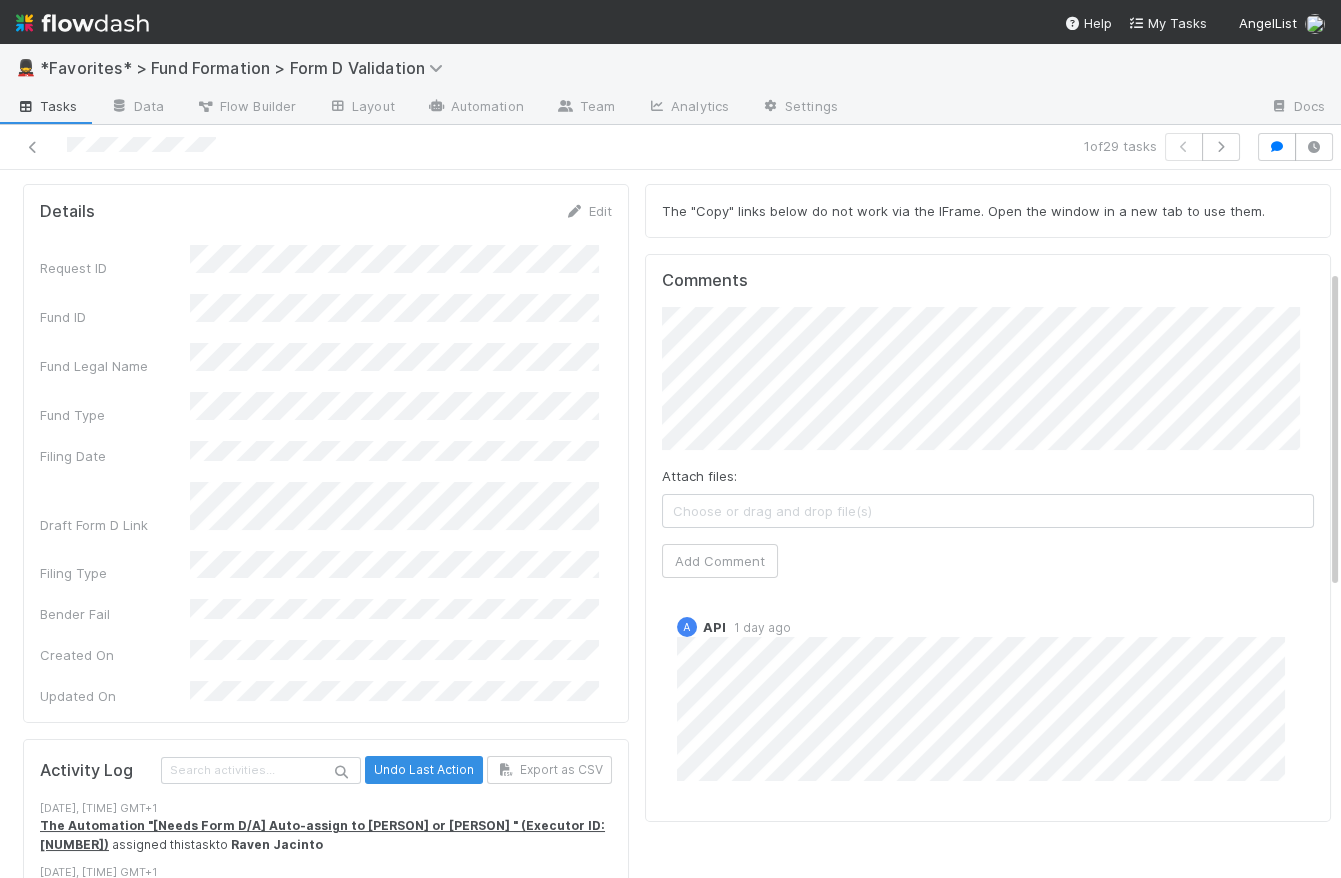 scroll, scrollTop: 0, scrollLeft: 0, axis: both 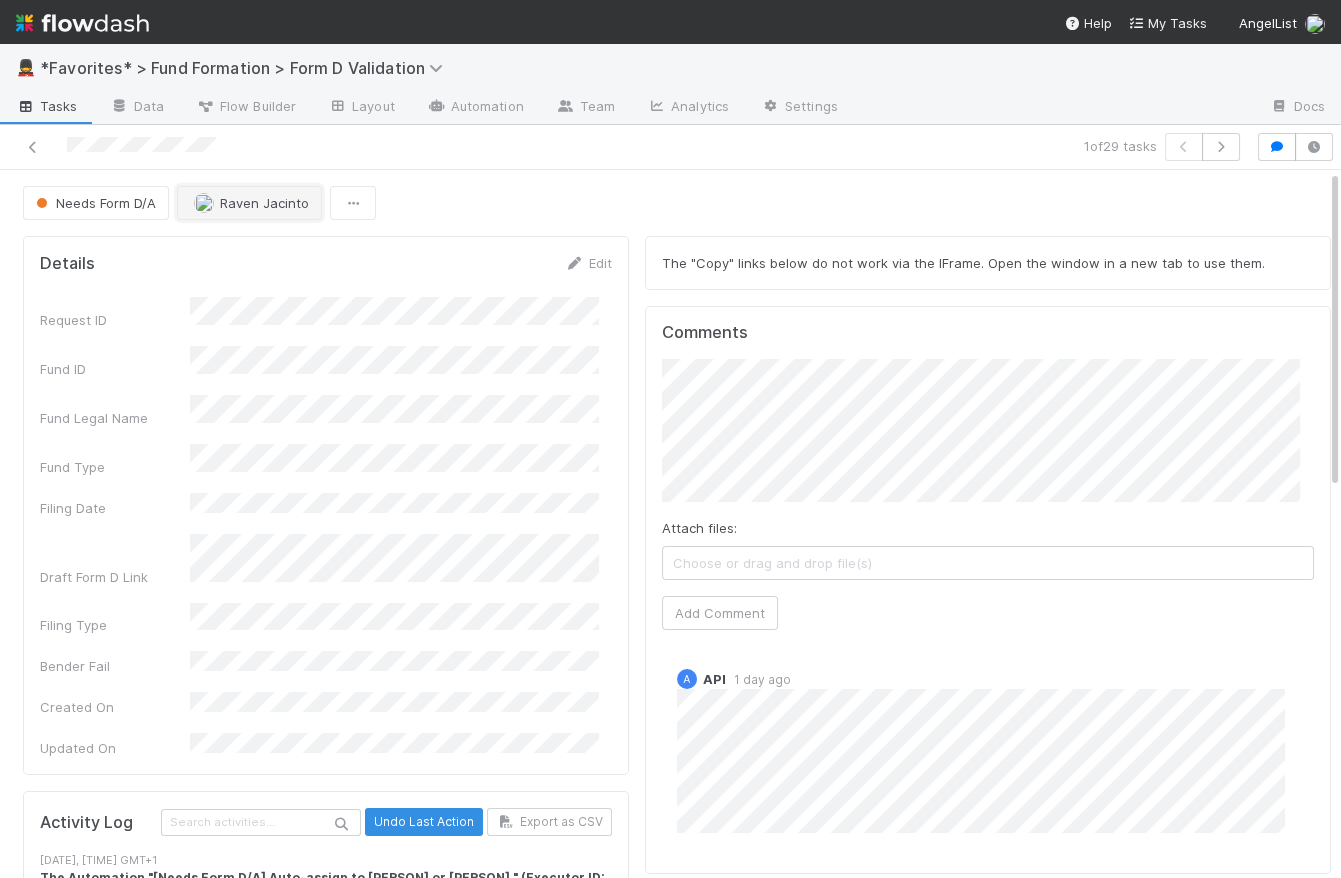 click on "Raven Jacinto" at bounding box center (249, 203) 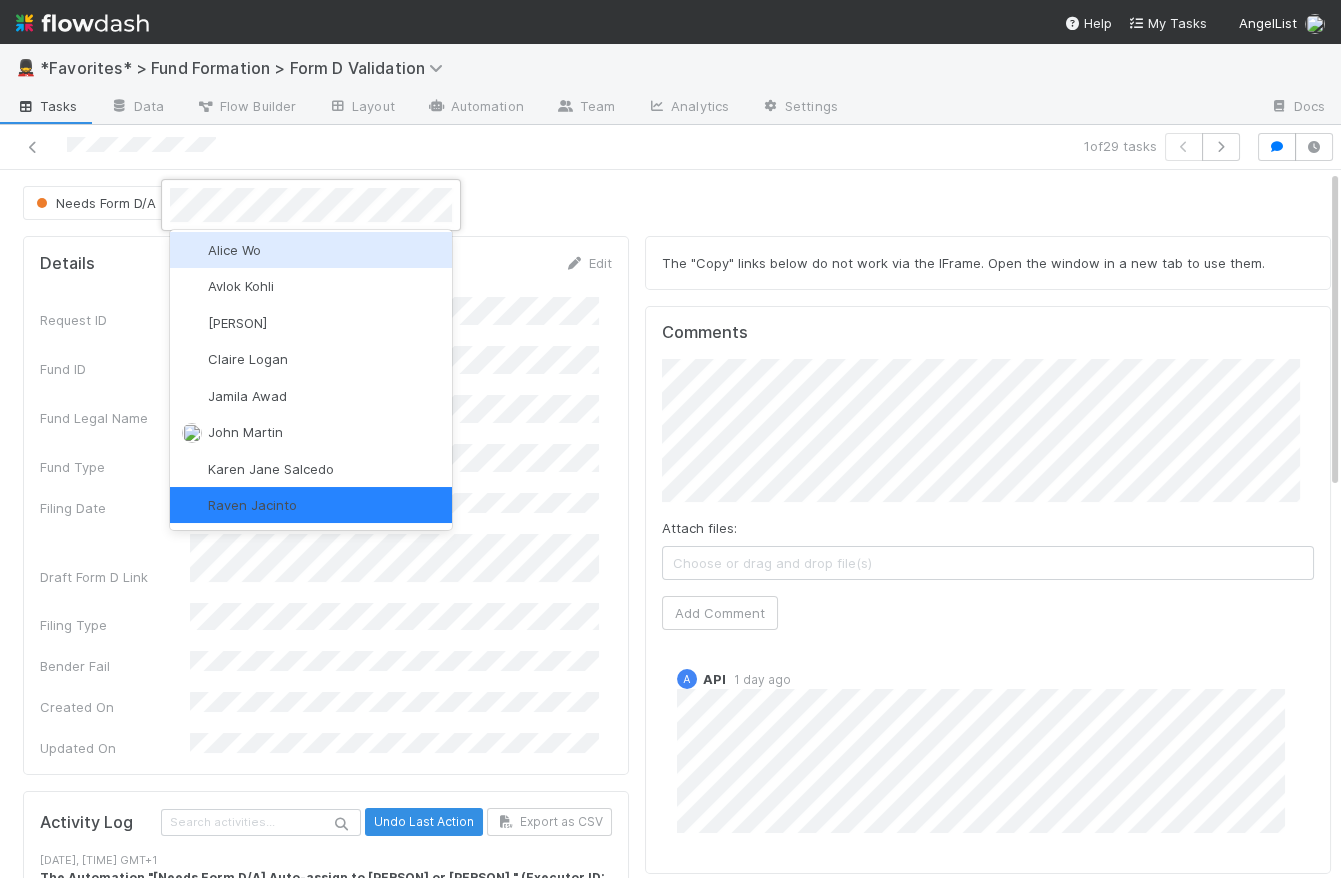 scroll, scrollTop: 0, scrollLeft: 0, axis: both 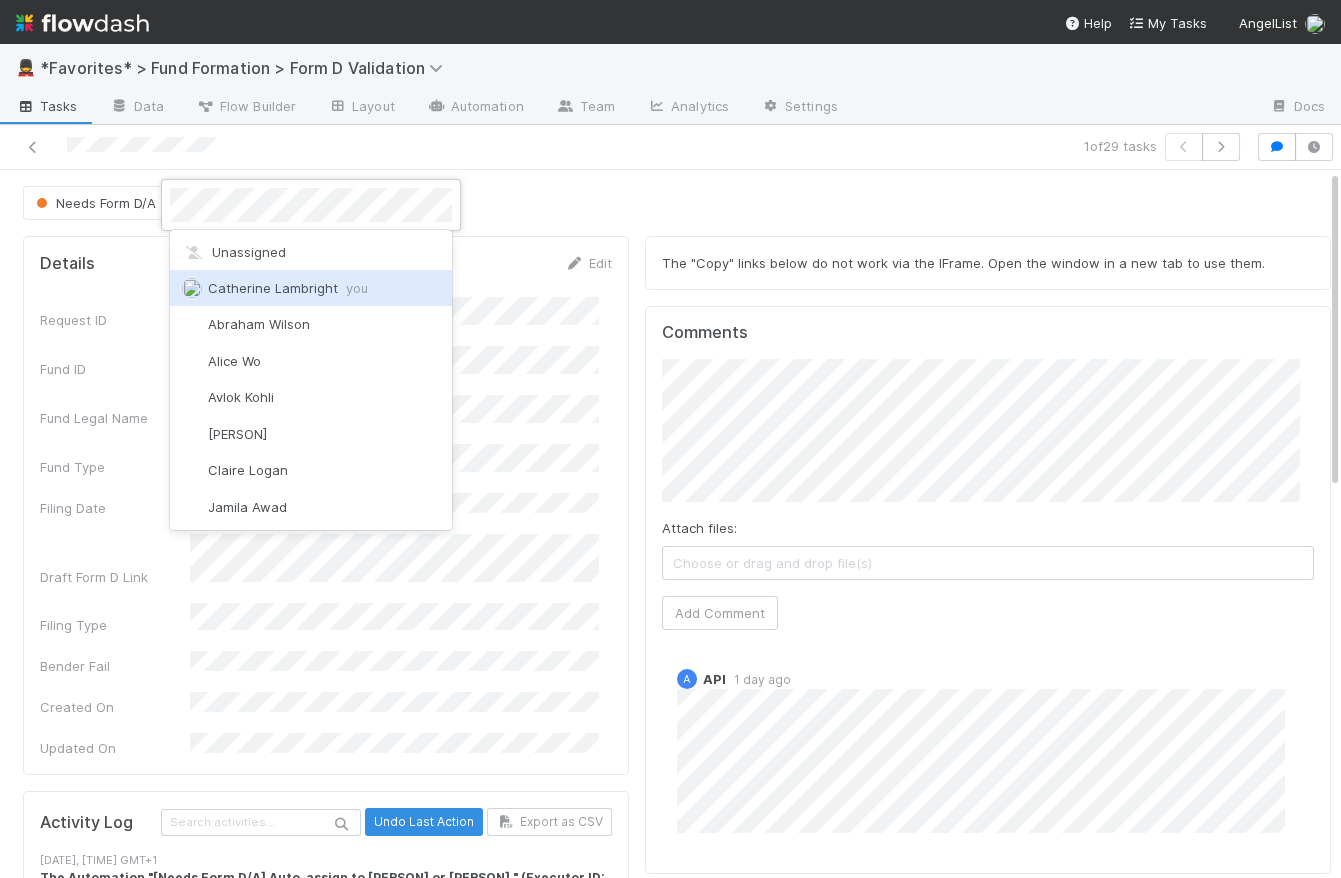 click on "you" at bounding box center (357, 288) 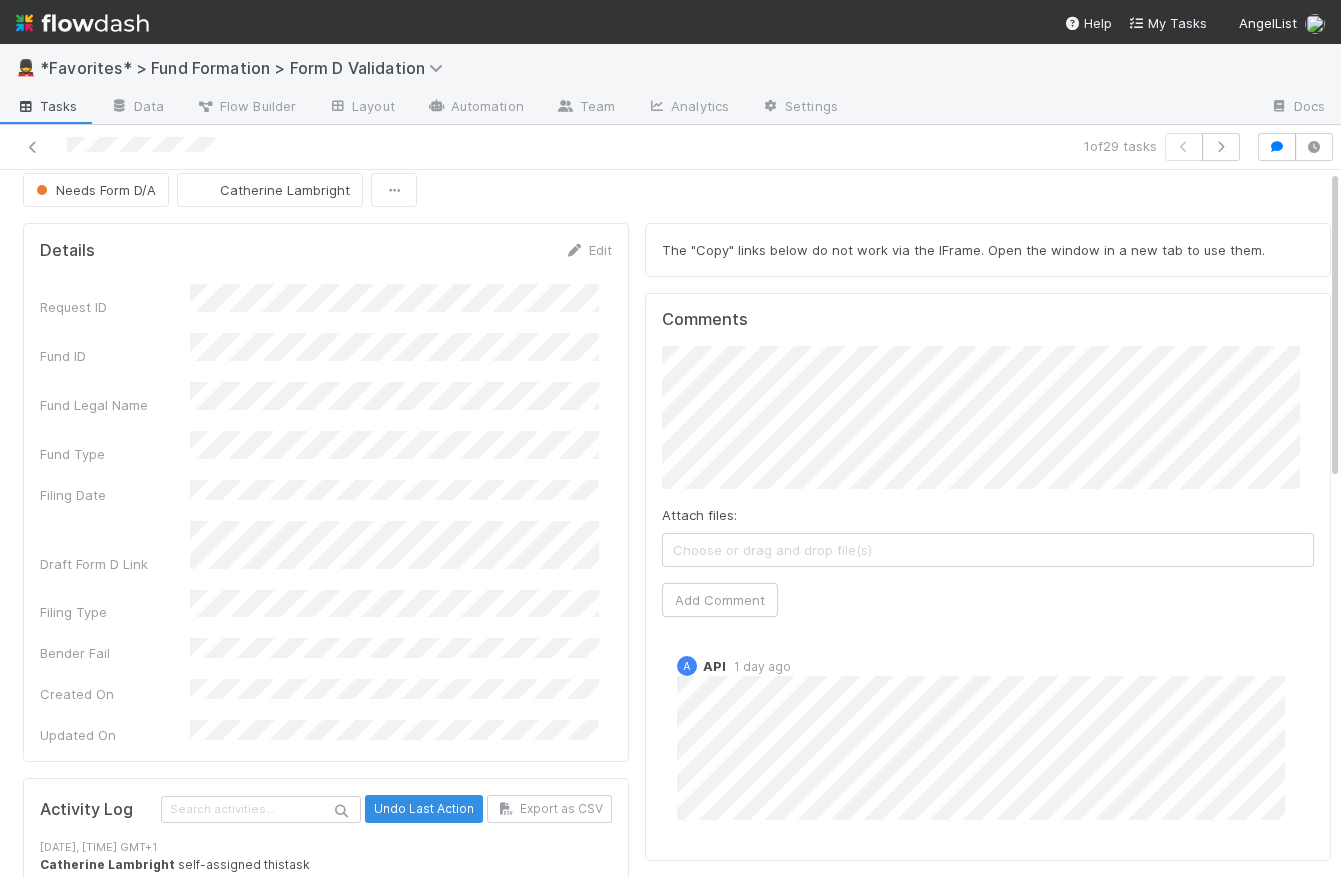 scroll, scrollTop: 0, scrollLeft: 0, axis: both 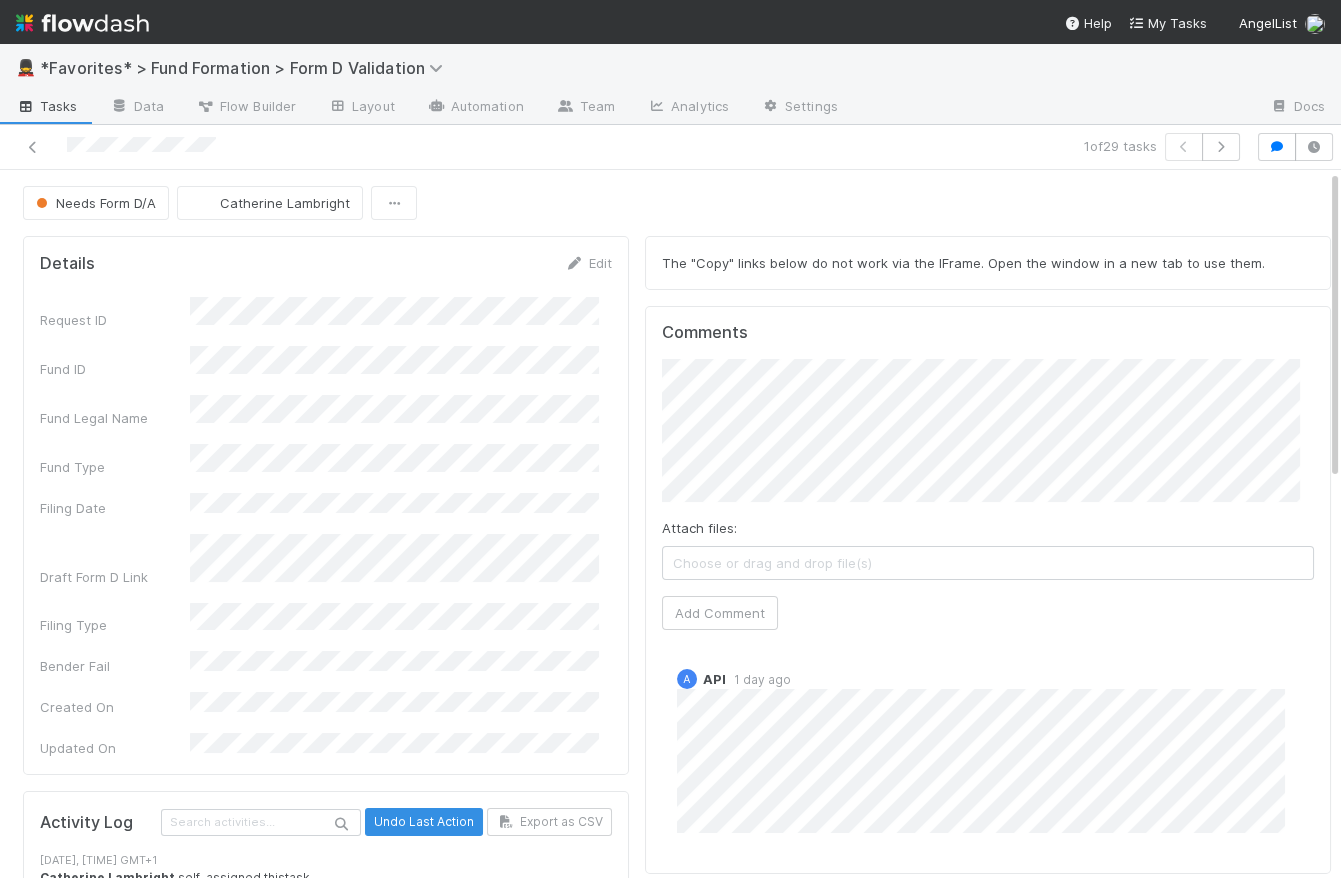 click on "Tasks" at bounding box center (47, 106) 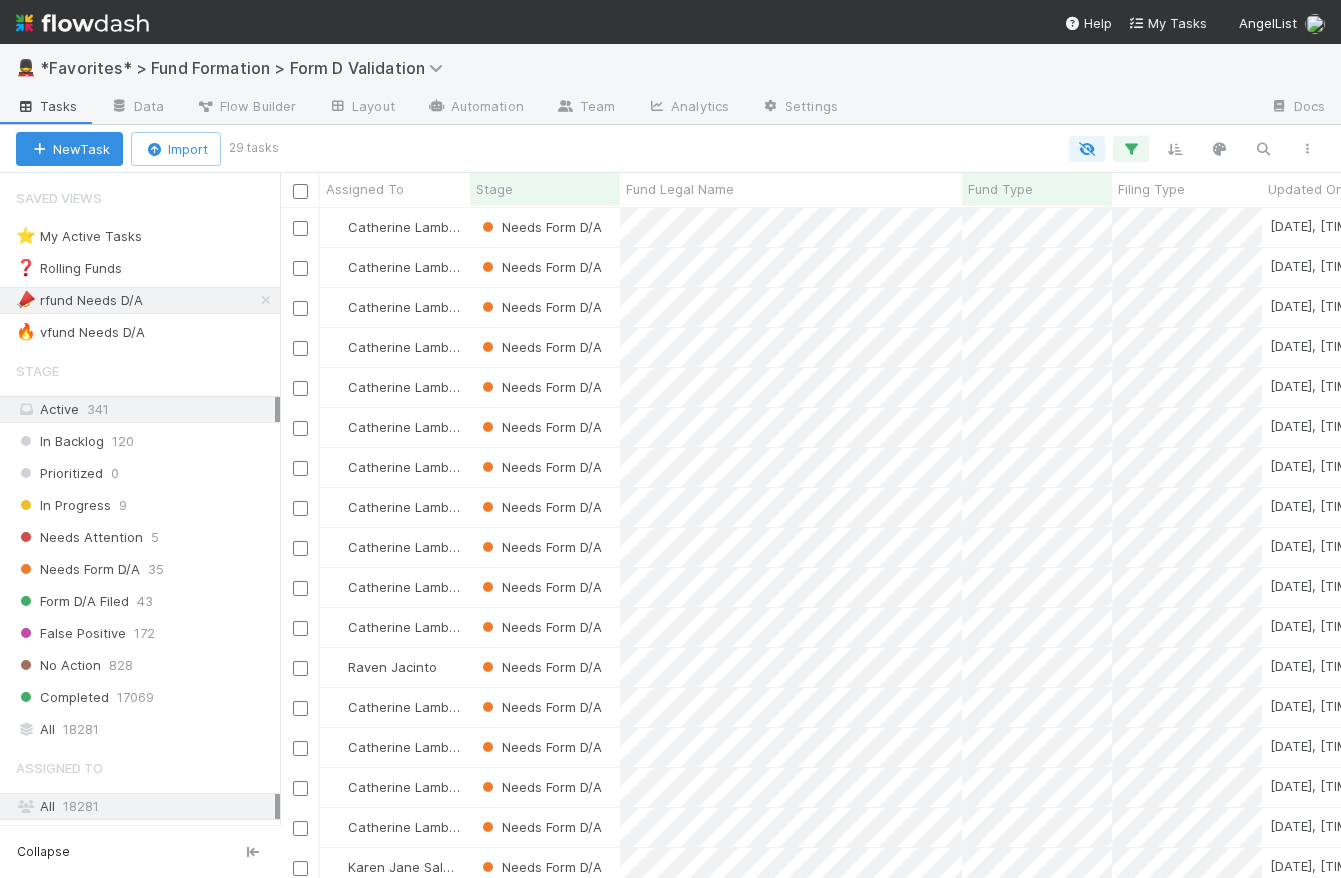 scroll, scrollTop: 14, scrollLeft: 14, axis: both 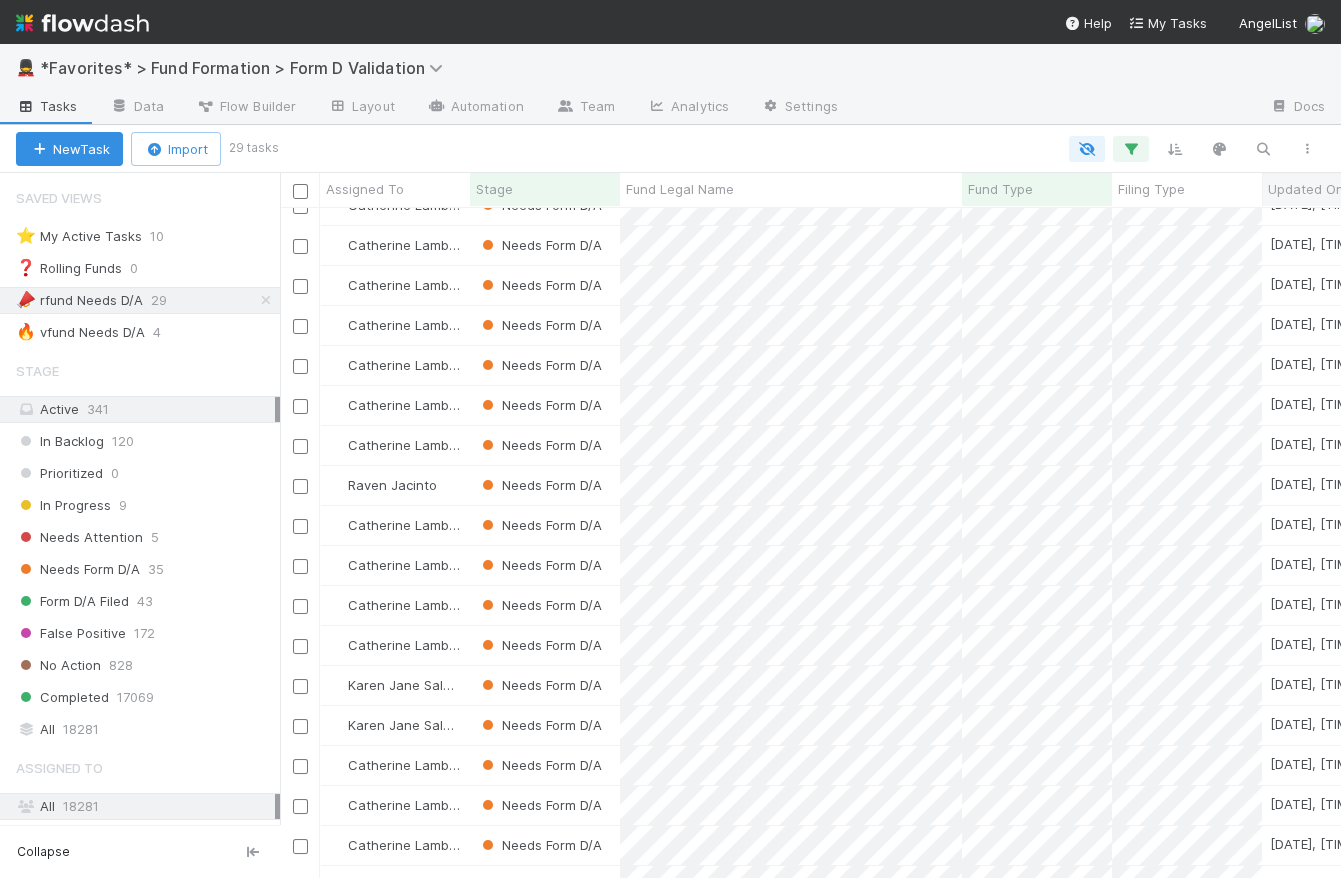 click on "Updated On" at bounding box center (1306, 189) 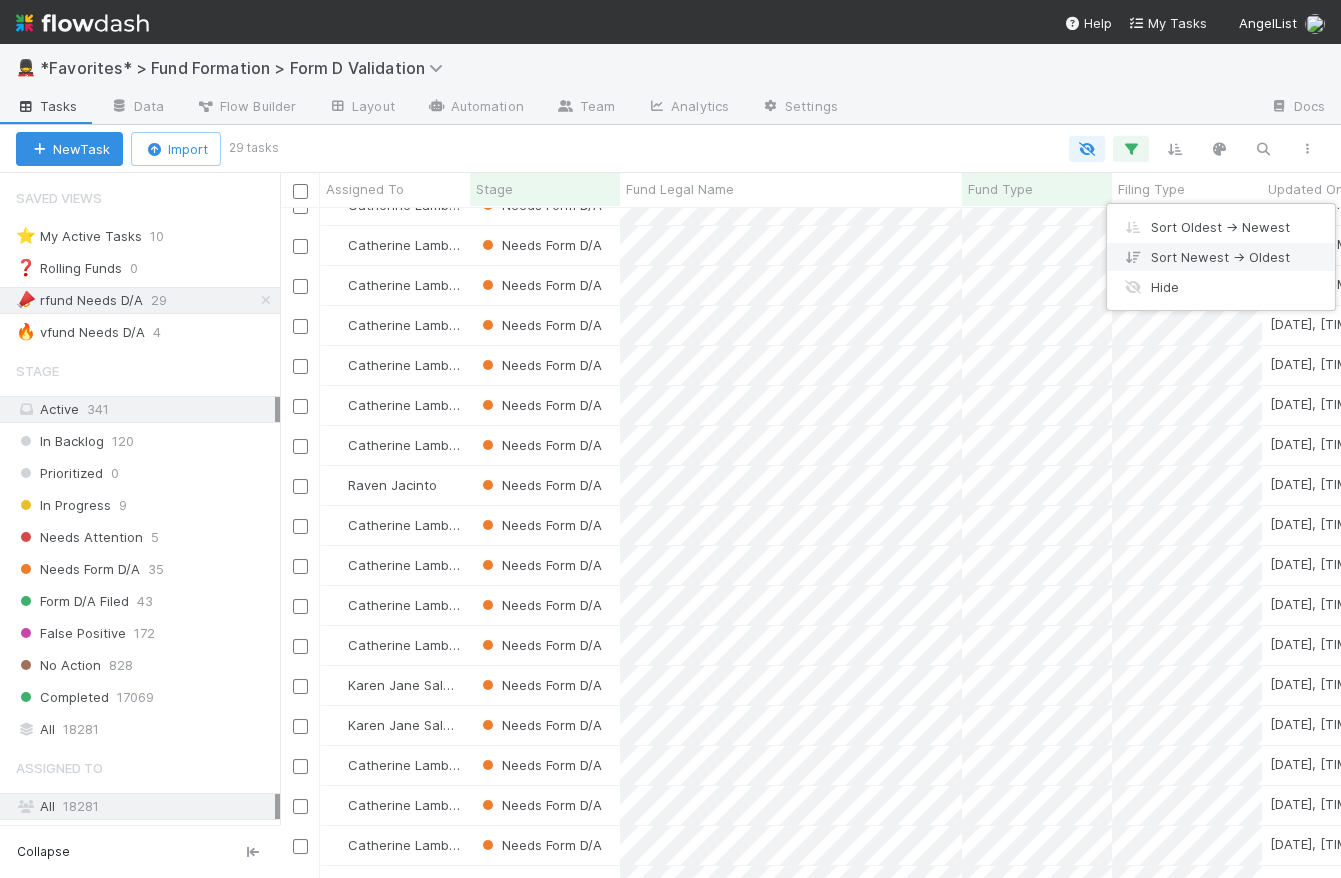 click on "Sort Newest → Oldest" at bounding box center (1221, 257) 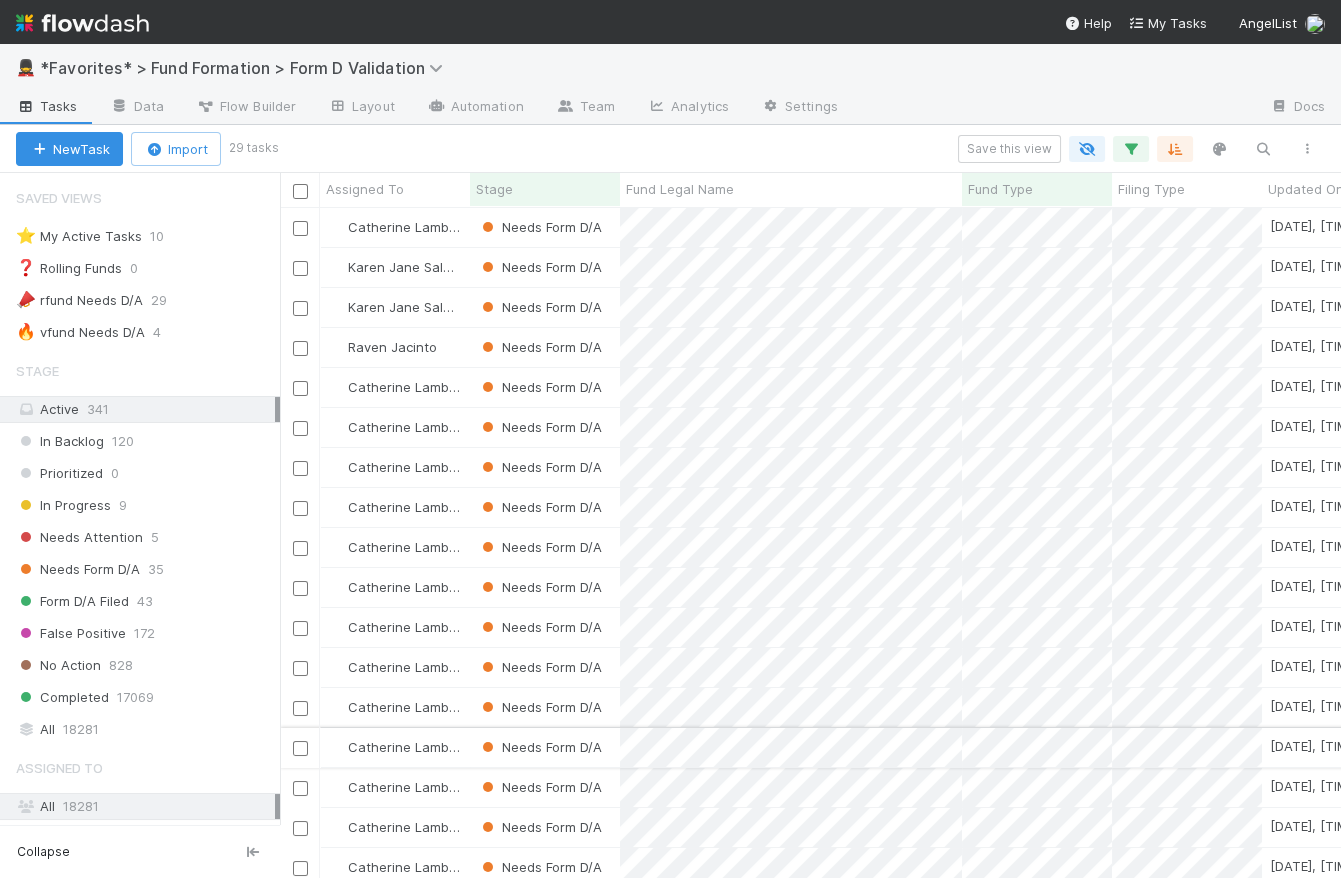 scroll, scrollTop: 14, scrollLeft: 14, axis: both 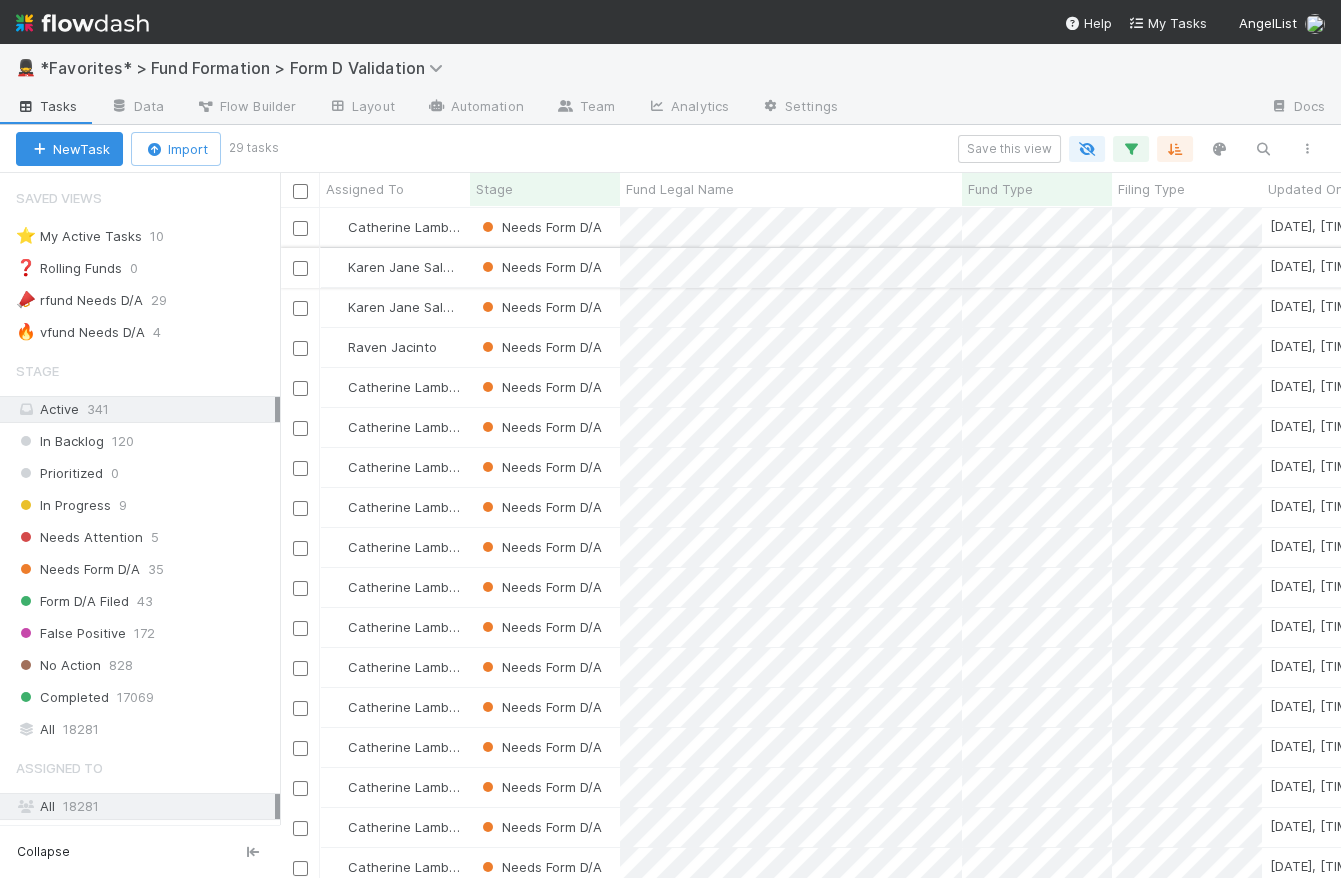 click at bounding box center [300, 268] 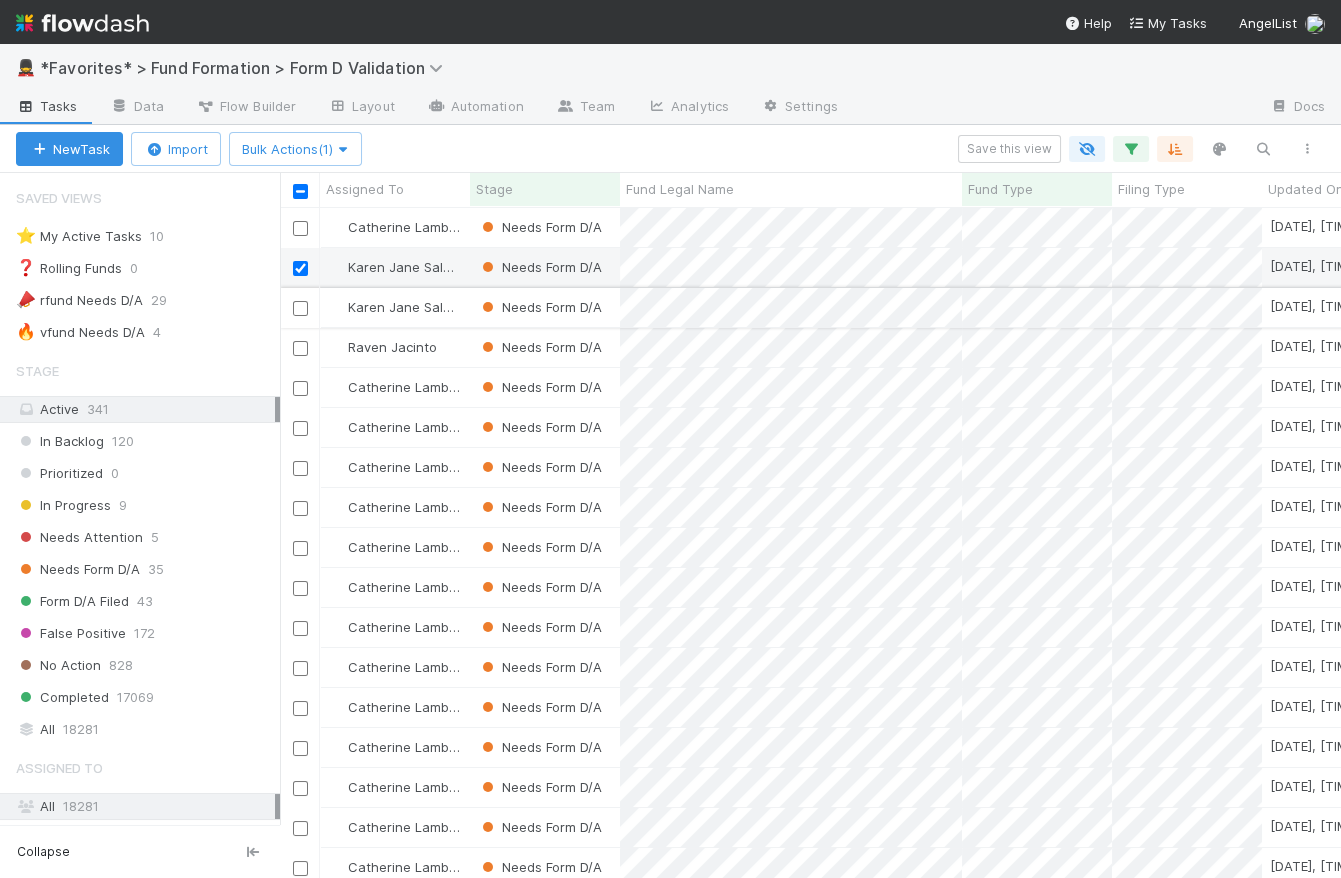 click at bounding box center [300, 308] 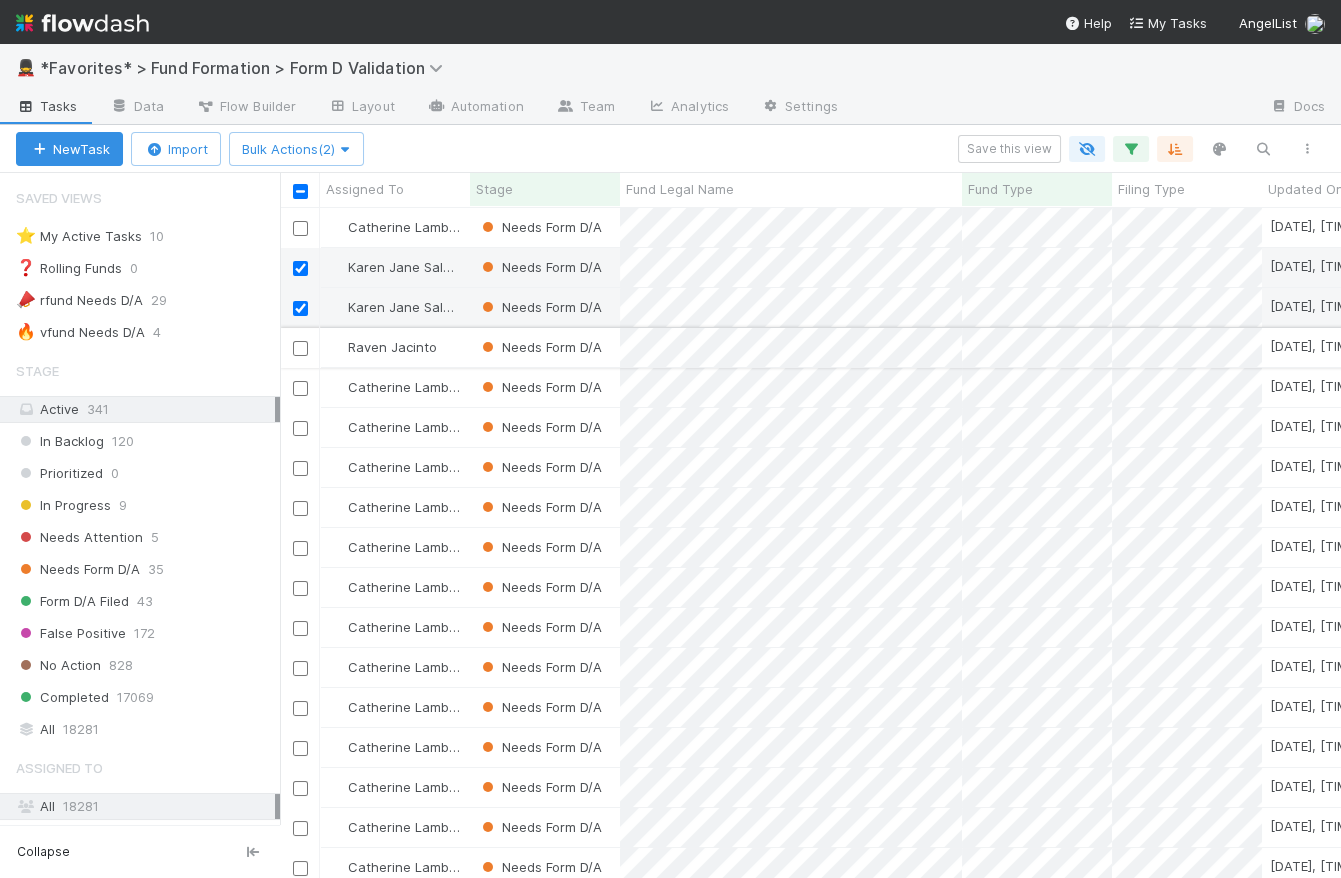 click at bounding box center [300, 348] 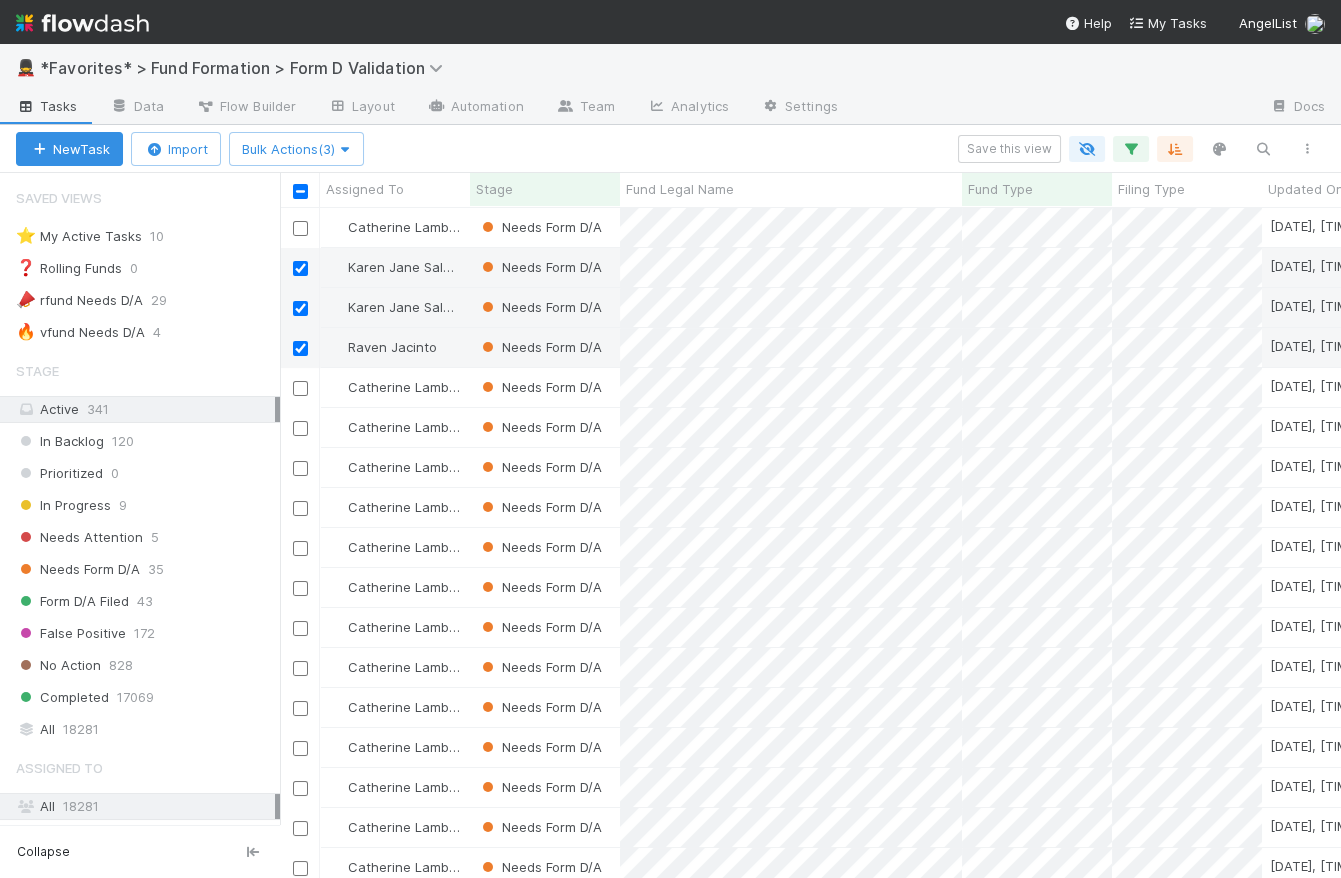 click on "New  Task Import Bulk Actions  (3) Save this view" at bounding box center (670, 149) 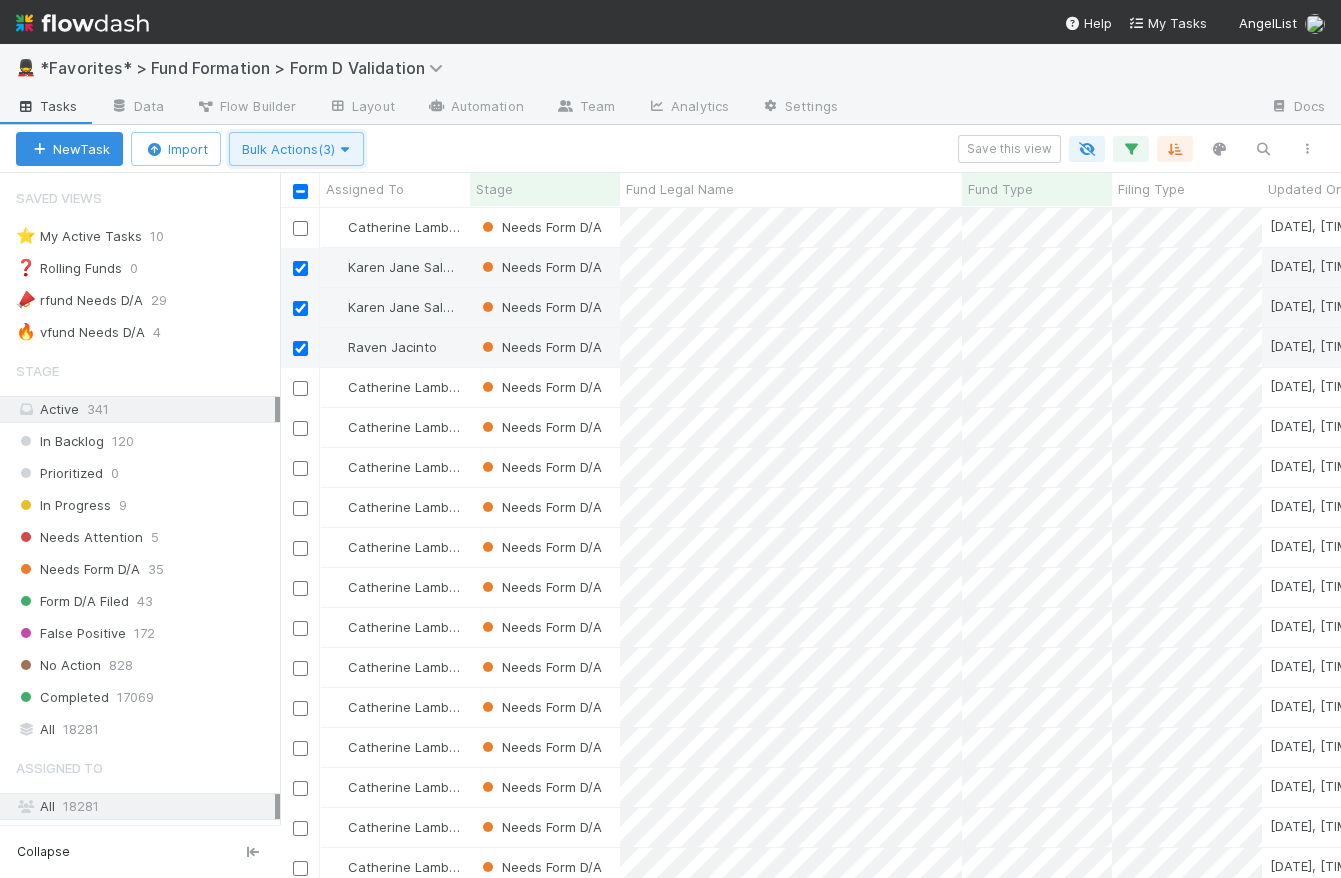 click on "Bulk Actions  (3)" at bounding box center [296, 149] 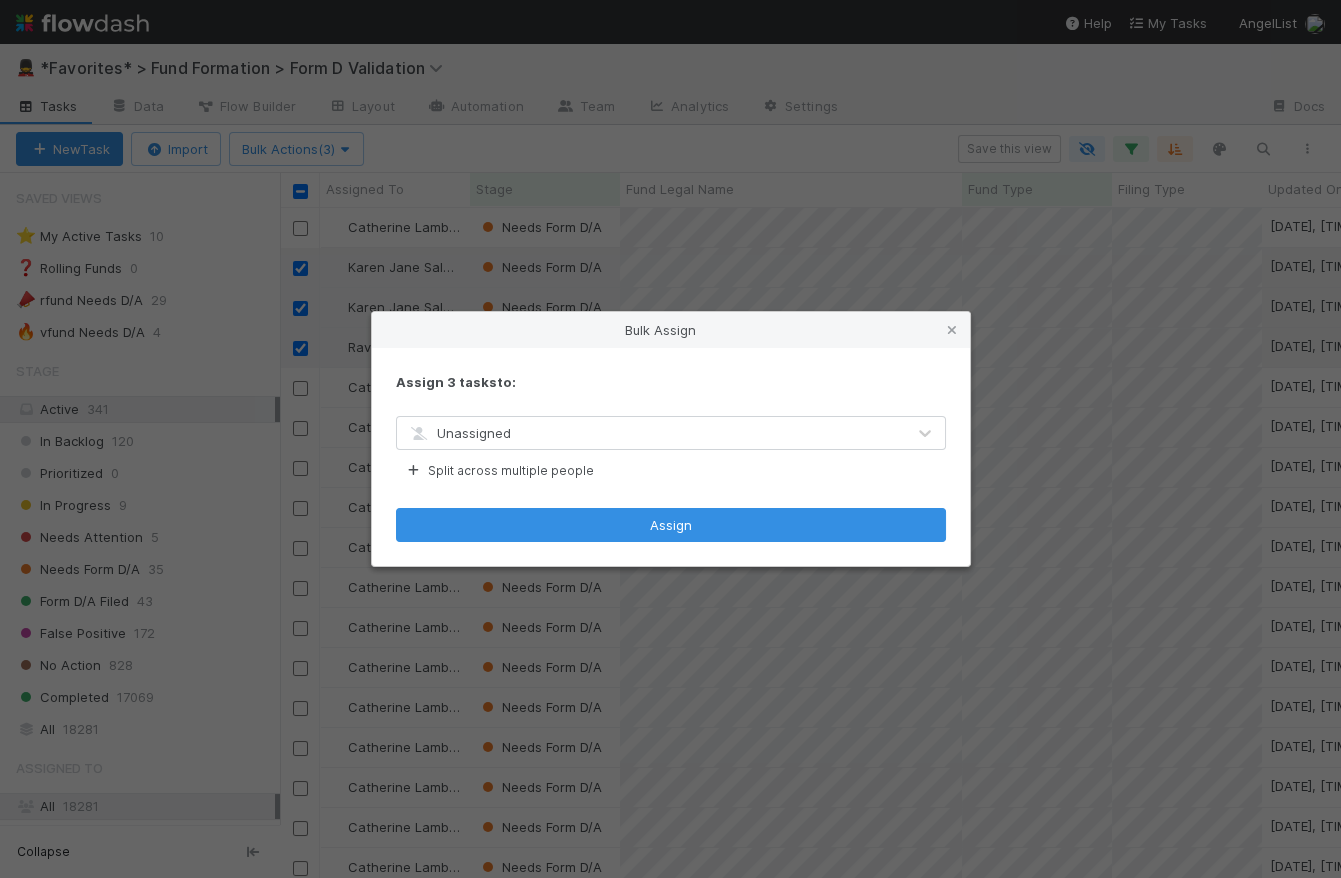 click on "Unassigned" at bounding box center (651, 433) 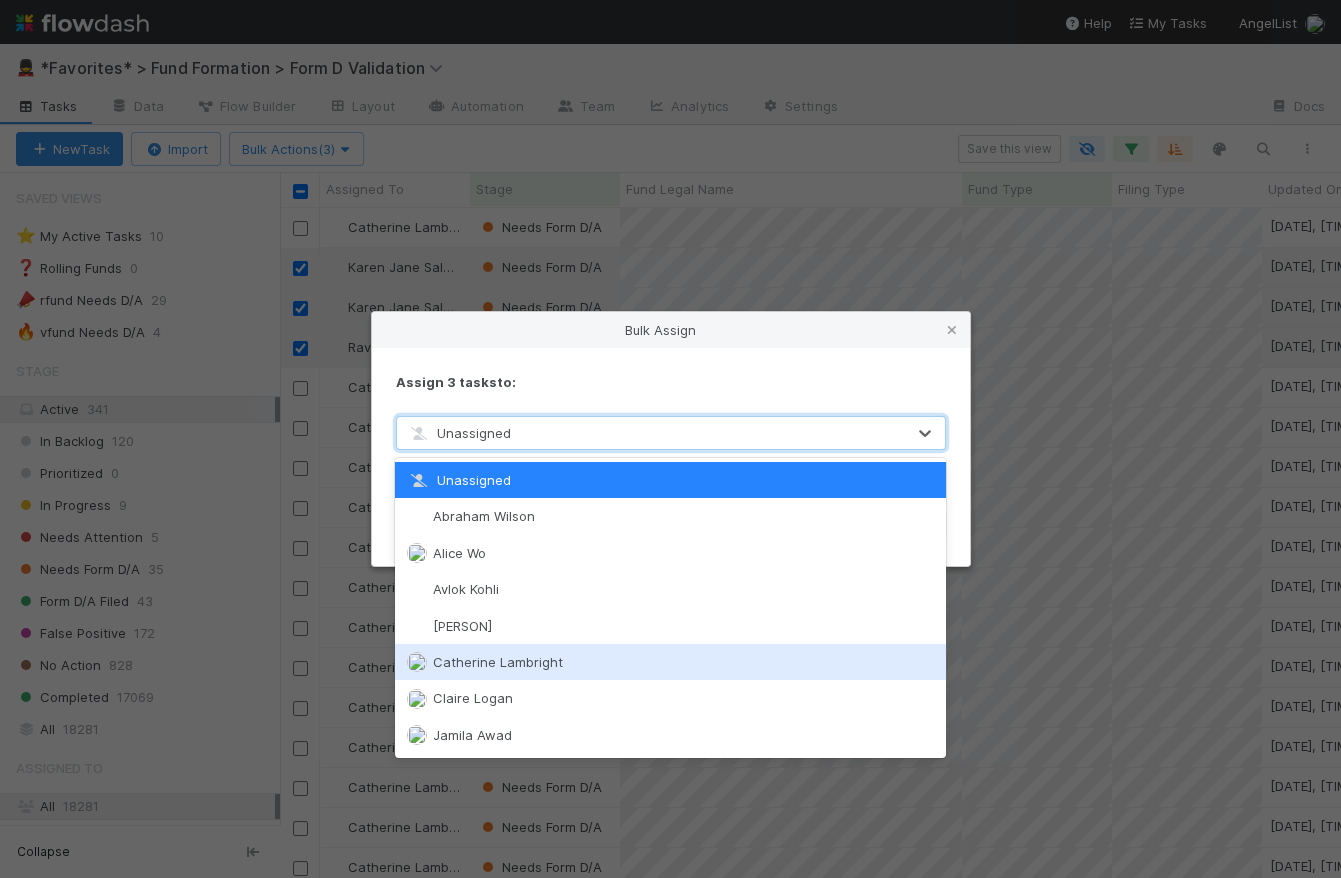 click on "Catherine  Lambright" at bounding box center [670, 662] 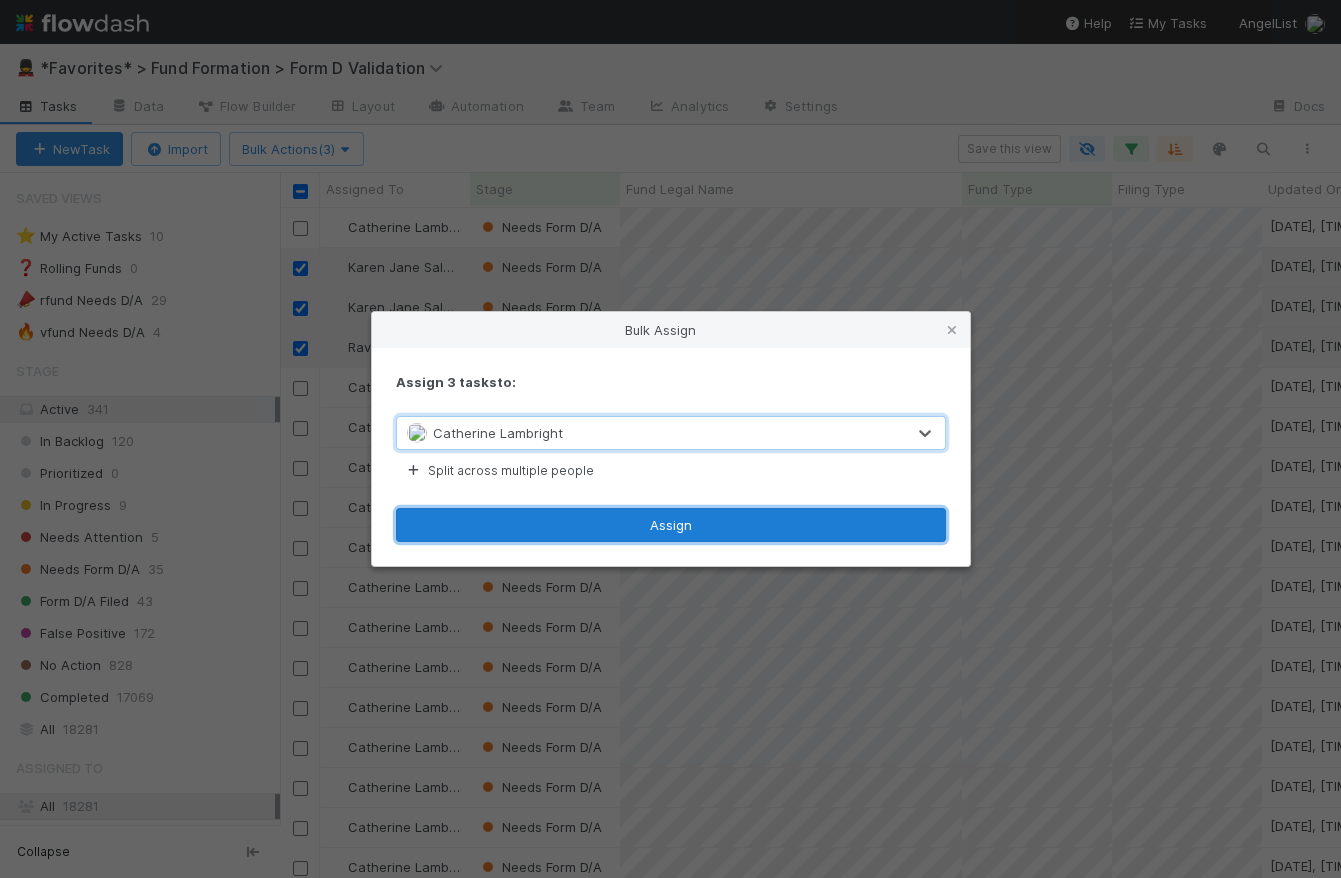 click on "Assign" at bounding box center (671, 525) 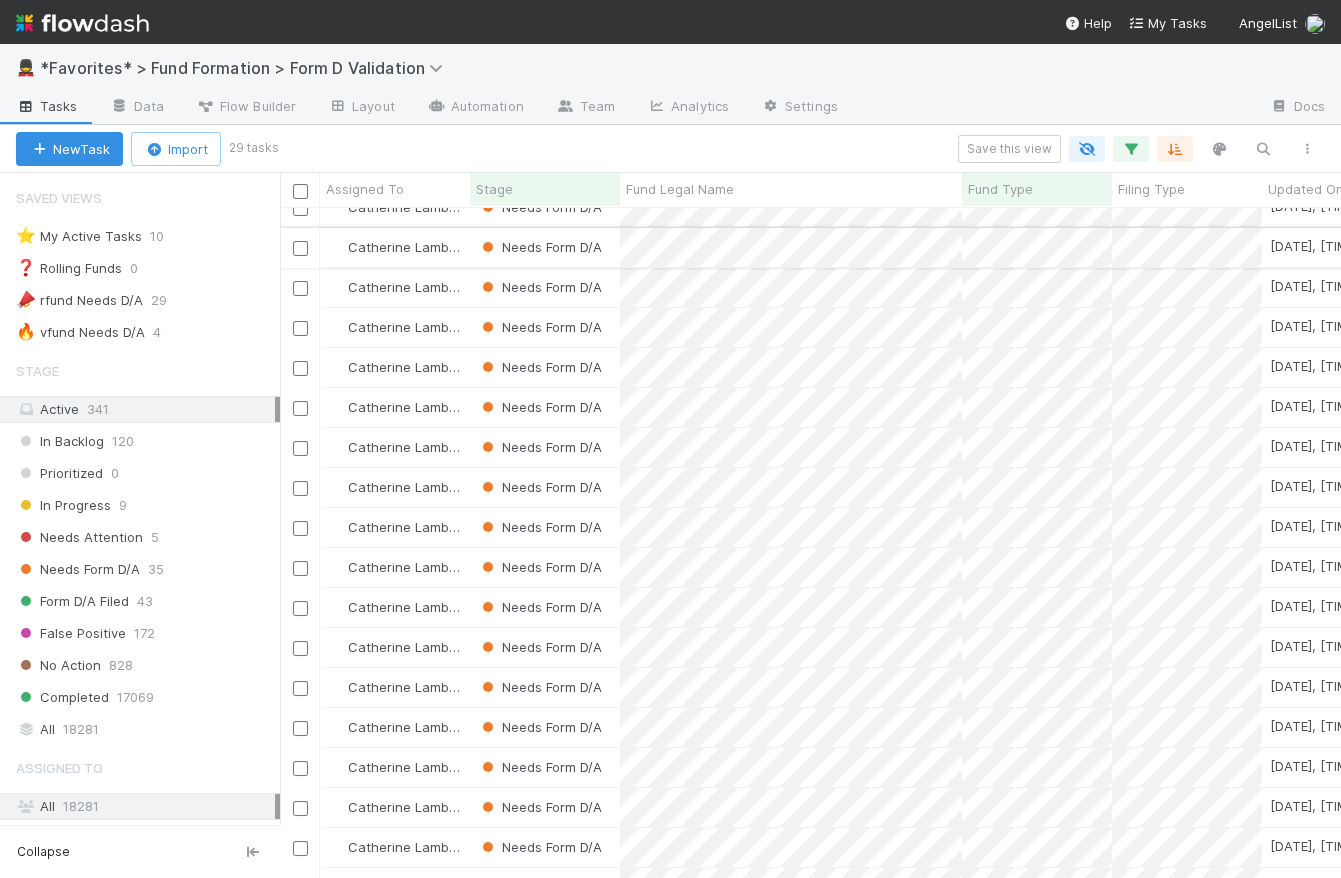 scroll, scrollTop: 0, scrollLeft: 0, axis: both 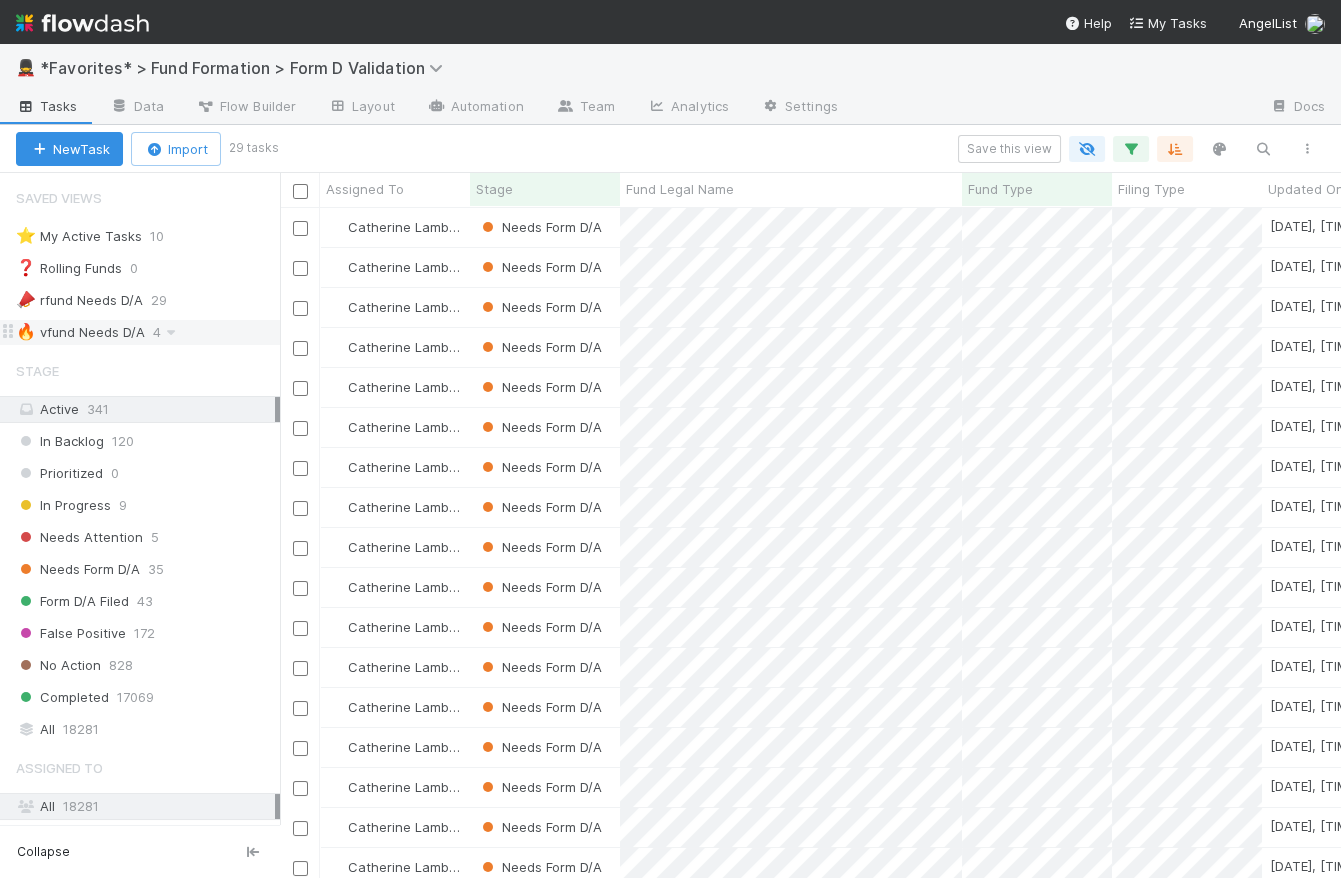 click on "🔥 vfund Needs D/A" at bounding box center [80, 332] 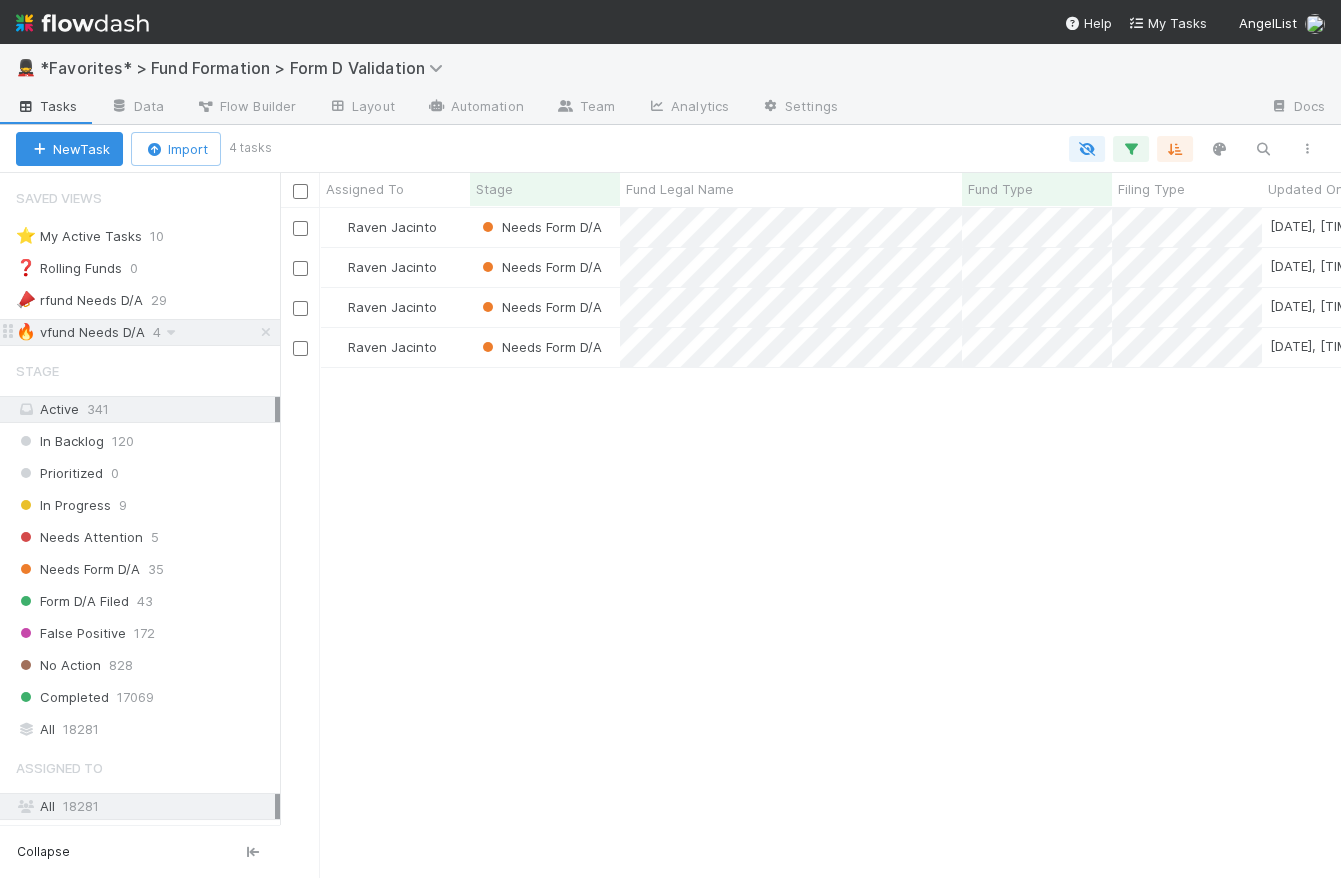 scroll, scrollTop: 14, scrollLeft: 14, axis: both 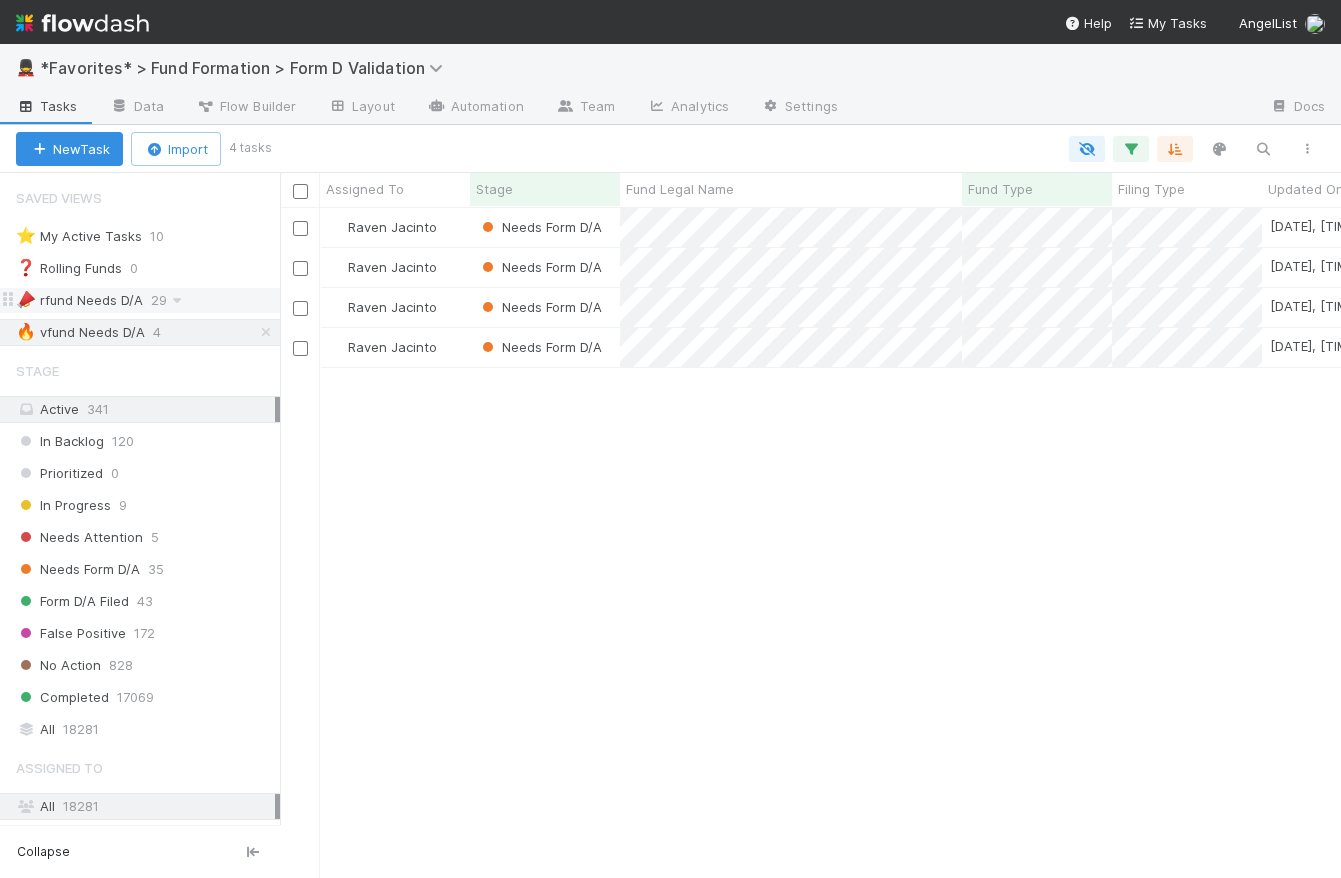 click on "📣 rfund Needs D/A" at bounding box center [79, 300] 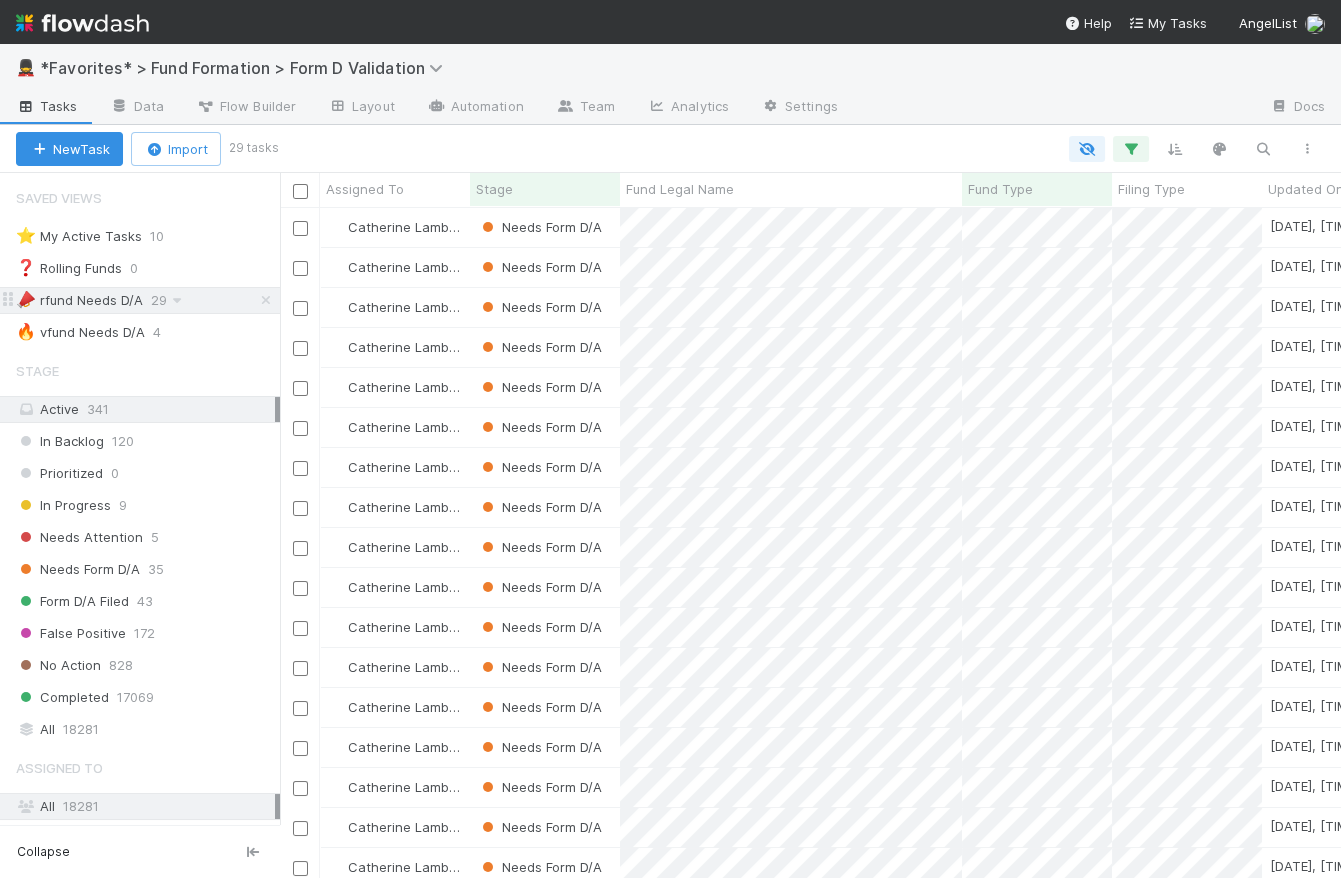 scroll, scrollTop: 14, scrollLeft: 14, axis: both 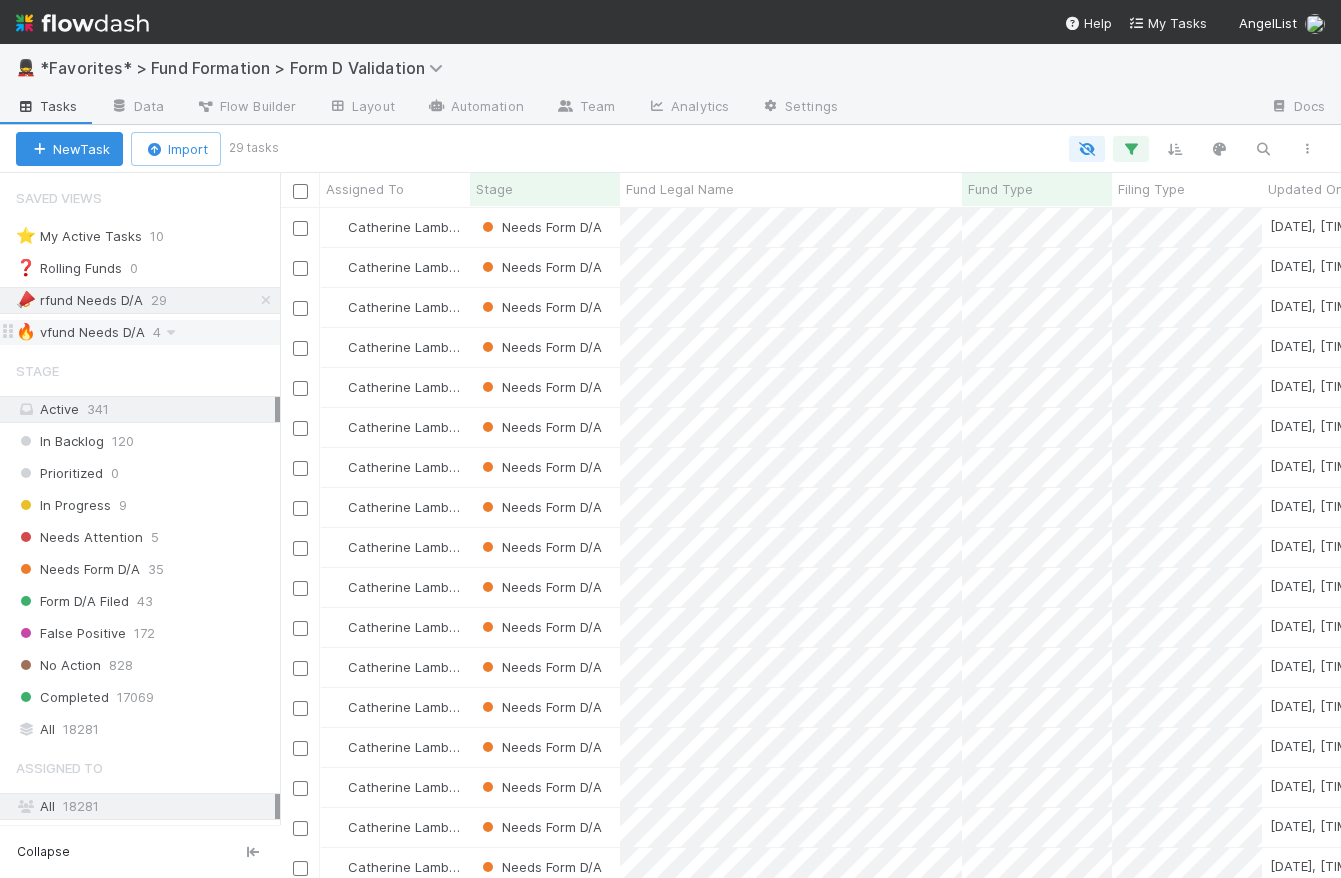 click on "🔥 vfund Needs D/A" at bounding box center [80, 332] 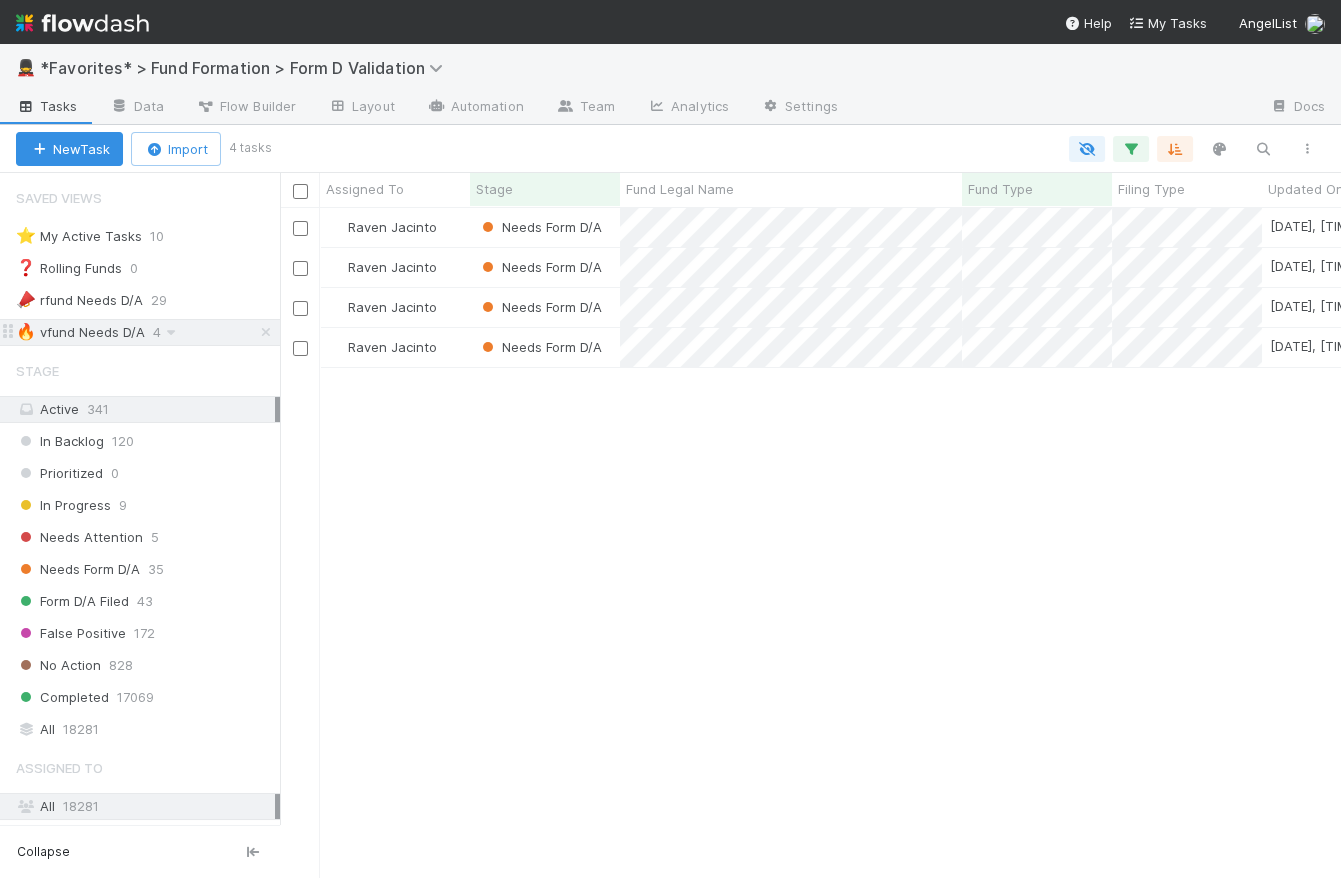 scroll, scrollTop: 14, scrollLeft: 14, axis: both 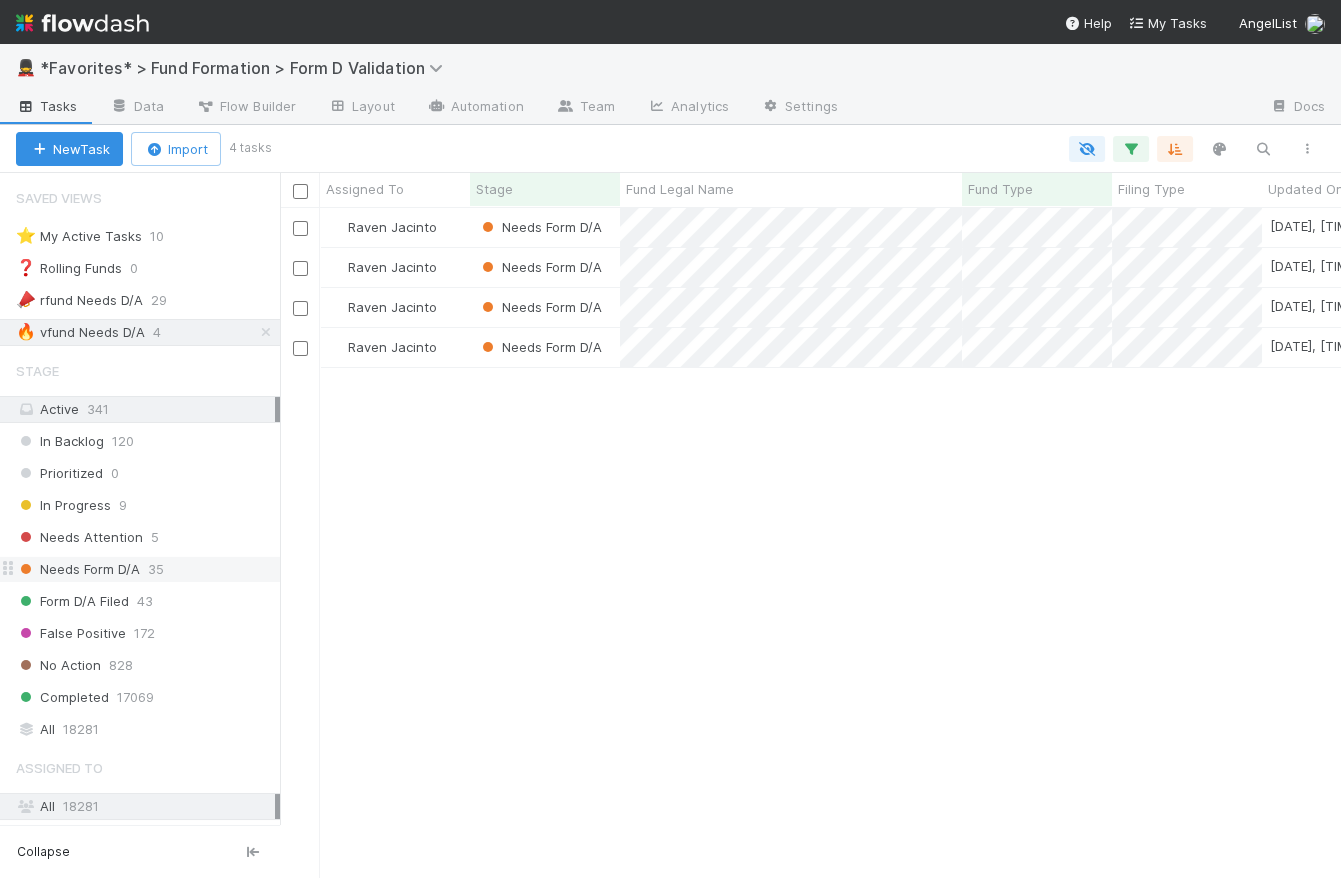 click on "Needs Form D/A" at bounding box center (78, 569) 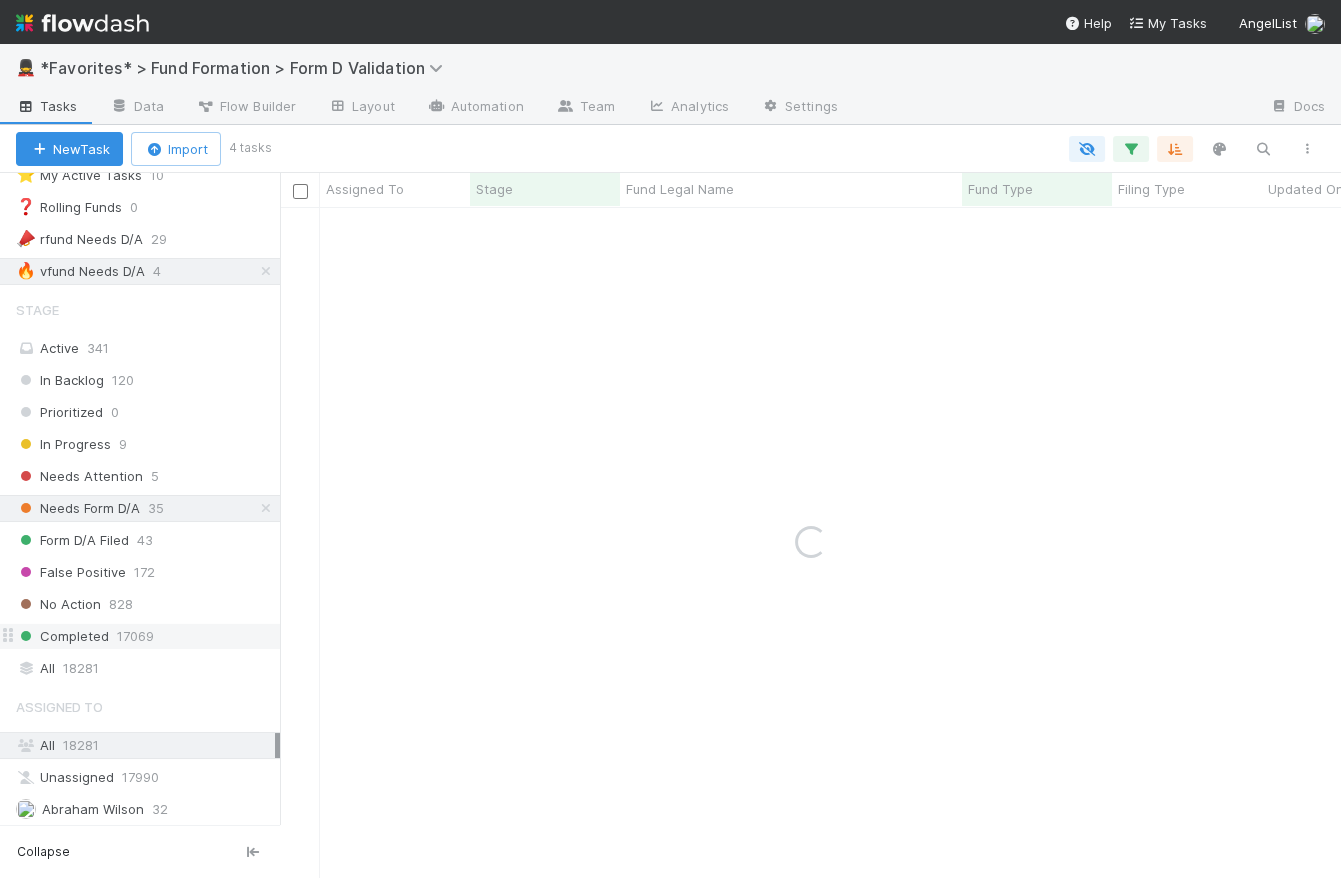 scroll, scrollTop: 219, scrollLeft: 0, axis: vertical 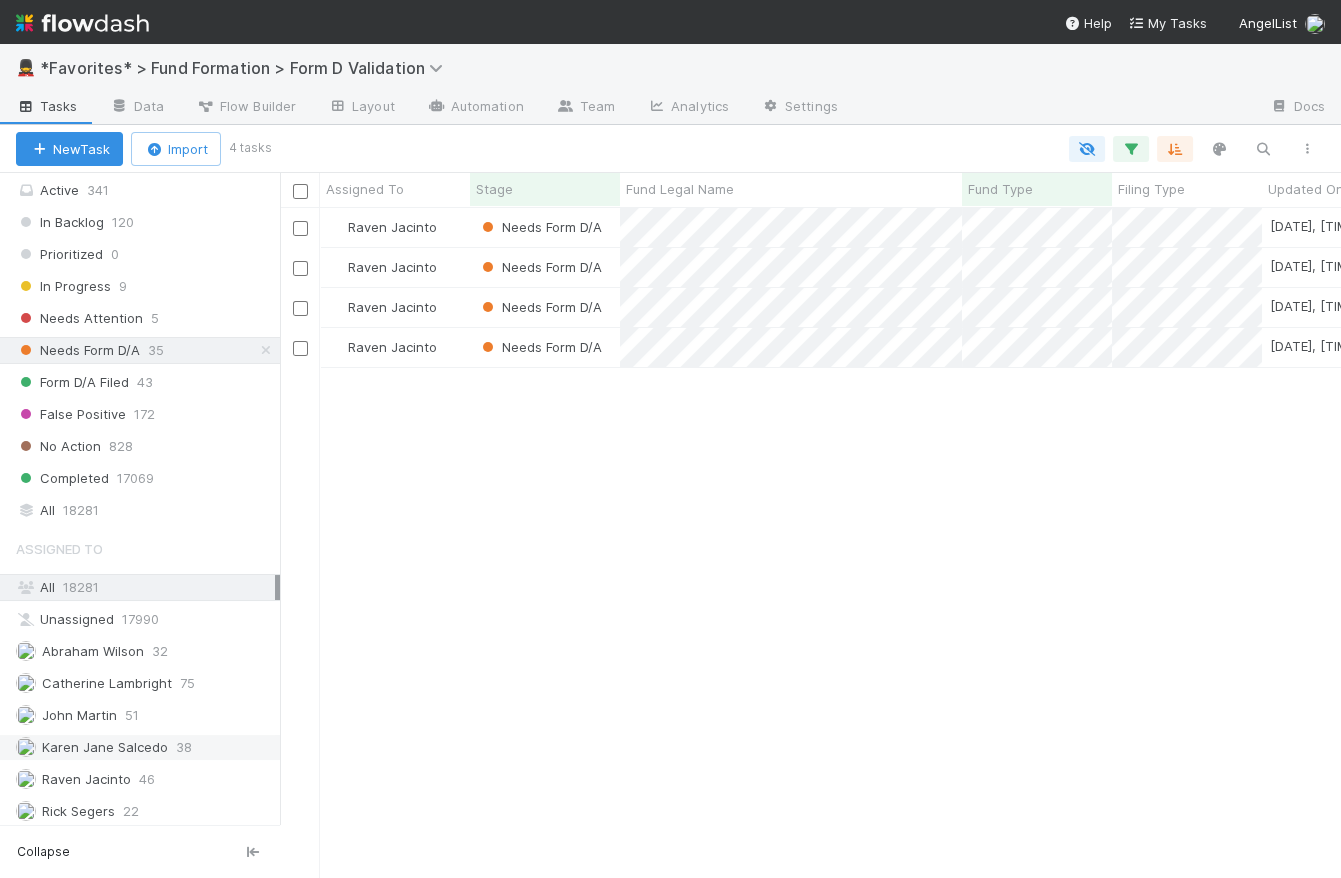 click on "Karen Jane Salcedo" at bounding box center (105, 747) 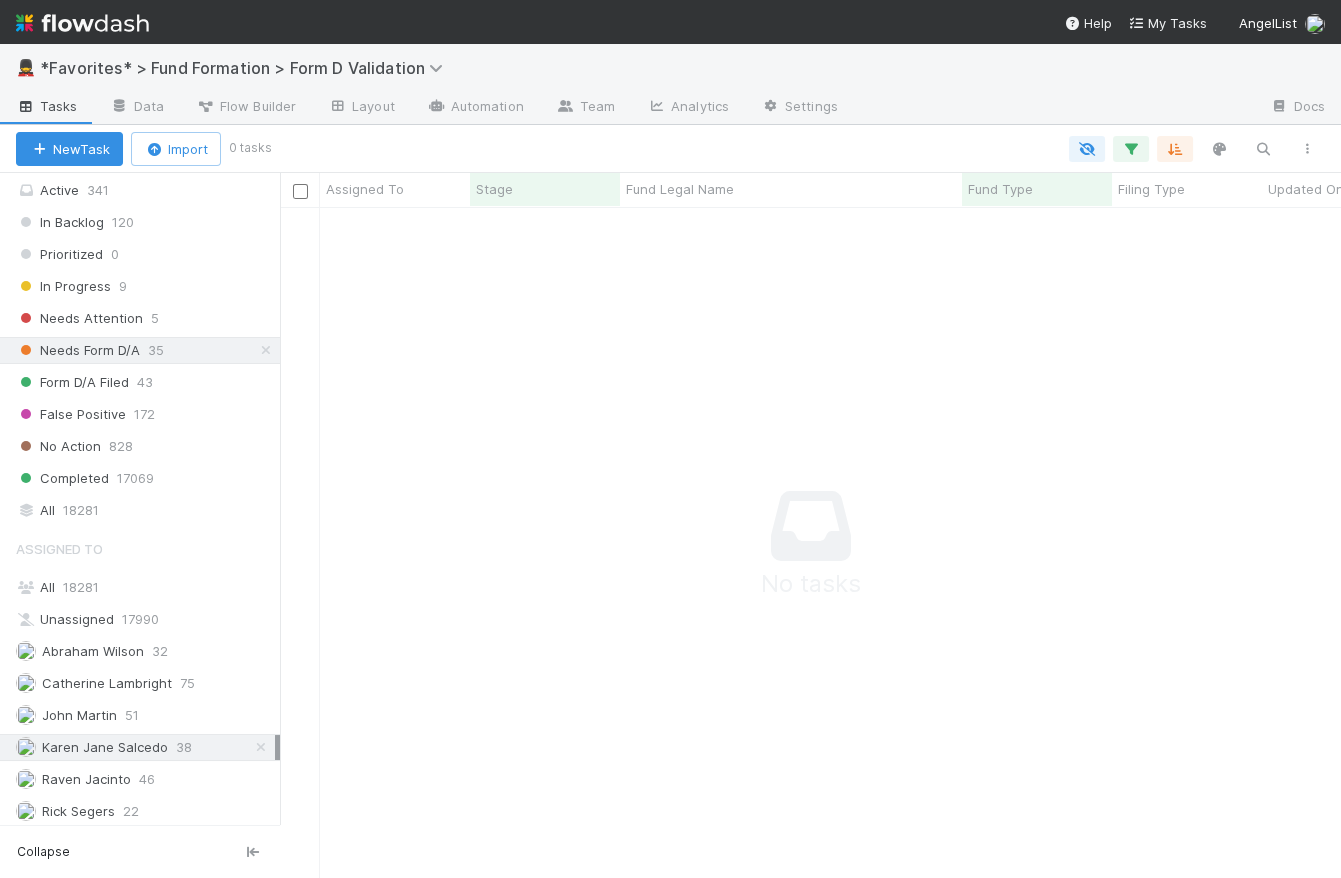 scroll, scrollTop: 14, scrollLeft: 14, axis: both 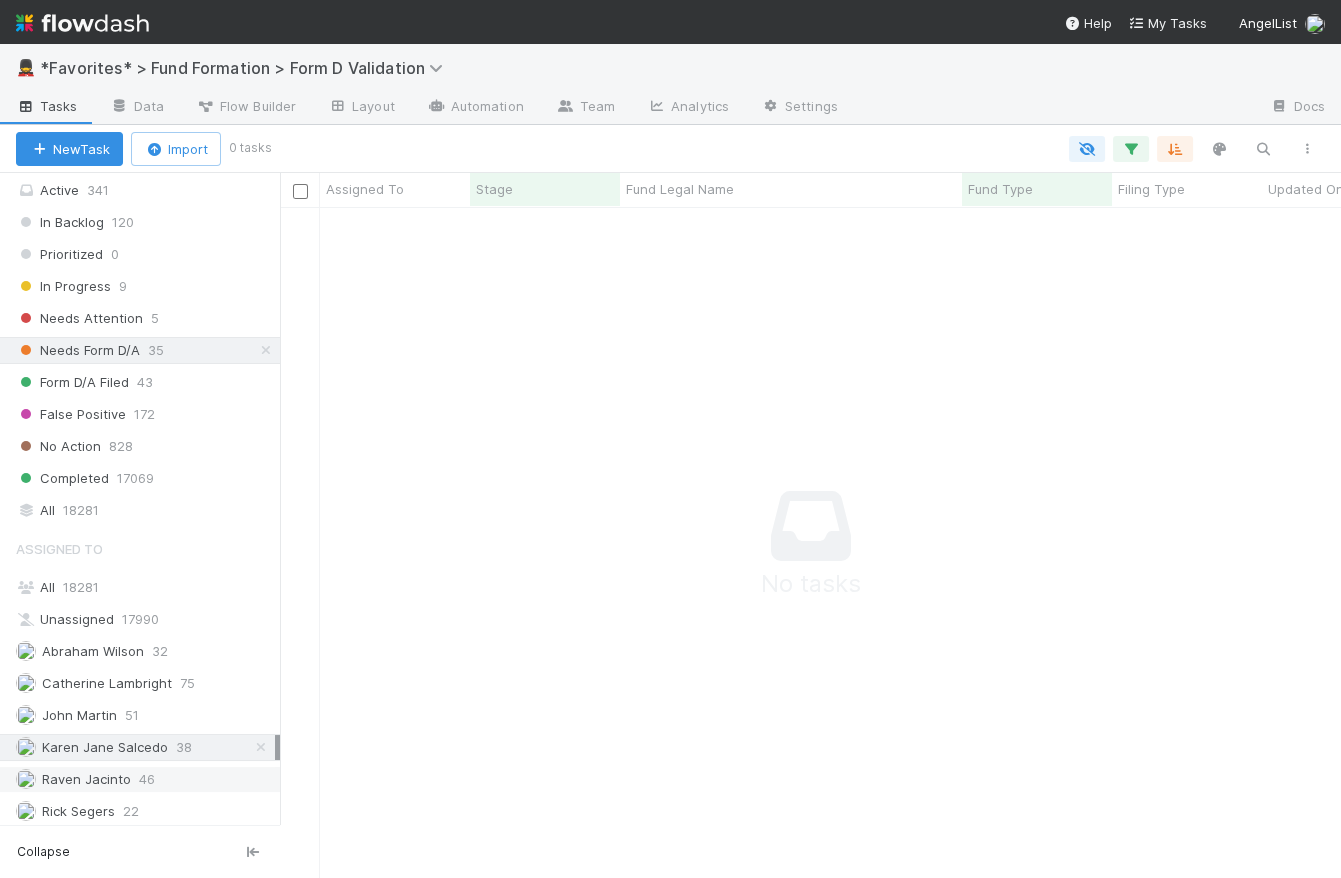 click on "Raven Jacinto" at bounding box center (86, 779) 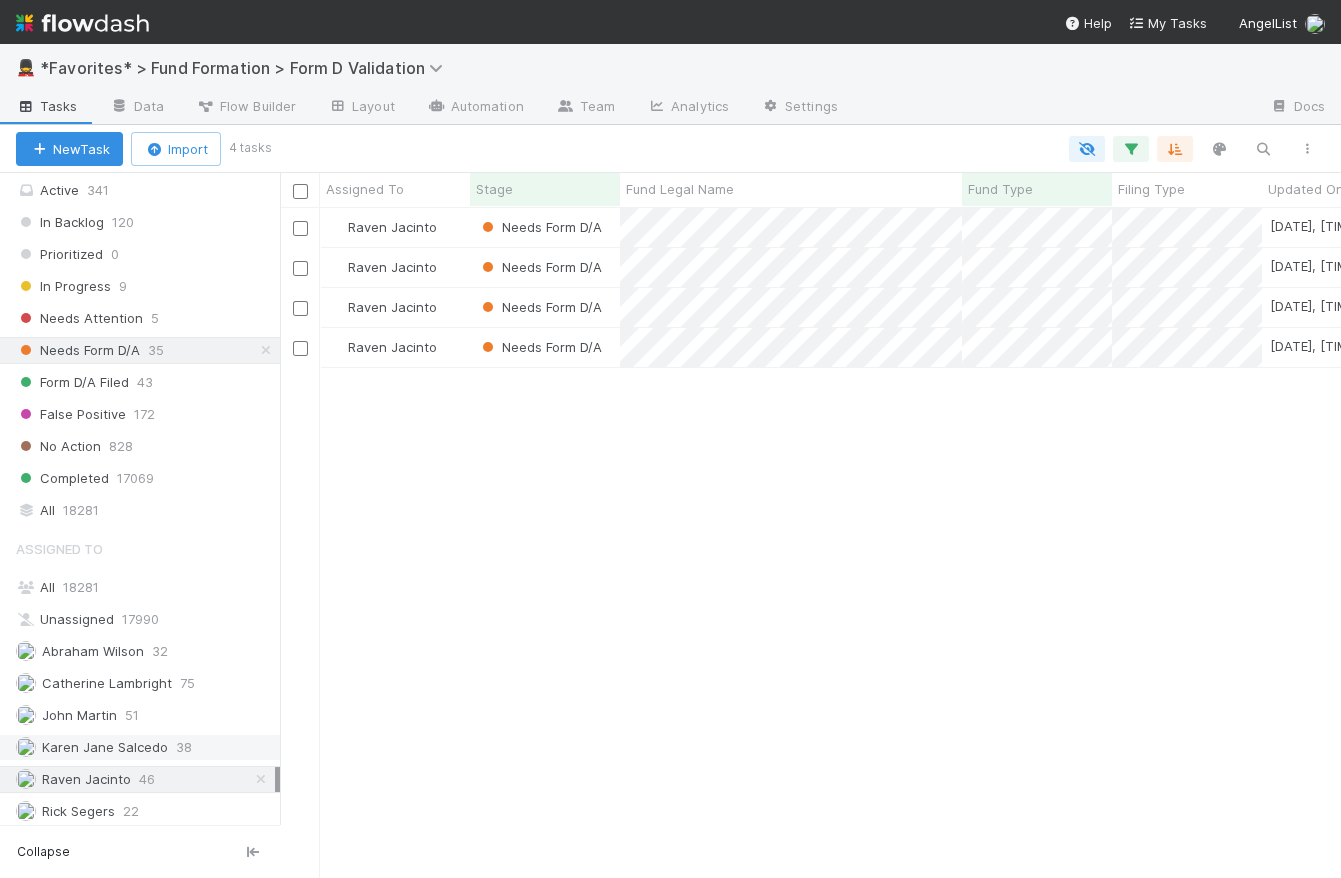 scroll, scrollTop: 14, scrollLeft: 14, axis: both 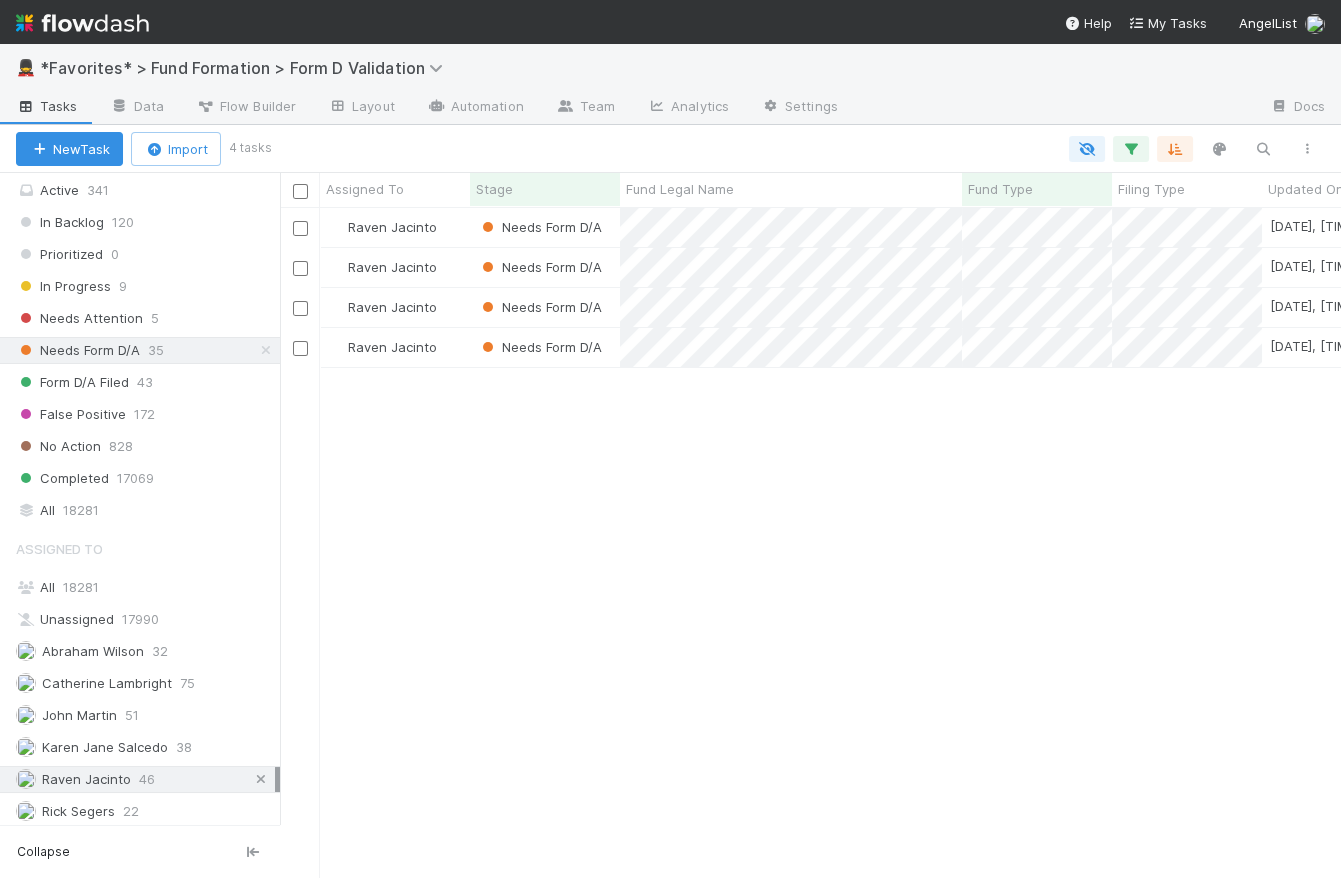 click at bounding box center [261, 779] 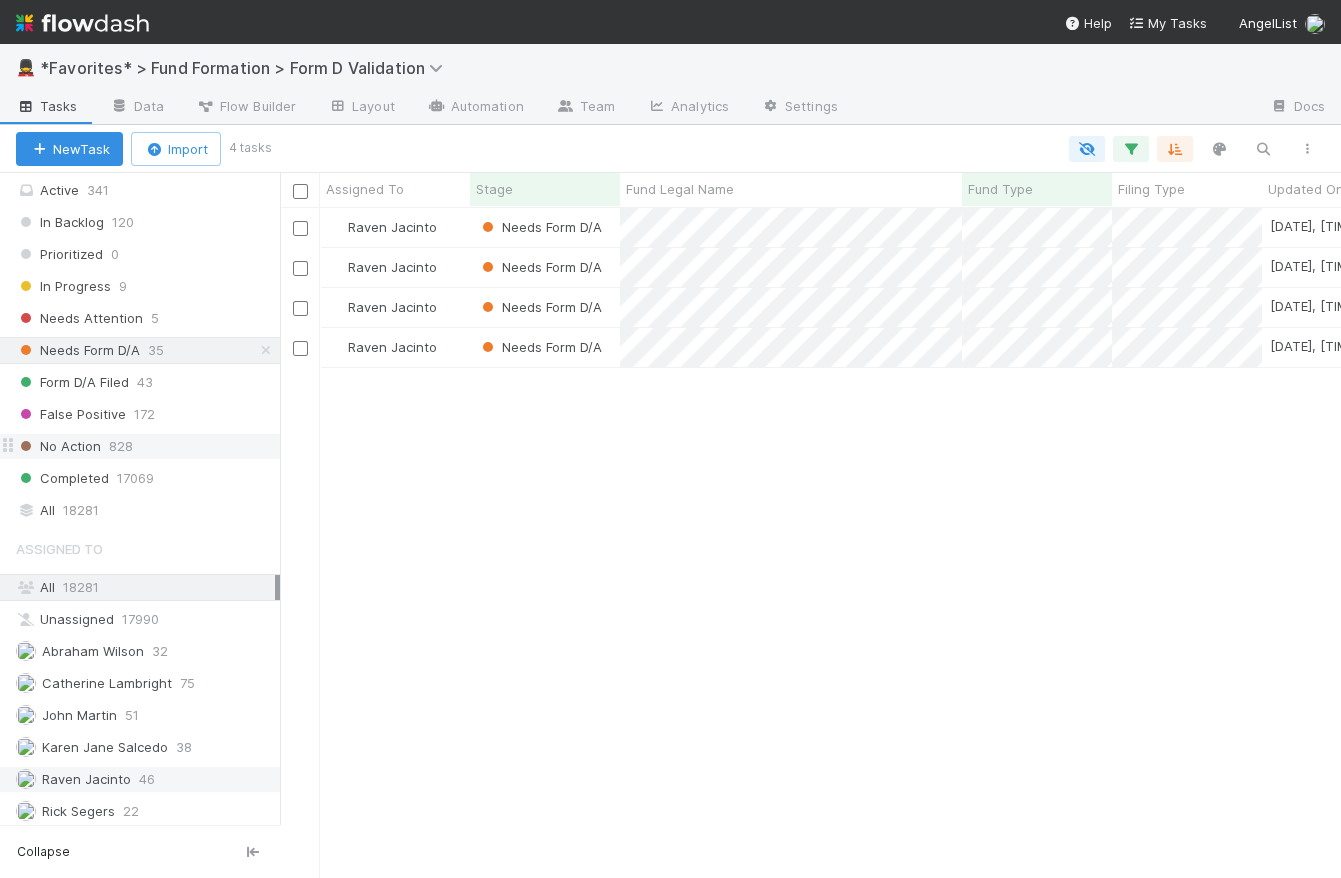 scroll, scrollTop: 14, scrollLeft: 14, axis: both 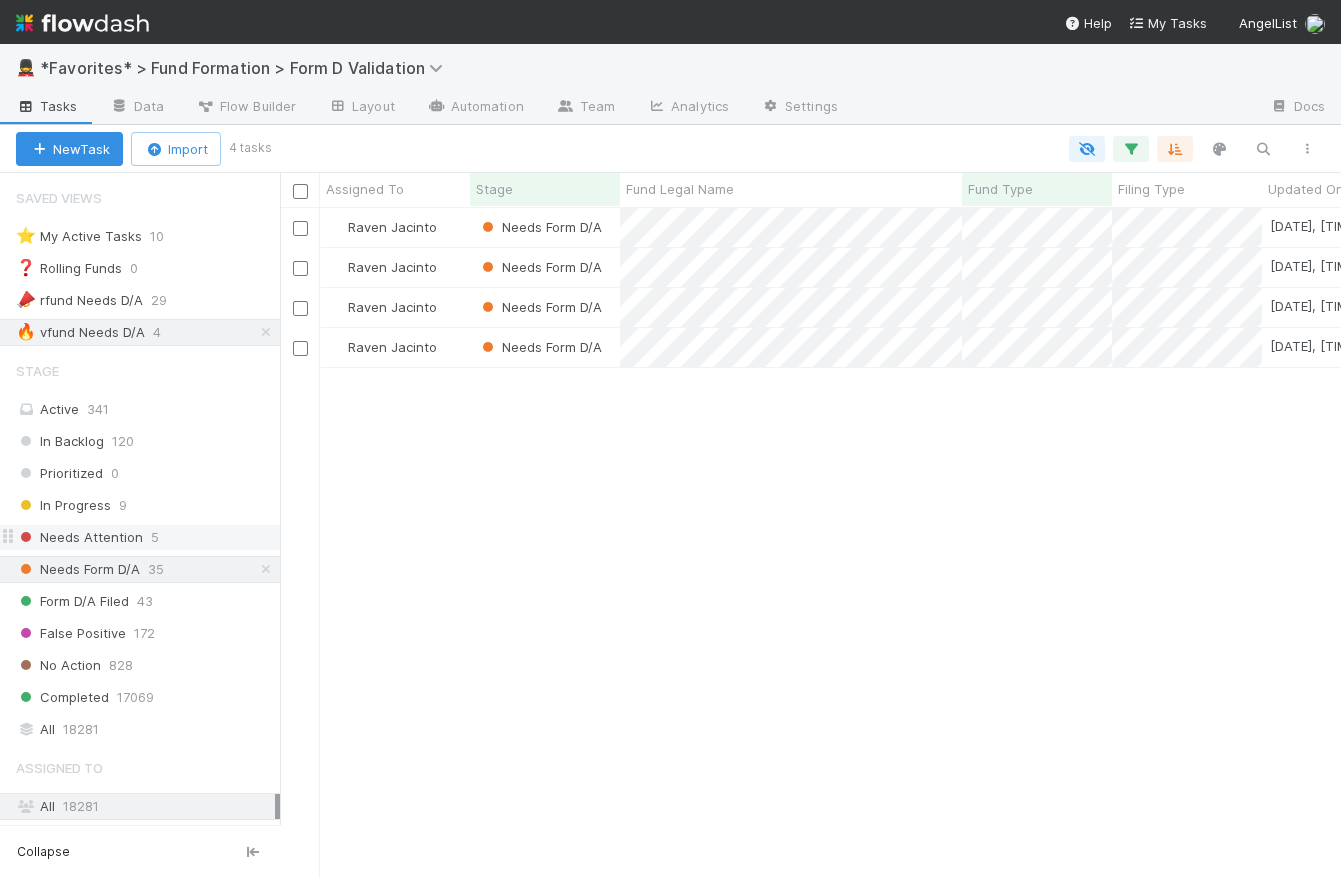 click on "Needs Attention   5" at bounding box center [148, 537] 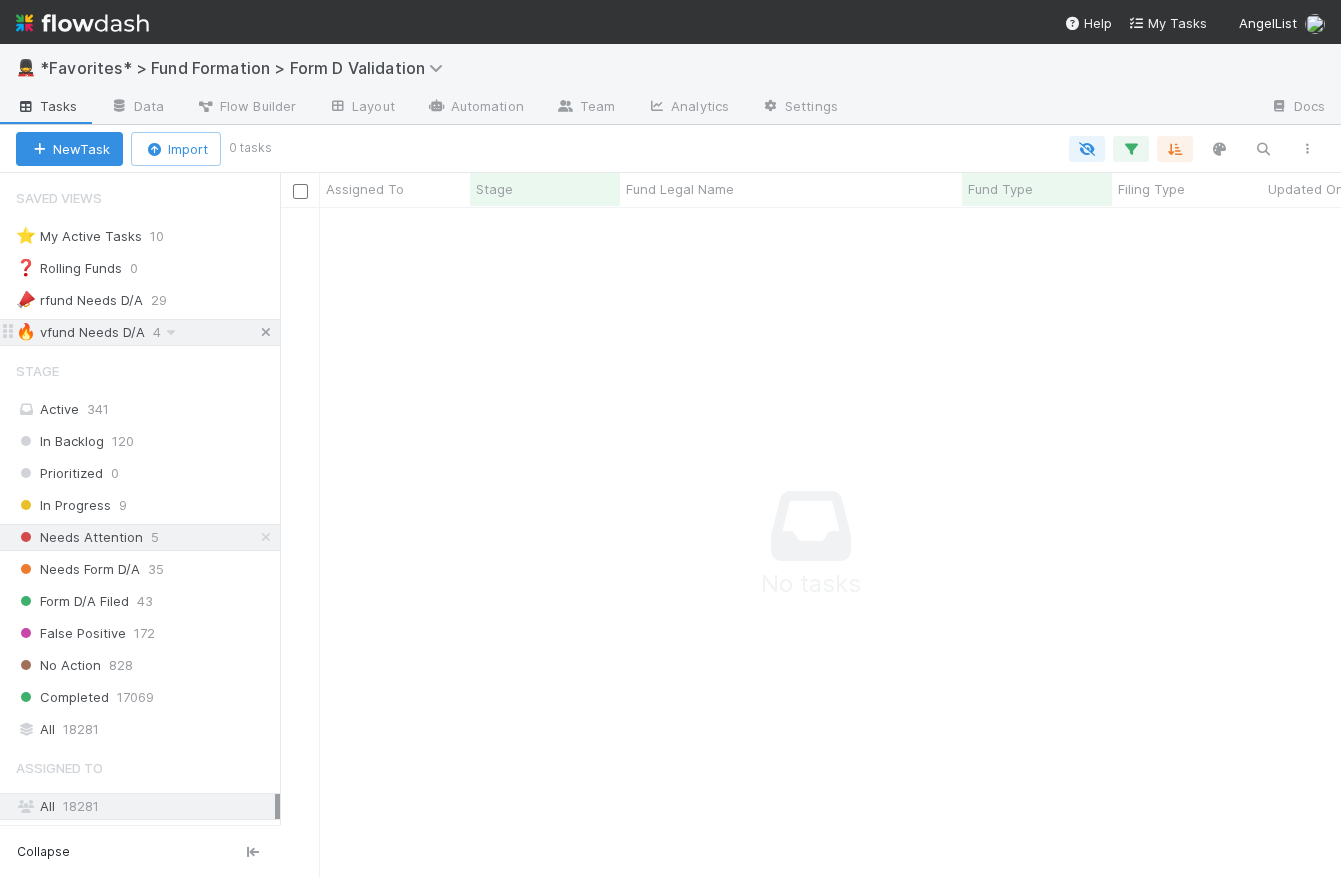 scroll, scrollTop: 14, scrollLeft: 14, axis: both 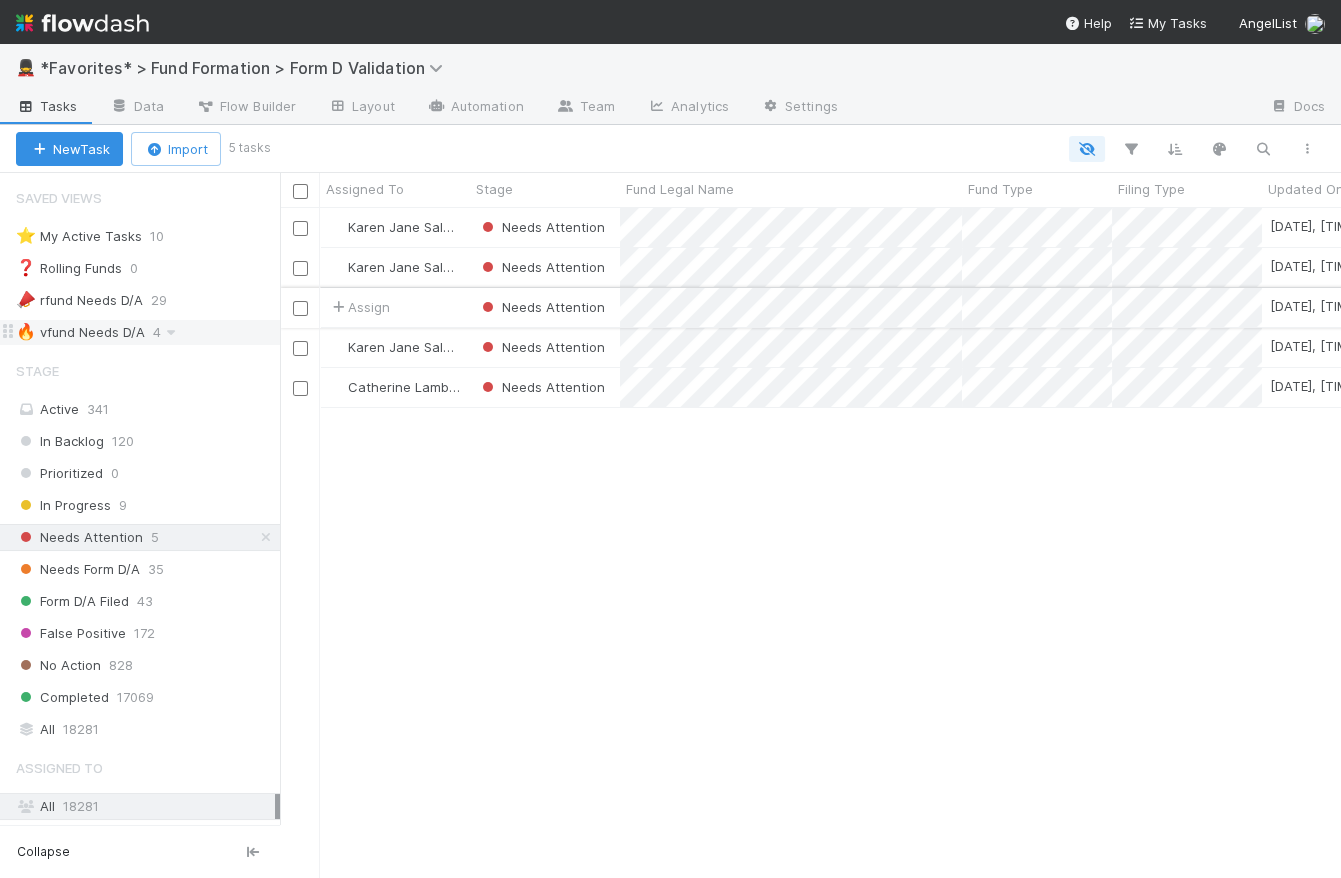 click on "Assign" at bounding box center (395, 307) 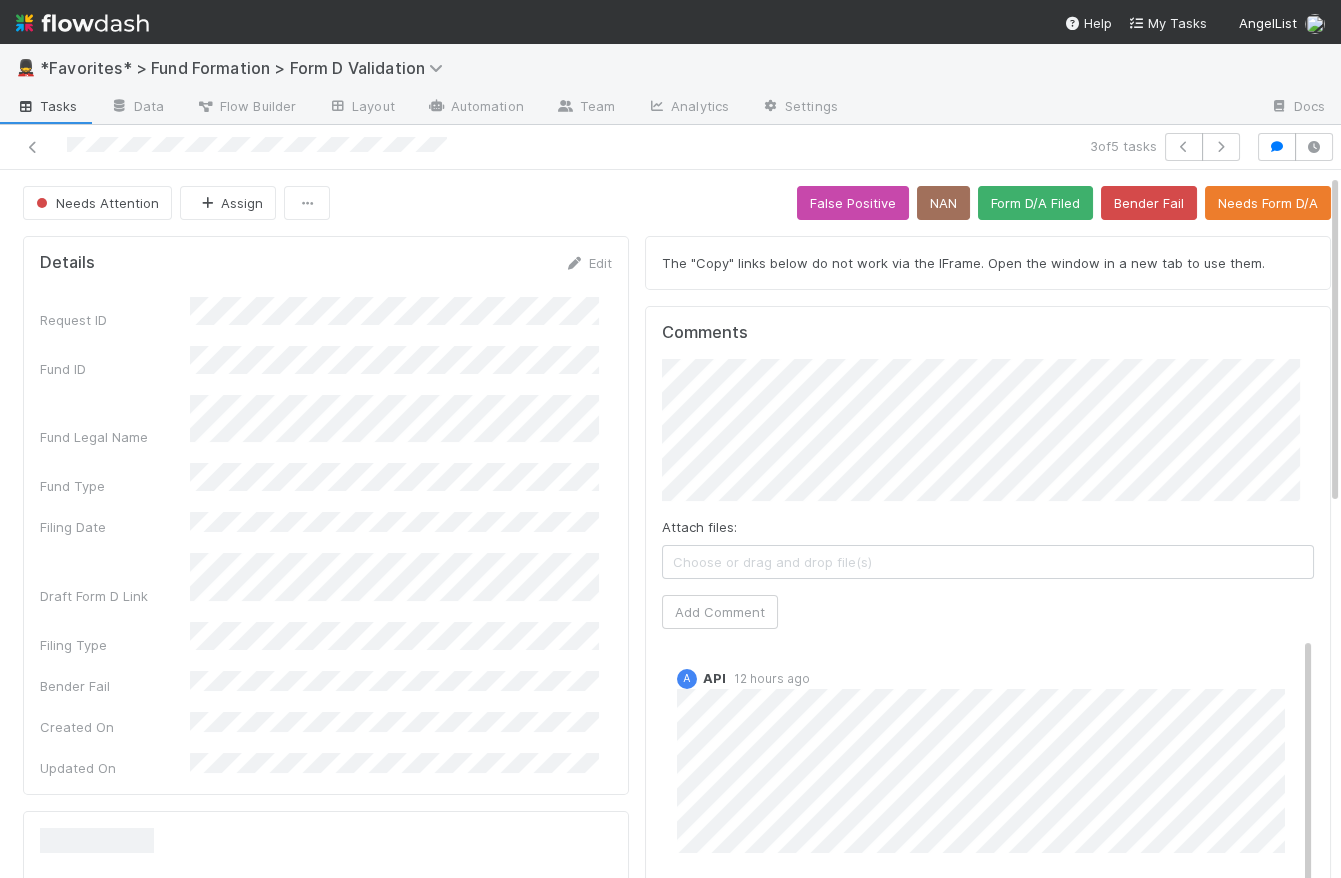 scroll, scrollTop: 407, scrollLeft: 0, axis: vertical 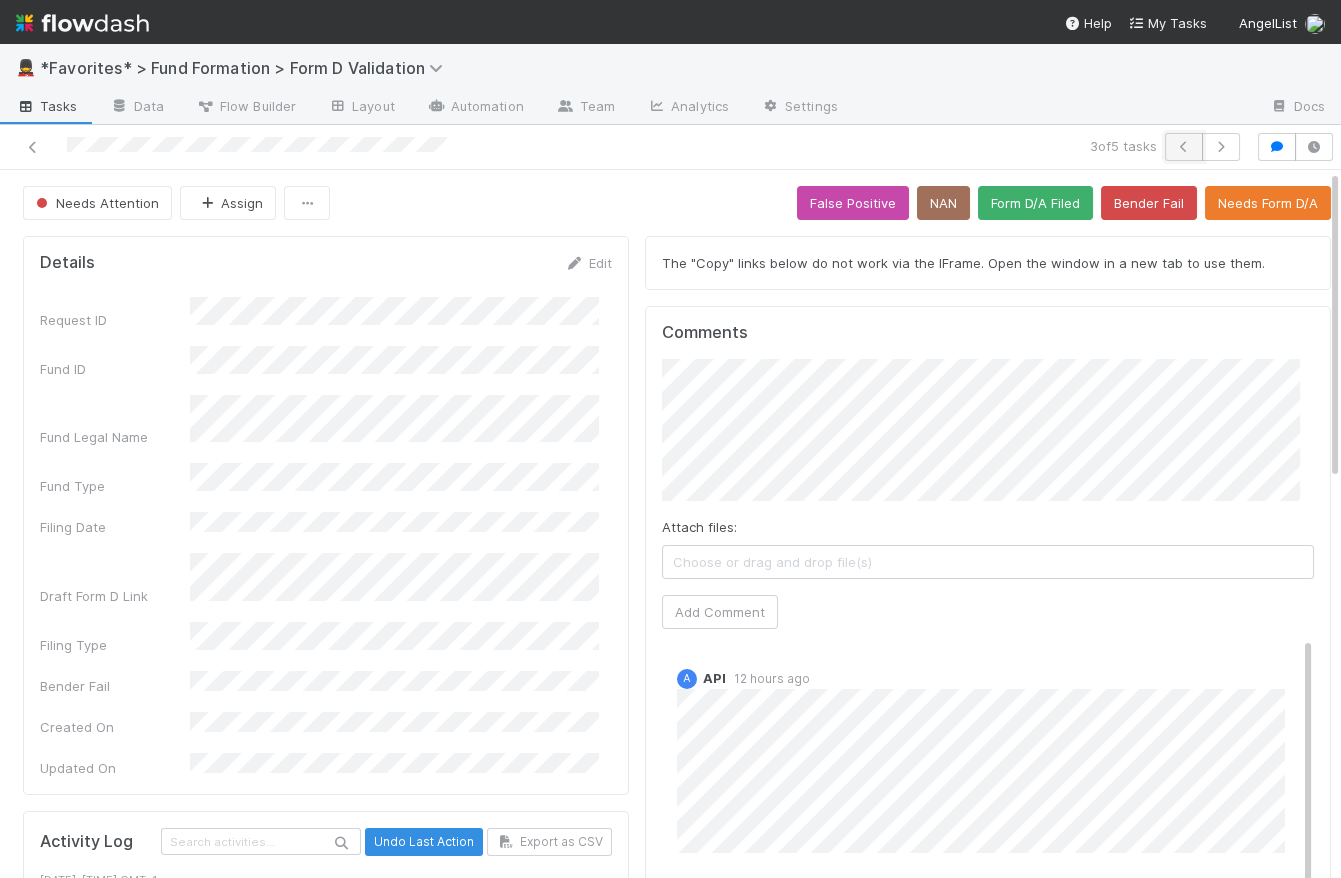 click at bounding box center [1184, 147] 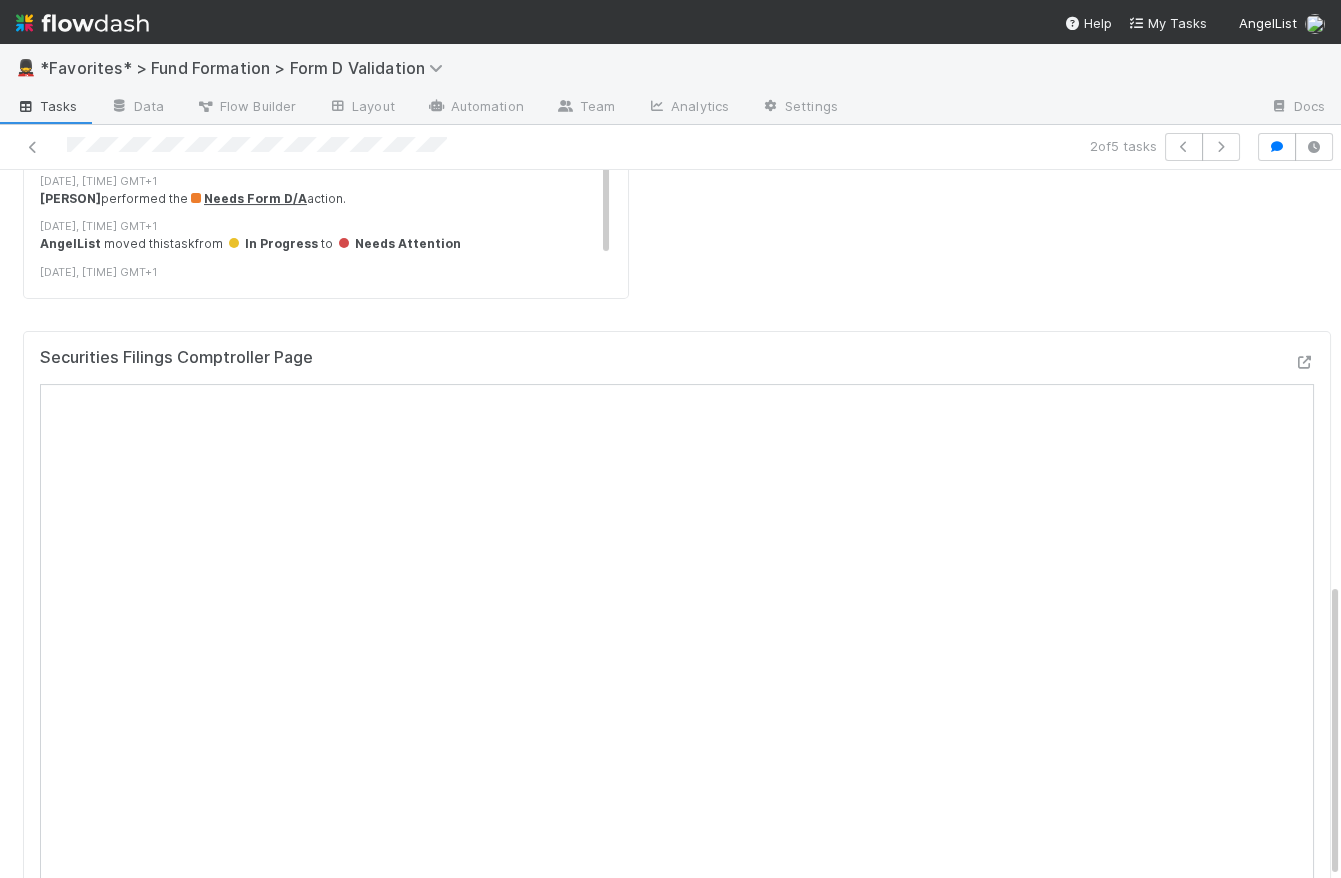 scroll, scrollTop: 0, scrollLeft: 0, axis: both 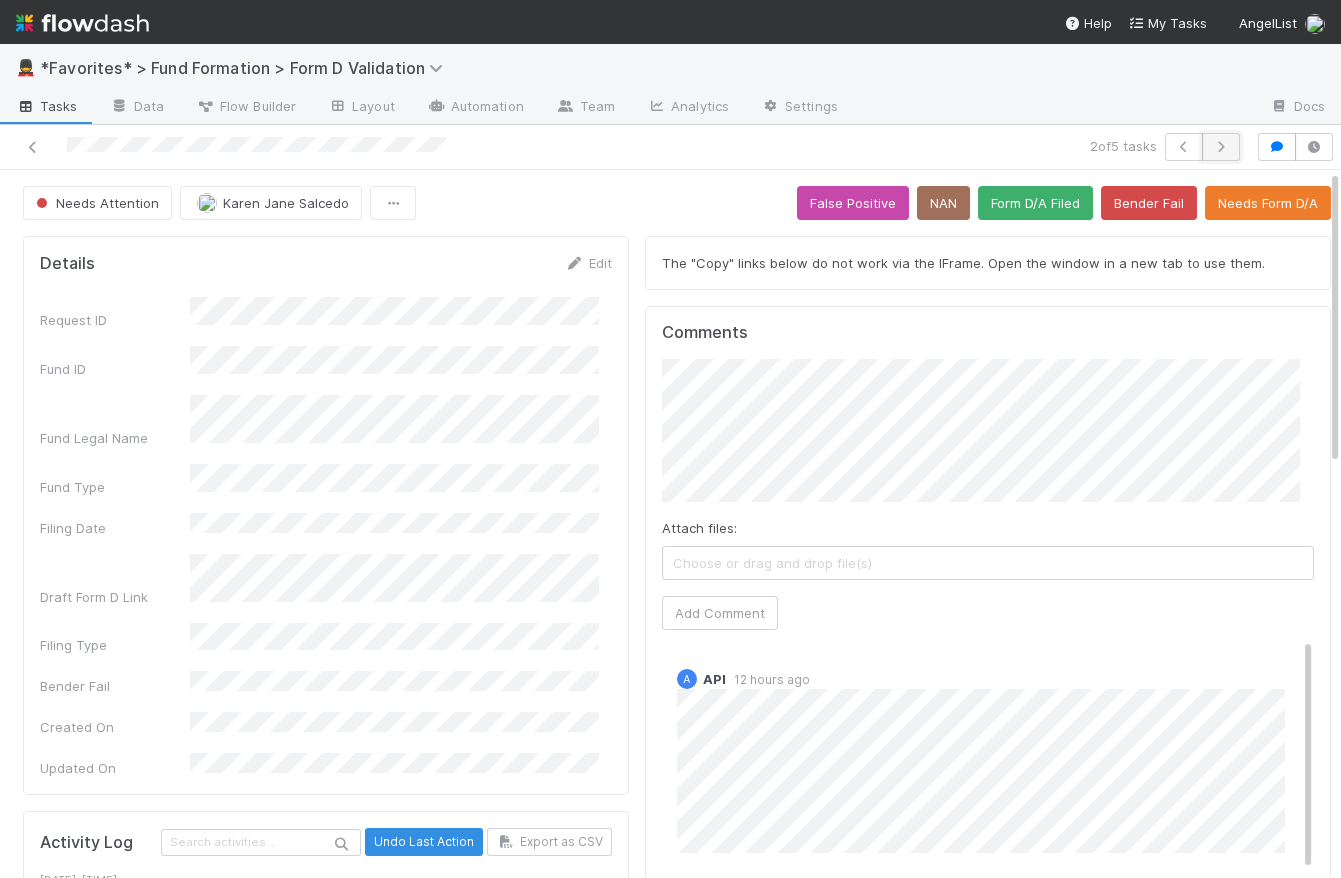 click at bounding box center (1221, 147) 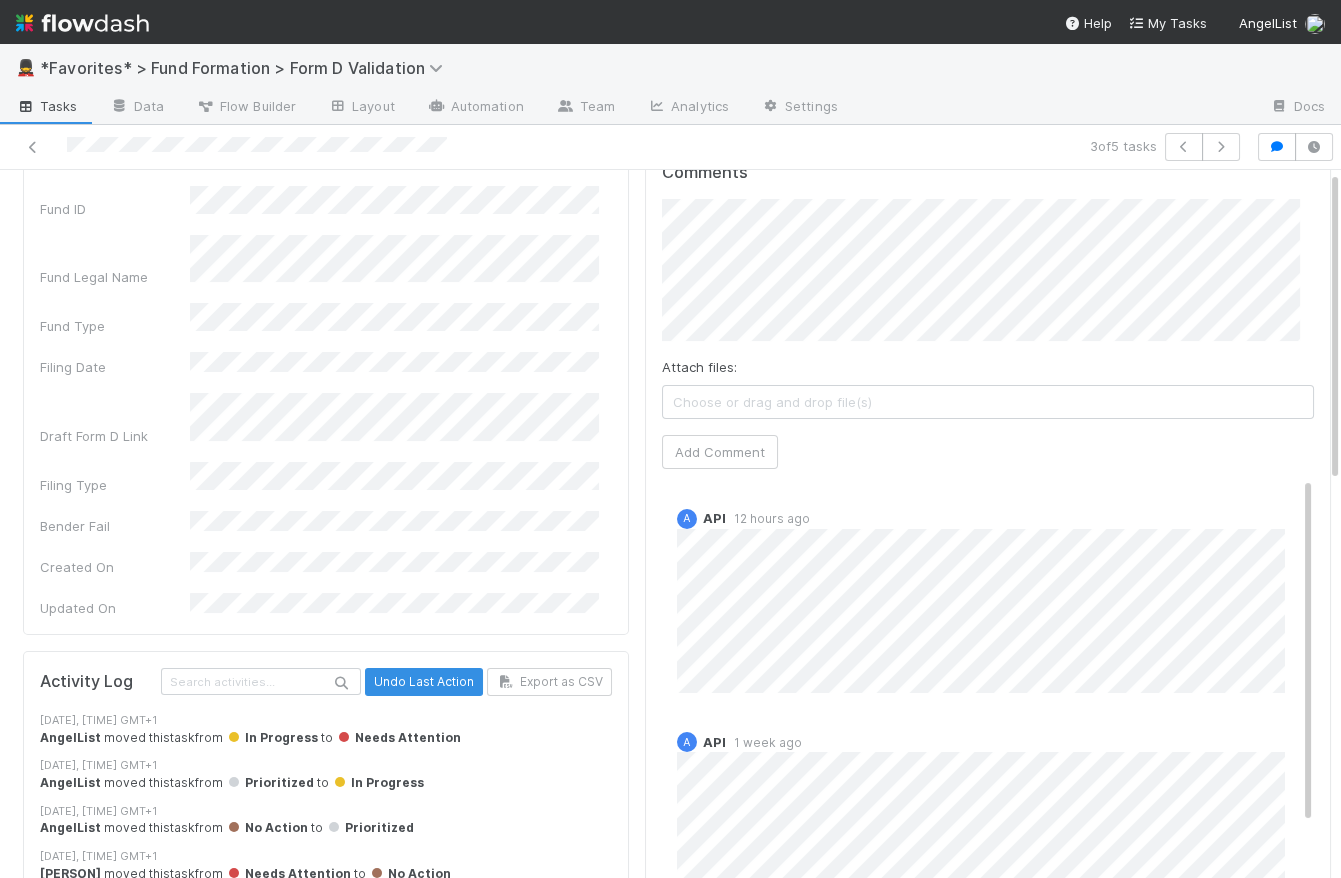 scroll, scrollTop: 160, scrollLeft: 0, axis: vertical 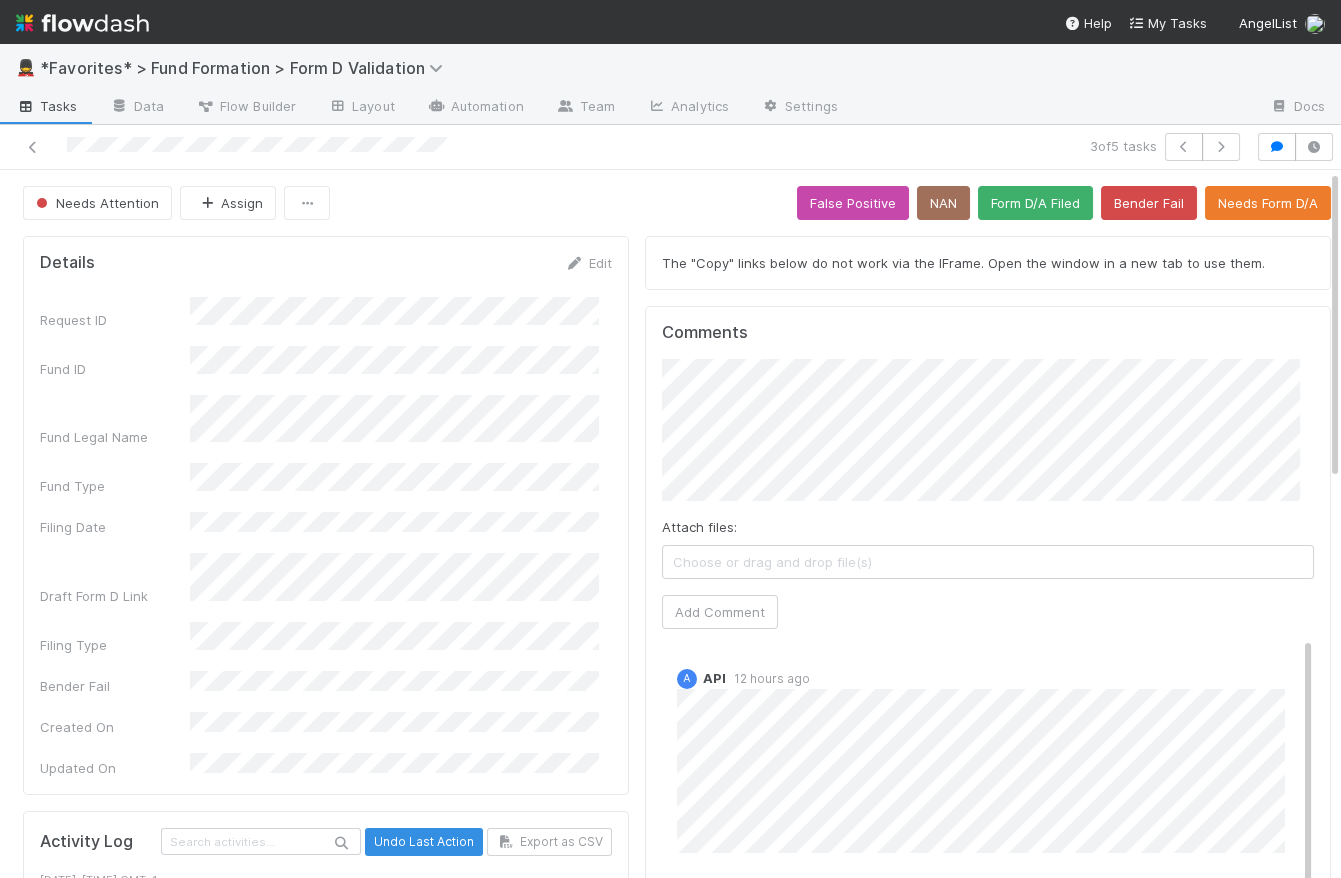 click on "Tasks" at bounding box center [47, 106] 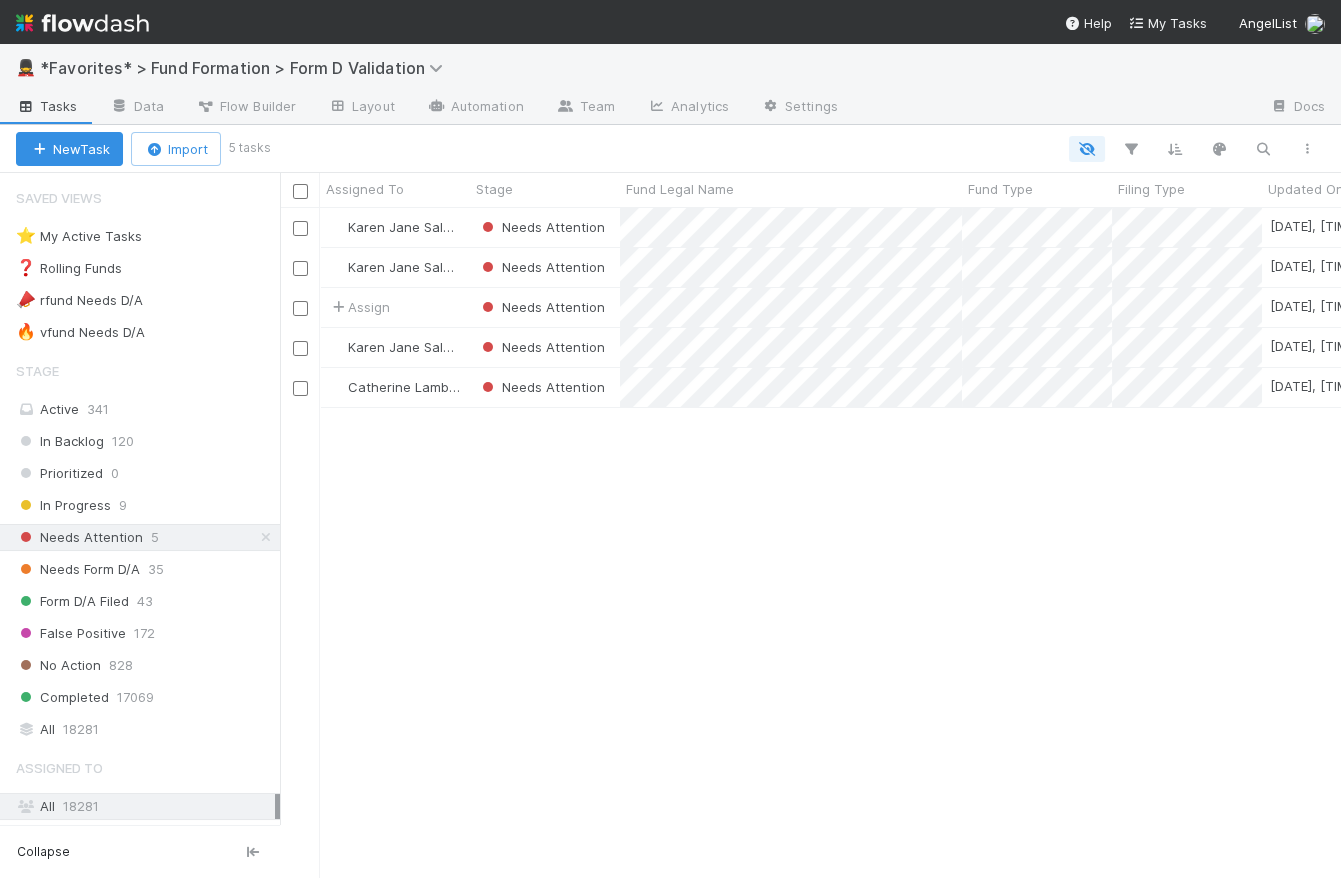 scroll, scrollTop: 14, scrollLeft: 14, axis: both 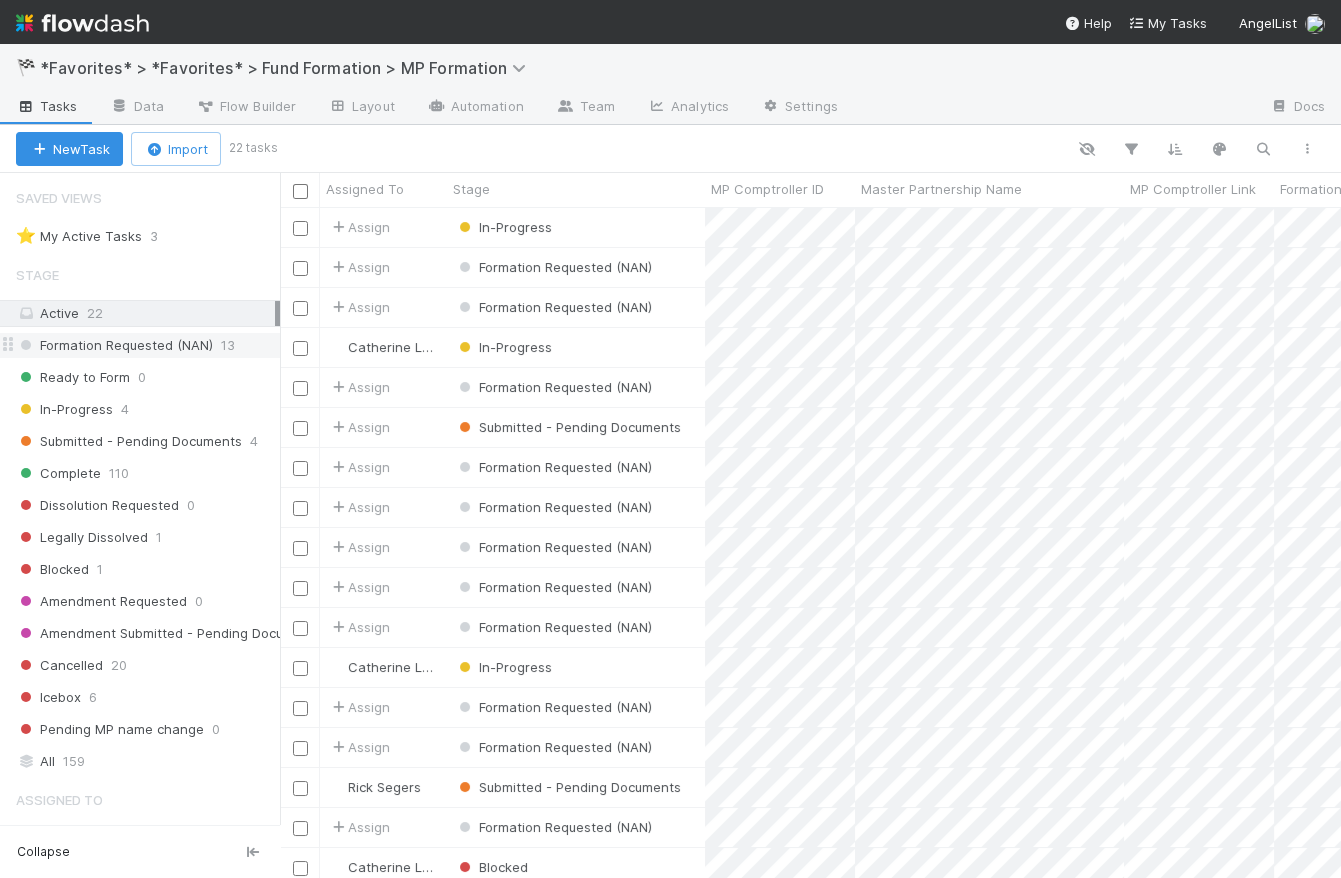 click on "Formation Requested (NAN)" at bounding box center (114, 345) 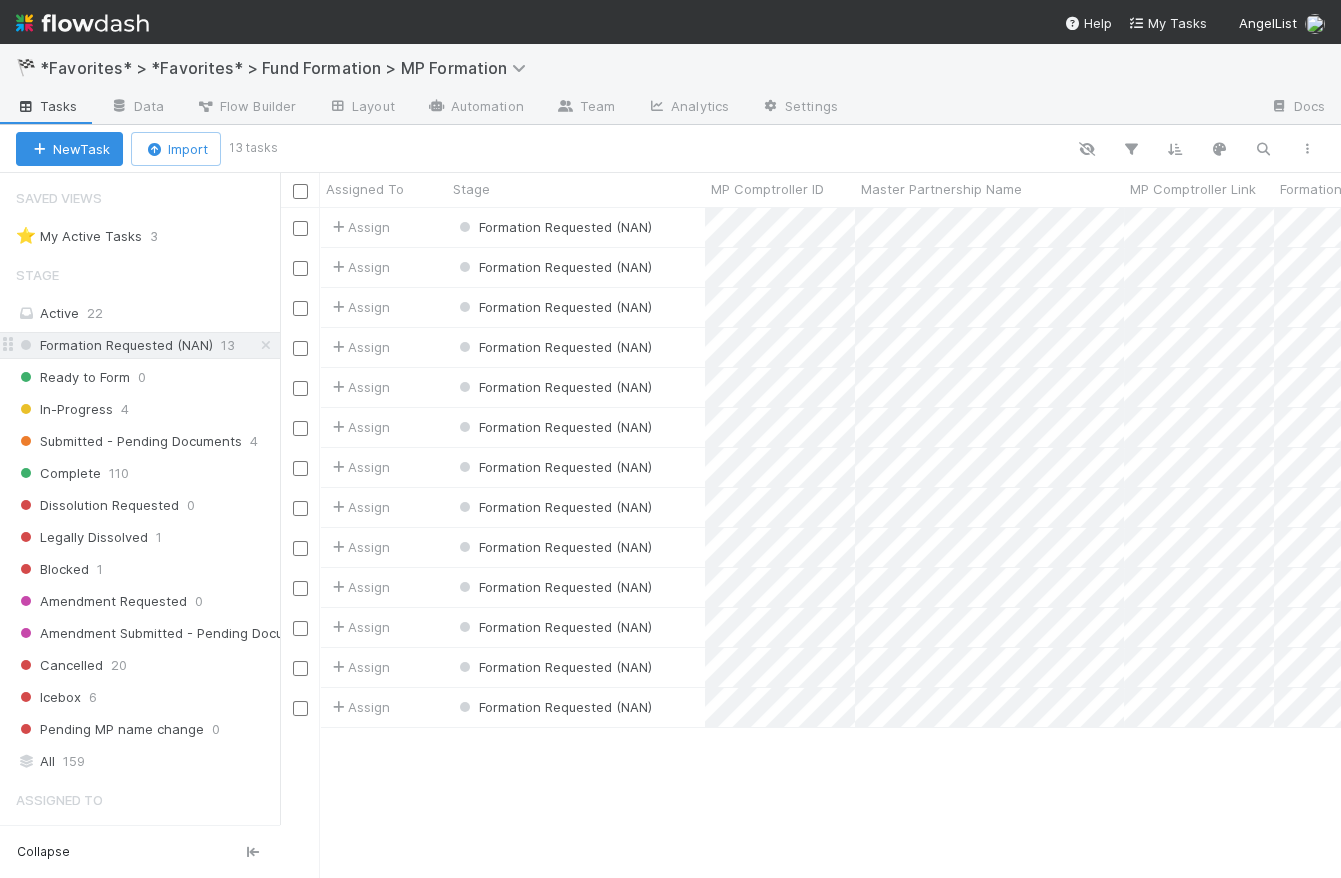 scroll, scrollTop: 14, scrollLeft: 14, axis: both 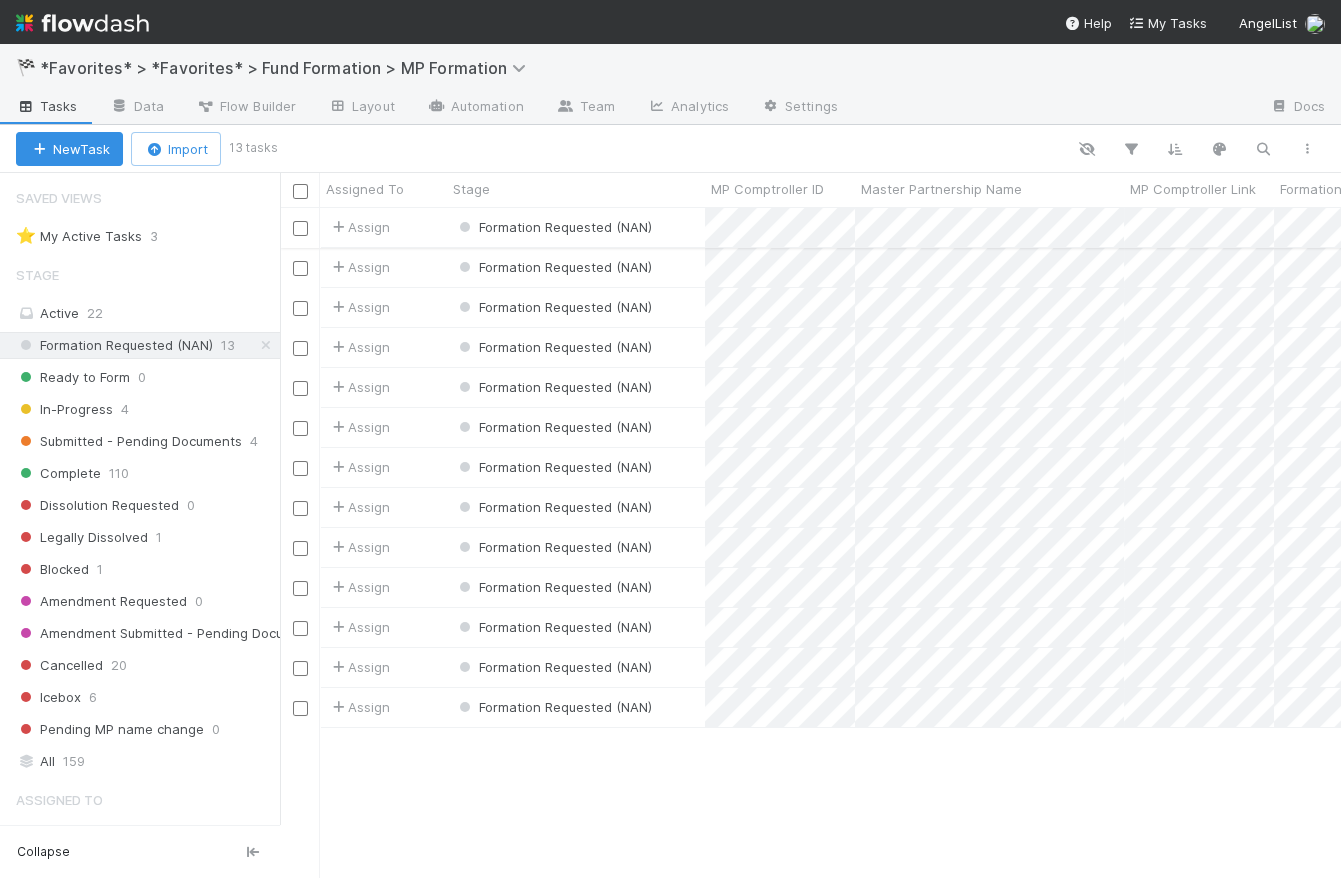 click on "Formation Requested (NAN)" at bounding box center (576, 227) 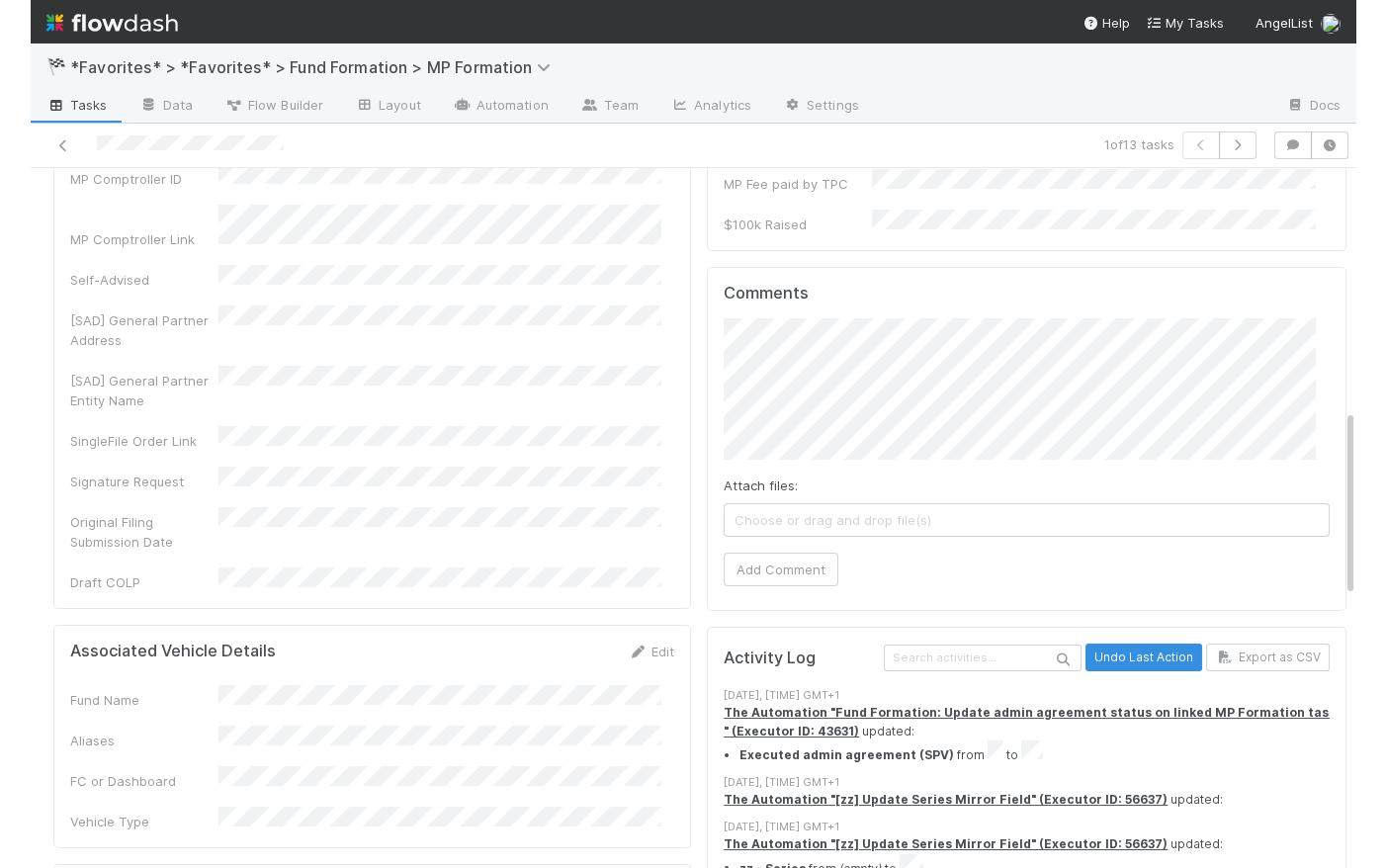 scroll, scrollTop: 902, scrollLeft: 0, axis: vertical 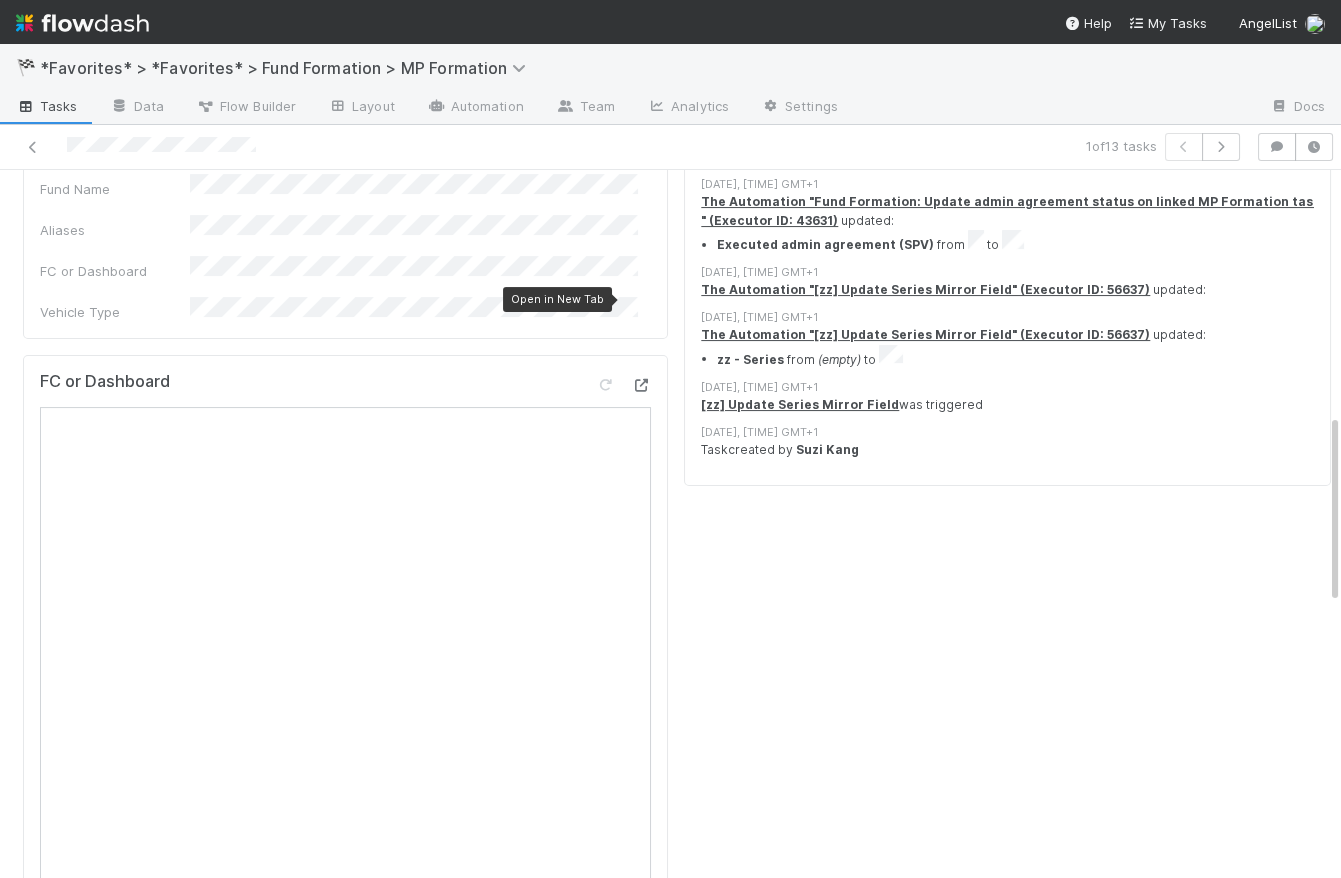 click at bounding box center (641, 385) 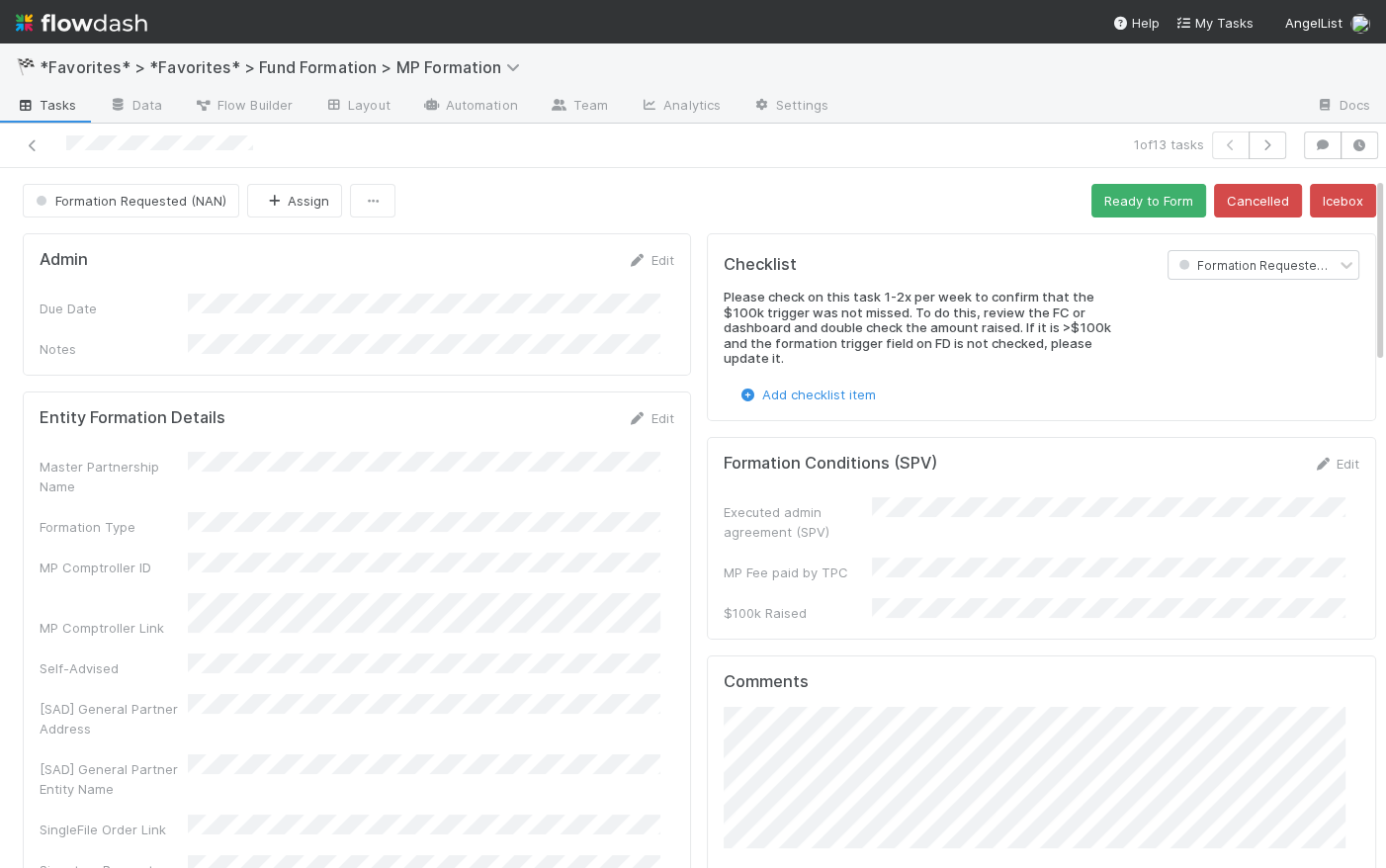 scroll, scrollTop: 0, scrollLeft: 0, axis: both 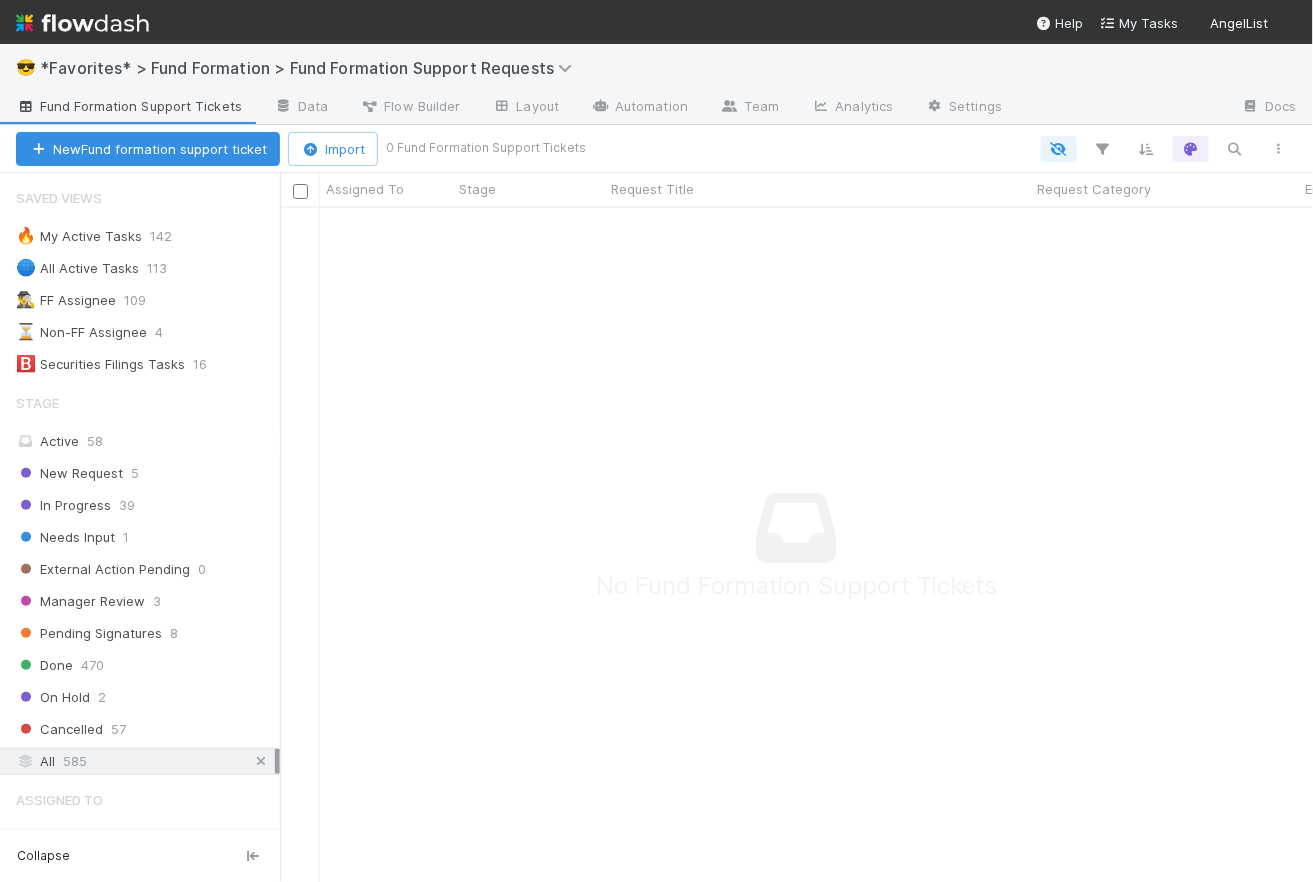 click at bounding box center (261, 761) 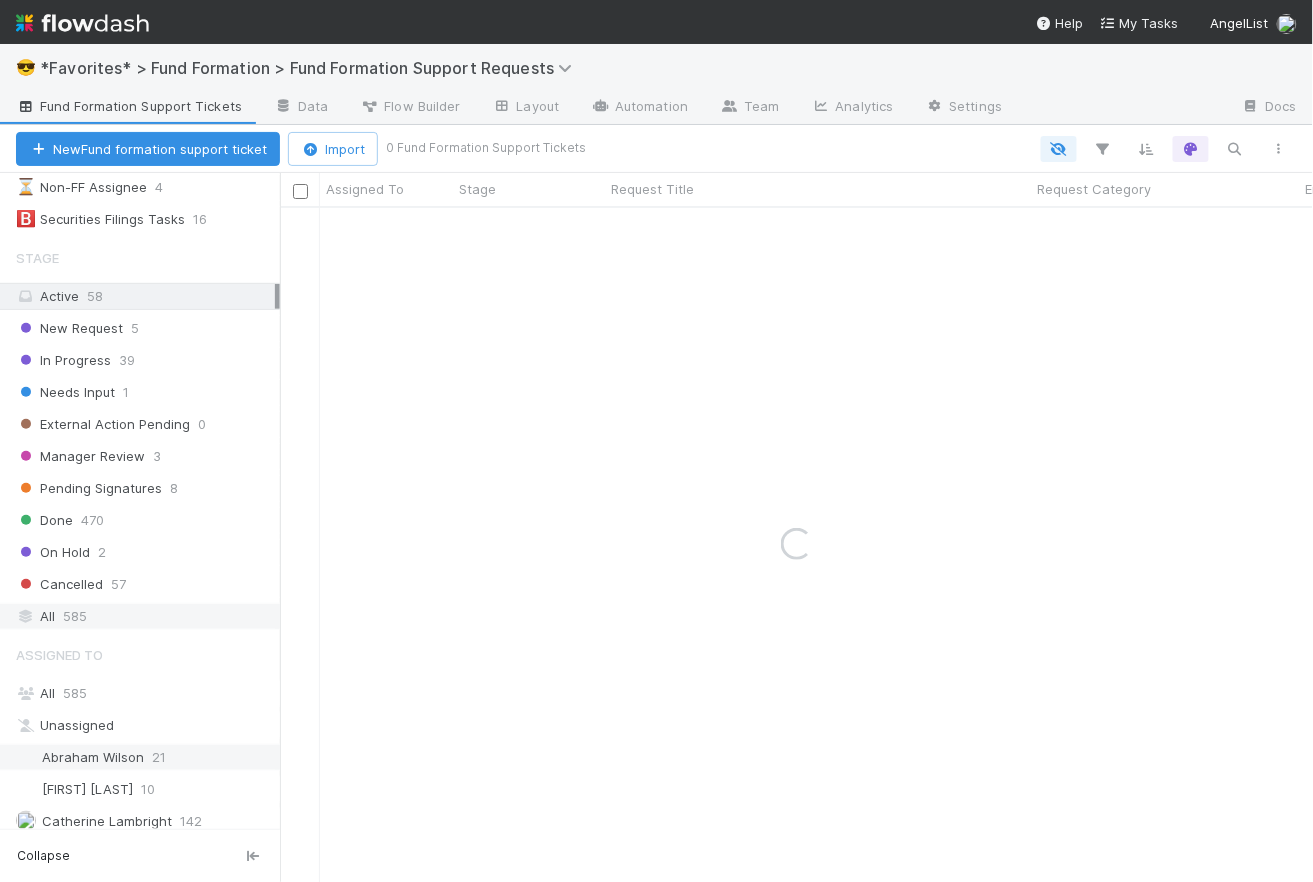 scroll, scrollTop: 215, scrollLeft: 0, axis: vertical 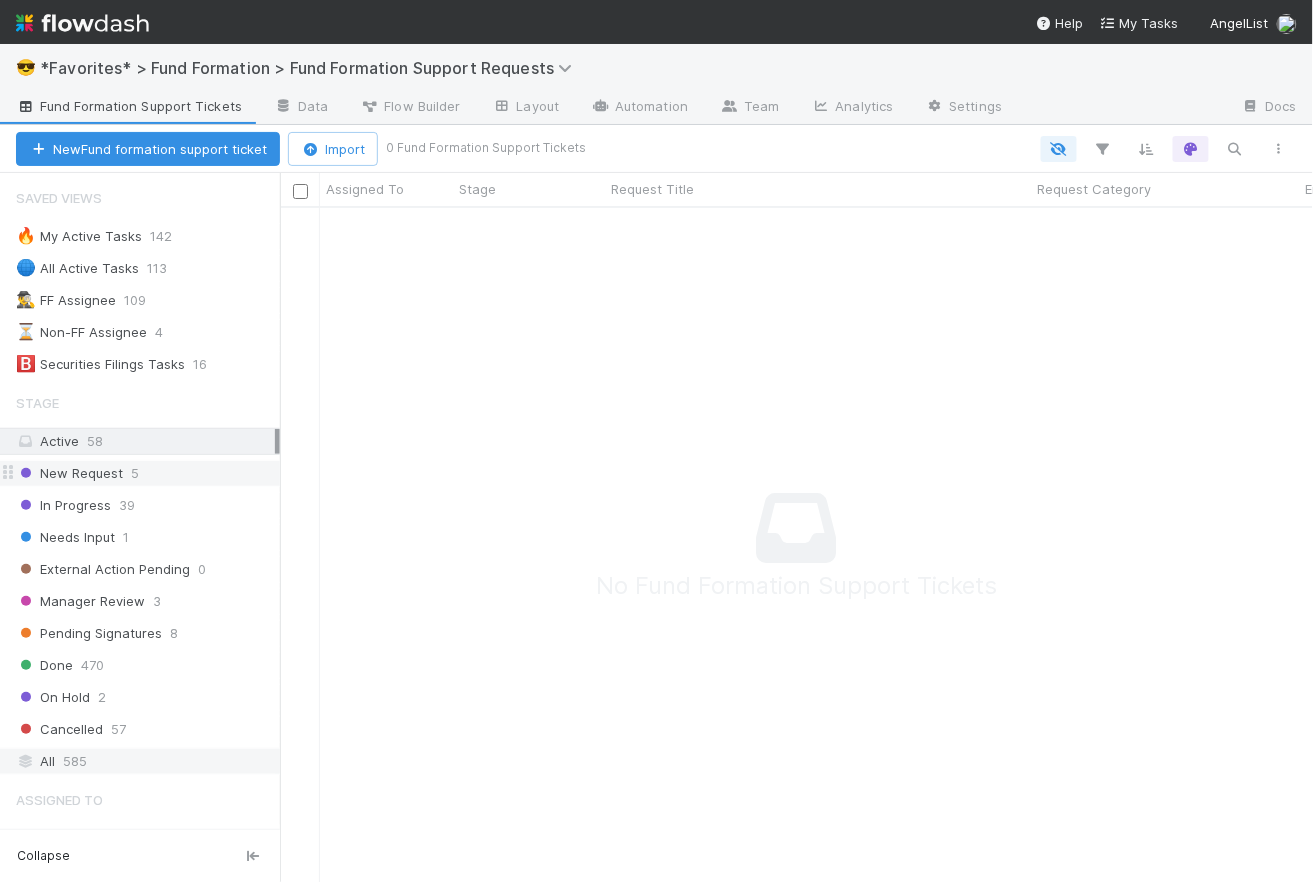 click on "New Request   5" at bounding box center (148, 473) 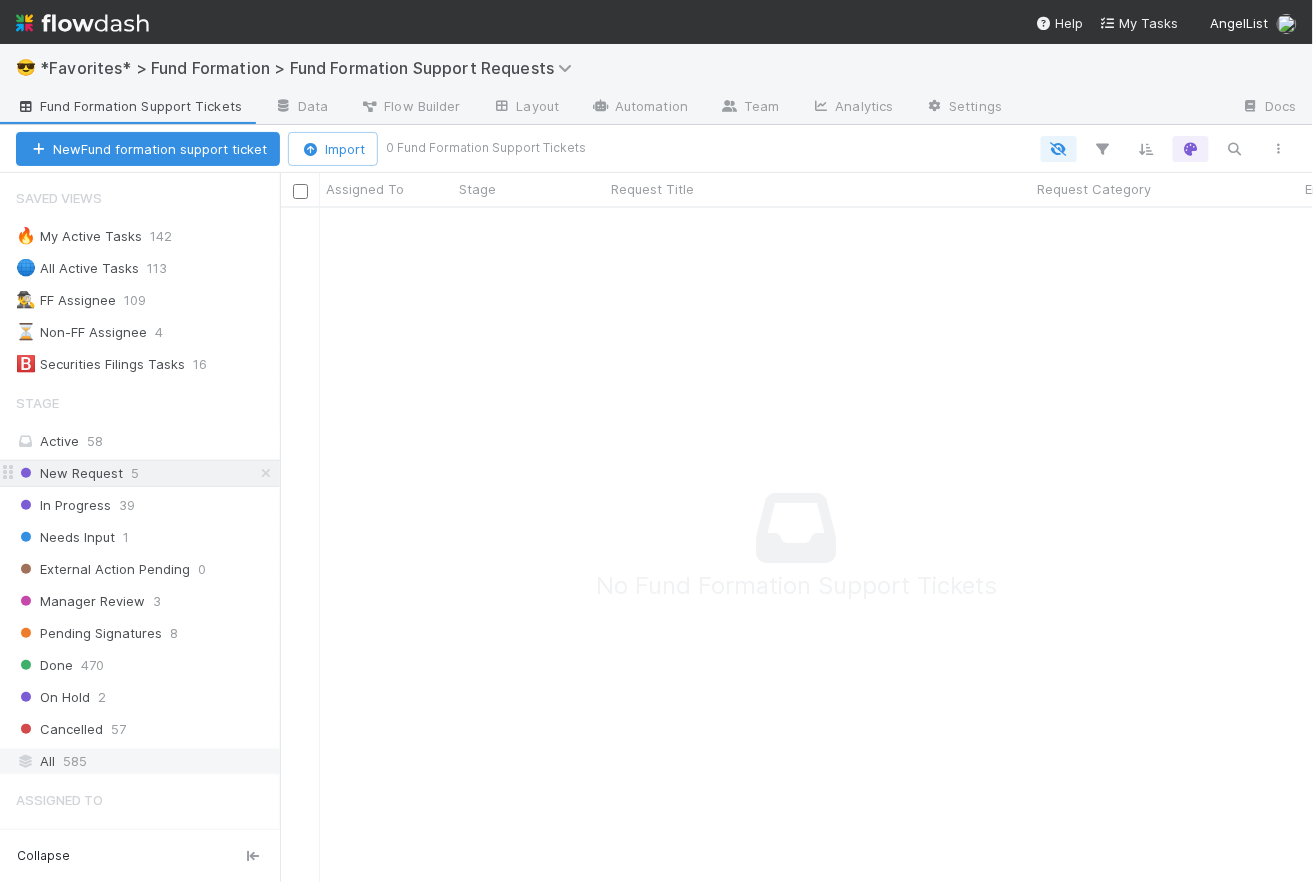 scroll, scrollTop: 14, scrollLeft: 15, axis: both 